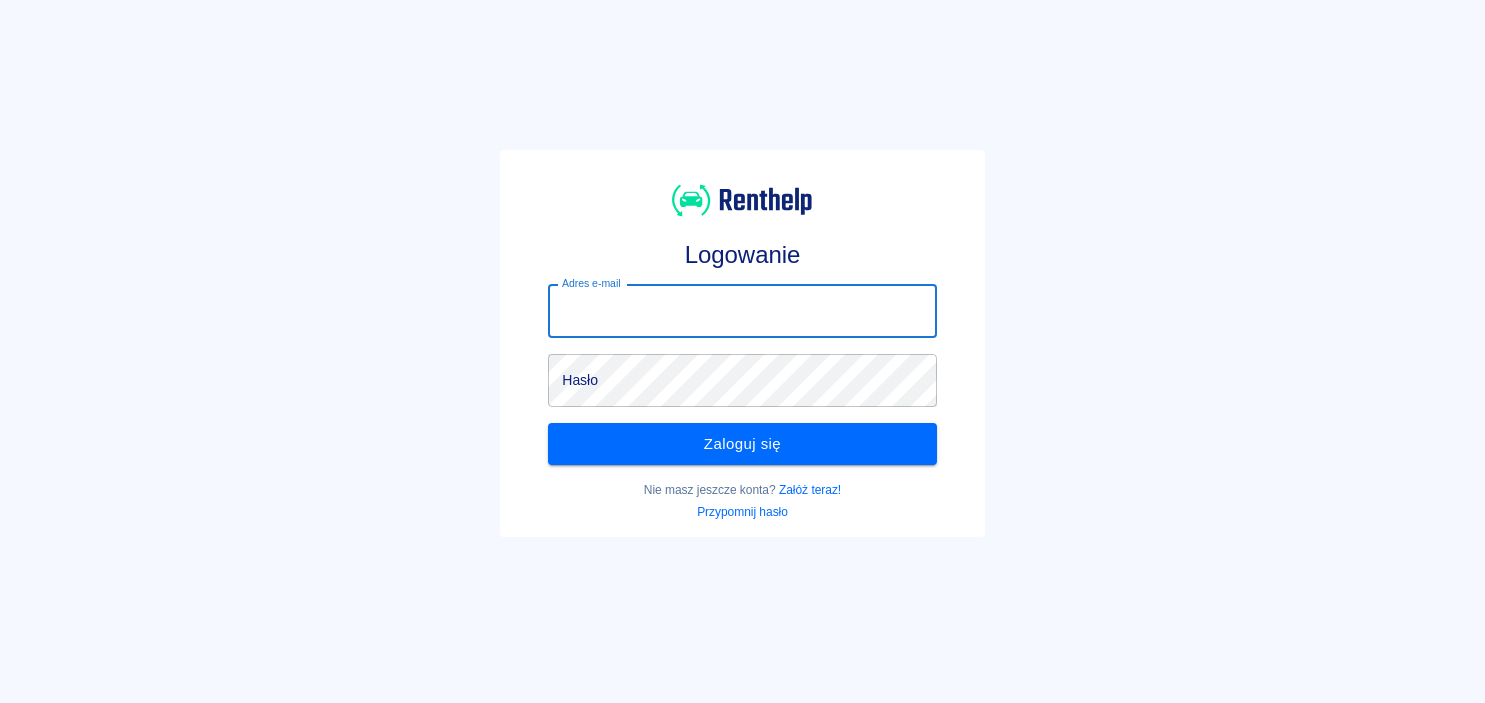 scroll, scrollTop: 0, scrollLeft: 0, axis: both 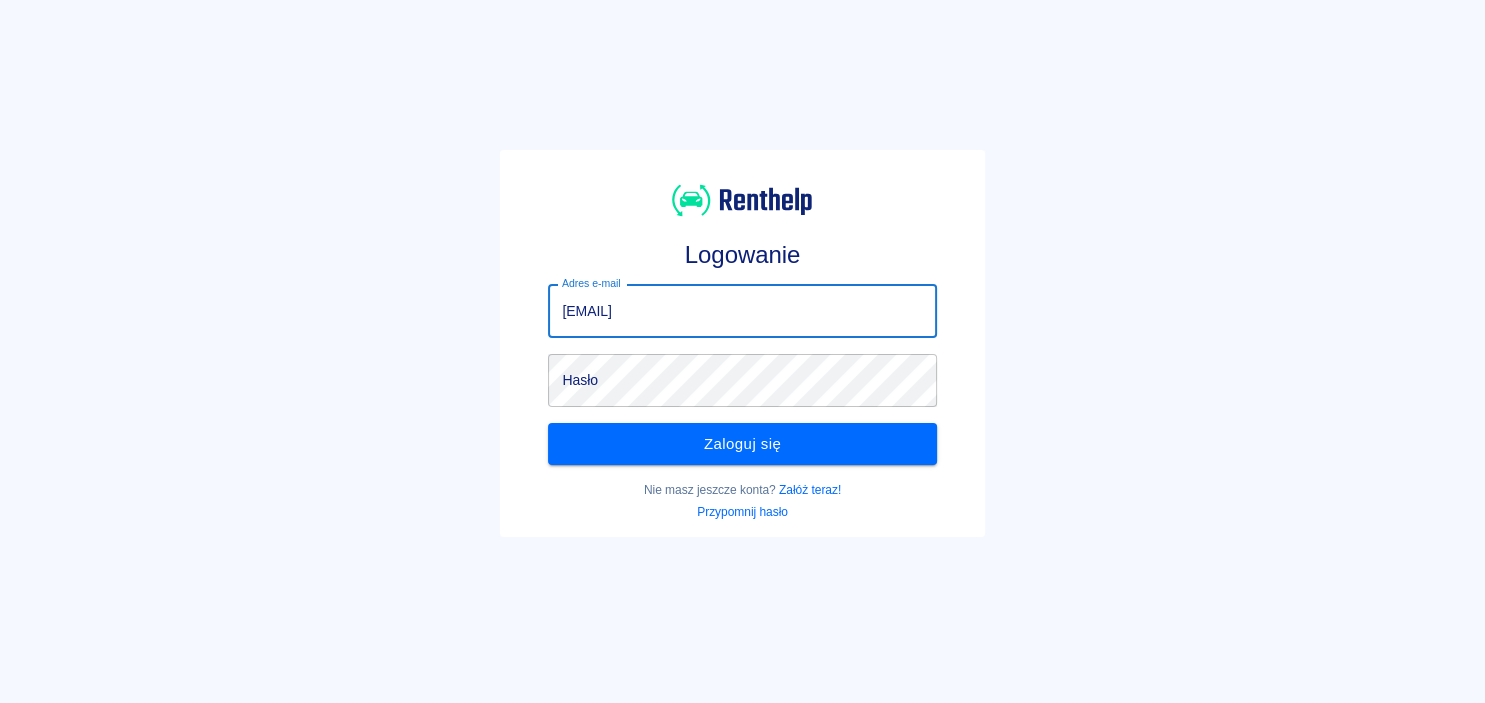 click on "[EMAIL]" at bounding box center [742, 311] 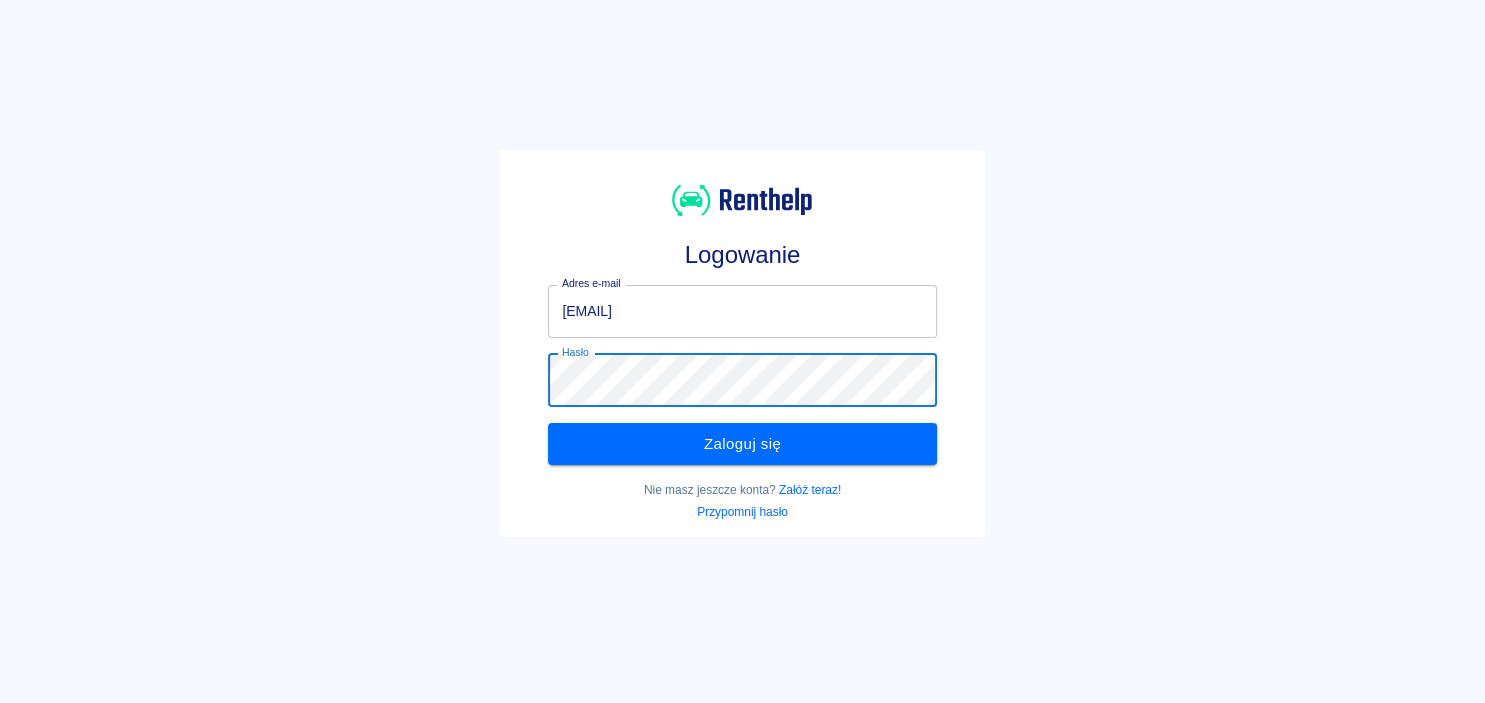 click on "Zaloguj się" at bounding box center [742, 444] 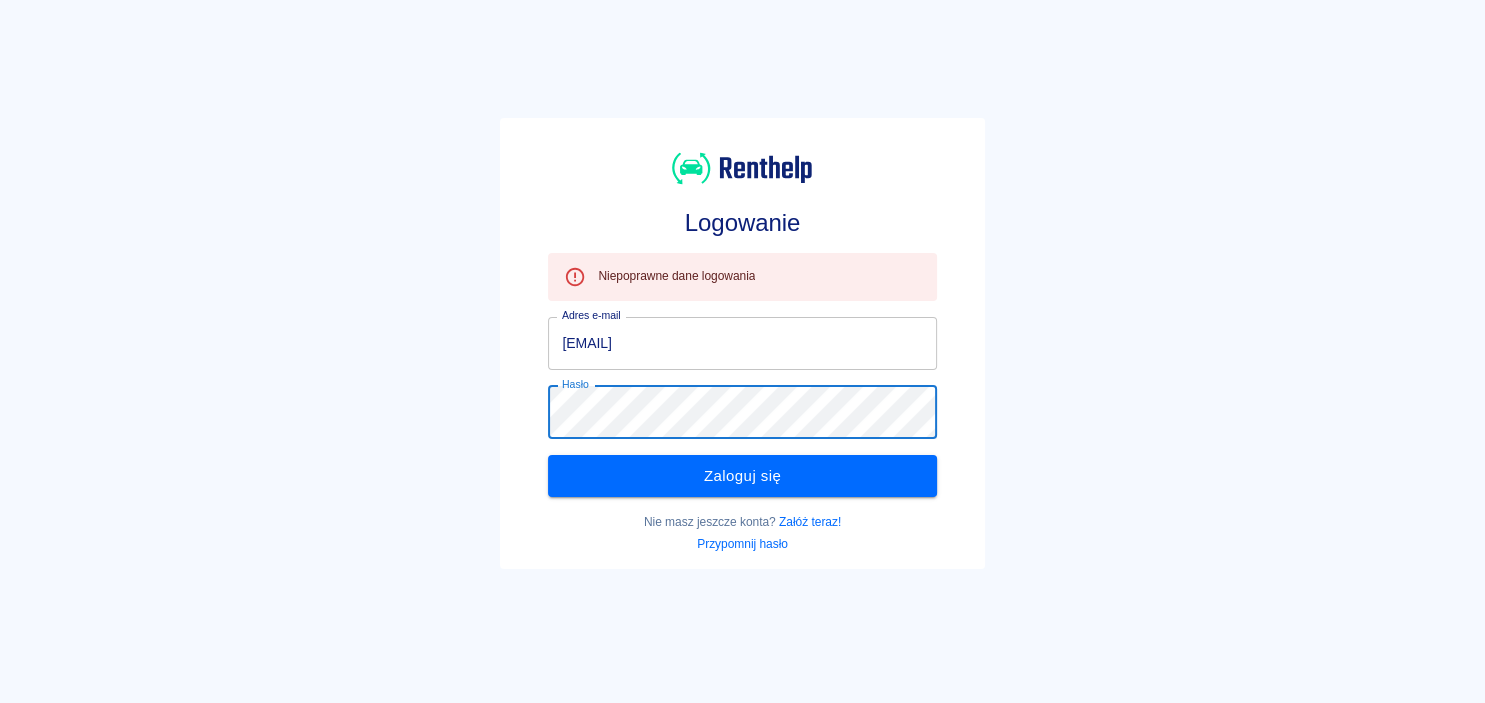 click on "Zaloguj się" at bounding box center [742, 476] 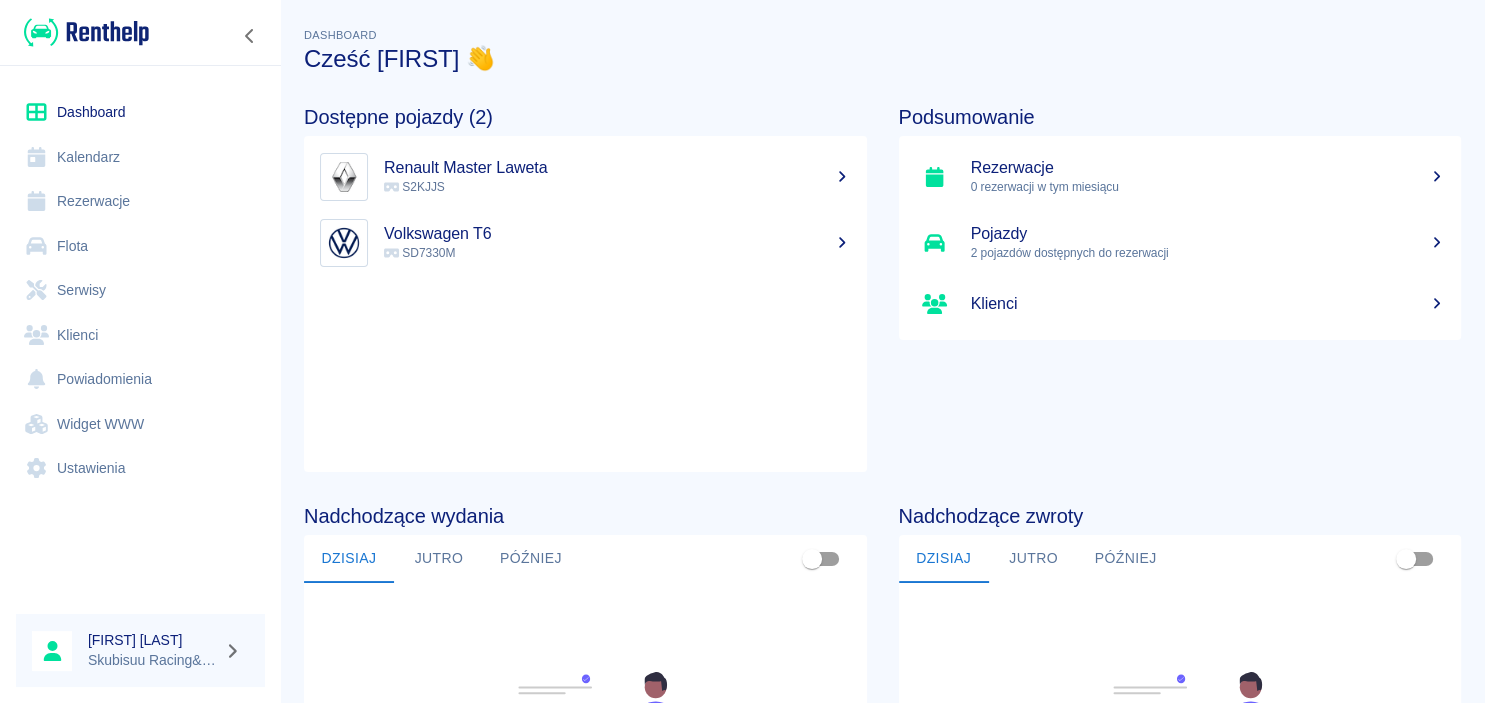 click on "SD7330M" at bounding box center (617, 253) 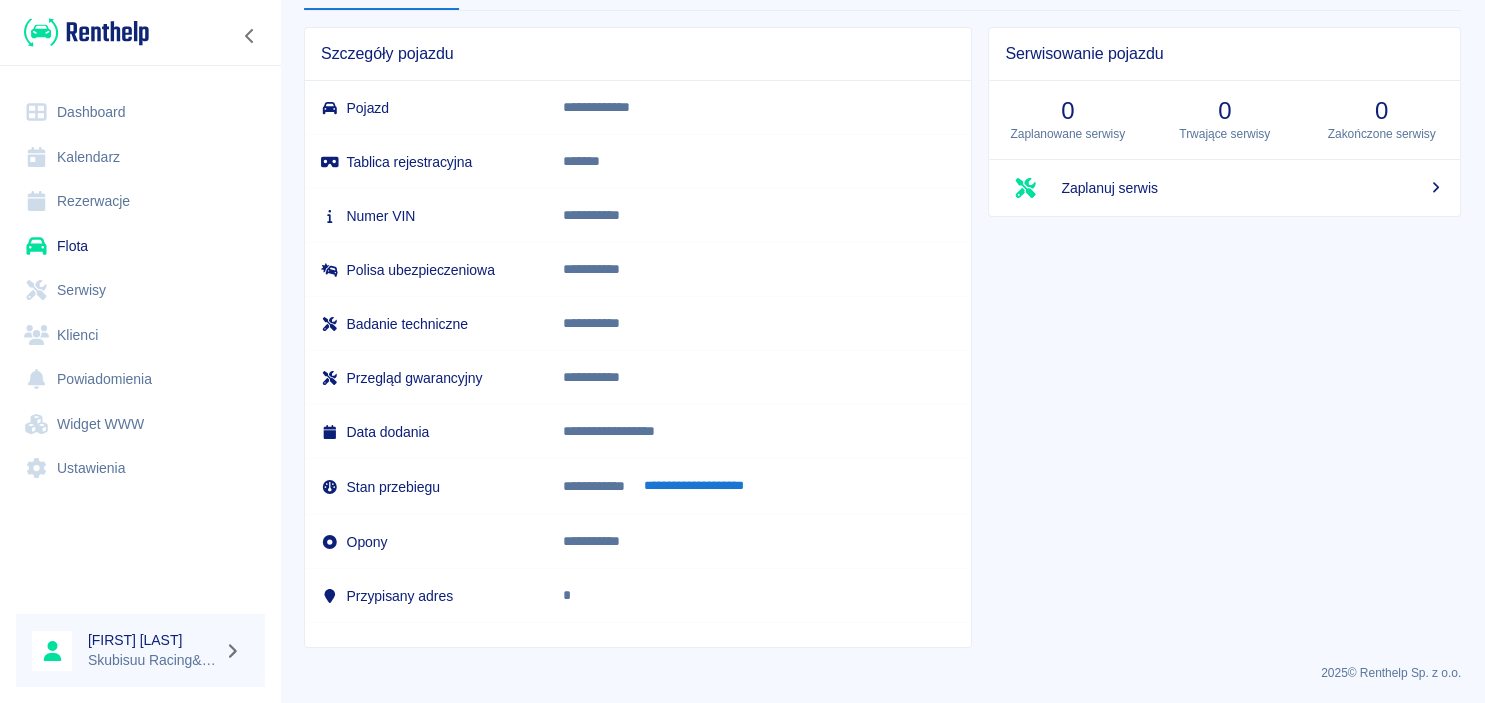scroll, scrollTop: 0, scrollLeft: 0, axis: both 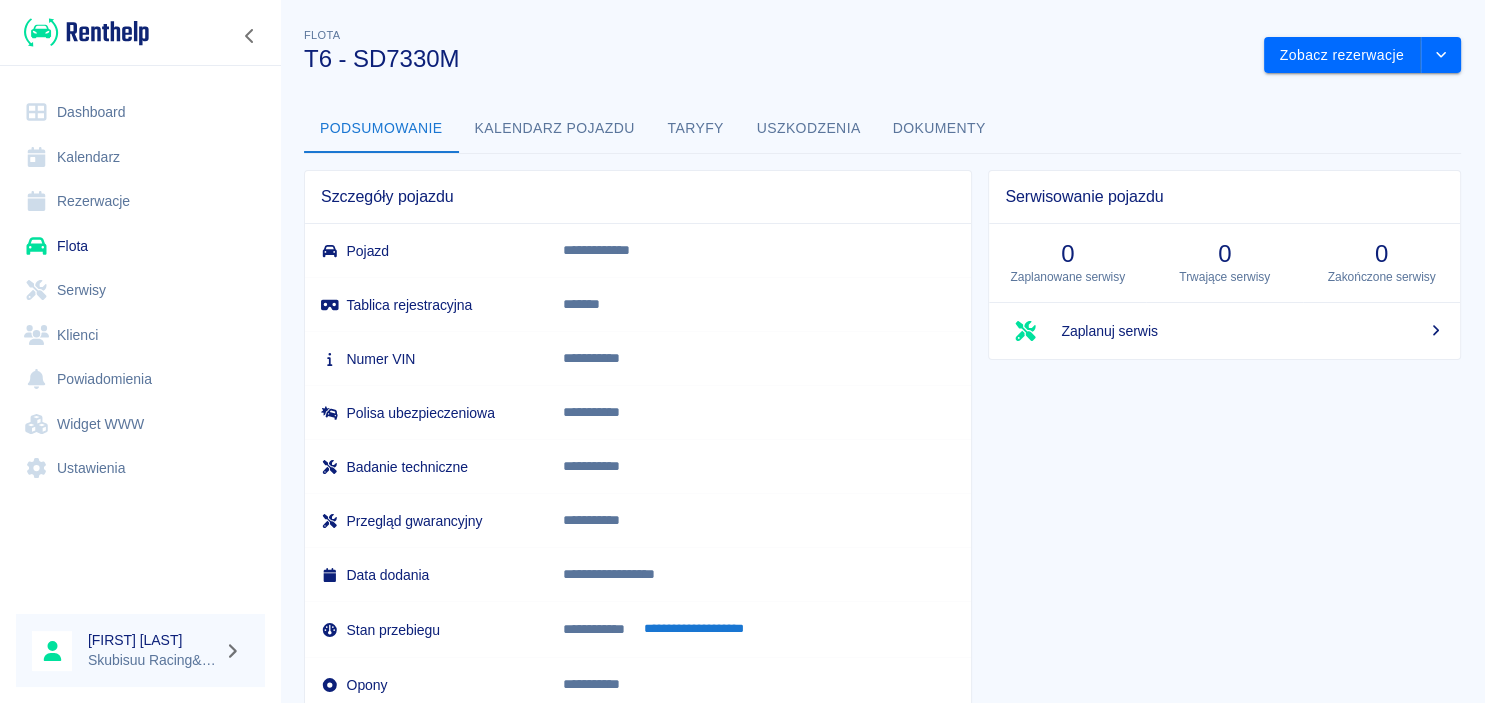 click on "Kalendarz pojazdu" at bounding box center [555, 129] 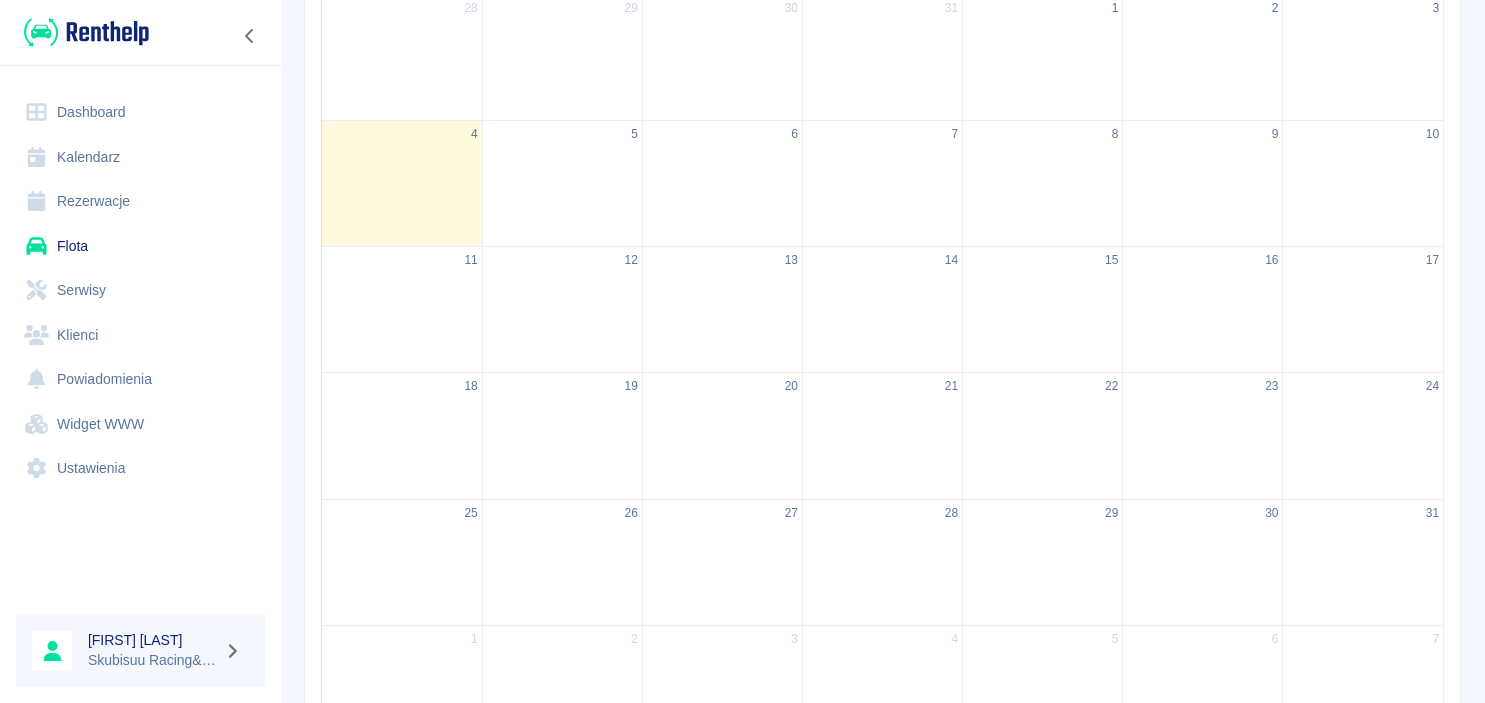 scroll, scrollTop: 0, scrollLeft: 0, axis: both 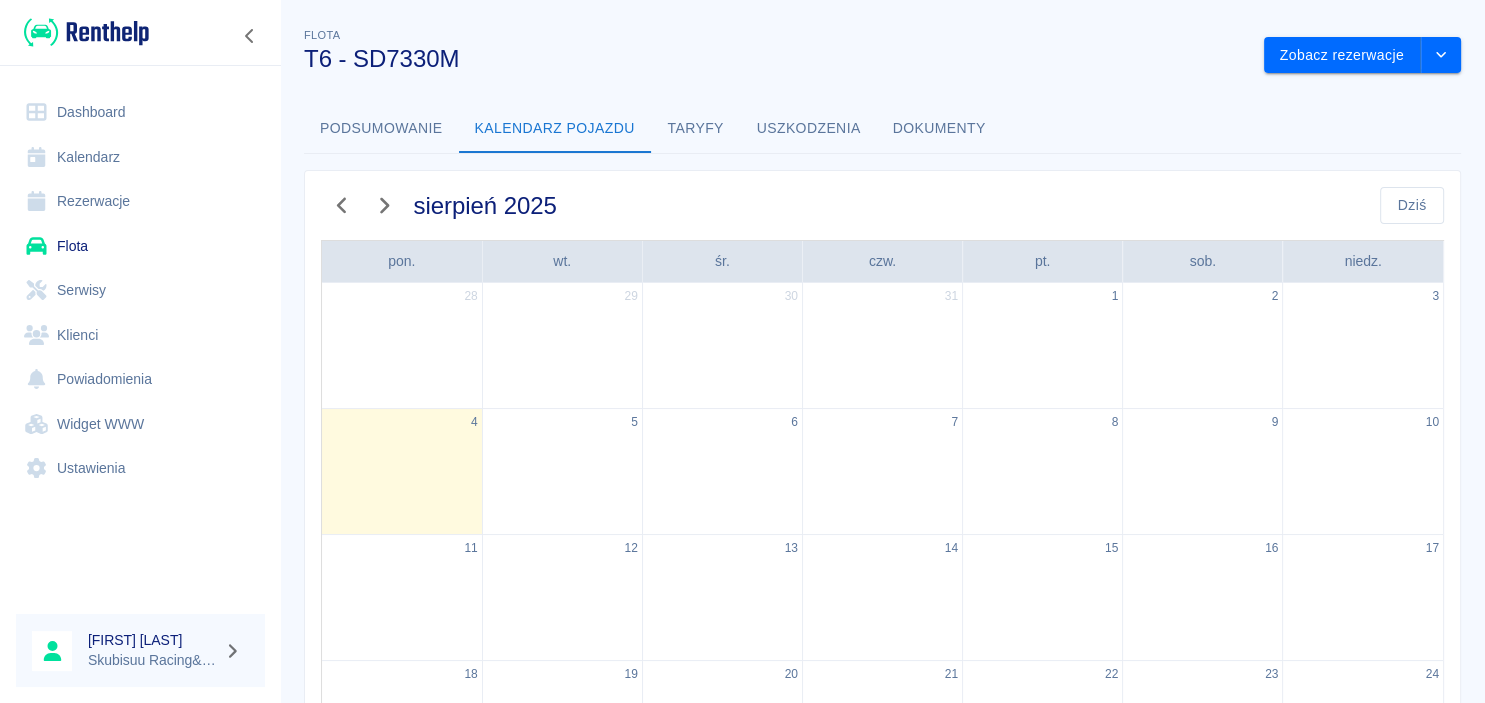 click on "sierpień 2025 Dziś pon. wt. śr. czw. pt. sob. niedz. 28 29 30 31 1 2 3 4 5 6 7 8 9 10 11 12 13 14 15 16 17 18 19 20 21 22 23 24 25 26 27 28 29 30 31 1 2 3 4 5 6 7" at bounding box center [874, 609] 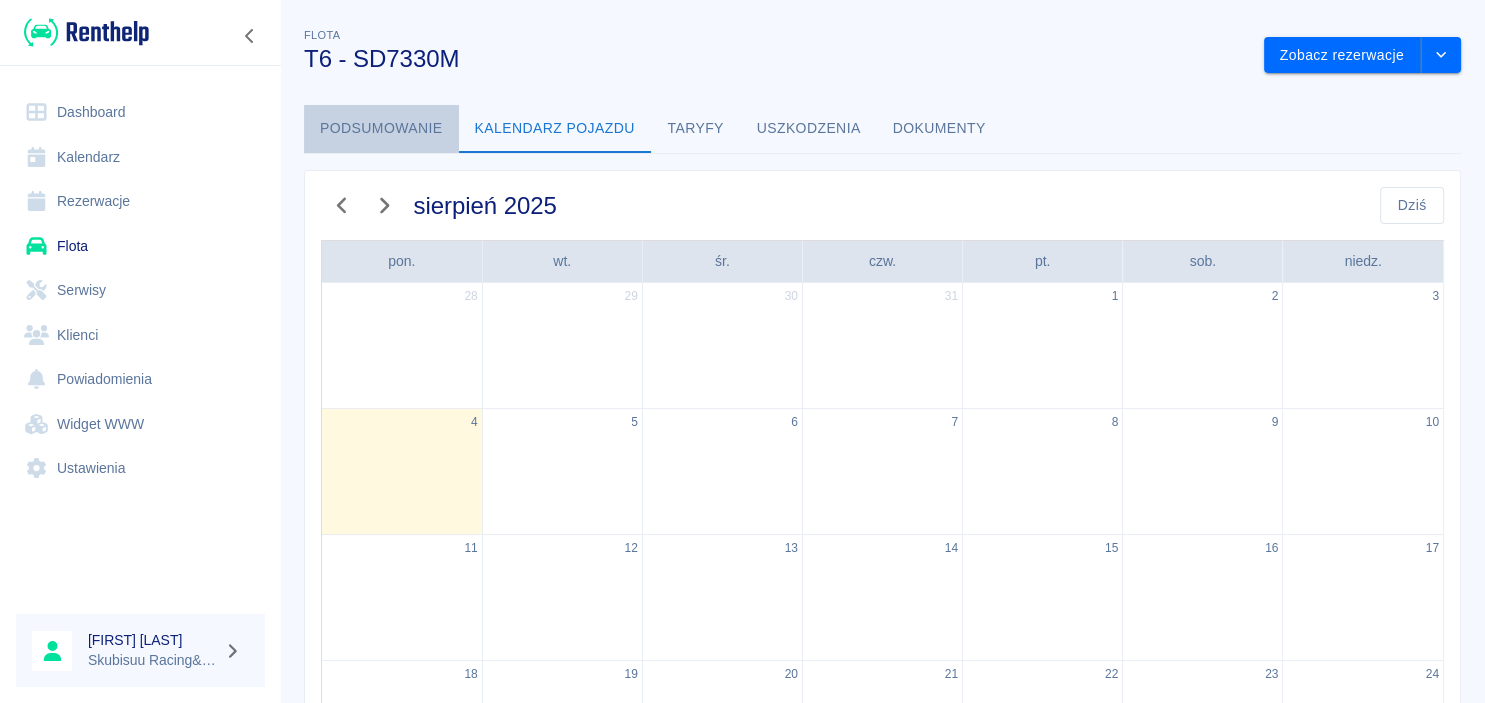 click on "Podsumowanie" at bounding box center [381, 129] 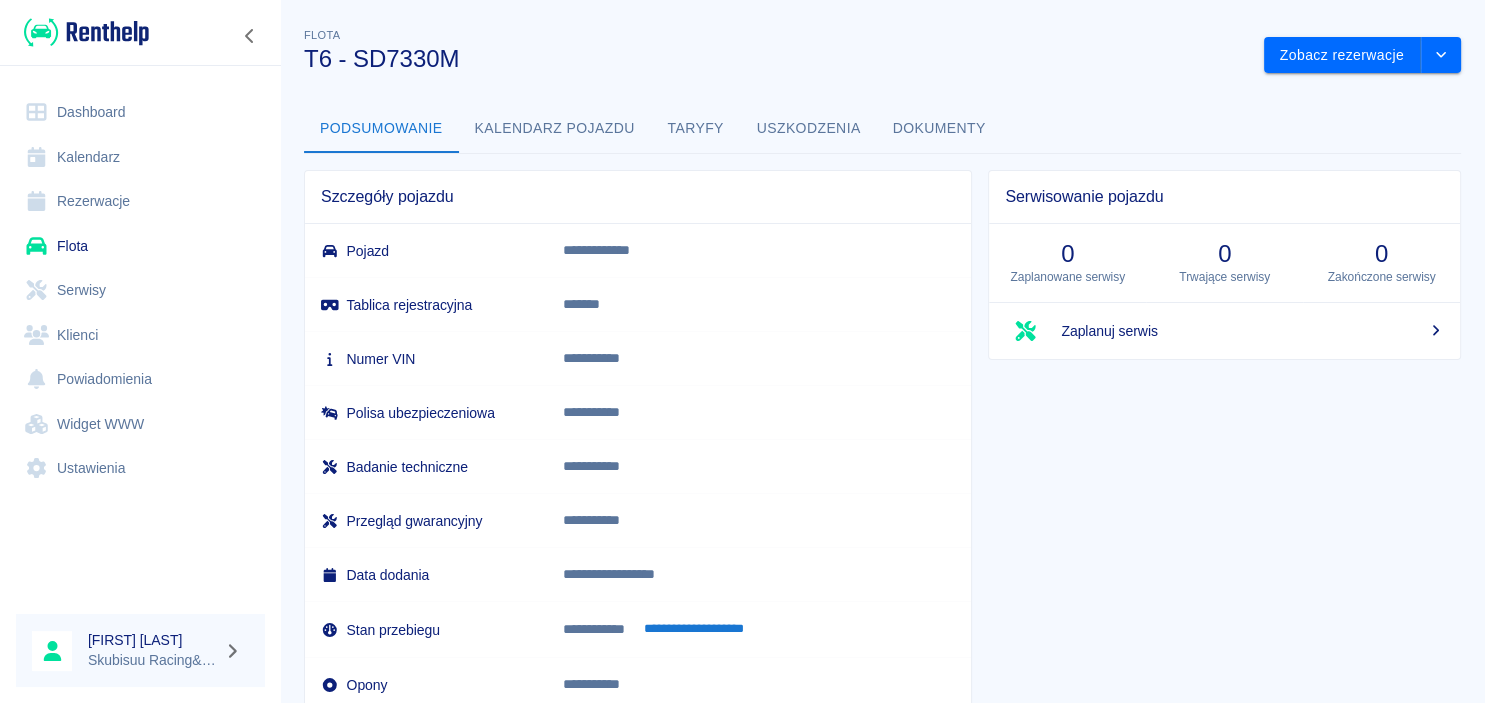 click on "Rezerwacje" at bounding box center [140, 201] 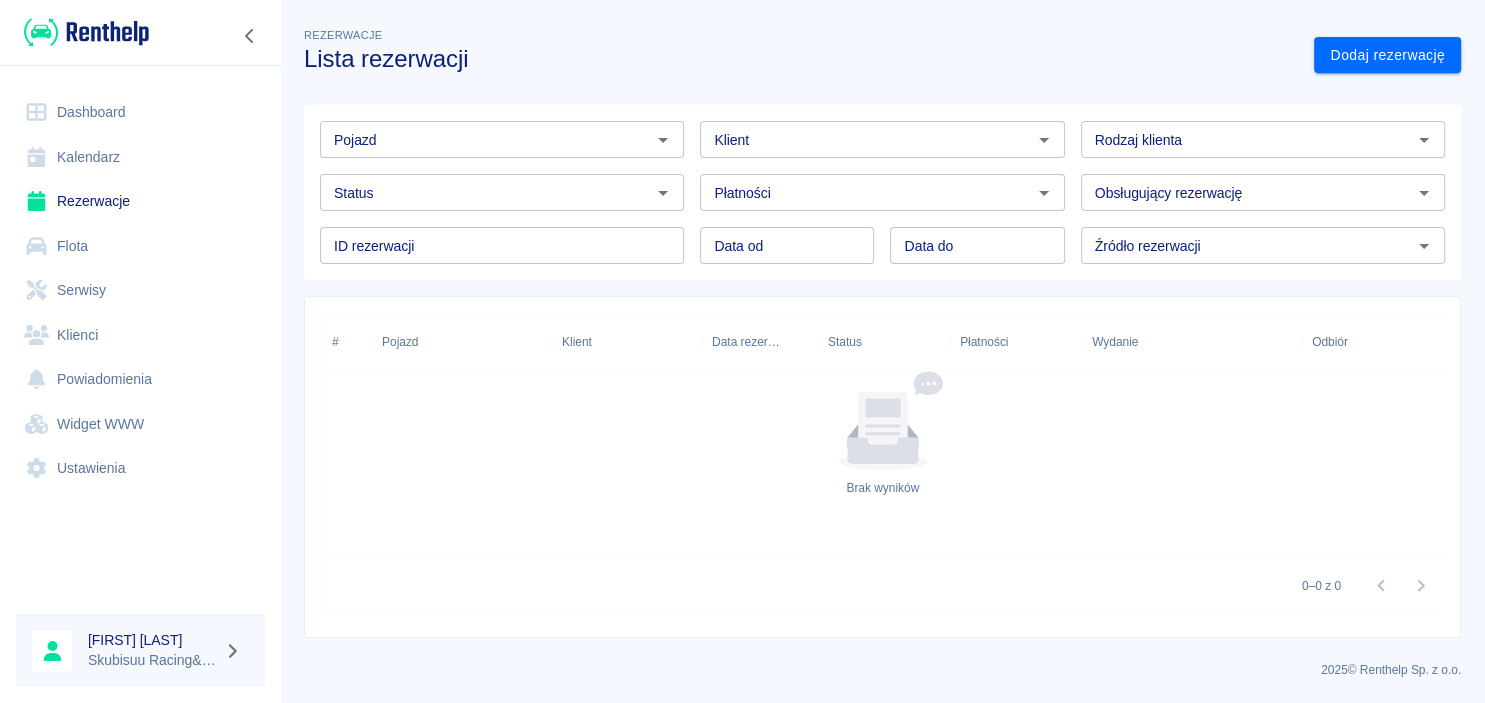 click on "Status Status" at bounding box center [494, 184] 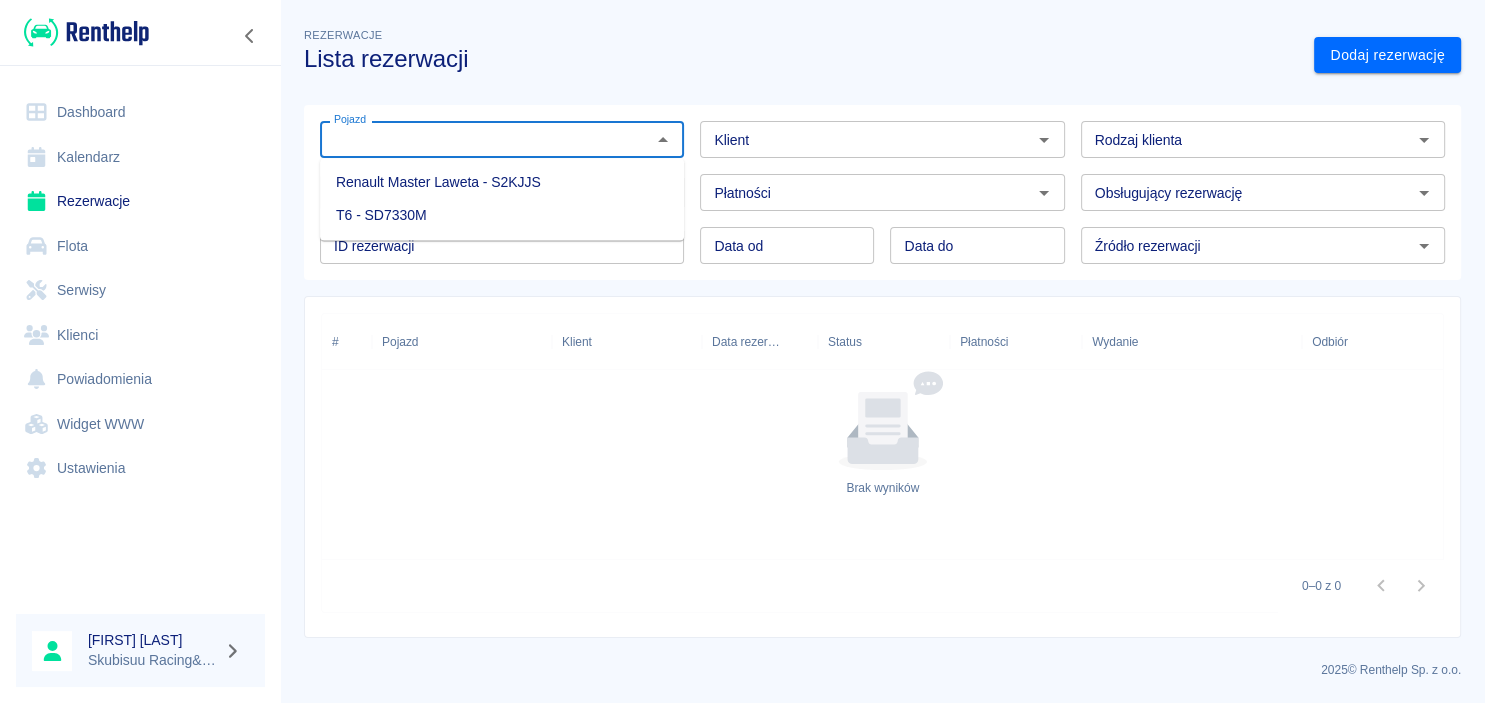 click on "T6 - SD7330M" at bounding box center [502, 215] 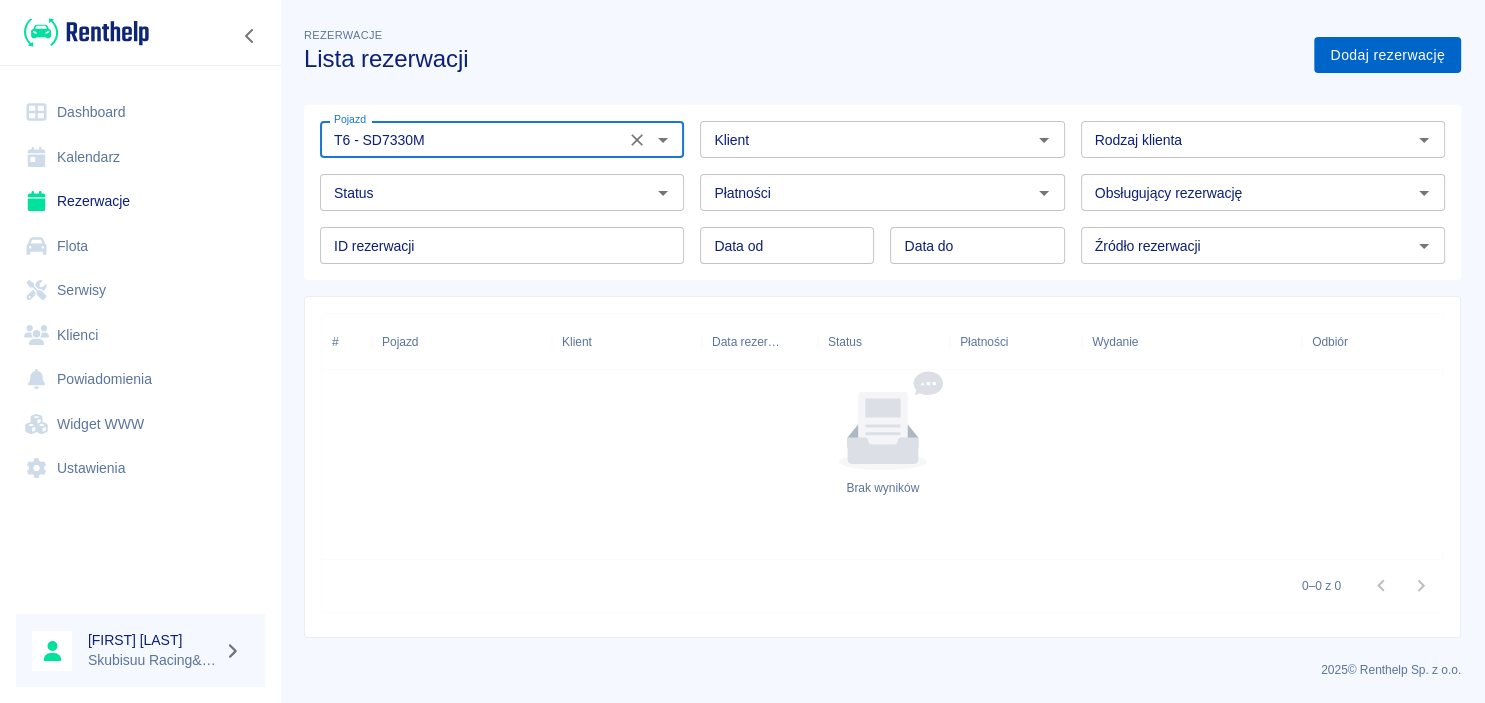 click on "Dodaj rezerwację" at bounding box center [1387, 55] 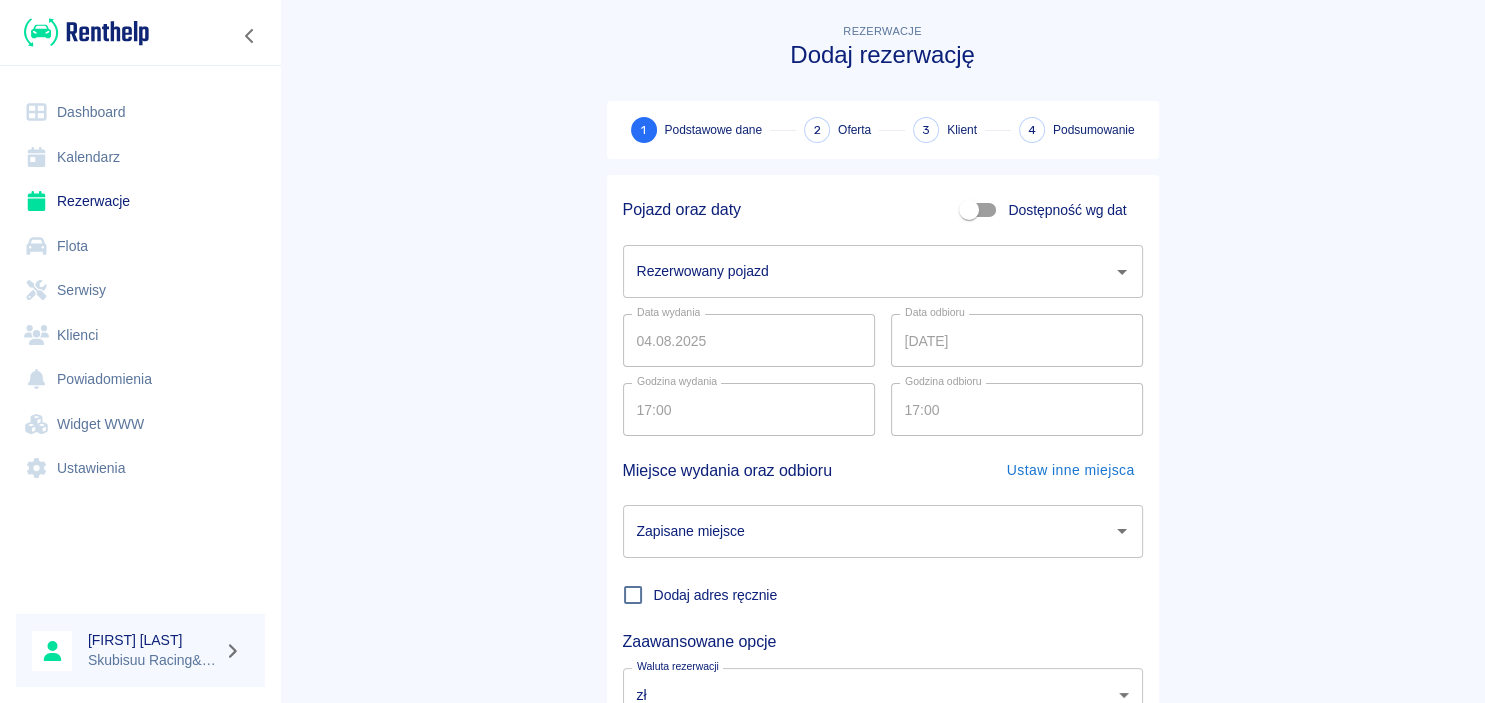scroll, scrollTop: 0, scrollLeft: 0, axis: both 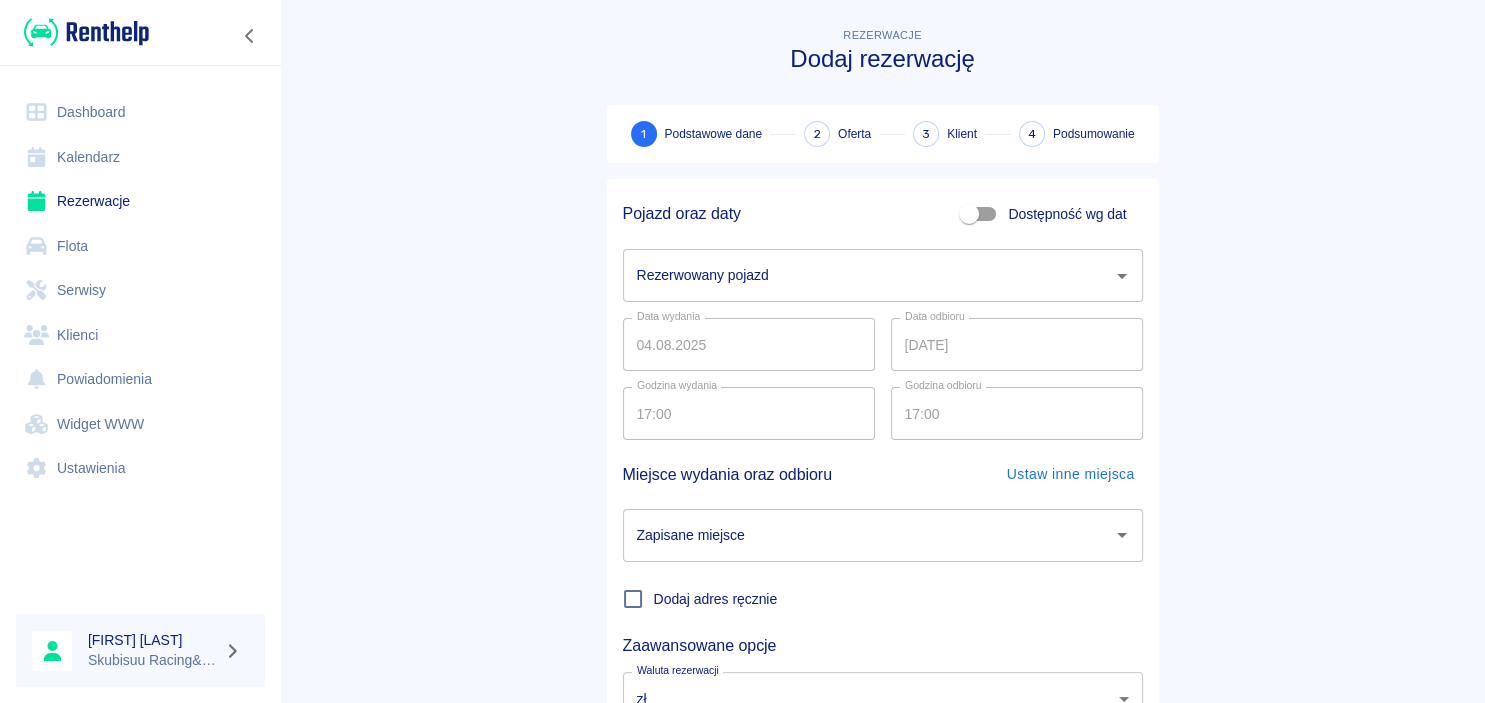 click on "Rezerwowany pojazd" at bounding box center [868, 275] 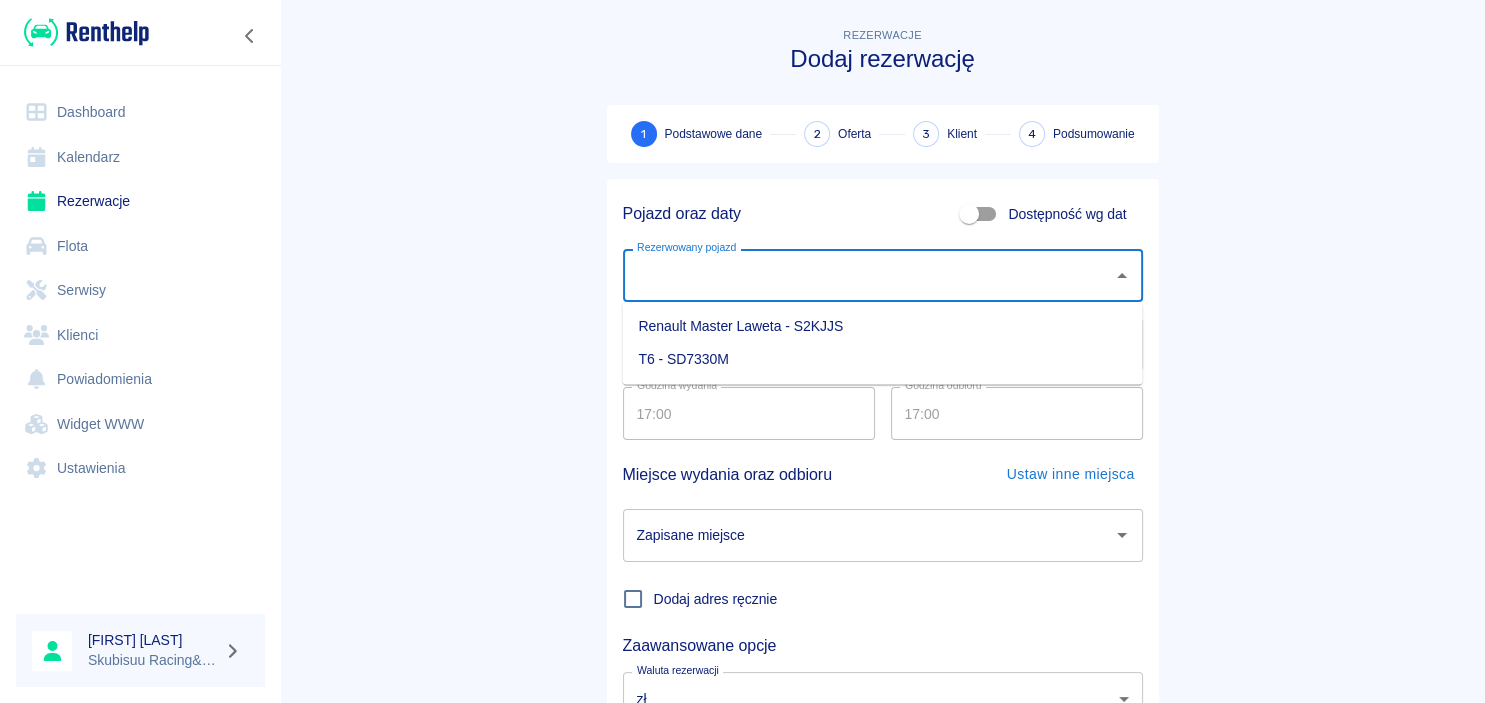 click on "T6 - SD7330M" at bounding box center (882, 359) 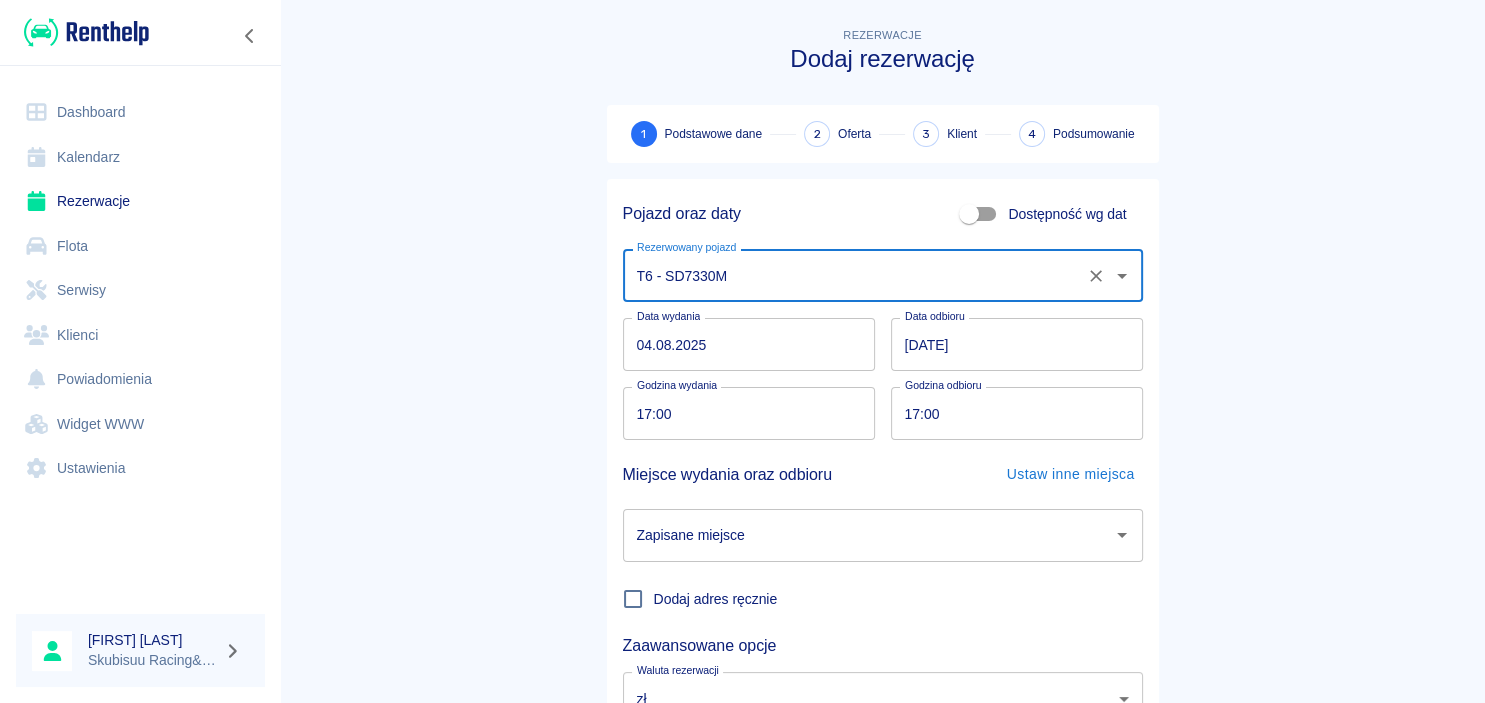 click on "[DATE]" at bounding box center [1017, 344] 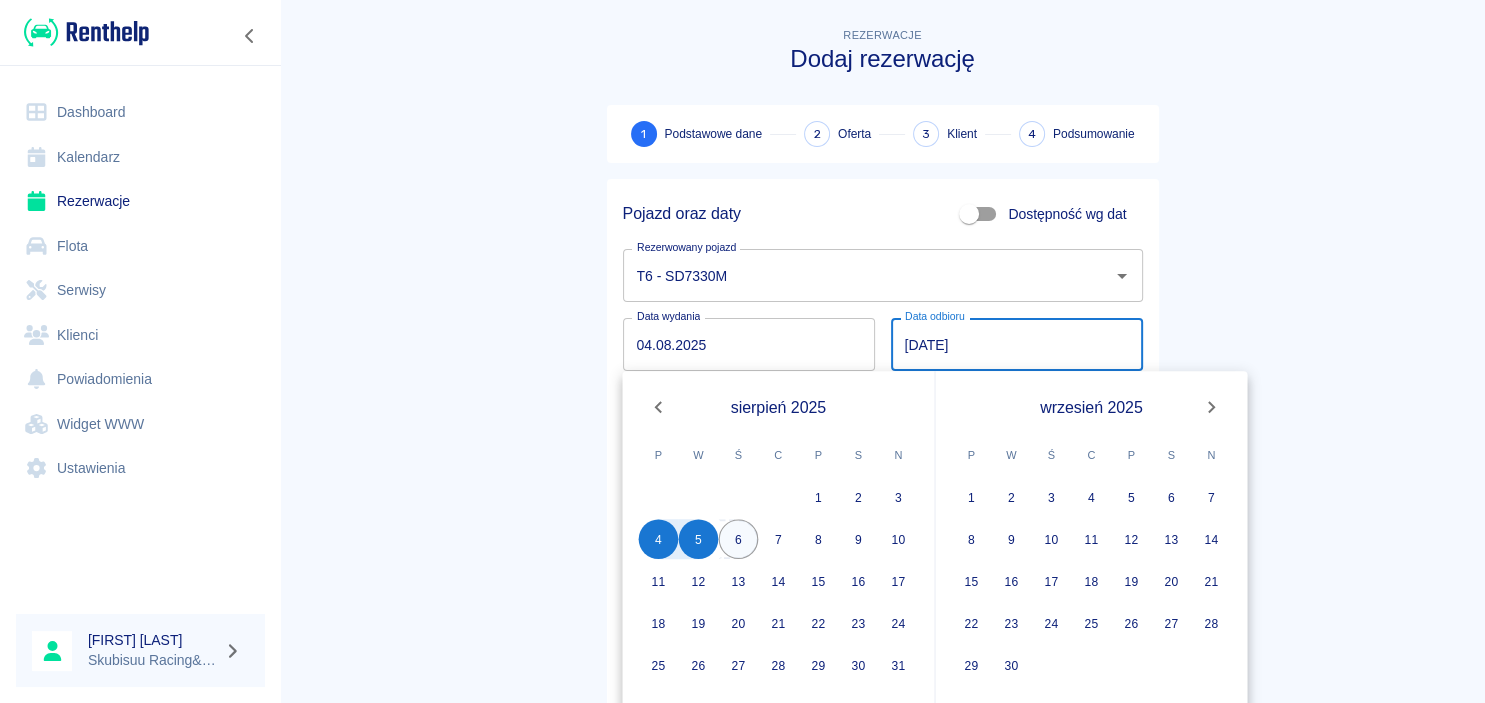 click on "6" at bounding box center (739, 539) 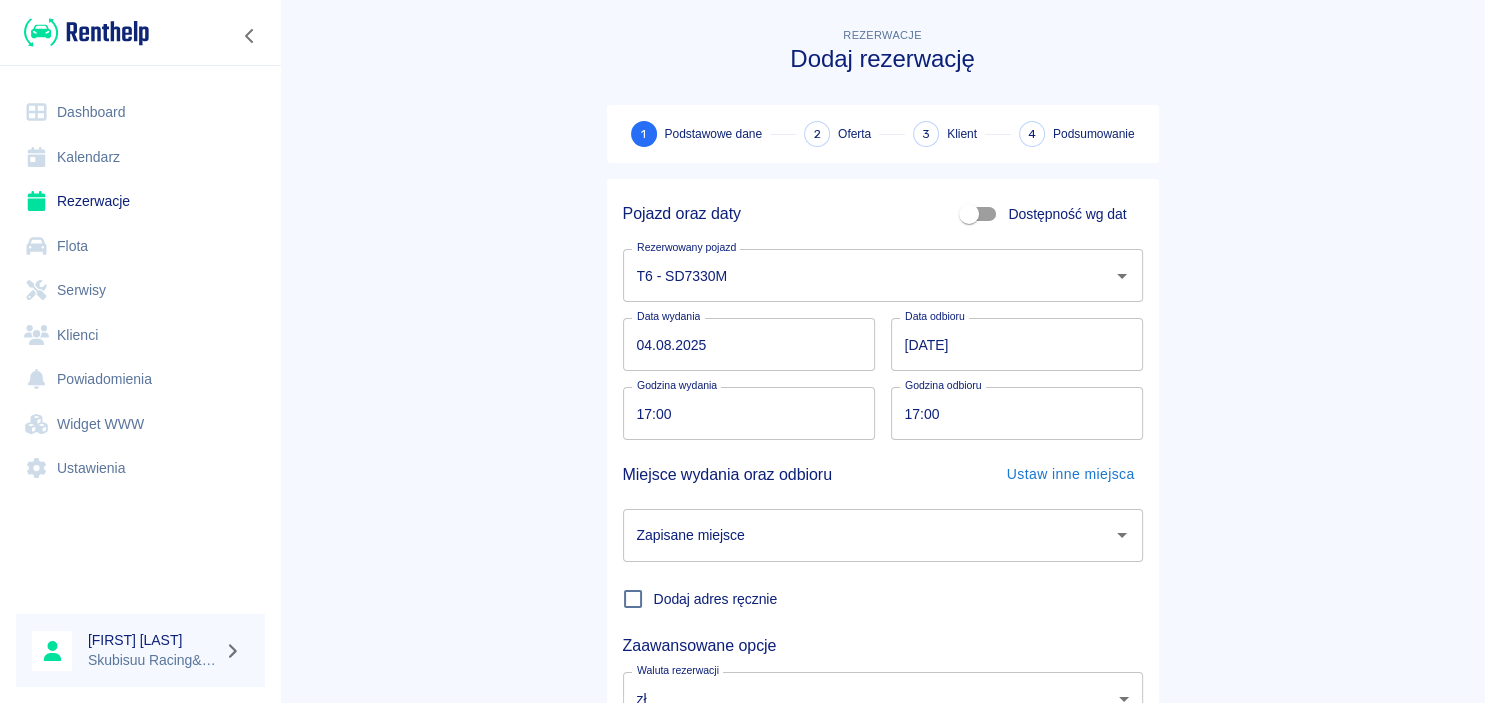 type on "[DATE]" 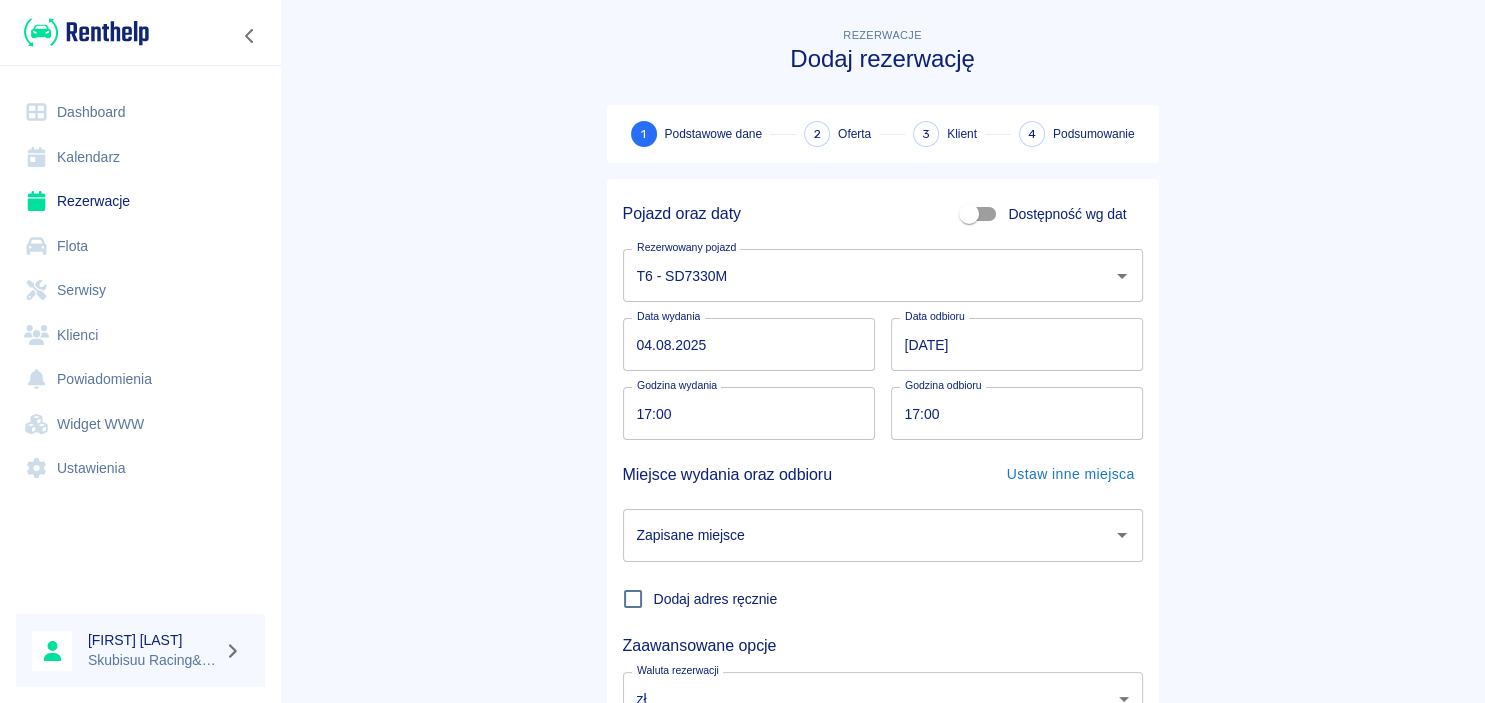 scroll, scrollTop: 96, scrollLeft: 0, axis: vertical 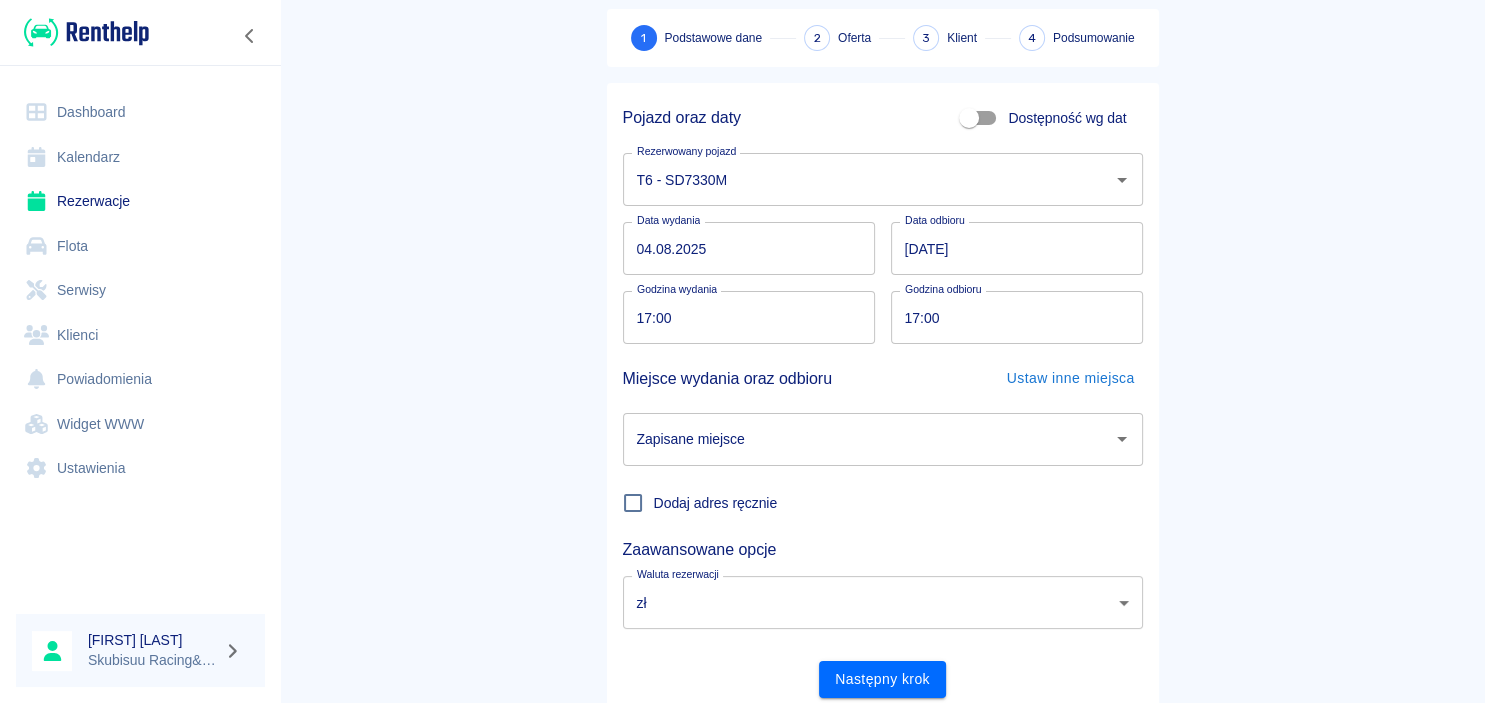 click on "Zapisane miejsce" at bounding box center (868, 439) 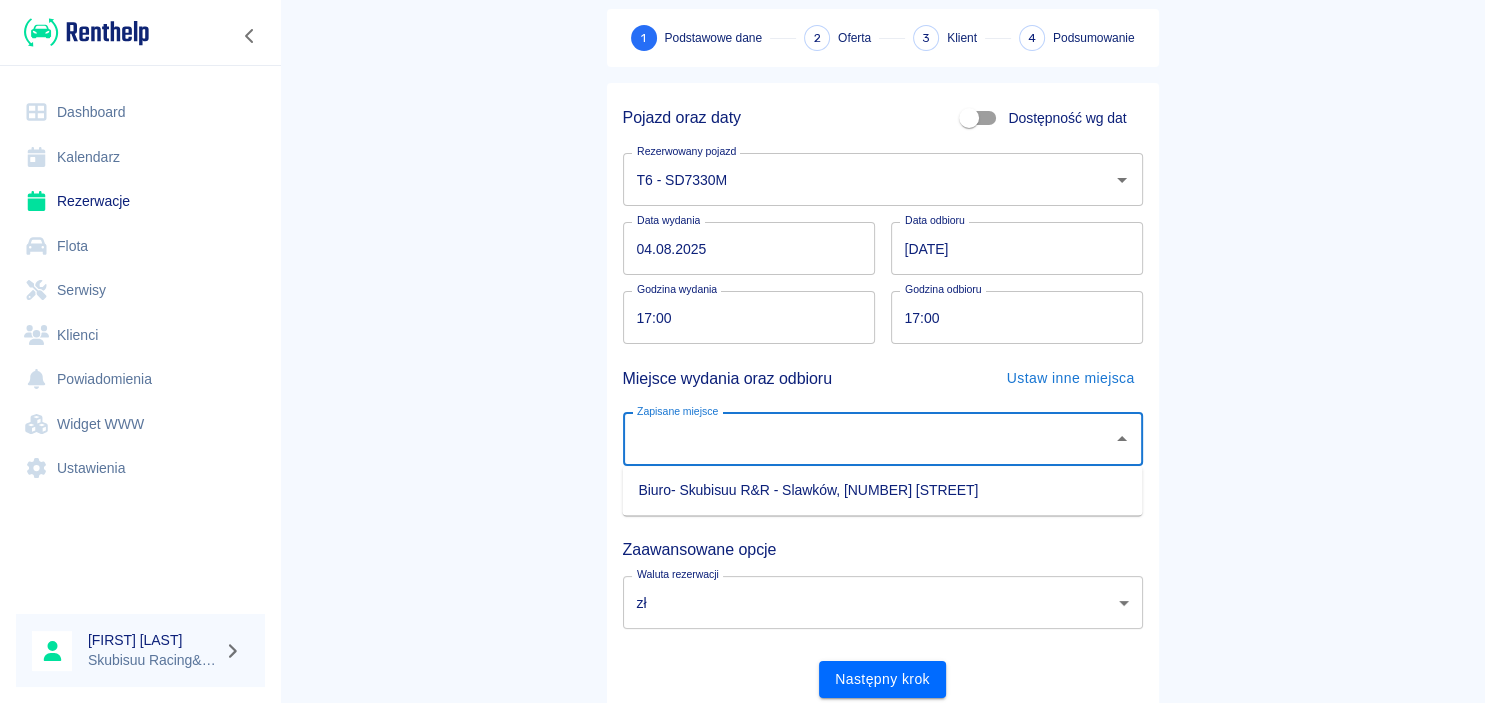 click on "Biuro- Skubisuu R&R - Slawków, [NUMBER] [STREET]" at bounding box center (882, 490) 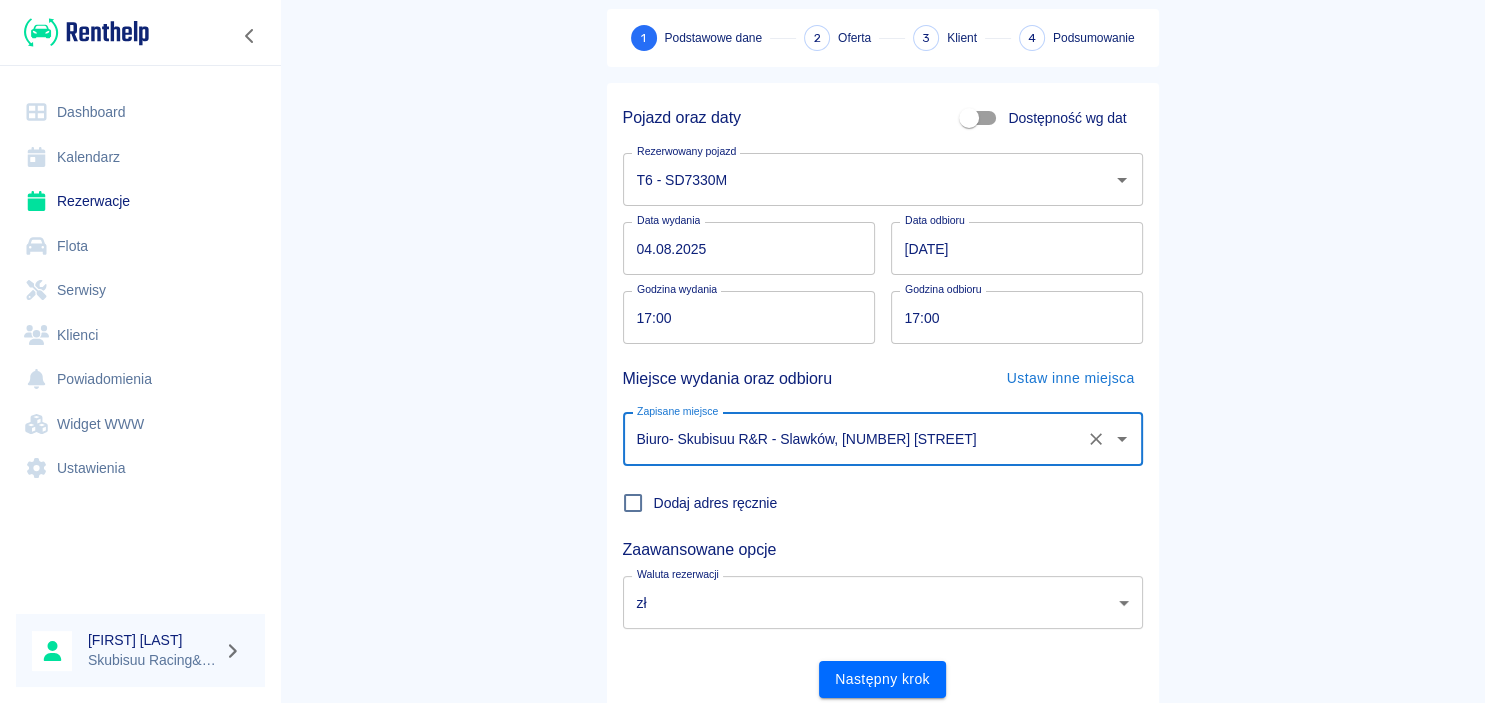 type on "Biuro- Skubisuu R&R - Slawków, [NUMBER] [STREET]" 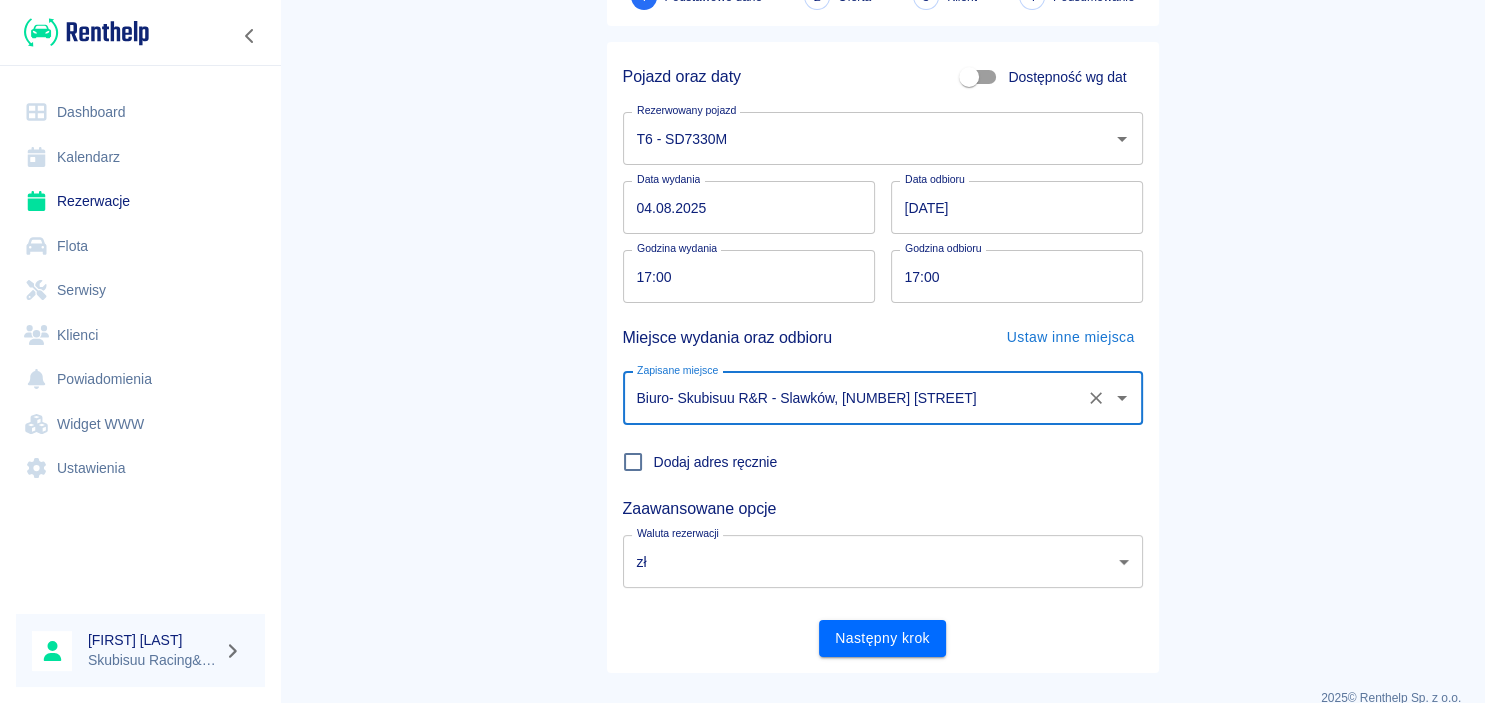 scroll, scrollTop: 165, scrollLeft: 0, axis: vertical 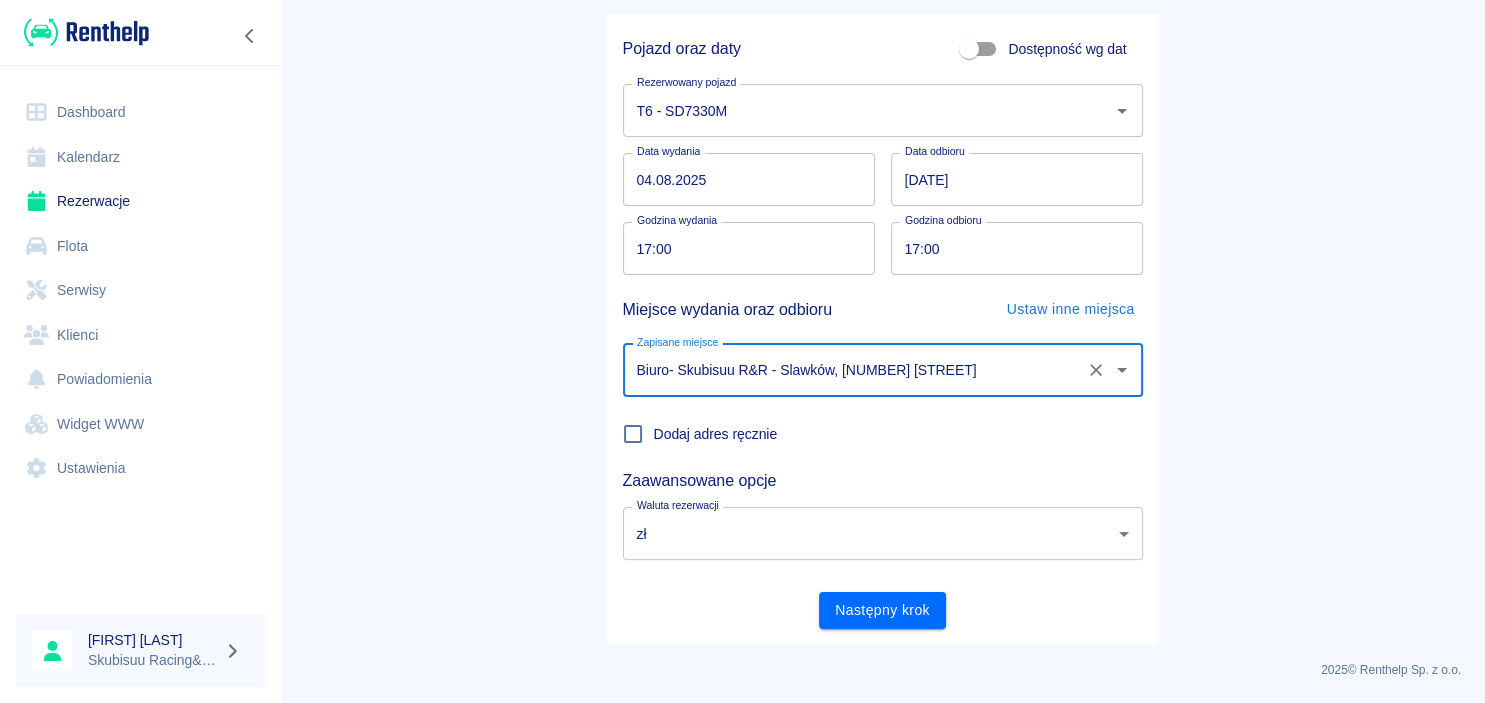 click on "Używamy plików Cookies, by zapewnić Ci najlepsze możliwe doświadczenie. Aby dowiedzieć się więcej, zapoznaj się z naszą Polityką Prywatności. Polityka Prywatności Rozumiem Dashboard Kalendarz Rezerwacje Flota Serwisy Klienci Powiadomienia Widget WWW Ustawienia [FIRST] [LAST] Rezerwacje Dodaj rezerwację 1 Podstawowe dane 2 Oferta 3 Klient 4 Podsumowanie Pojazd oraz daty Dostępność wg dat Rezerwowany pojazd T6 - SD7330M Rezerwowany pojazd Data wydania [DATE] Data wydania Data odbioru [DATE] Data odbioru Godzina wydania 17:00 Godzina wydania Godzina odbioru 17:00 Godzina odbioru Miejsce wydania oraz odbioru Ustaw inne miejsca Zapisane miejsce Biuro- Skubisuu R&R - Slawków, [NUMBER] [STREET] Zapisane miejsce Dodaj adres ręcznie Zaawansowane opcje Waluta rezerwacji zł PLN Waluta rezerwacji Następny krok 2025 © Renthelp Sp. z o.o. Dodaj rezerwację | Renthelp" at bounding box center (742, 351) 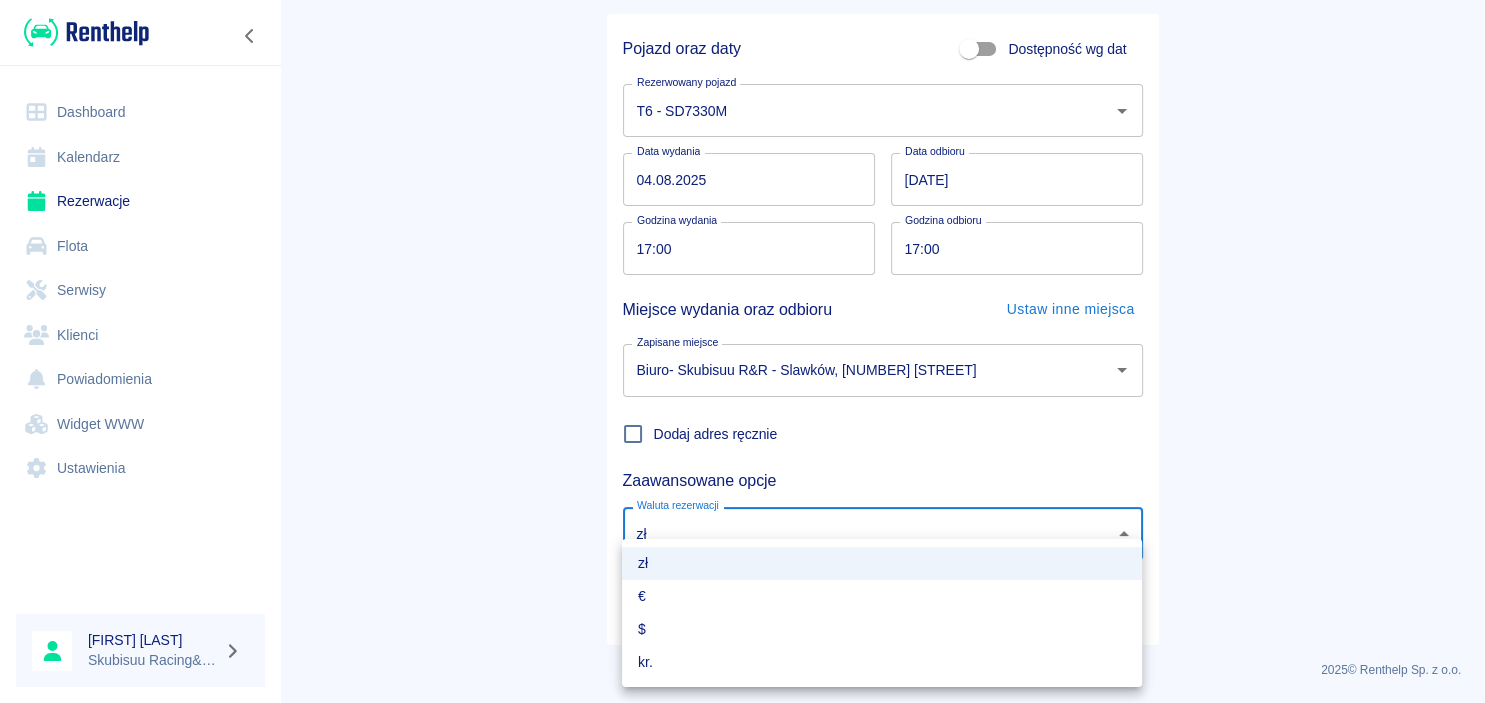 click on "zł" at bounding box center (882, 563) 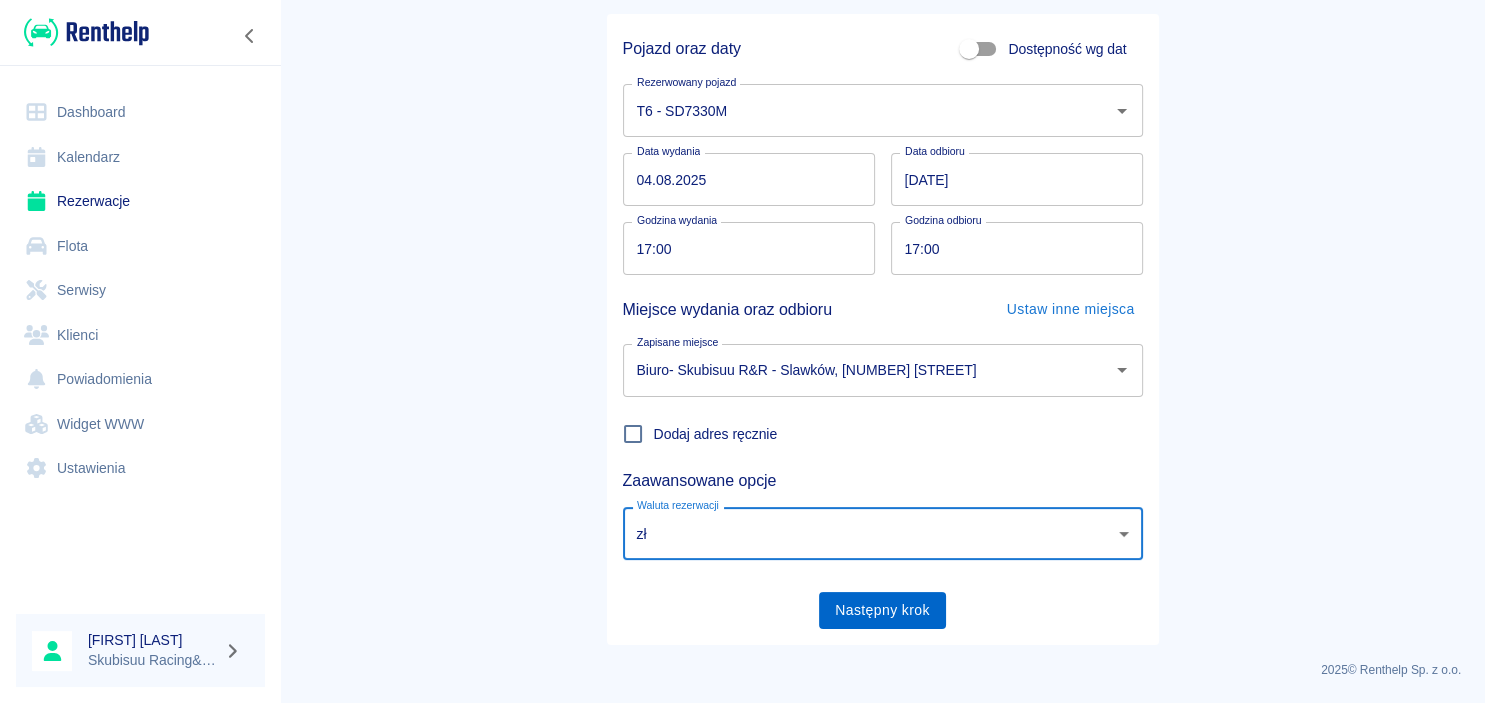 click on "Następny krok" at bounding box center [882, 610] 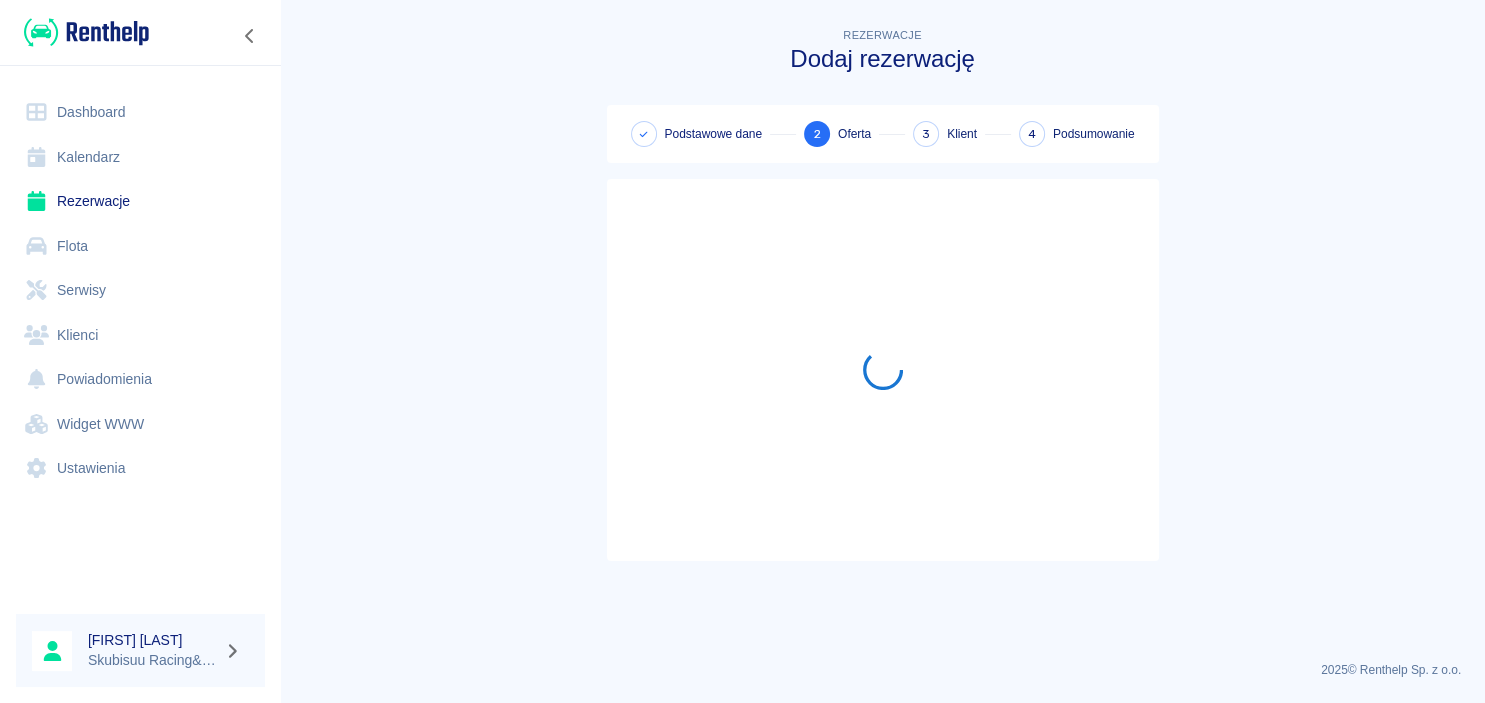 scroll, scrollTop: 0, scrollLeft: 0, axis: both 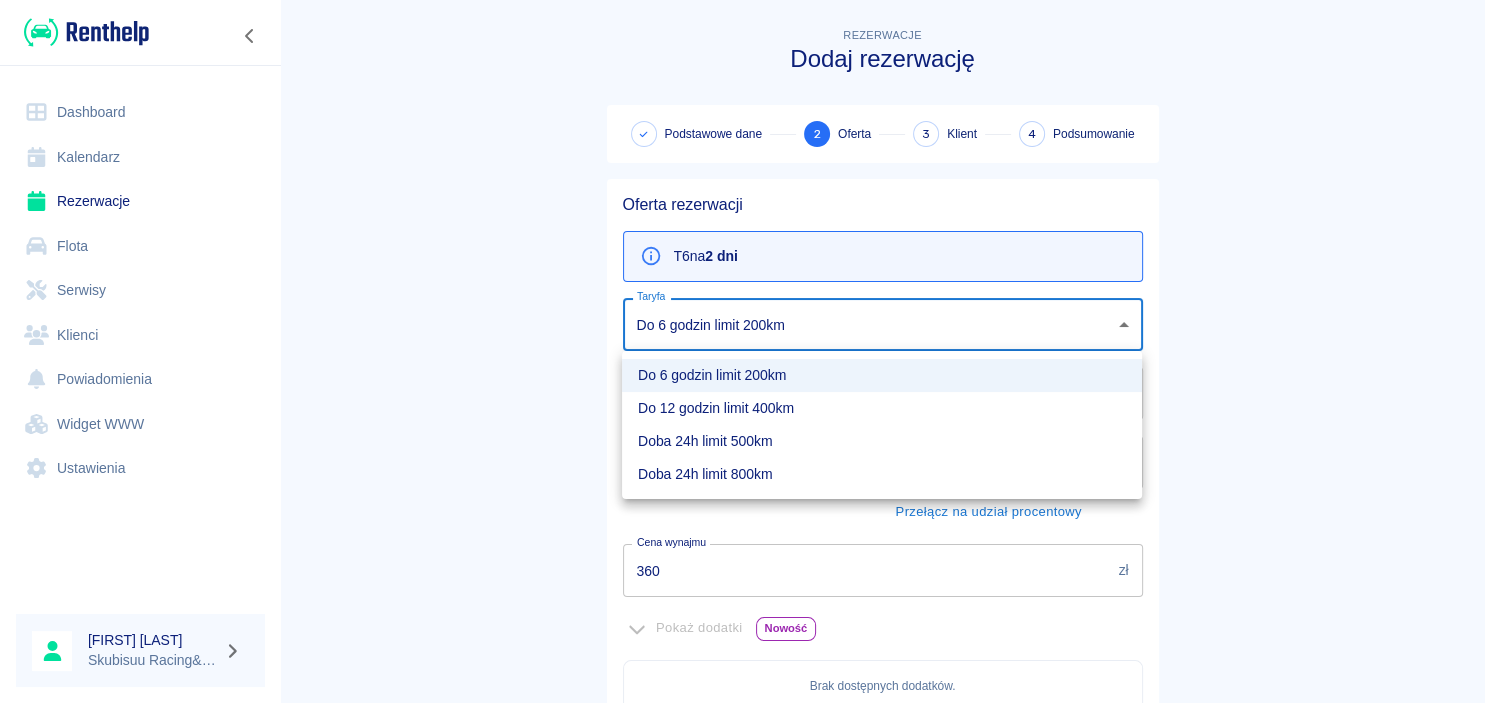 click on "Używamy plików Cookies, by zapewnić Ci najlepsze możliwe doświadczenie. Aby dowiedzieć się więcej, zapoznaj się z naszą Polityką Prywatności. Polityka Prywatności Rozumiem Dashboard Kalendarz Rezerwacje Flota Serwisy Klienci Powiadomienia Widget WWW Ustawienia [FIRST] [LAST] Rezerwacje Dodaj rezerwację Podstawowe dane 2 Oferta 3 Klient 4 Podsumowanie Oferta rezerwacji T6 na 2 dni Taryfa Do 6 godzin limit 200km 09d1f284-122c-49cb-89b3-a69b6664d68a Taryfa Dzienny limit kilometrów 200 km Dzienny limit kilometrów Przekroczenie limitu kilometrów 0.5 zł/km Przekroczenie limitu kilometrów Kaucja 1000 zł PLN Kaucja Udział własny w szkodzie 0 zł Udział własny w szkodzie Przełącz na udział procentowy Cena wynajmu 360 zł Cena wynajmu Pokaż dodatki Nowość Brak dostępnych dodatków . Dodaj dodatki w ustawieniach wypożyczalni + Dodaj rabat Podsumowanie Cena wynajmu 360,00 zł Całkowity limit kilometrów 400 km Suma całkowita 360,00 zł Poprzedni krok 2025" at bounding box center (742, 351) 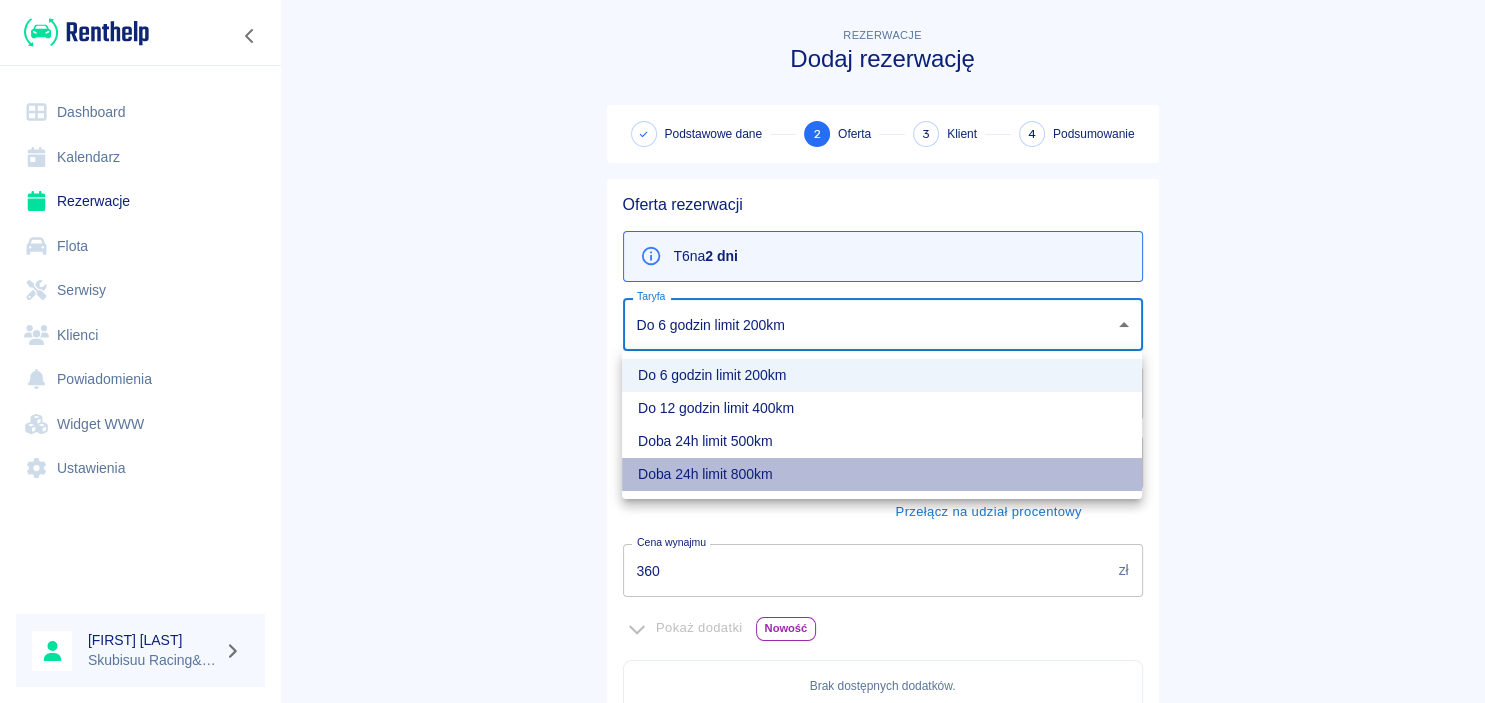 click on "Doba 24h limit 800km" at bounding box center (882, 474) 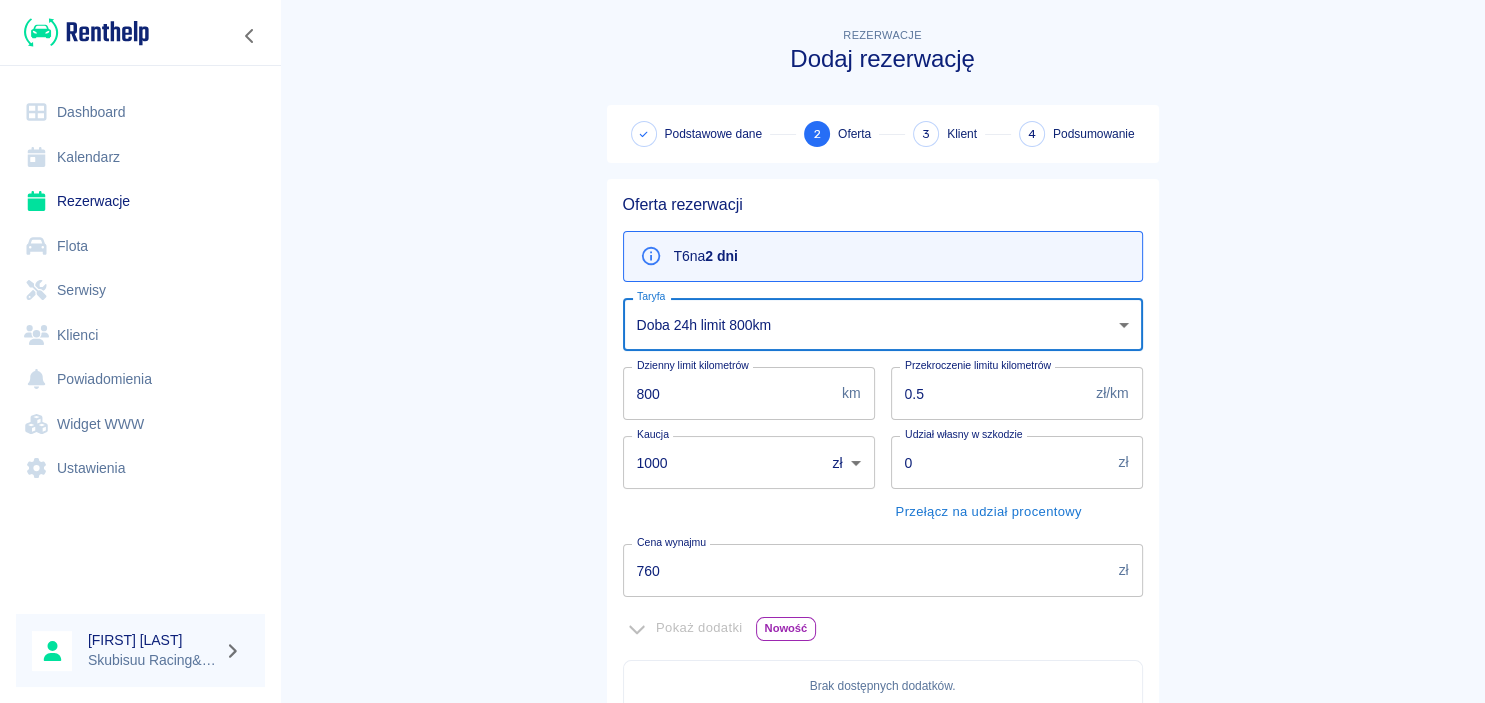 click on "800" at bounding box center [728, 393] 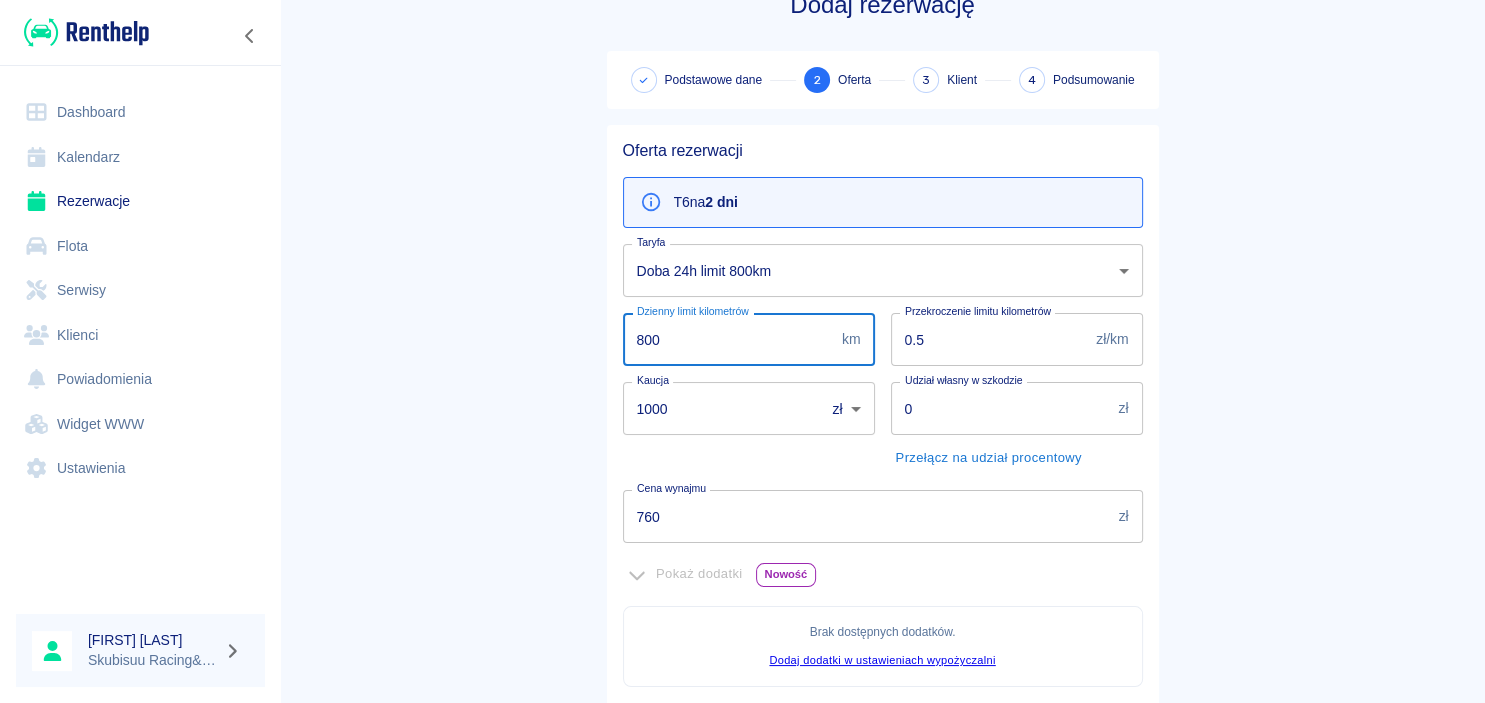 scroll, scrollTop: 96, scrollLeft: 0, axis: vertical 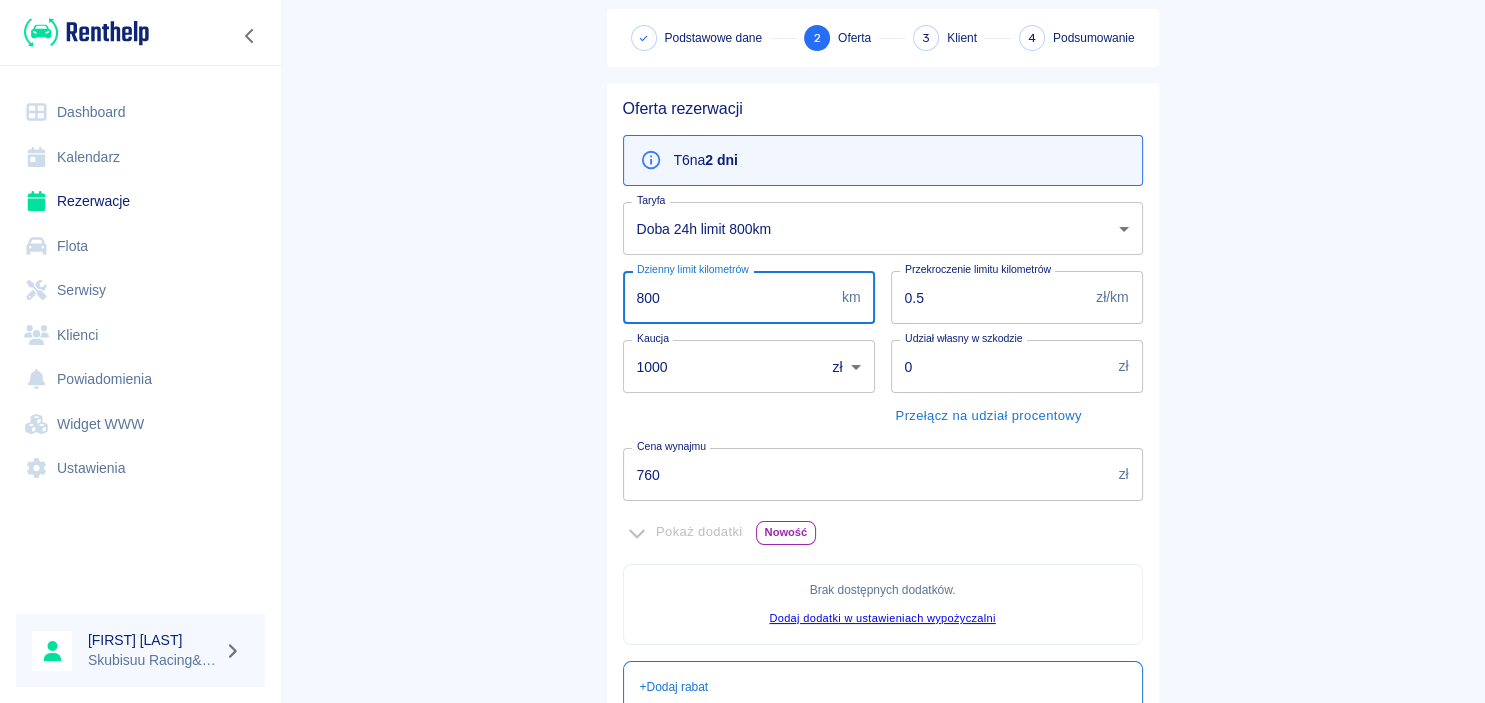 click on "760" at bounding box center (867, 474) 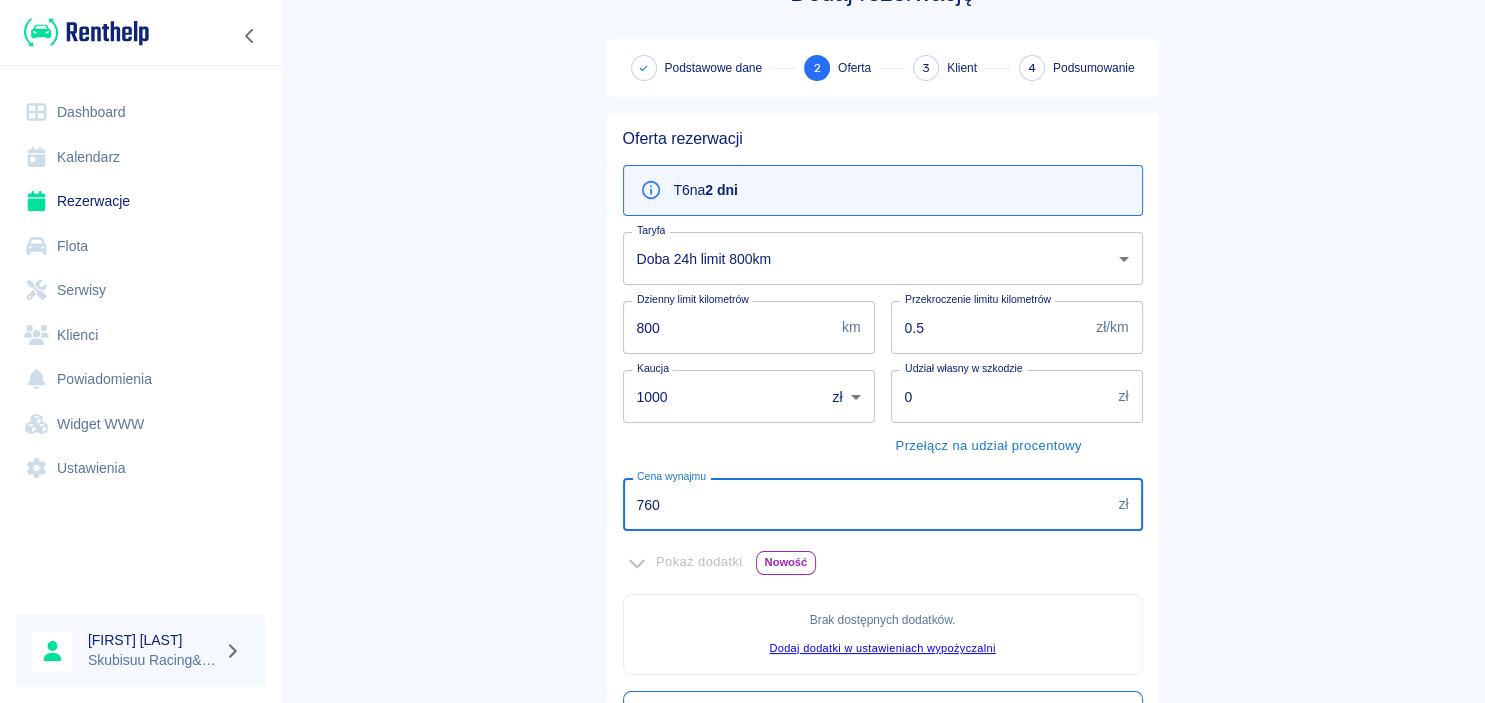 scroll, scrollTop: 450, scrollLeft: 0, axis: vertical 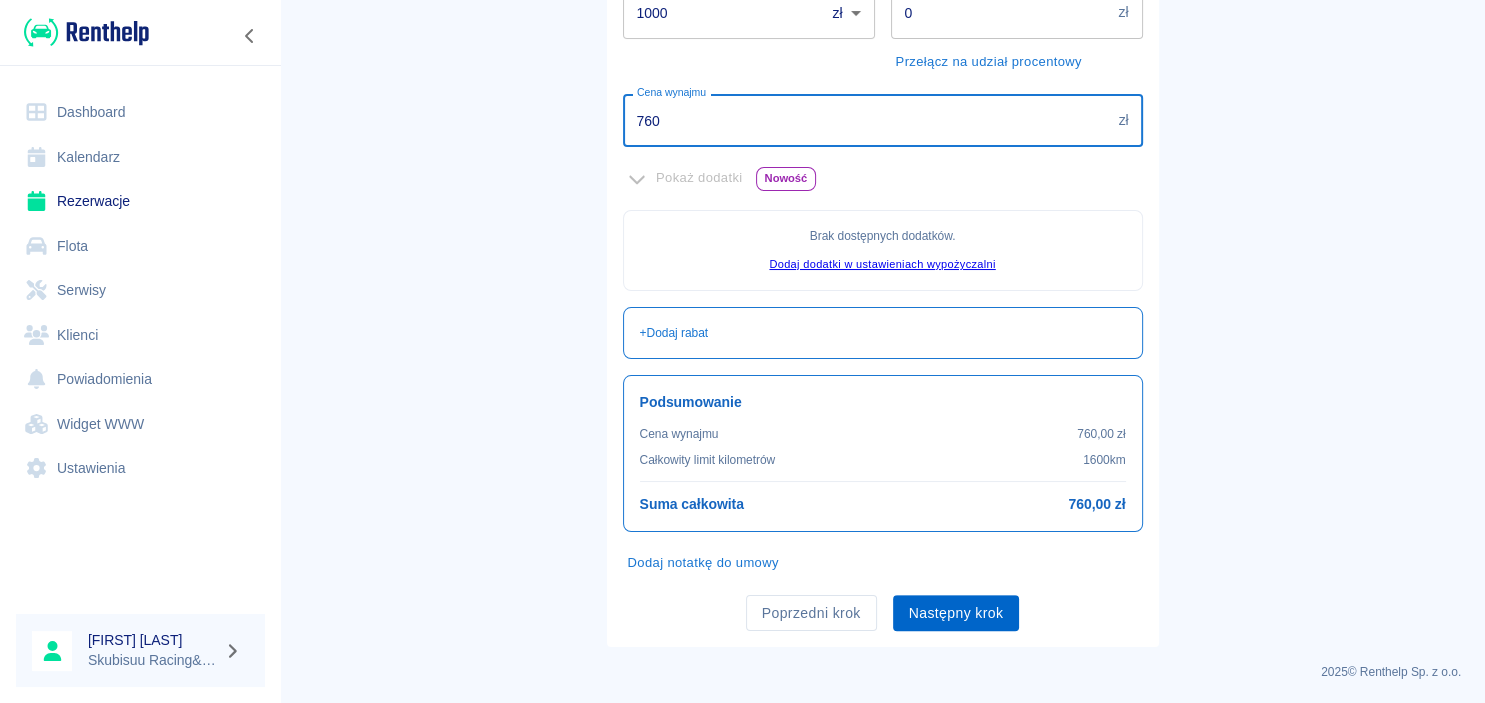 click on "Następny krok" at bounding box center (956, 613) 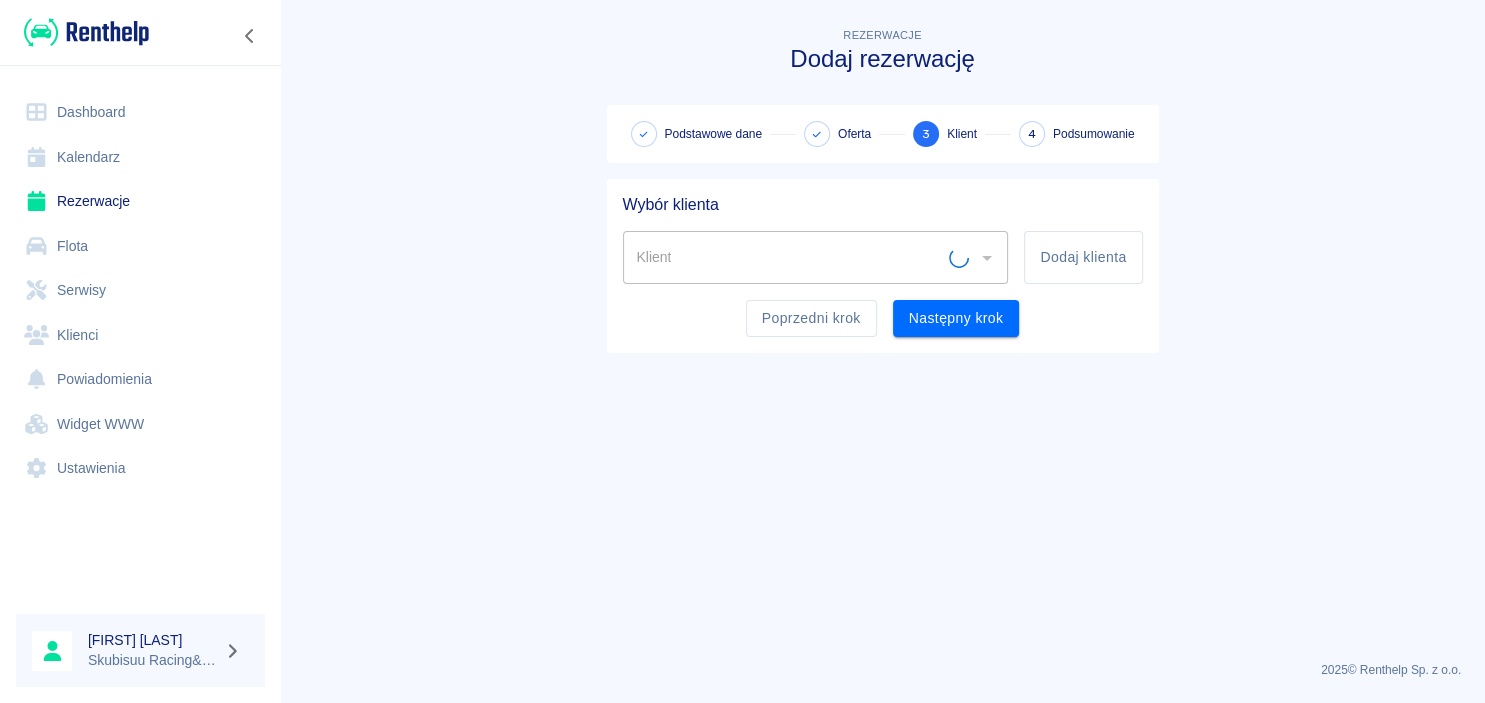 scroll, scrollTop: 0, scrollLeft: 0, axis: both 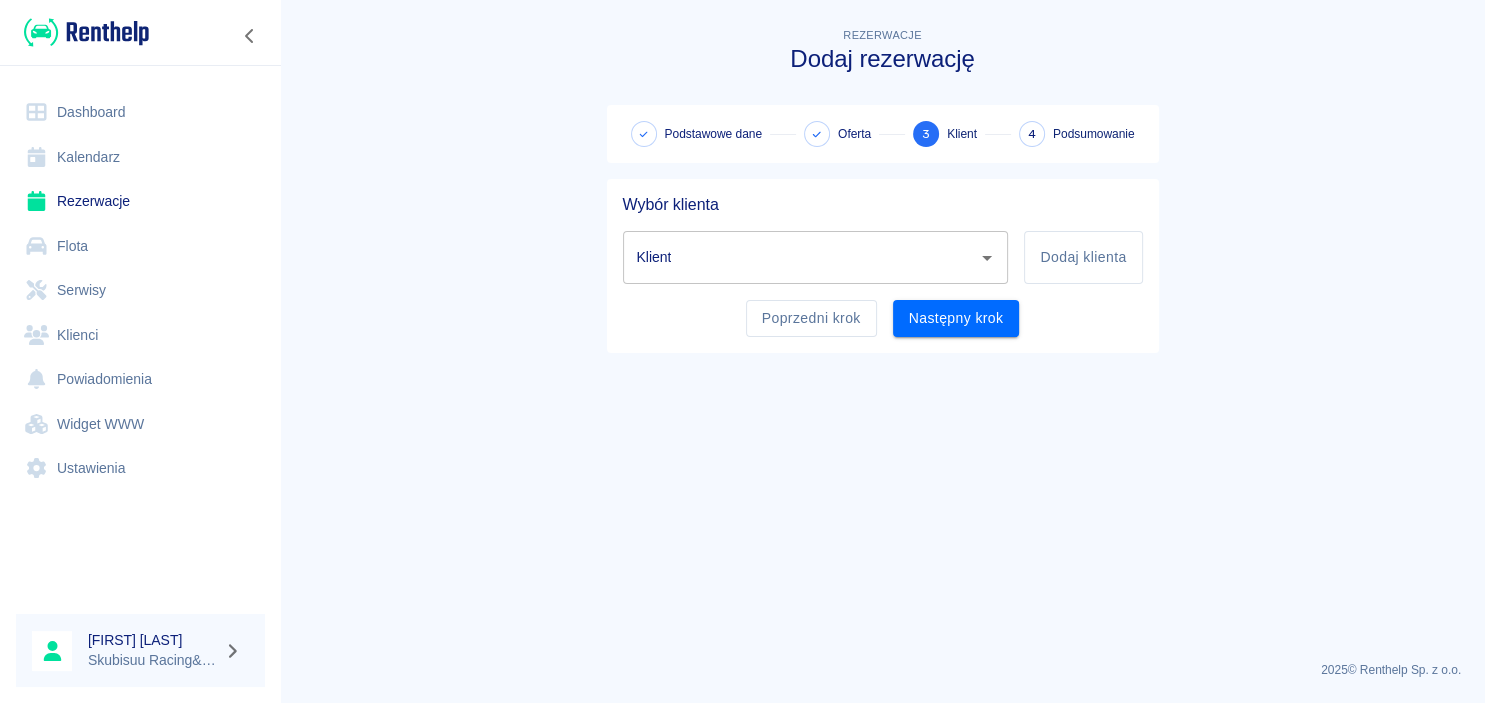 click on "Klient" at bounding box center [801, 257] 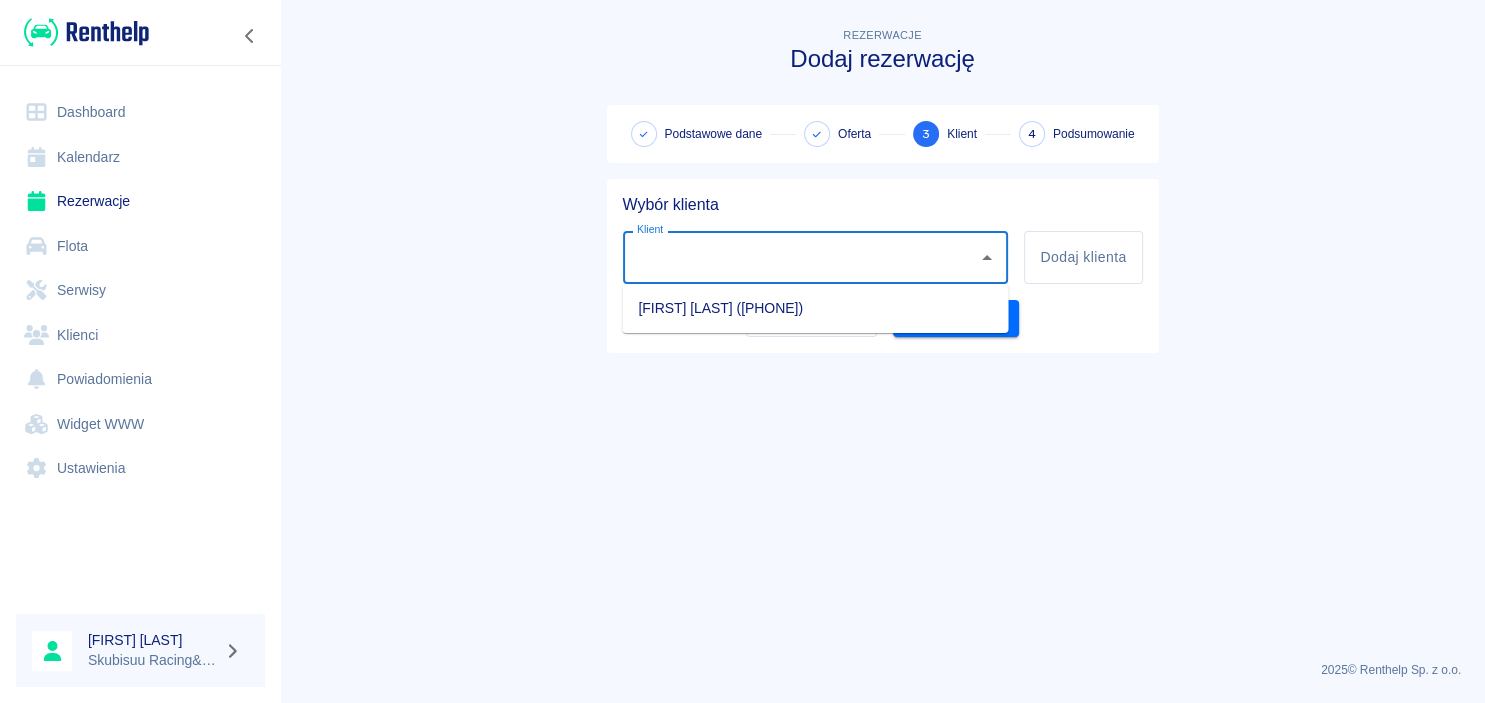 click on "Rezerwacje Dodaj rezerwację Podstawowe dane Oferta 3 Klient 4 Podsumowanie Wybór klienta Klient Klient Dodaj klienta Poprzedni krok Następny krok" at bounding box center [882, 334] 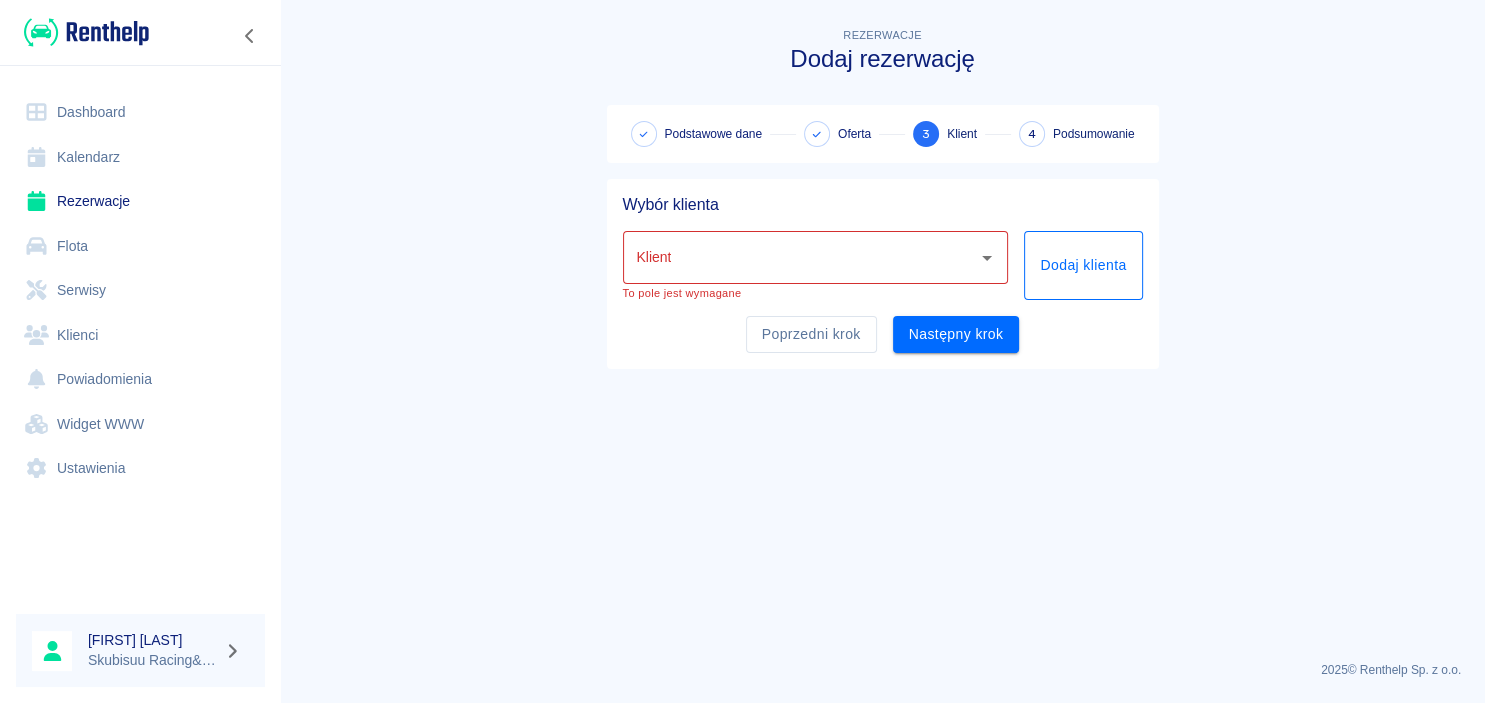 click on "Dodaj klienta" at bounding box center (1083, 265) 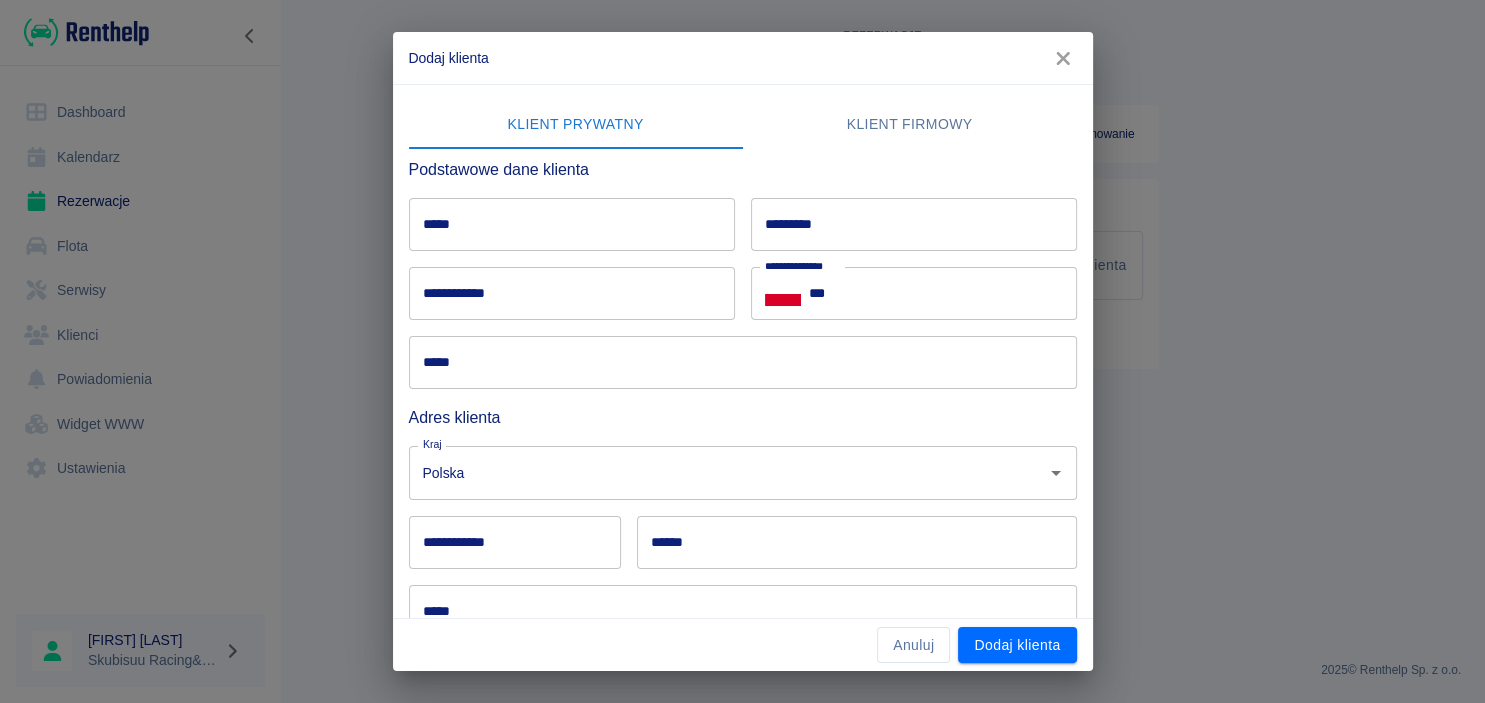 click on "*****" at bounding box center (572, 224) 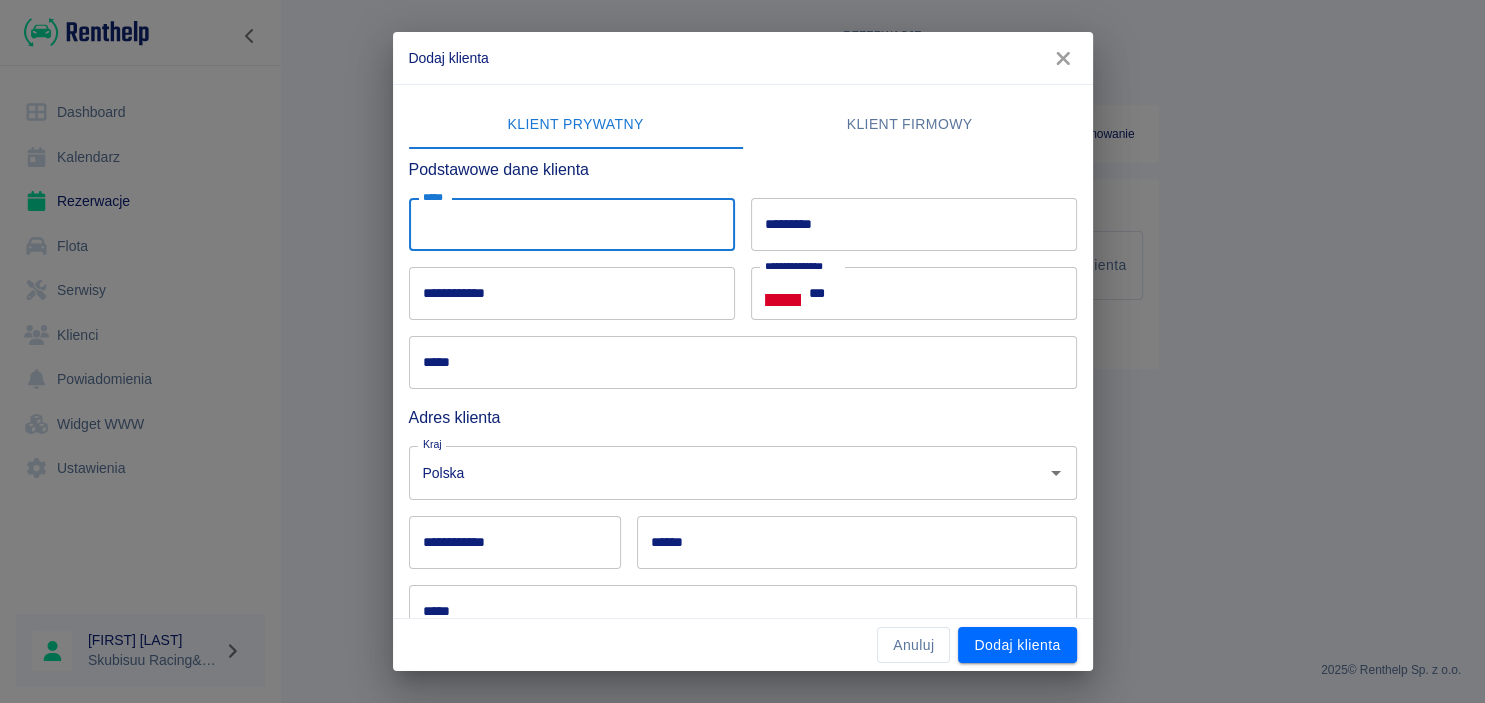 type on "*" 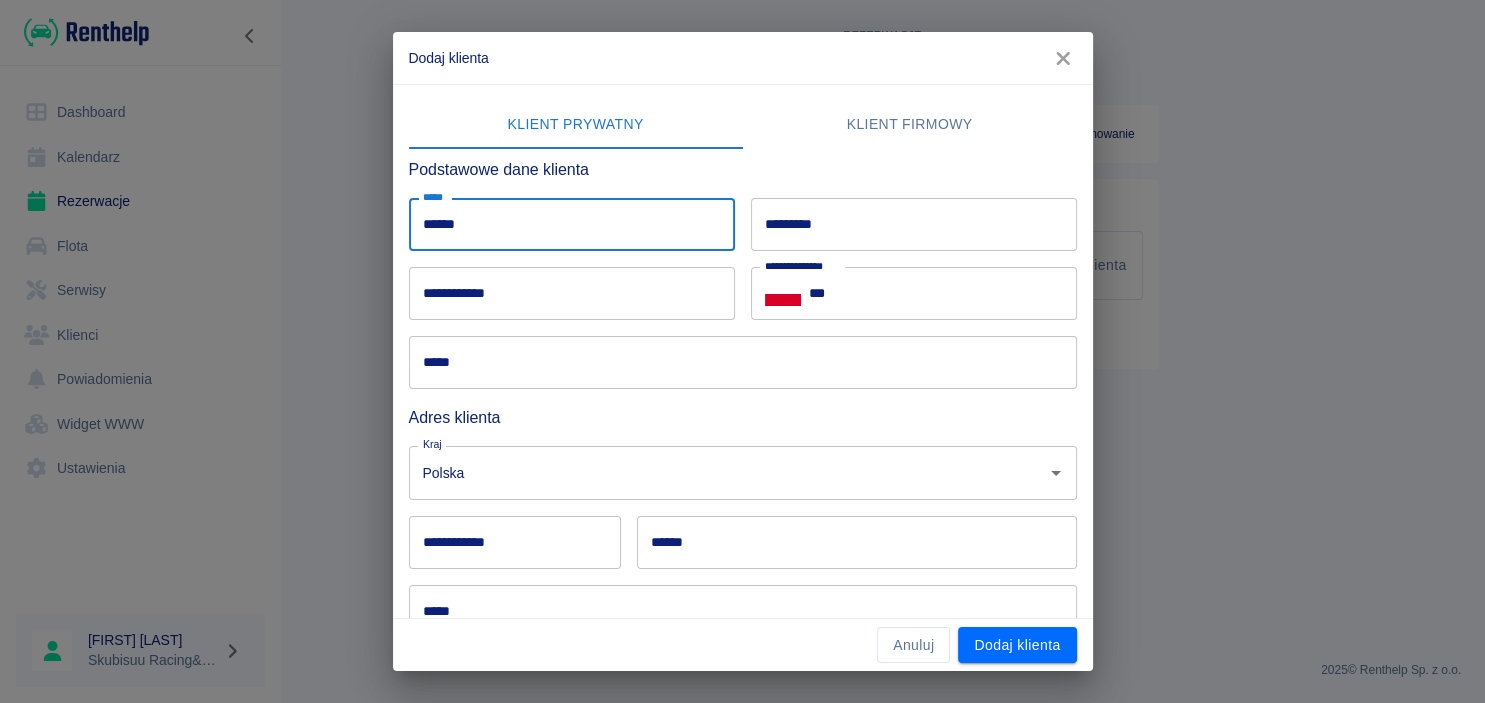 type on "******" 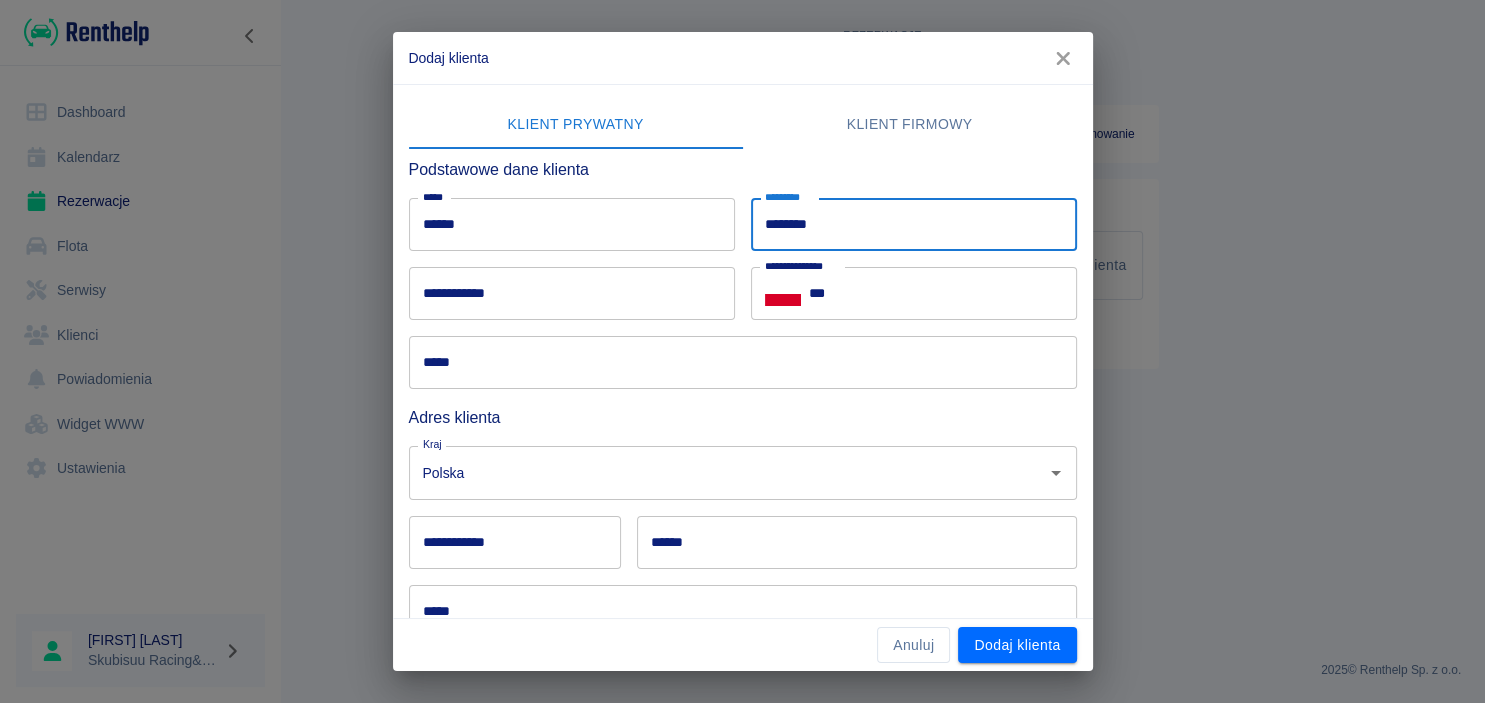 type on "********" 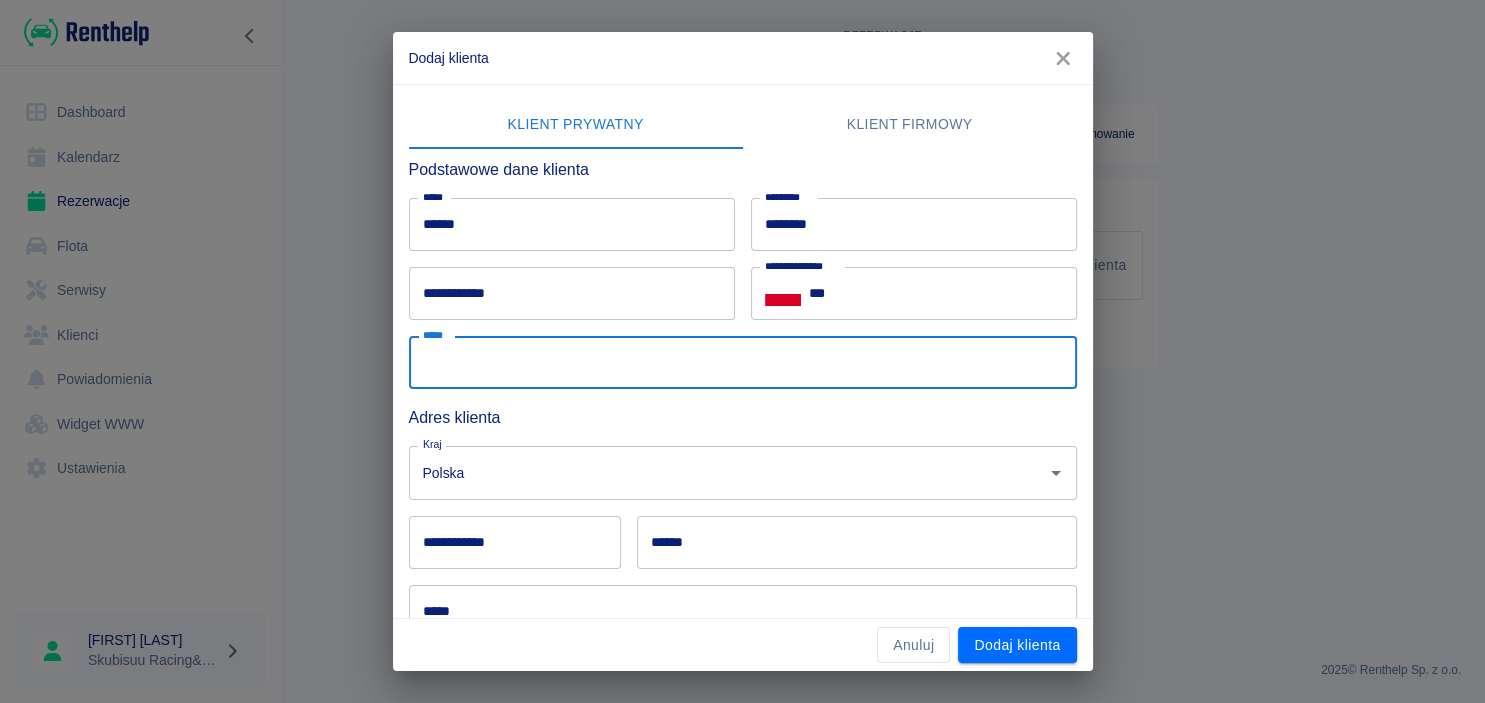 click on "*****" at bounding box center (743, 362) 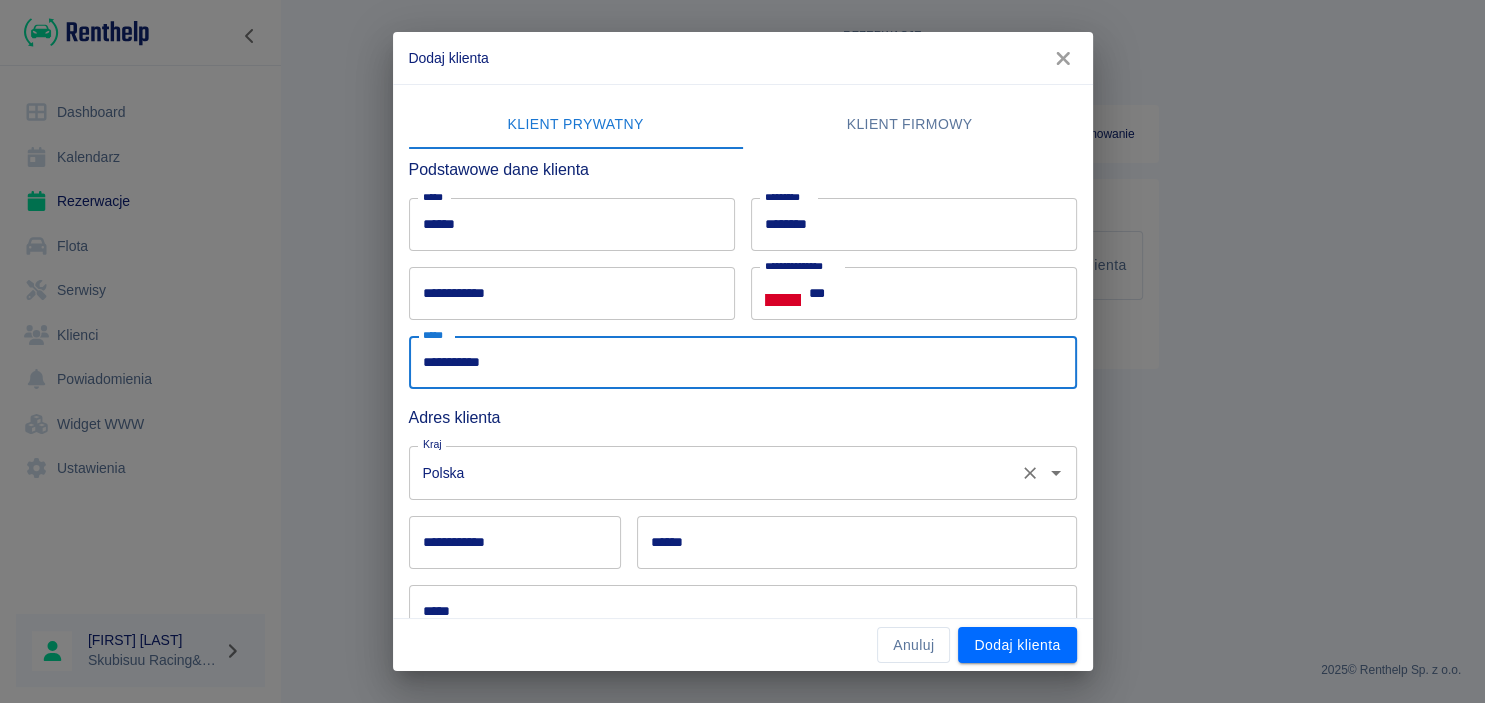 type on "**********" 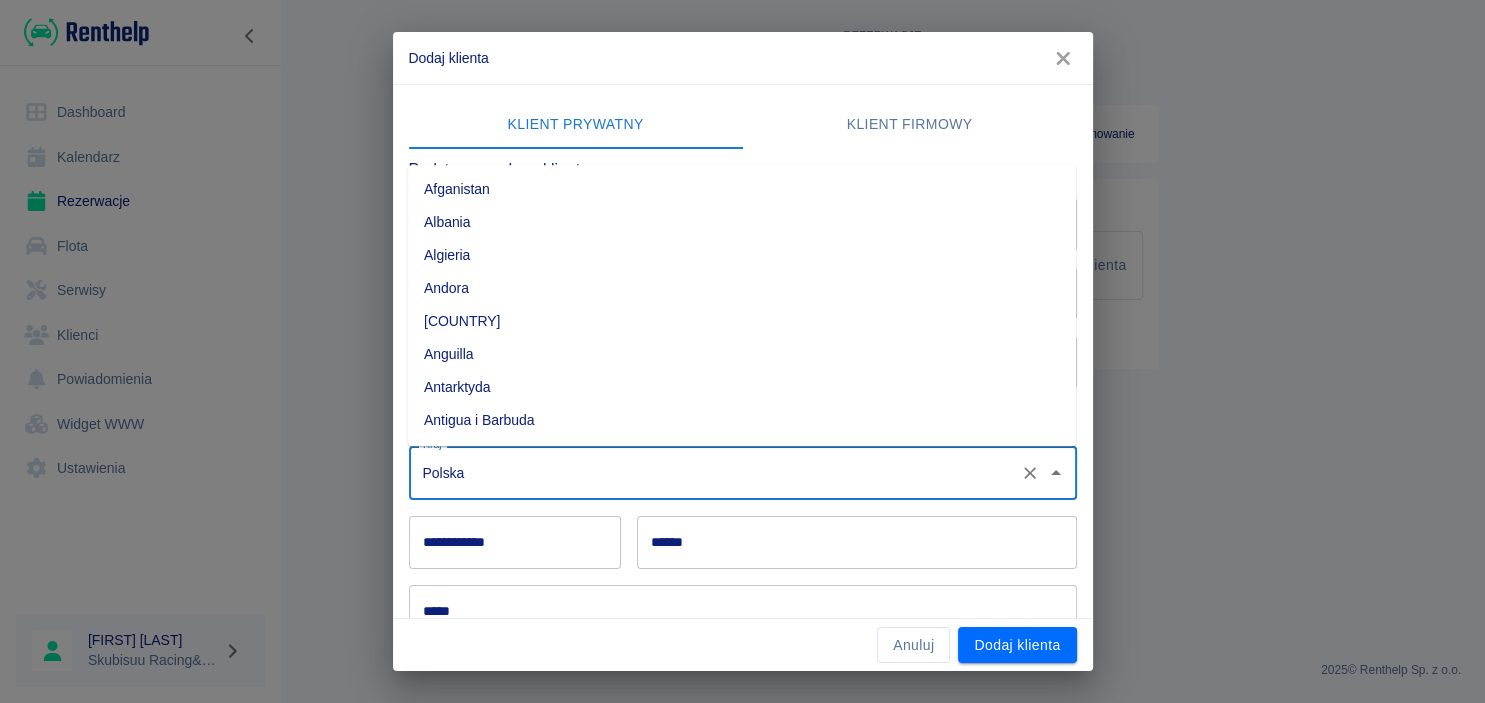 scroll, scrollTop: 5205, scrollLeft: 0, axis: vertical 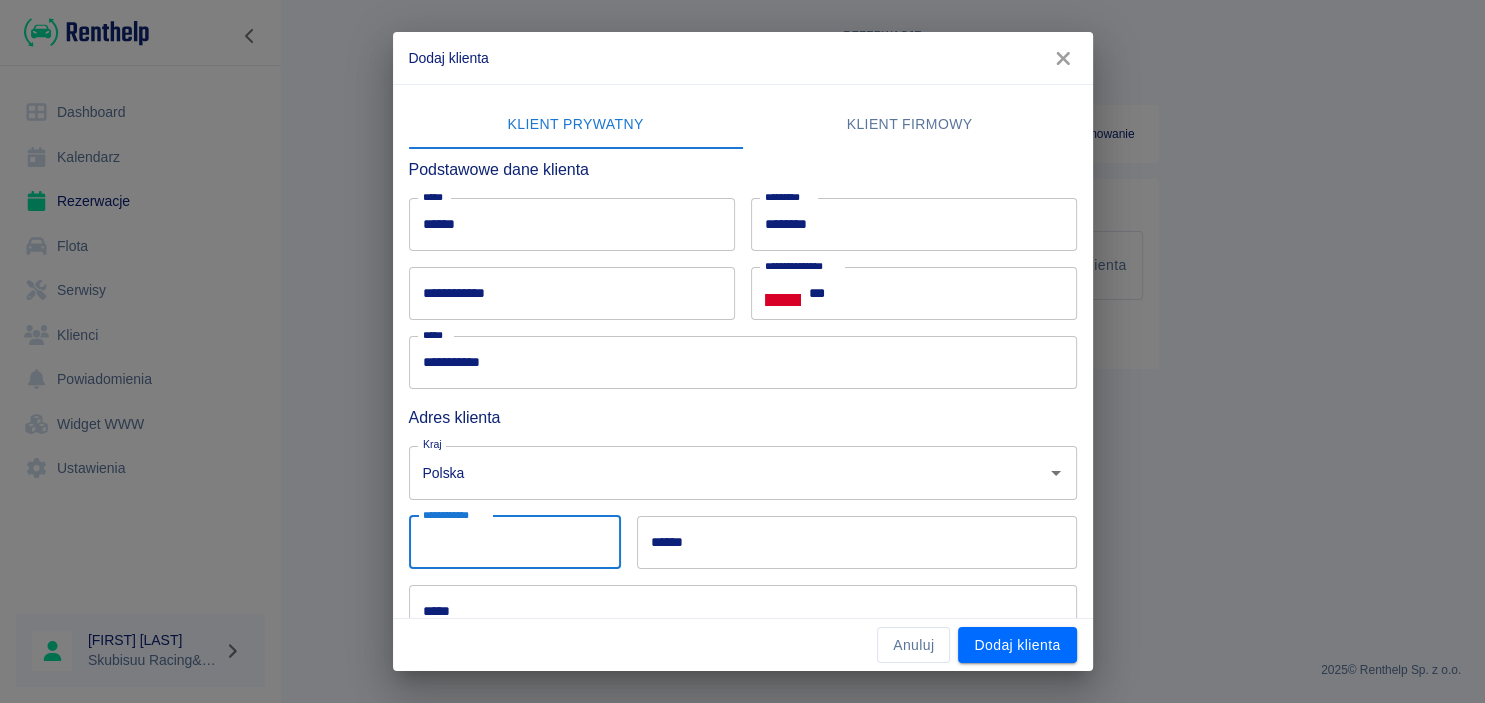 click on "**********" at bounding box center (515, 542) 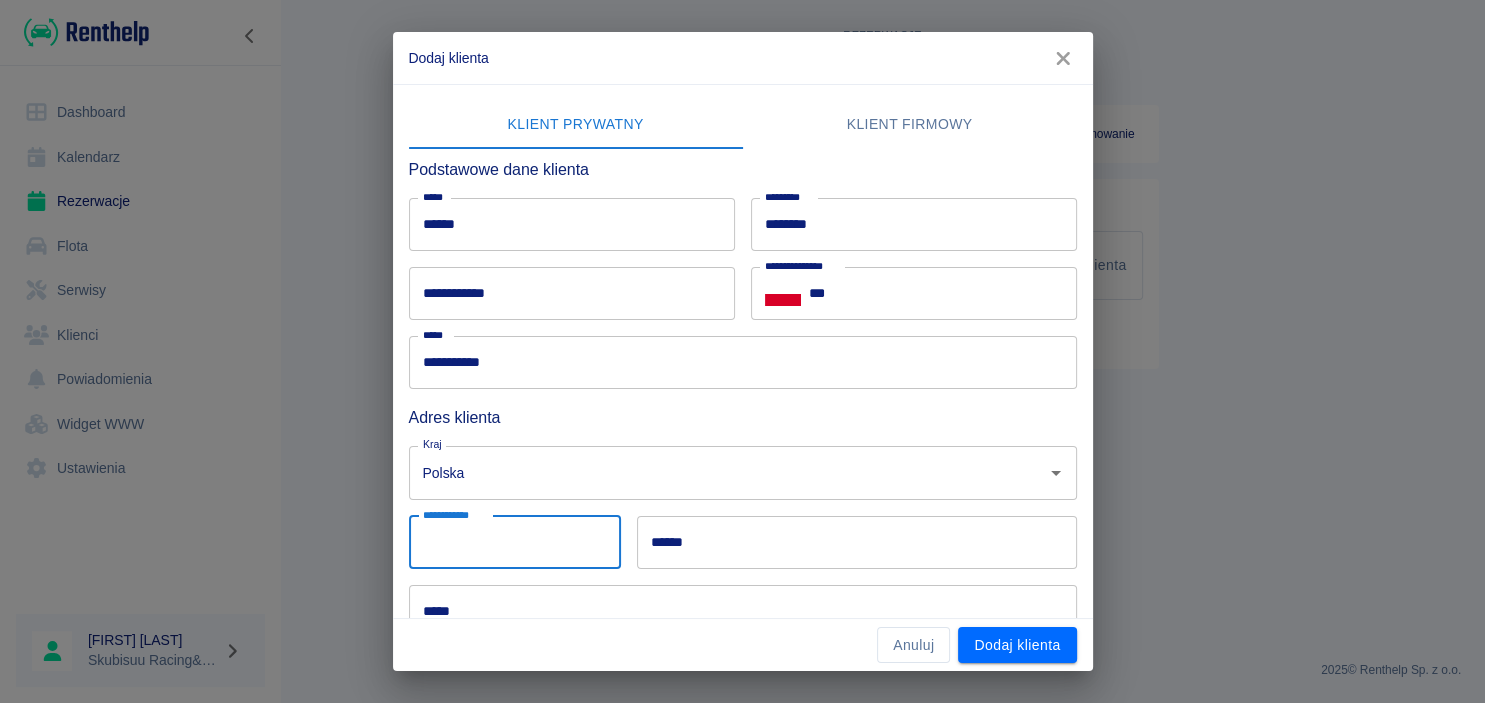 click on "***** *****" at bounding box center (735, 603) 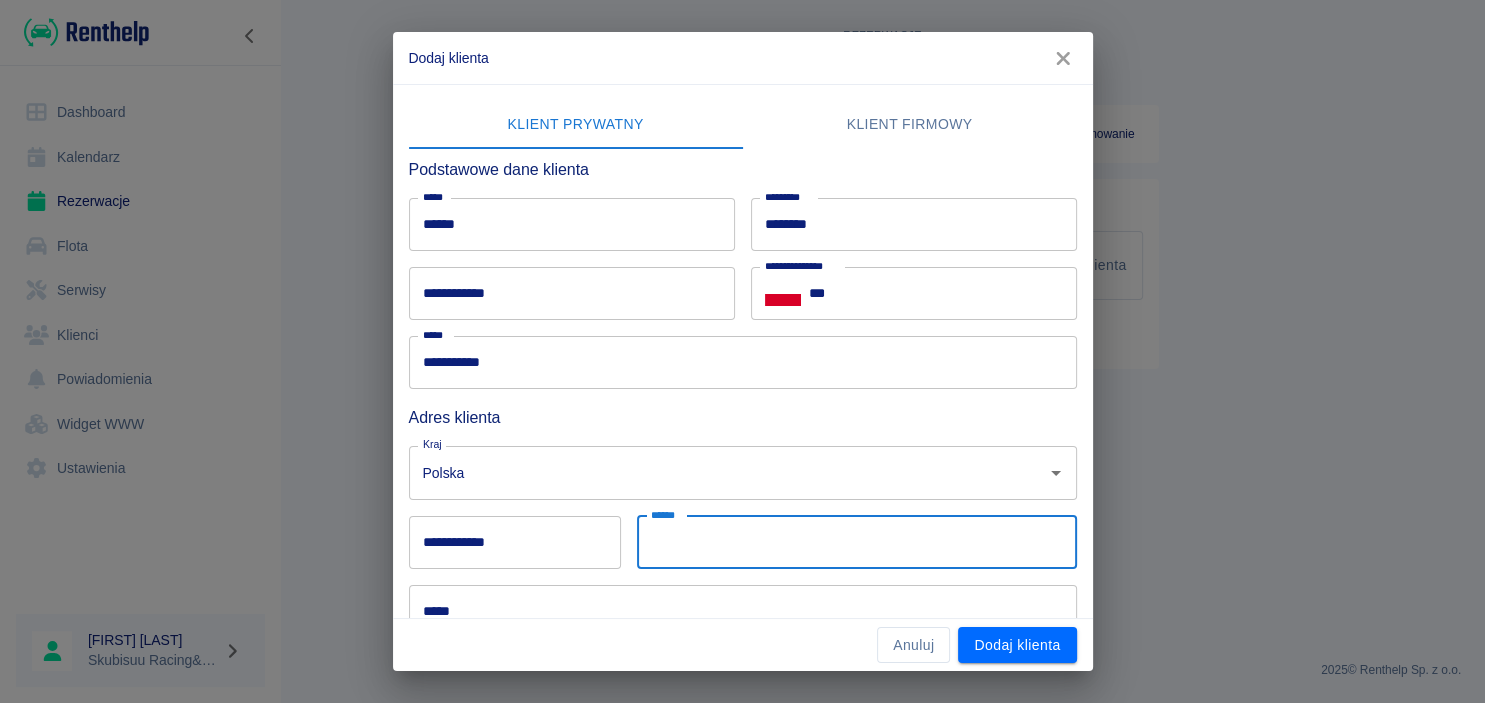 click on "******" at bounding box center [857, 542] 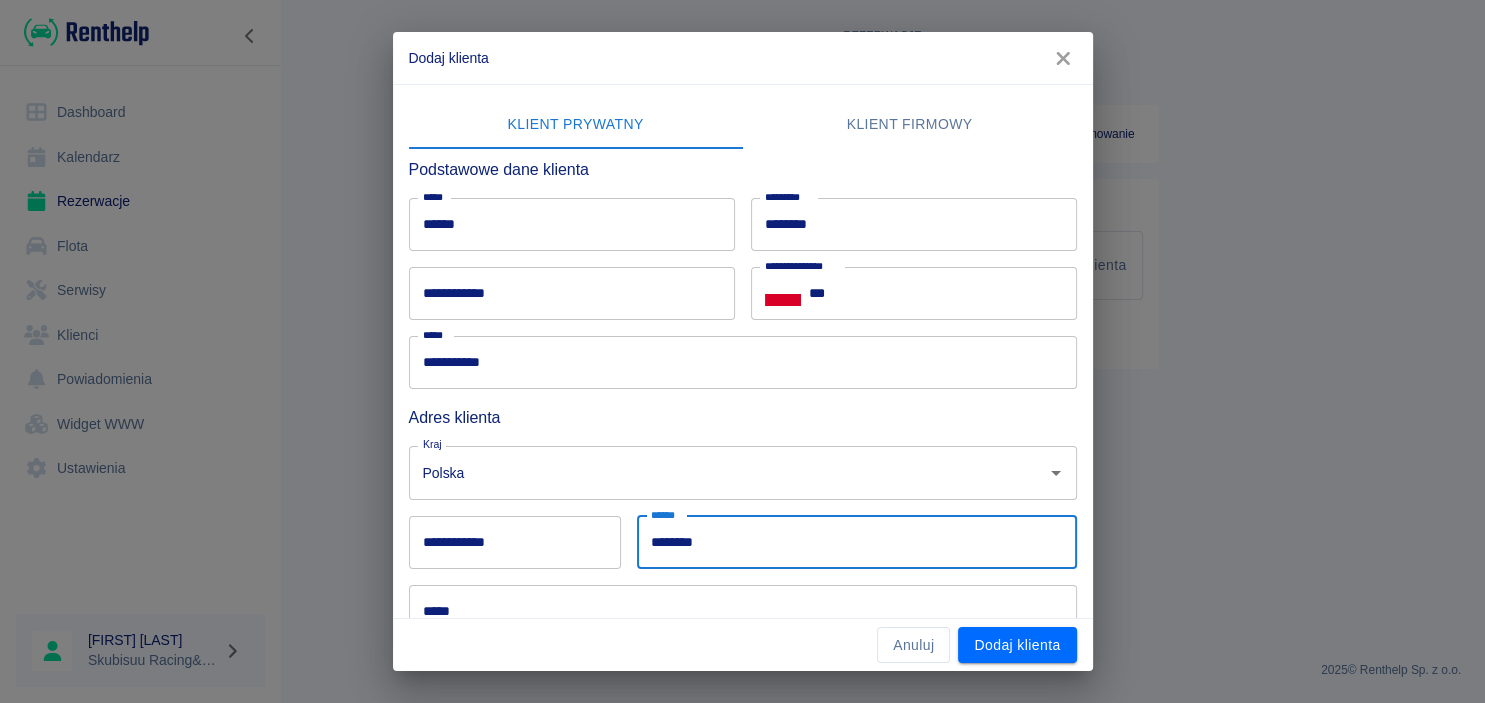 type on "********" 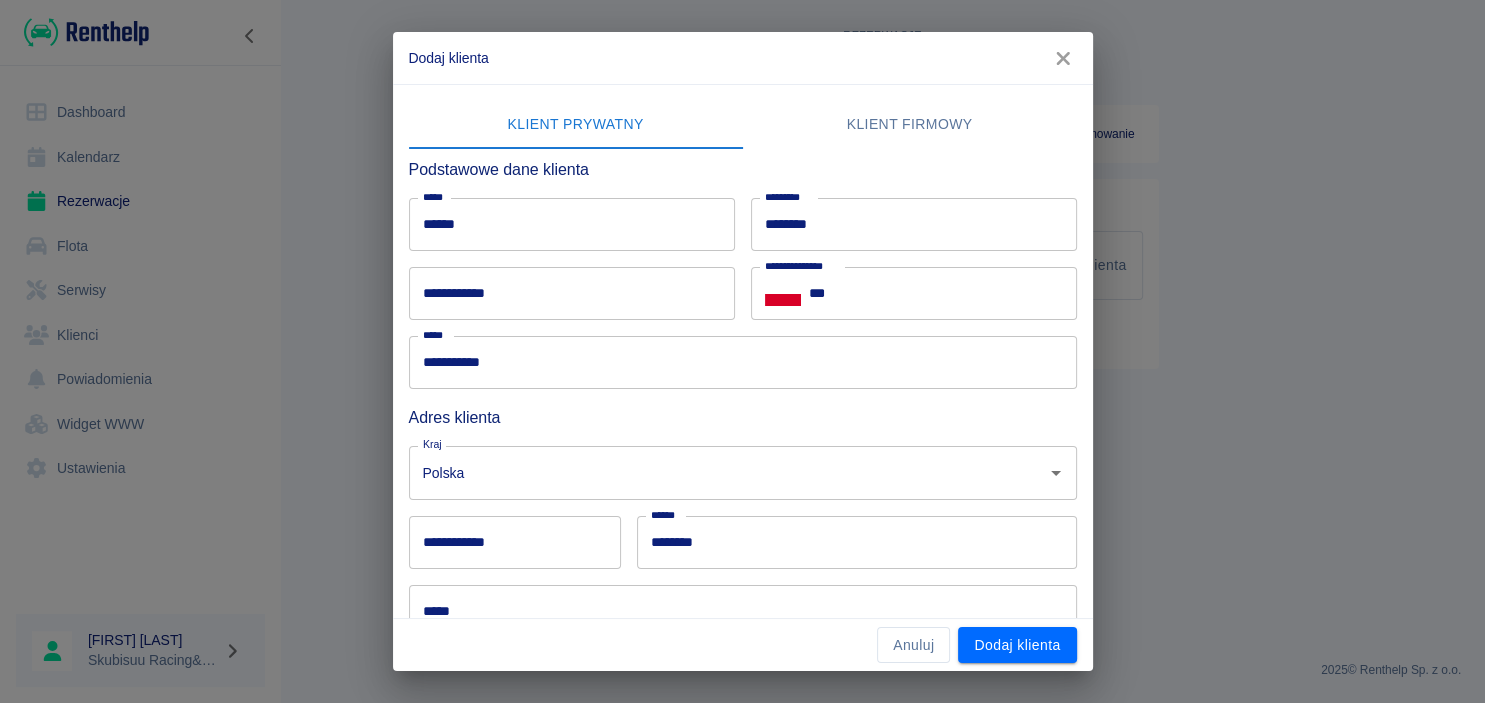 click on "Anuluj Dodaj klienta" at bounding box center (743, 645) 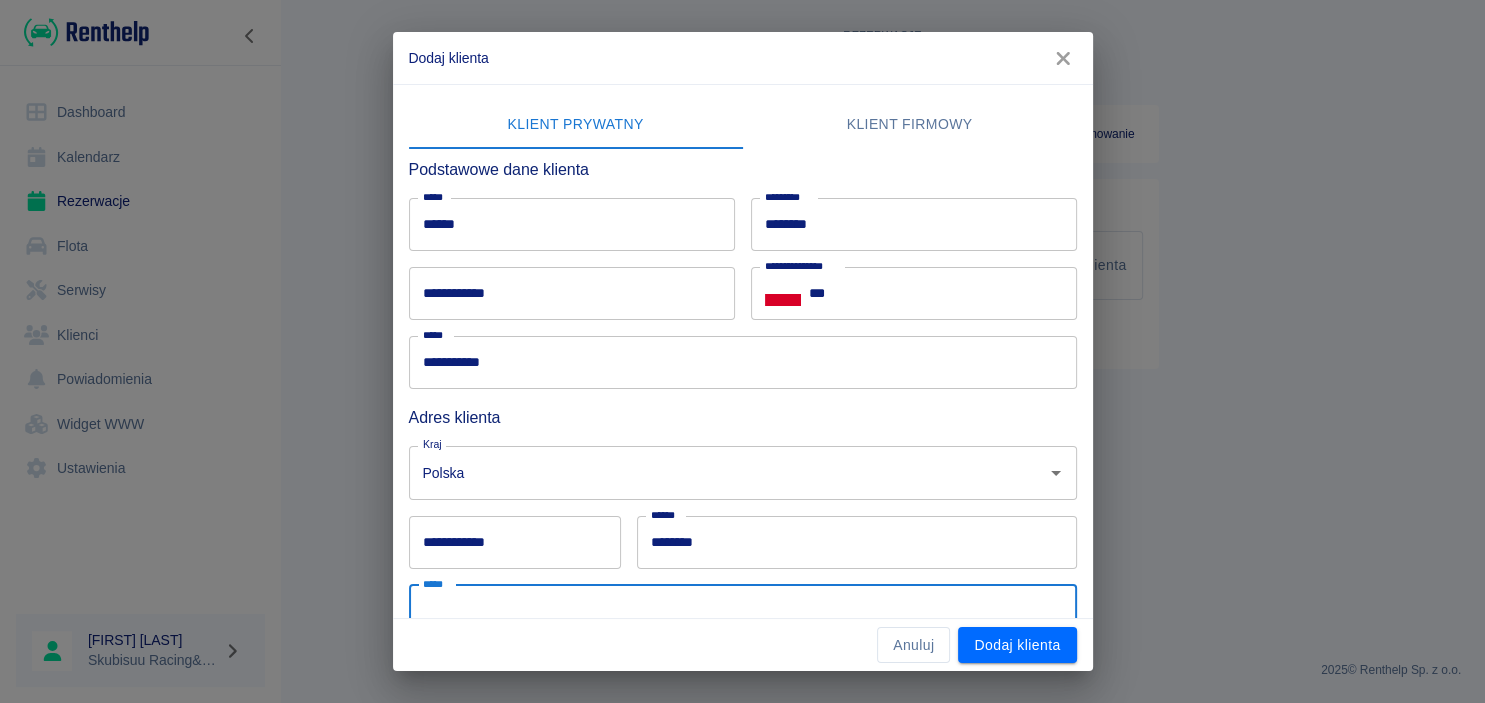 click on "**********" at bounding box center (515, 542) 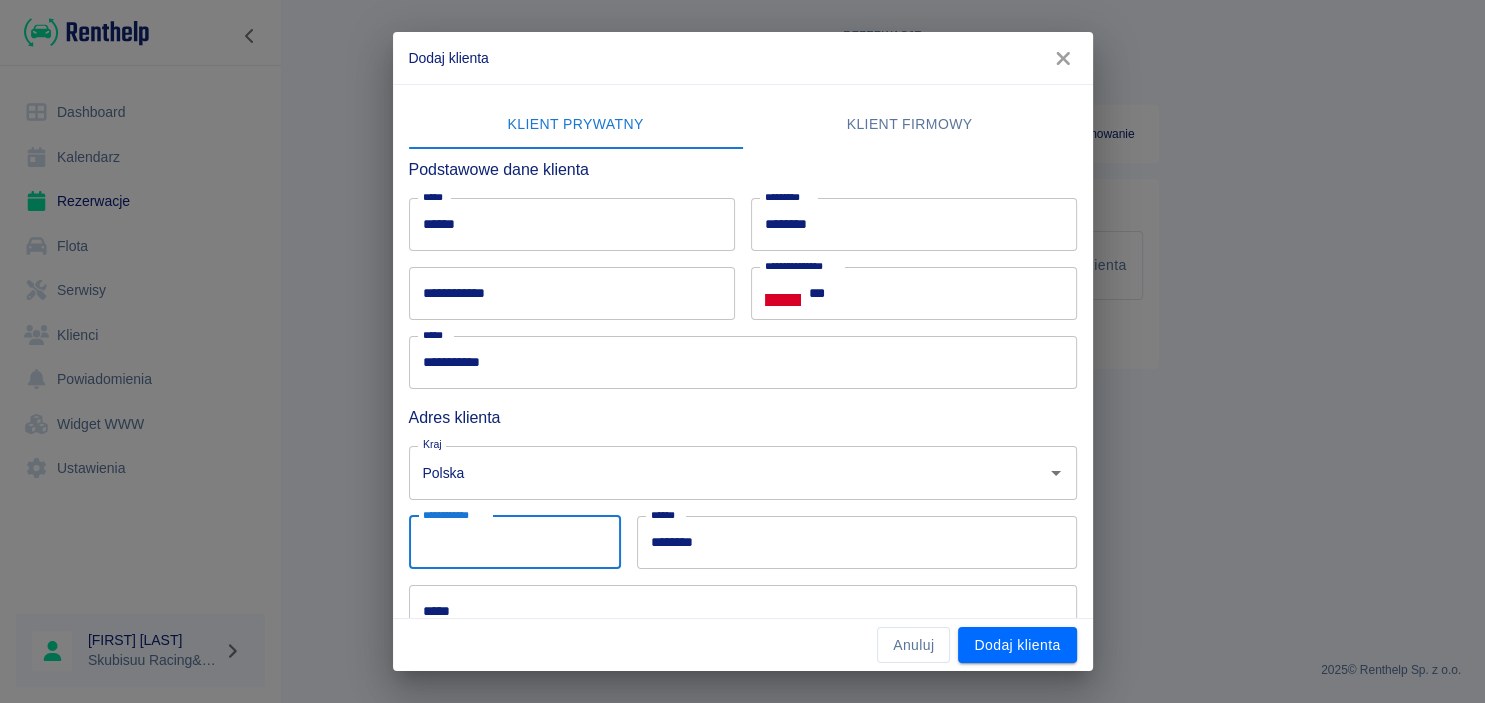 click on "**********" at bounding box center [515, 542] 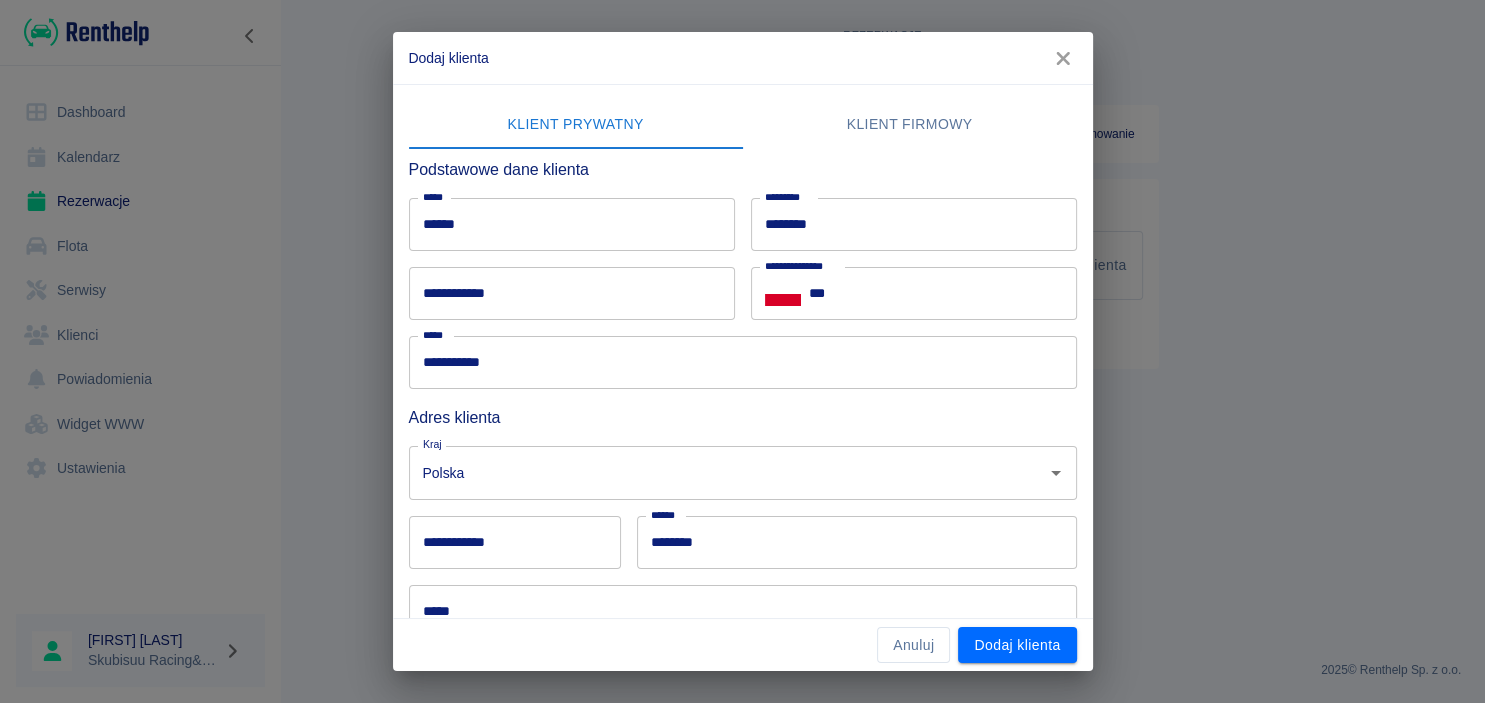 click on "Anuluj Dodaj klienta" at bounding box center (743, 645) 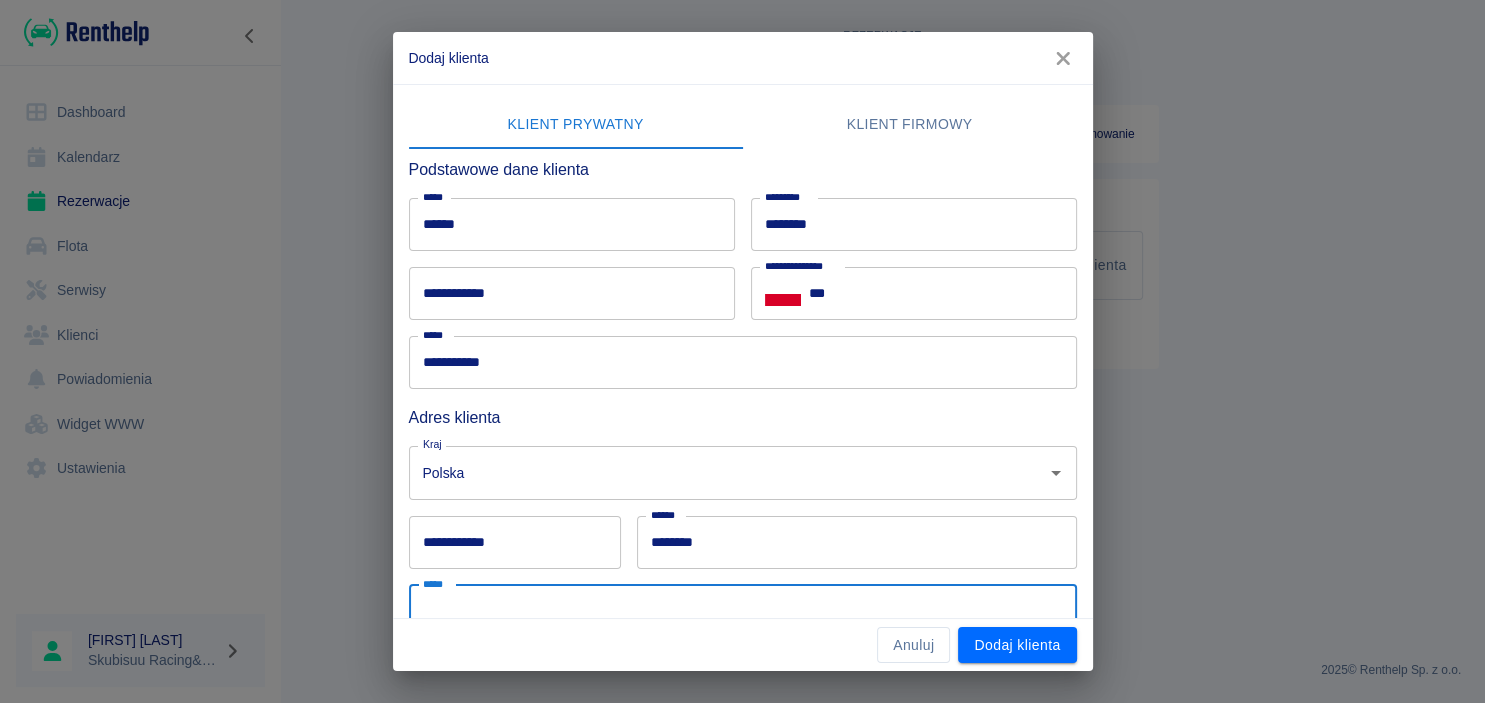 click on "*****" at bounding box center [743, 611] 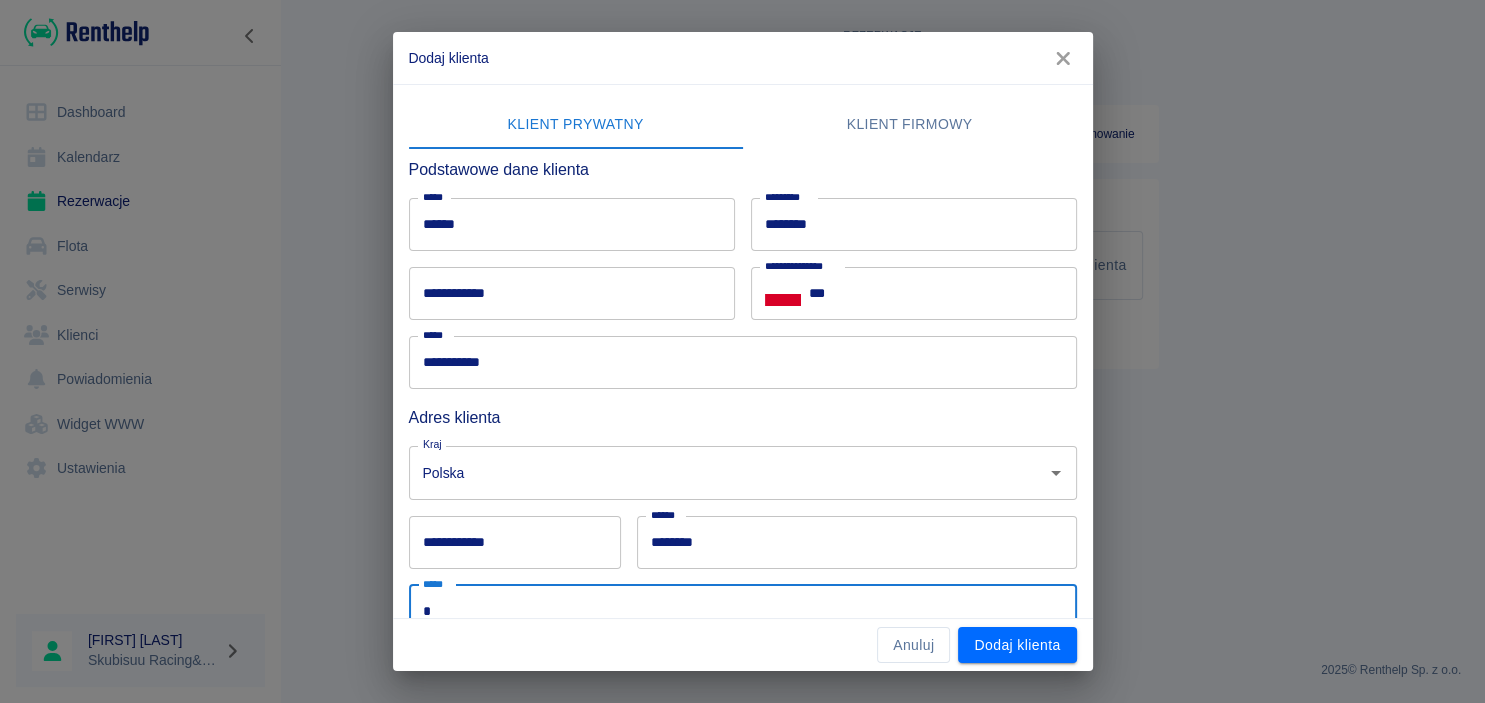scroll, scrollTop: 2, scrollLeft: 0, axis: vertical 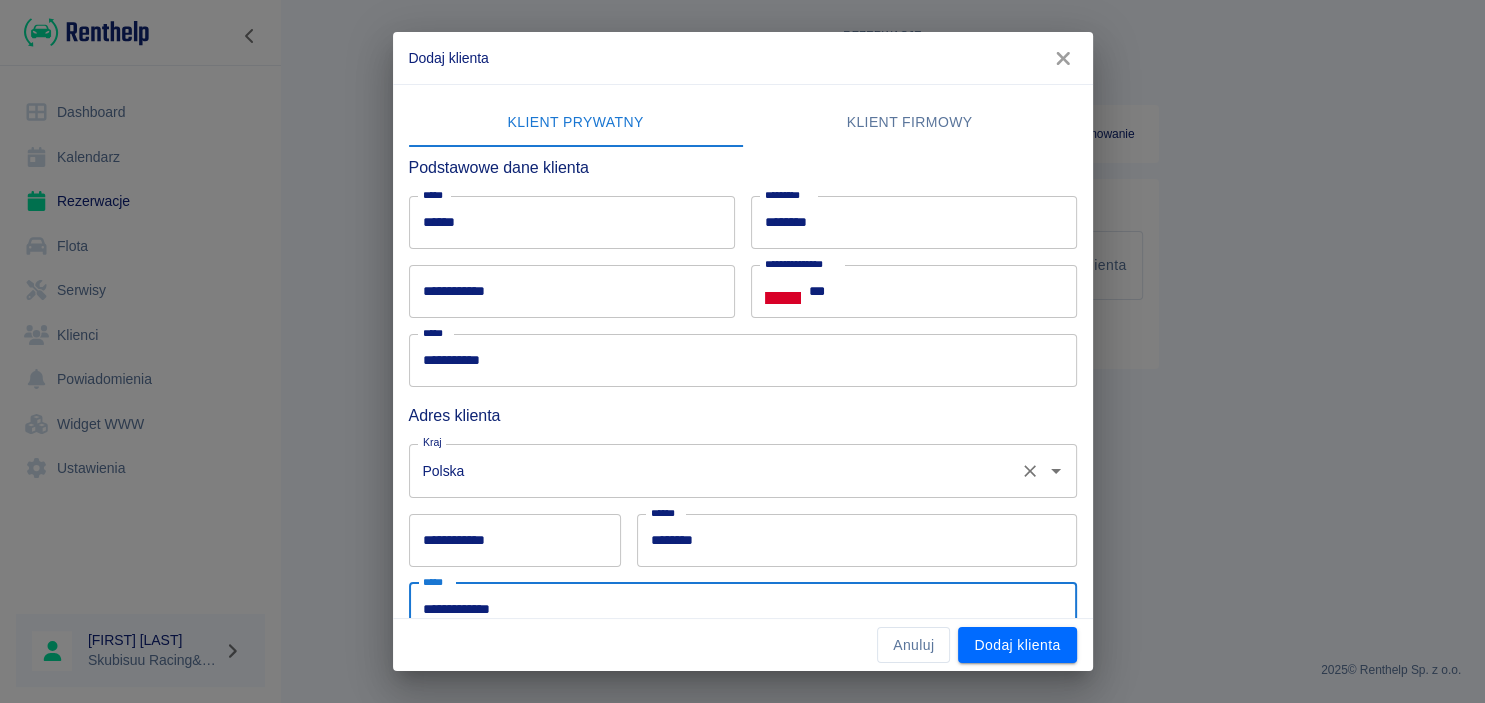 type on "**********" 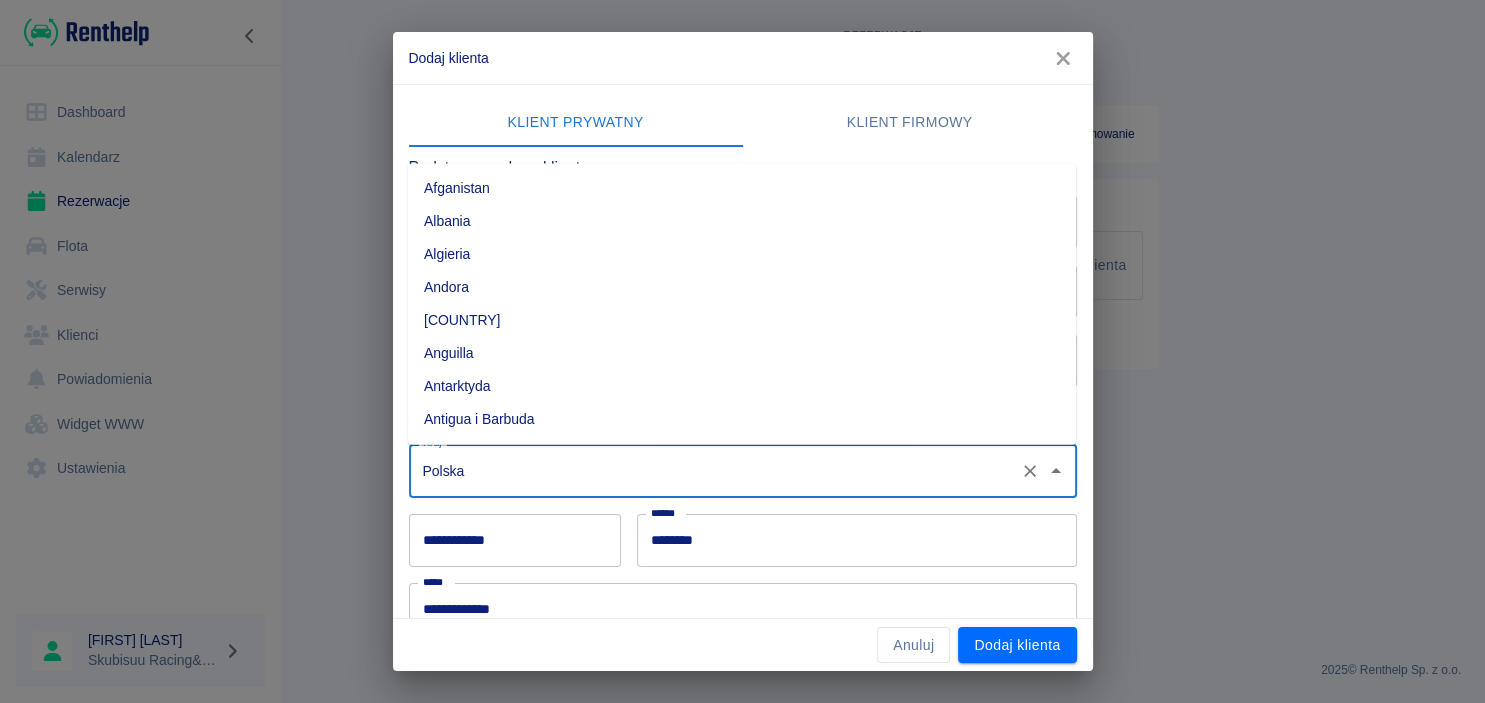 scroll, scrollTop: 5205, scrollLeft: 0, axis: vertical 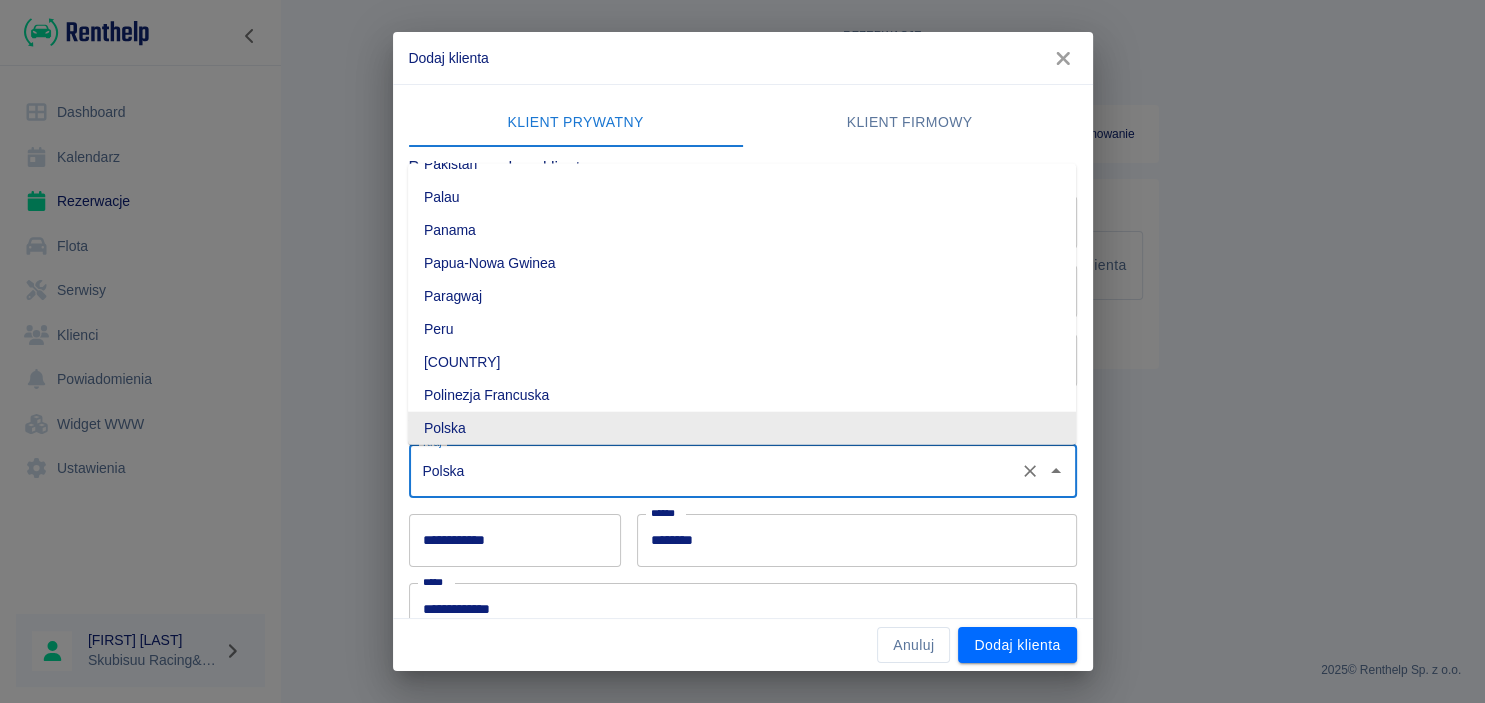 click on "**********" at bounding box center (515, 540) 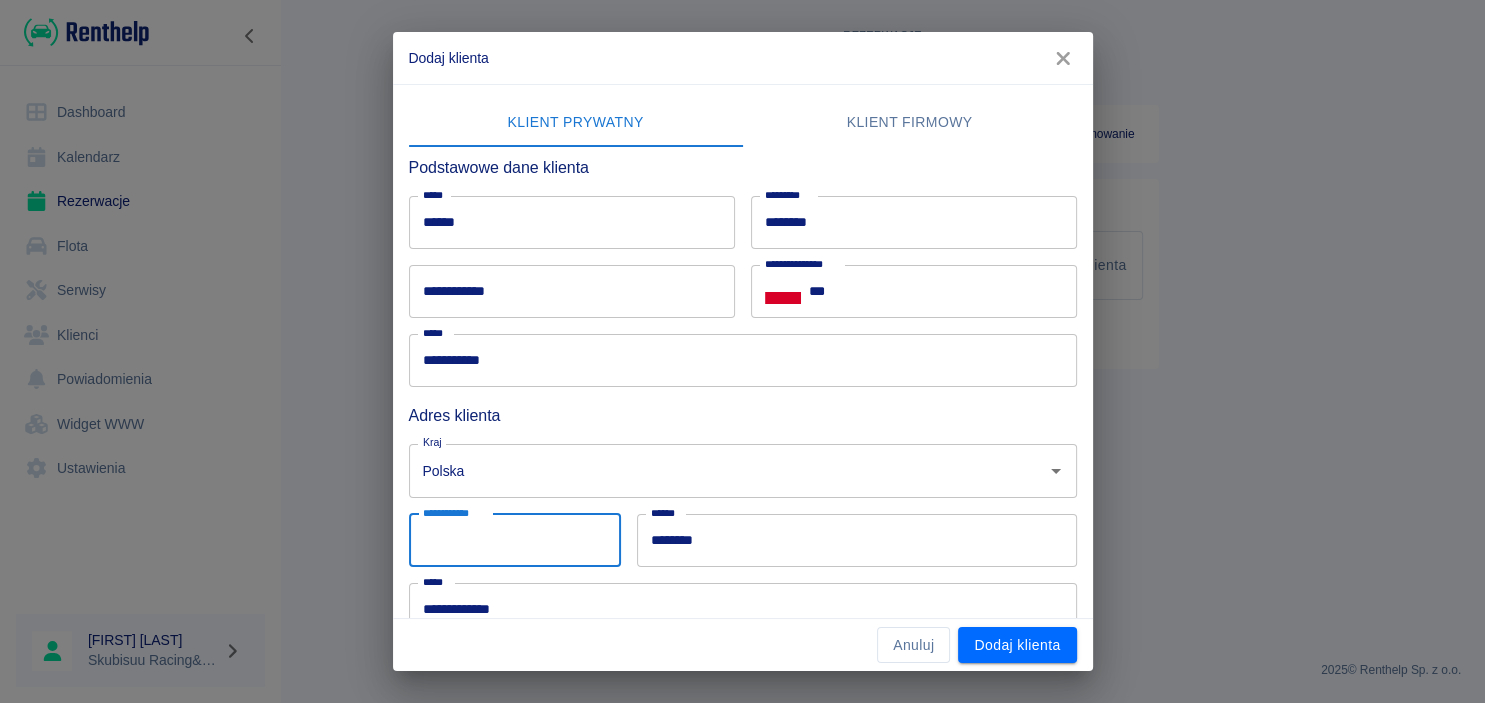 click on "**********" at bounding box center [515, 540] 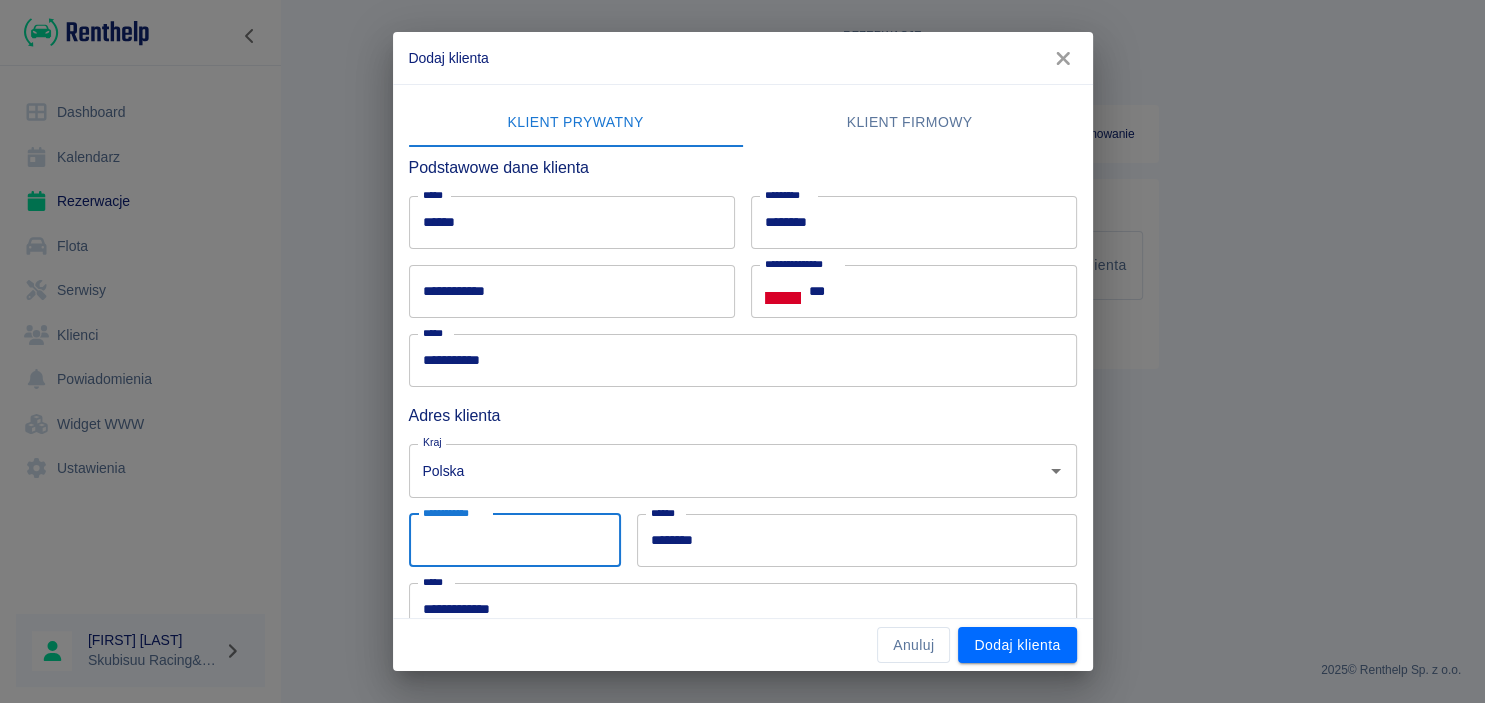 click on "**********" at bounding box center [515, 540] 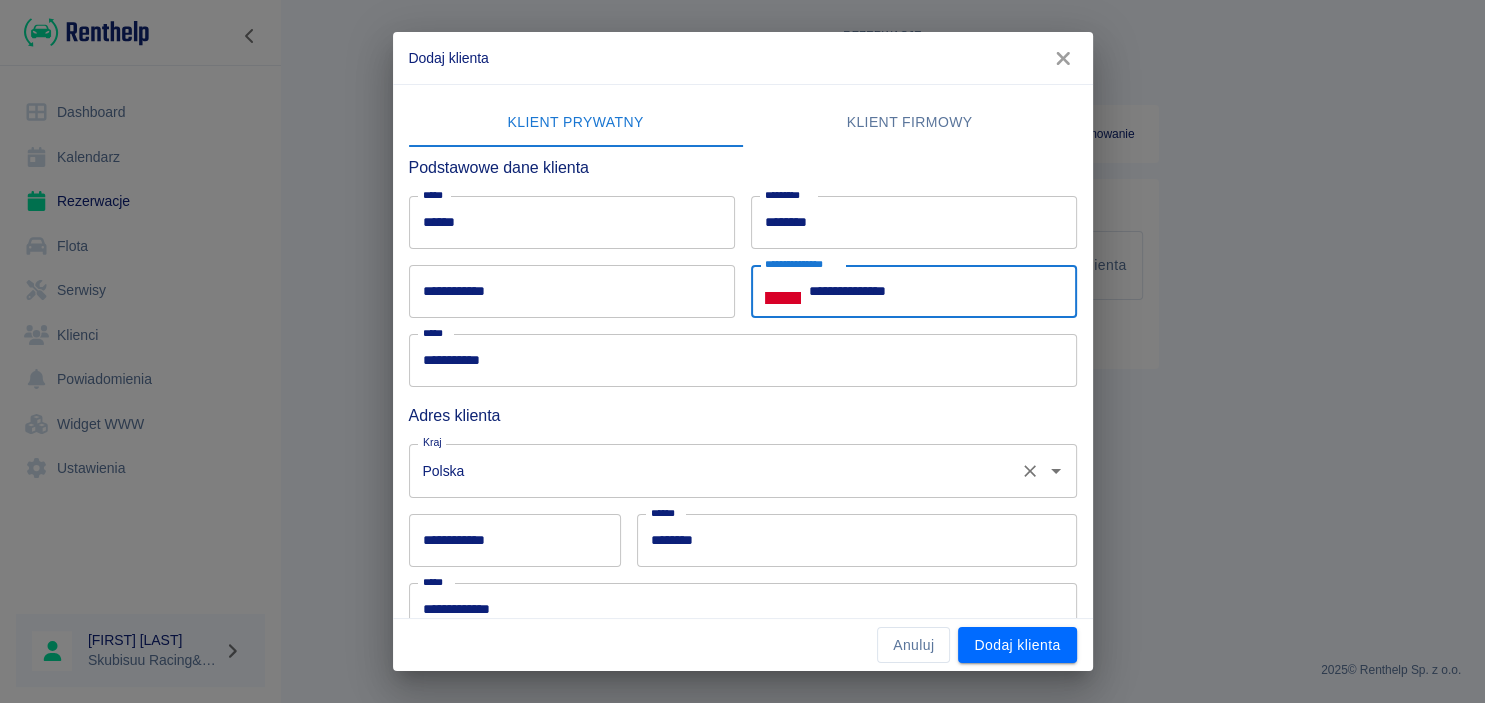 scroll, scrollTop: 0, scrollLeft: 0, axis: both 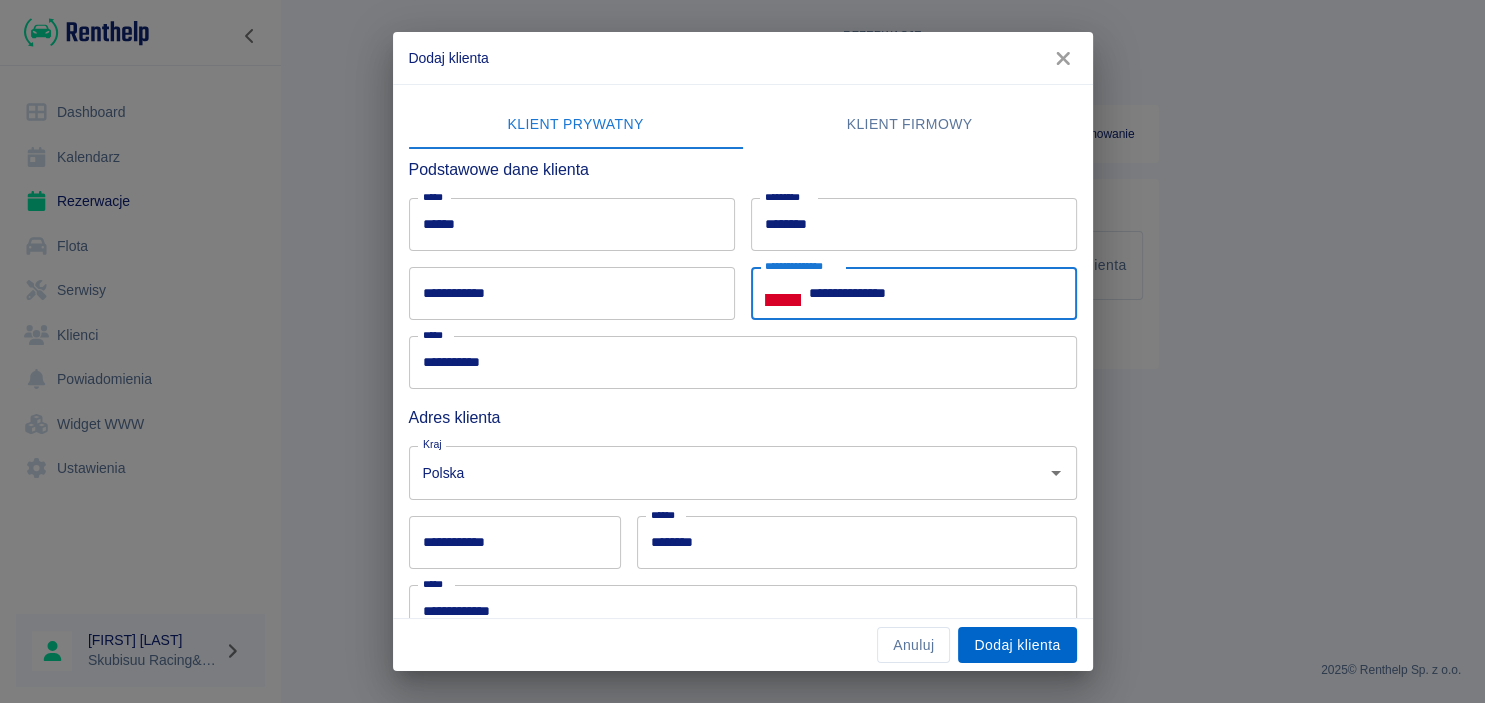 type on "**********" 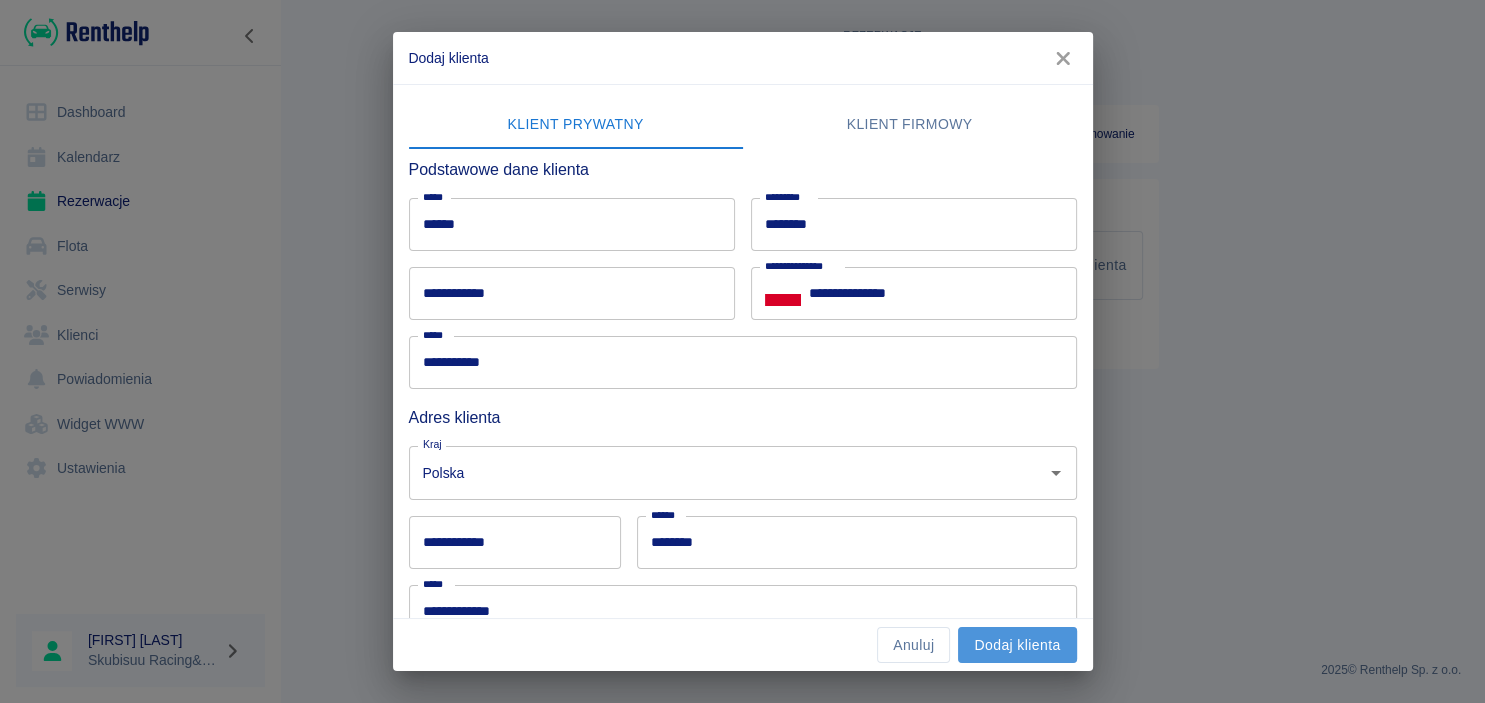 click on "Dodaj klienta" at bounding box center [1017, 645] 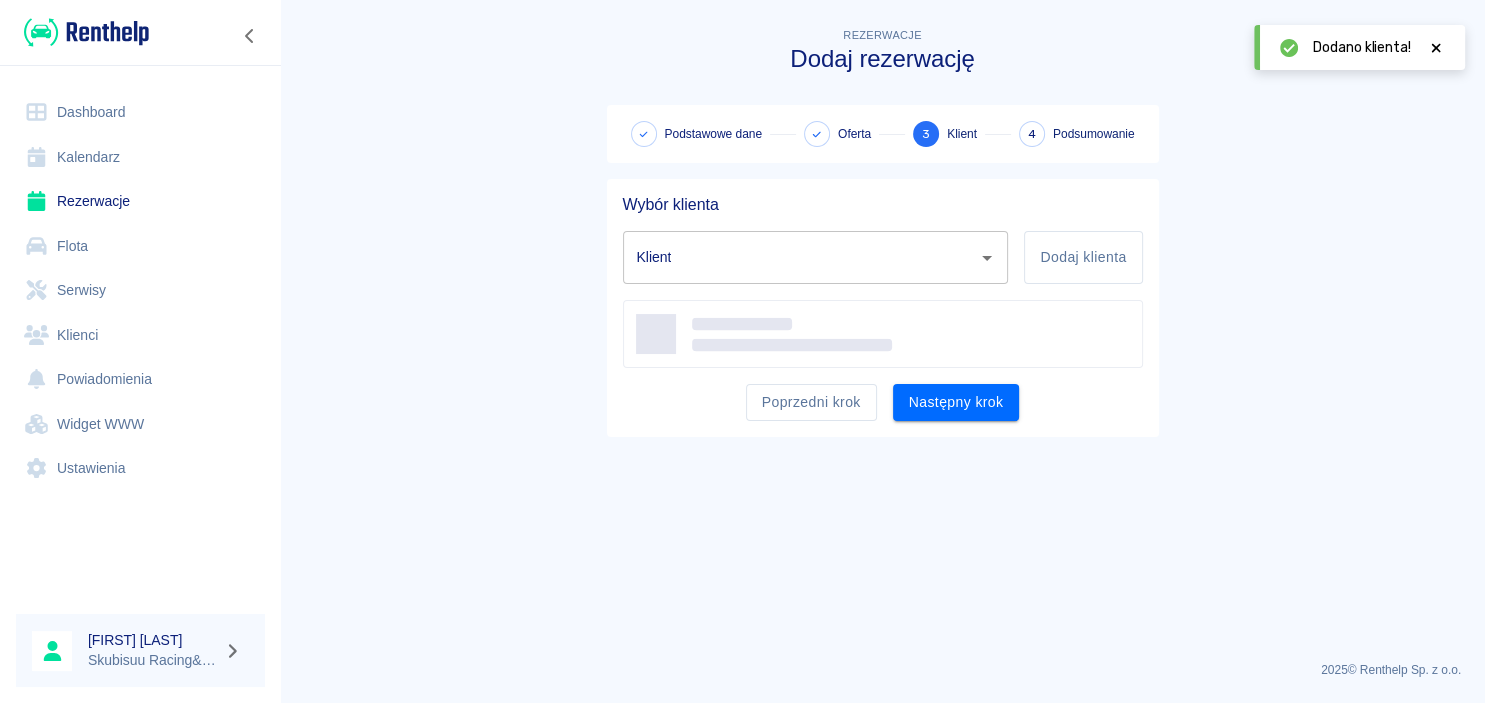 type on "[FIRST] [LAST] ([PHONE])" 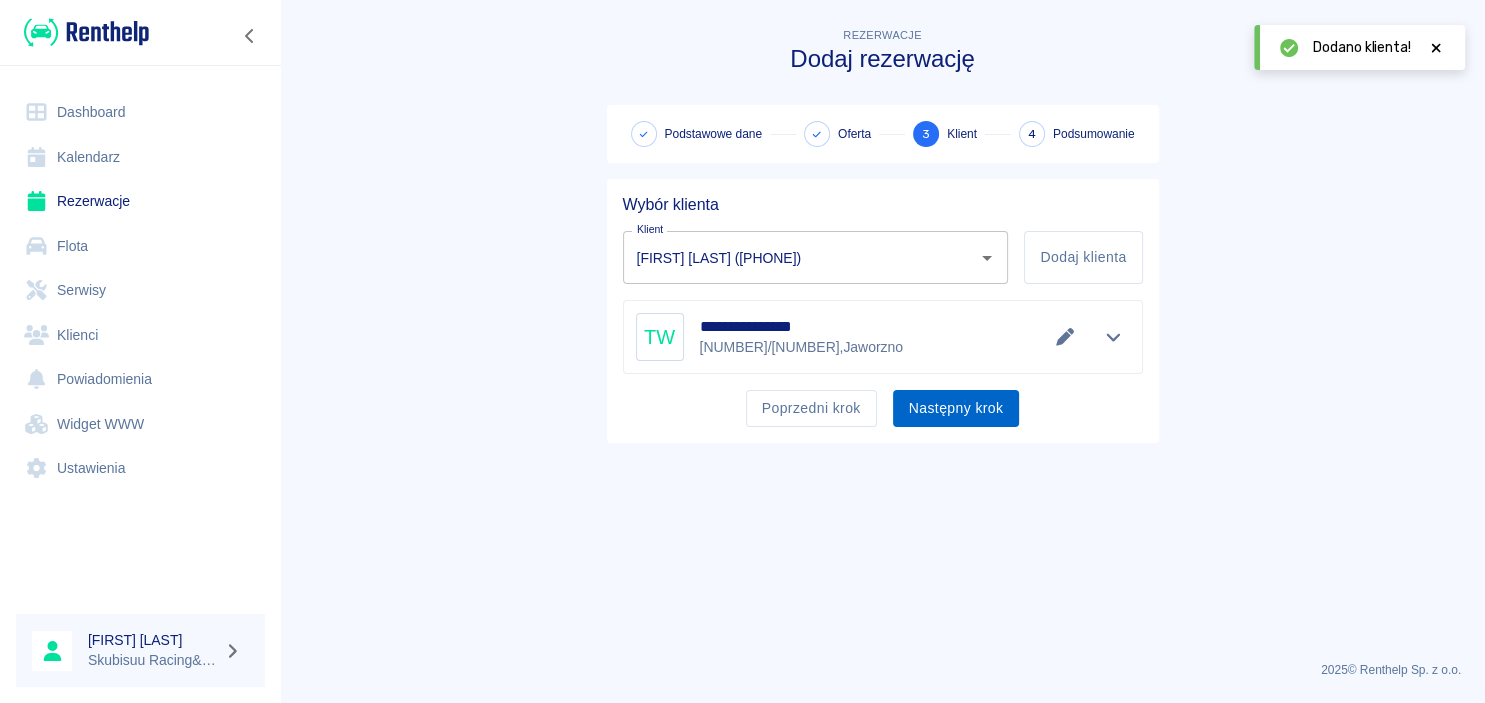 click on "Następny krok" at bounding box center [956, 408] 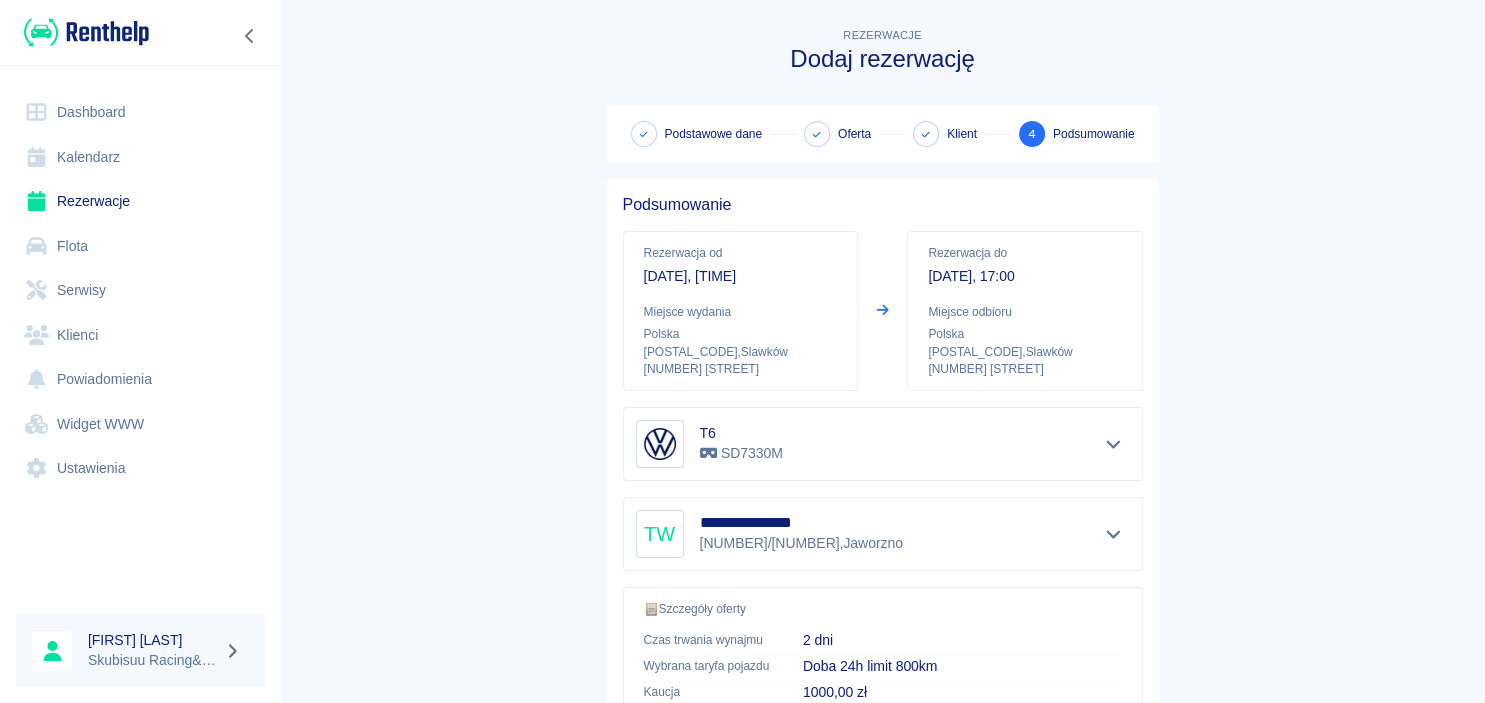 scroll, scrollTop: 373, scrollLeft: 0, axis: vertical 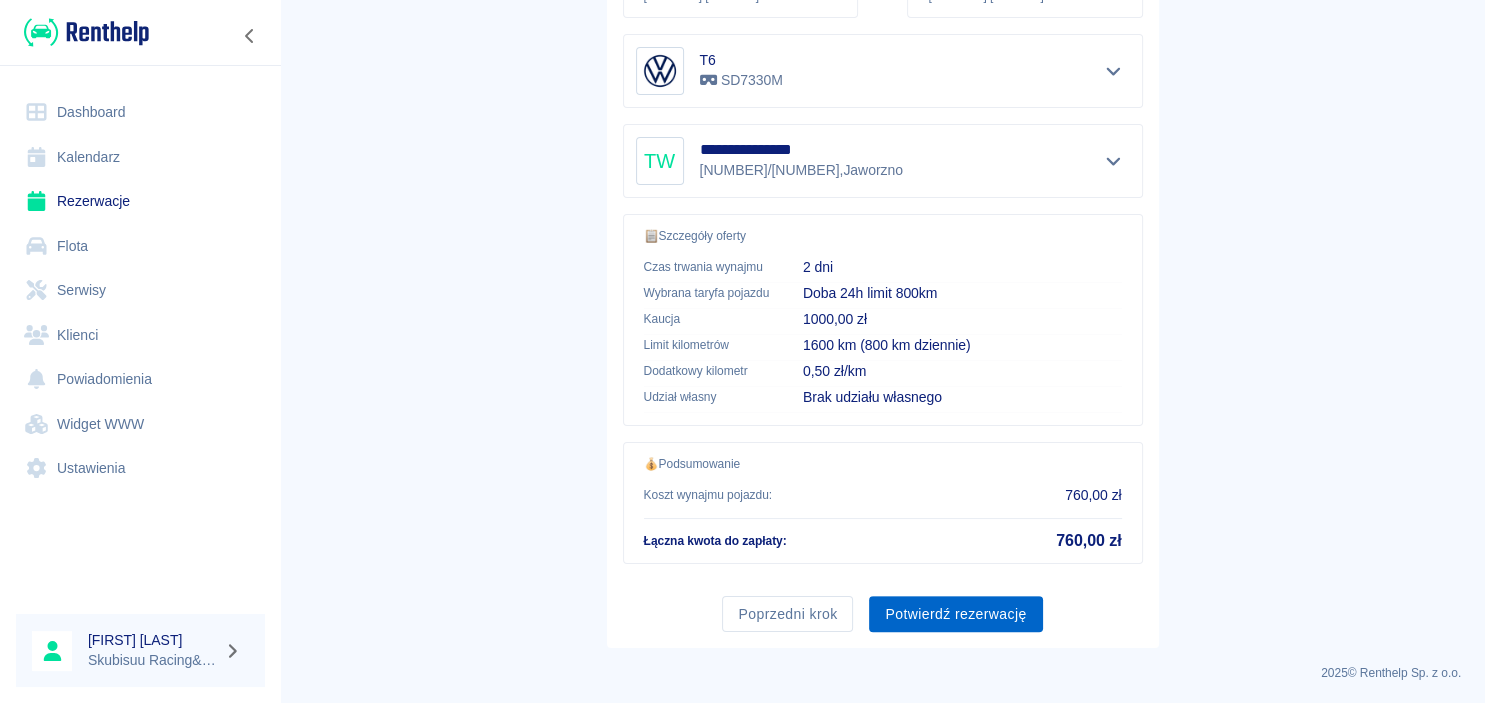 click on "Potwierdź rezerwację" at bounding box center [955, 614] 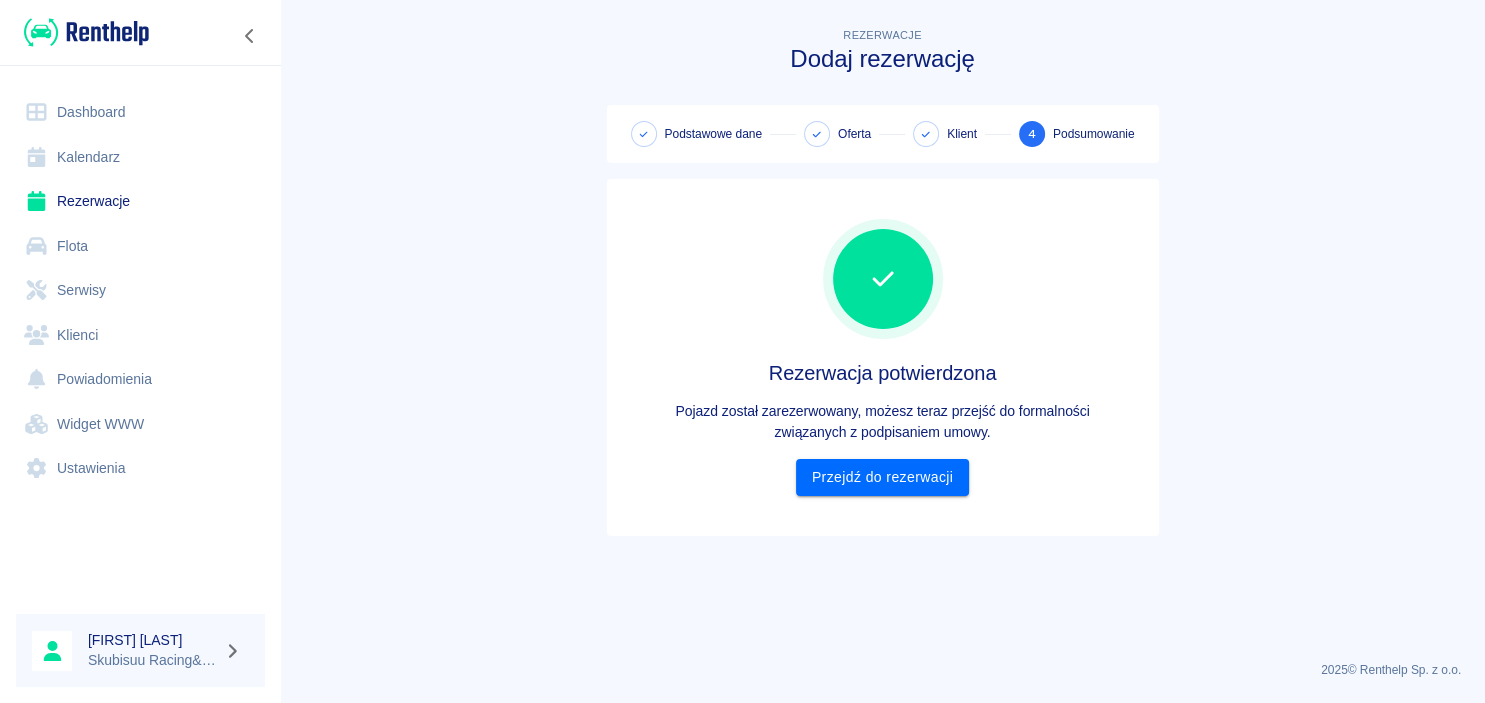 scroll, scrollTop: 0, scrollLeft: 0, axis: both 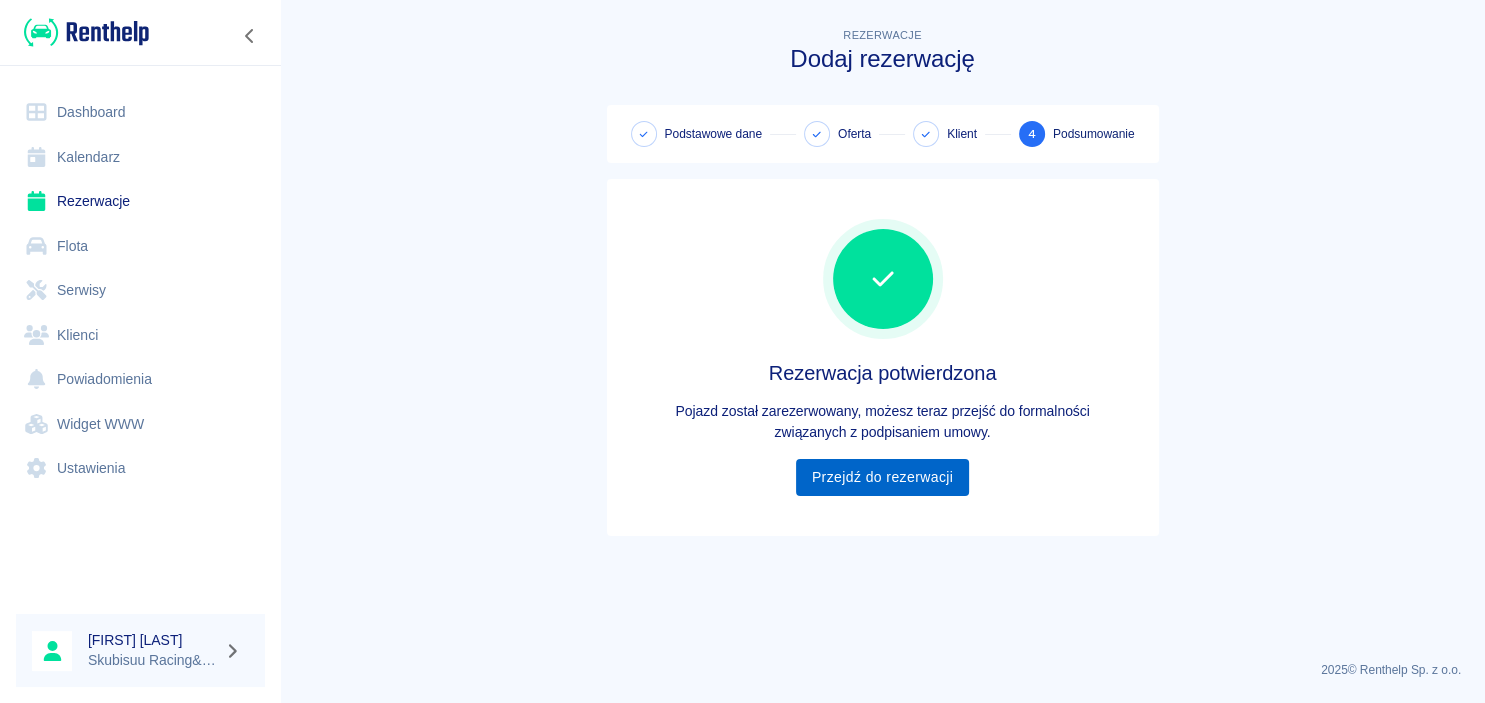 click on "Przejdź do rezerwacji" at bounding box center (882, 477) 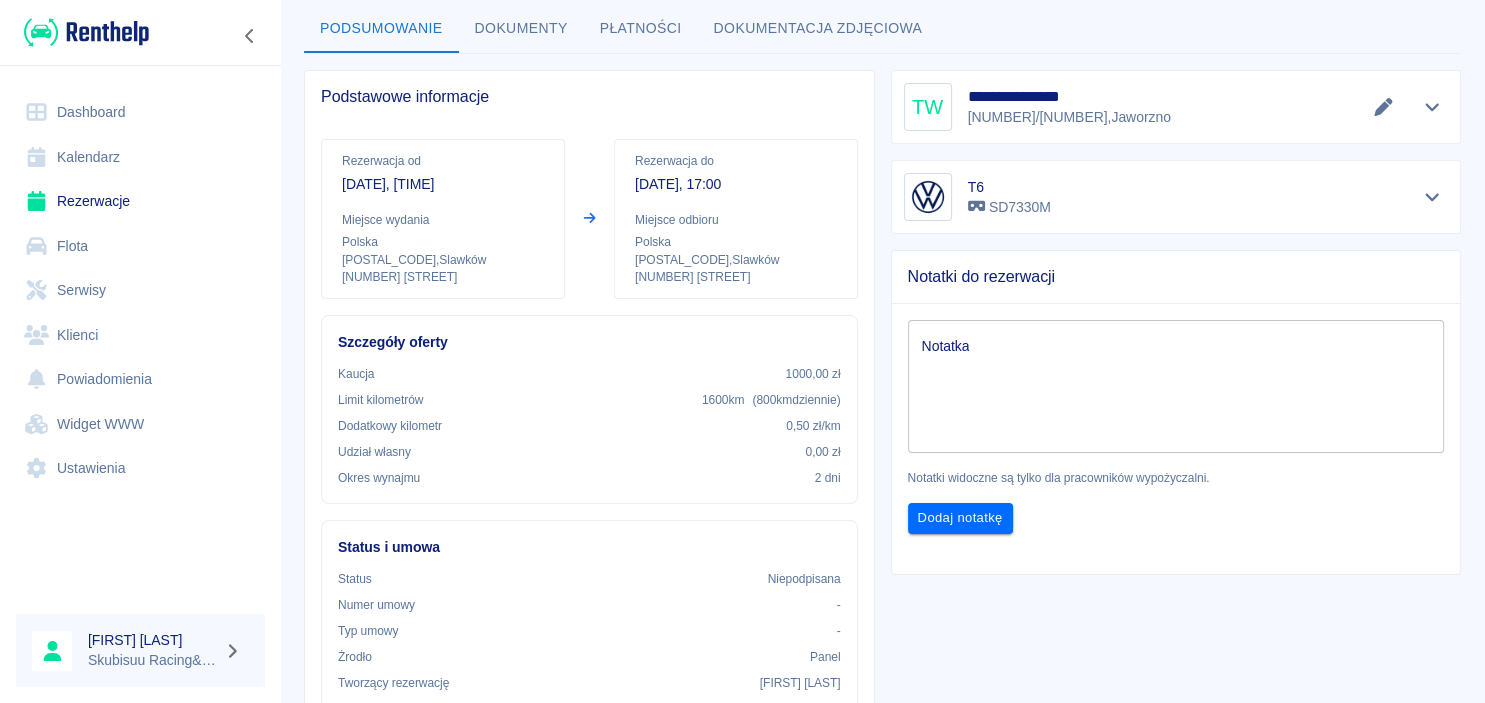 scroll, scrollTop: 0, scrollLeft: 0, axis: both 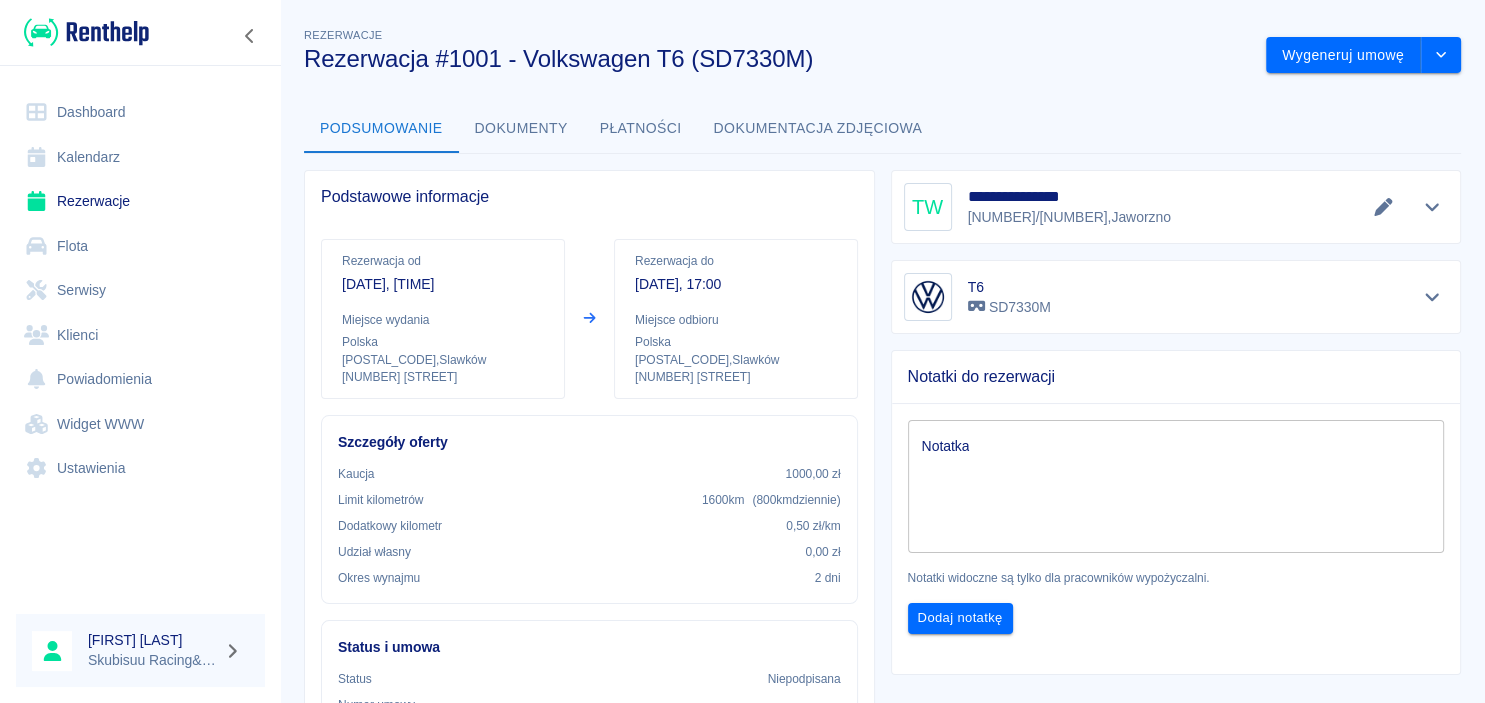 click 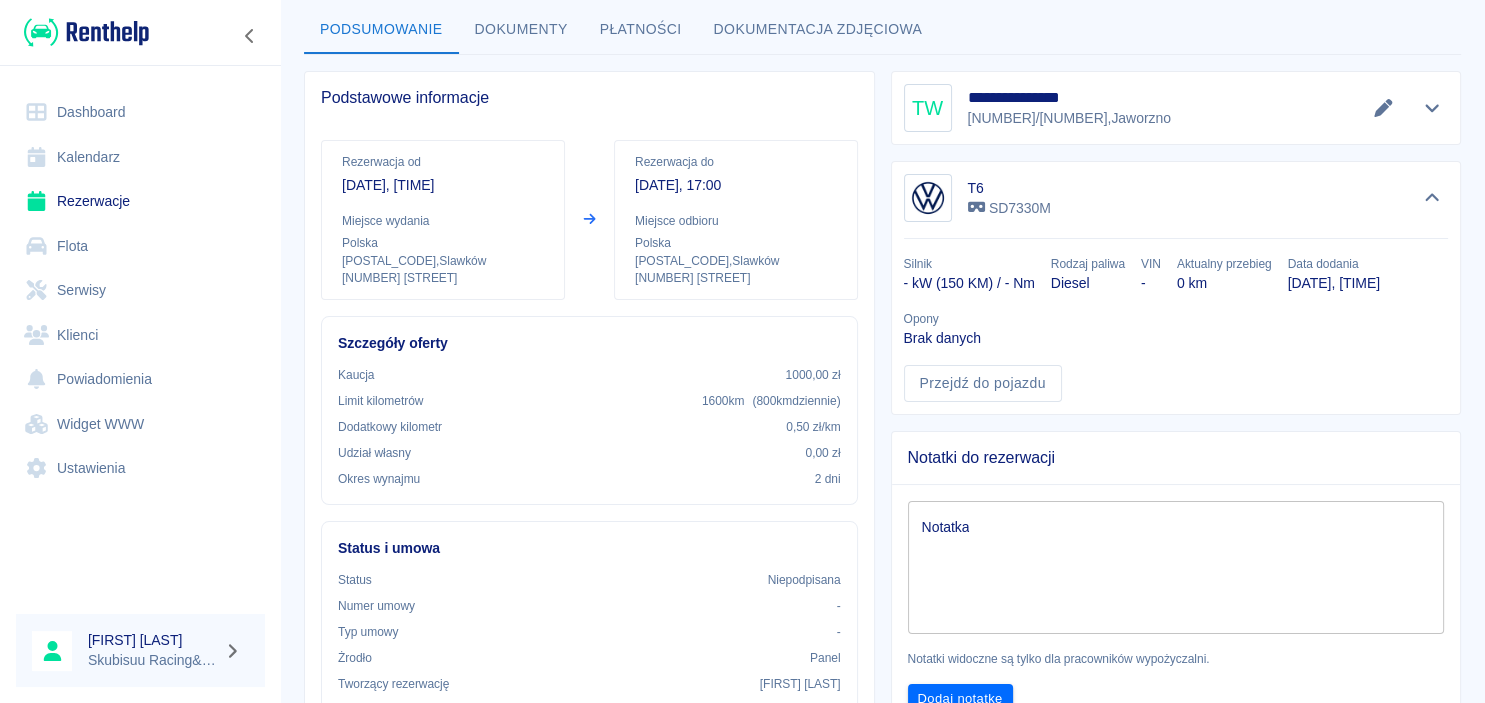 scroll, scrollTop: 192, scrollLeft: 0, axis: vertical 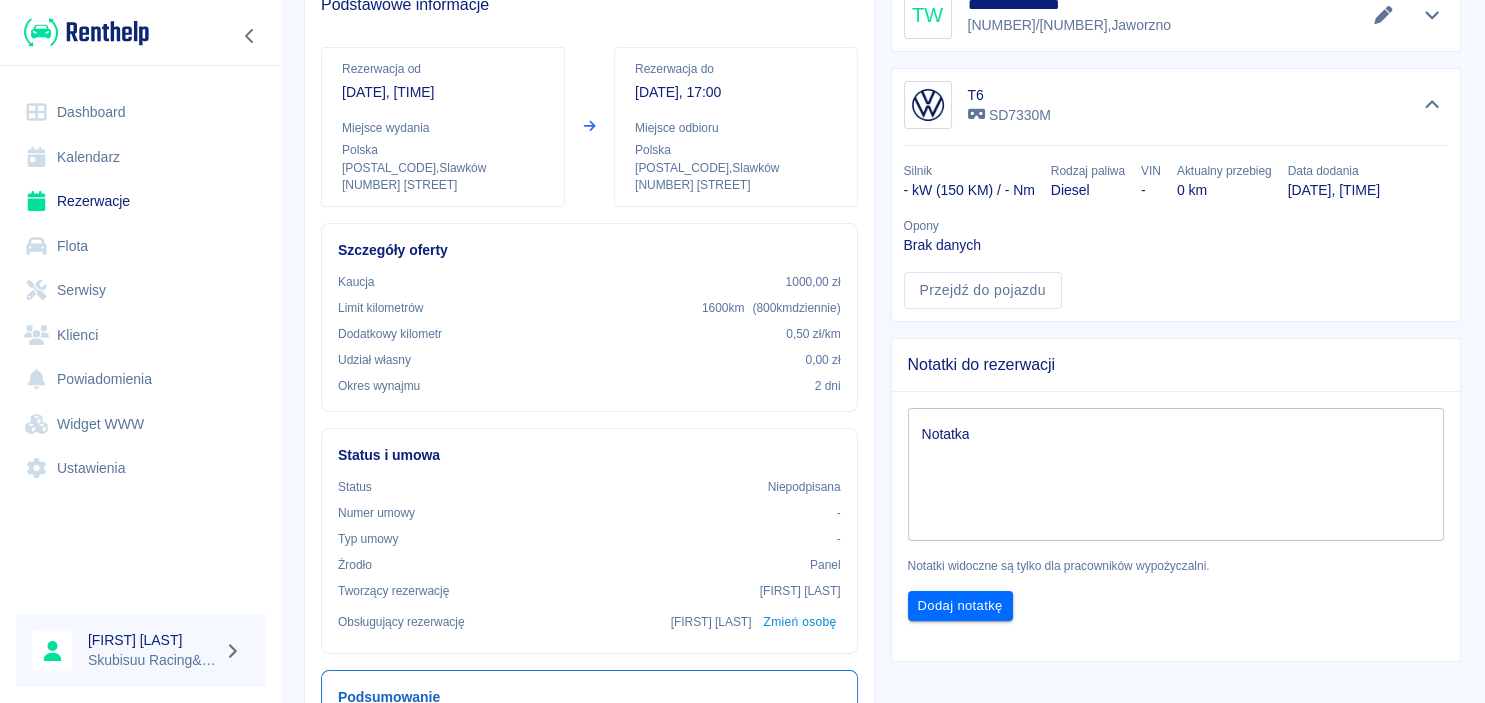 click on "0 km" at bounding box center [1224, 190] 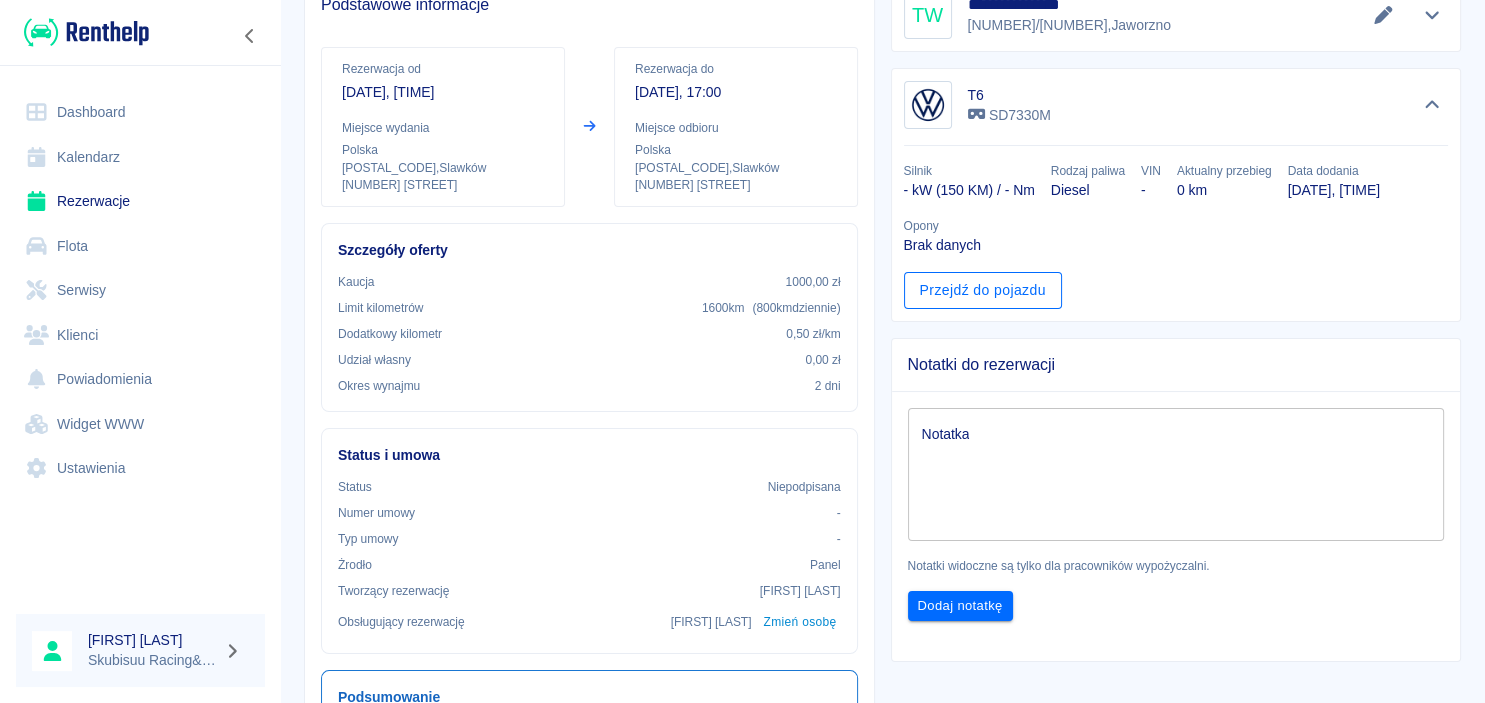 click on "Przejdź do pojazdu" at bounding box center [983, 290] 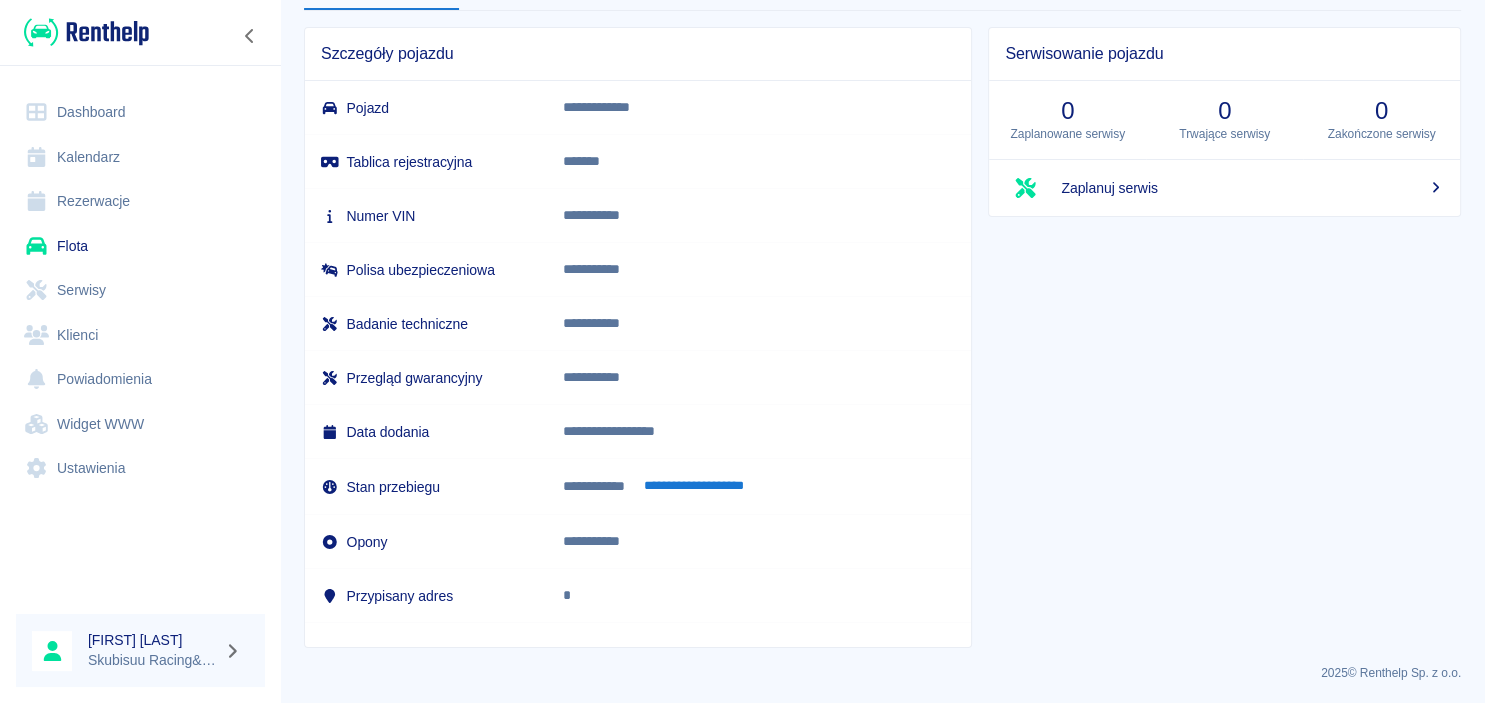 scroll, scrollTop: 0, scrollLeft: 0, axis: both 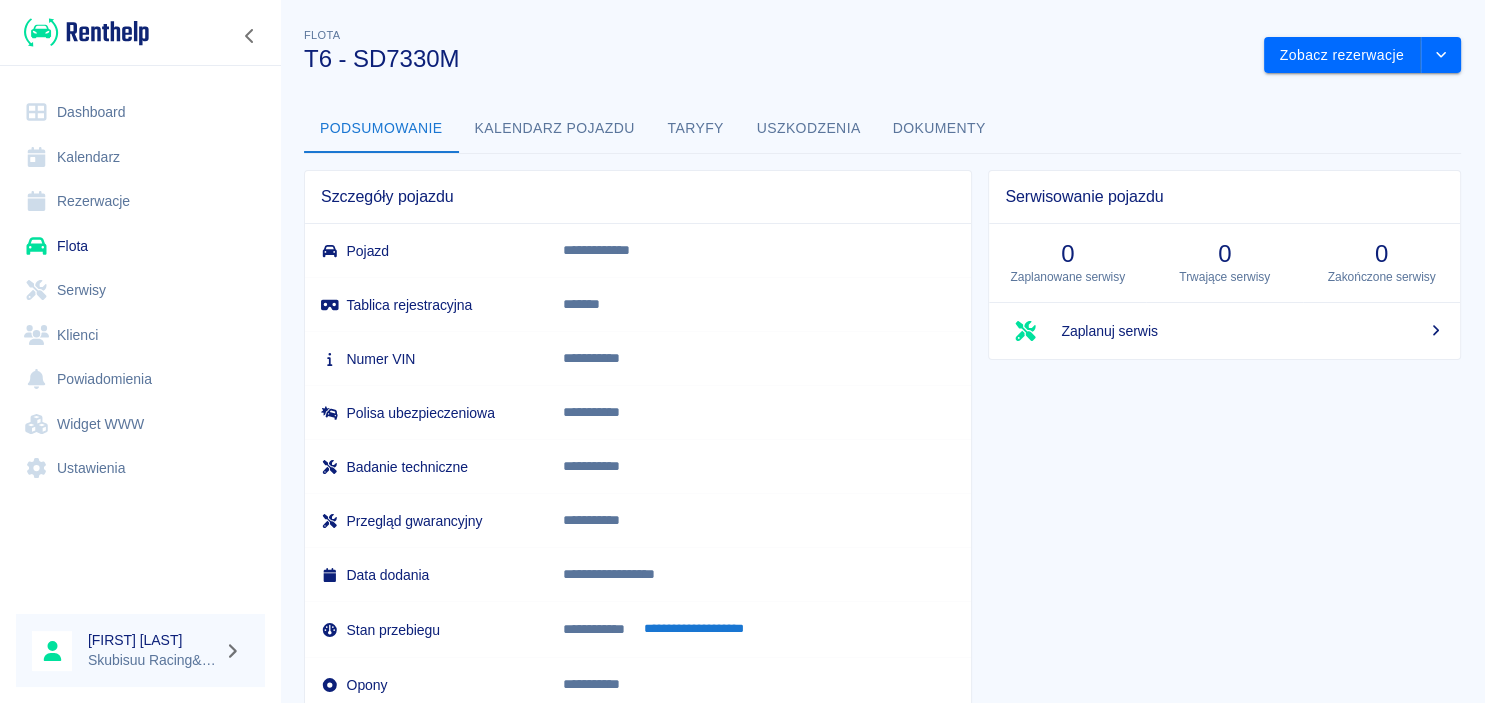 click on "Kalendarz pojazdu" at bounding box center [555, 129] 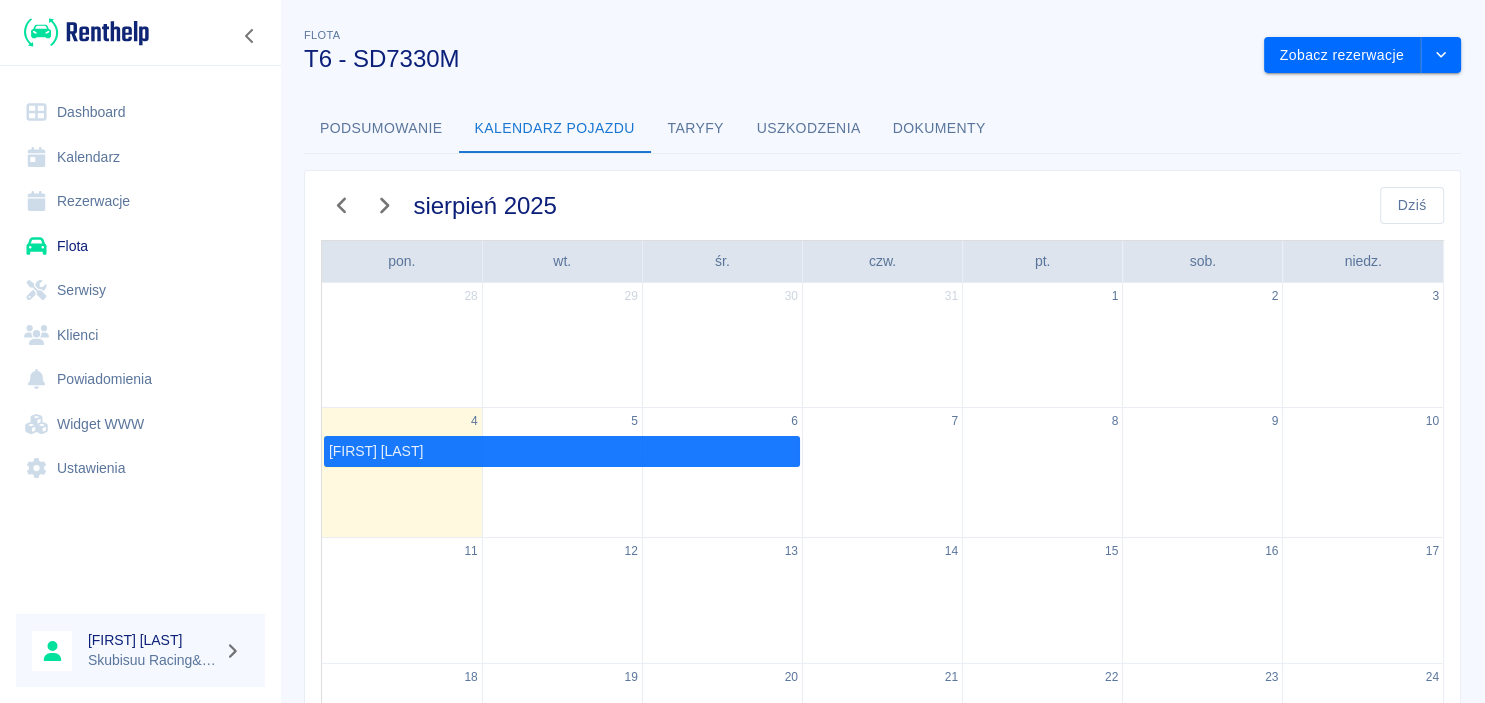 click on "Podsumowanie" at bounding box center [381, 129] 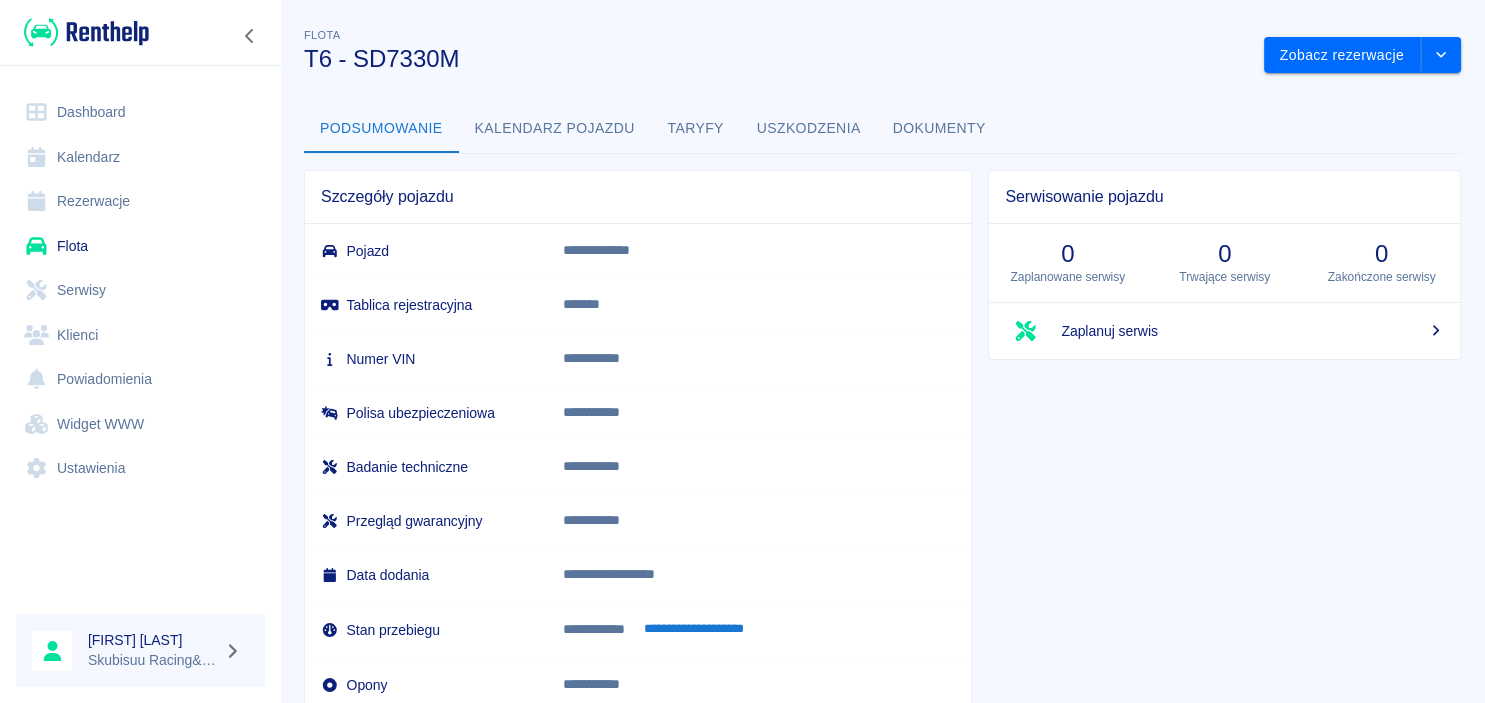 click on "Taryfy" at bounding box center [696, 129] 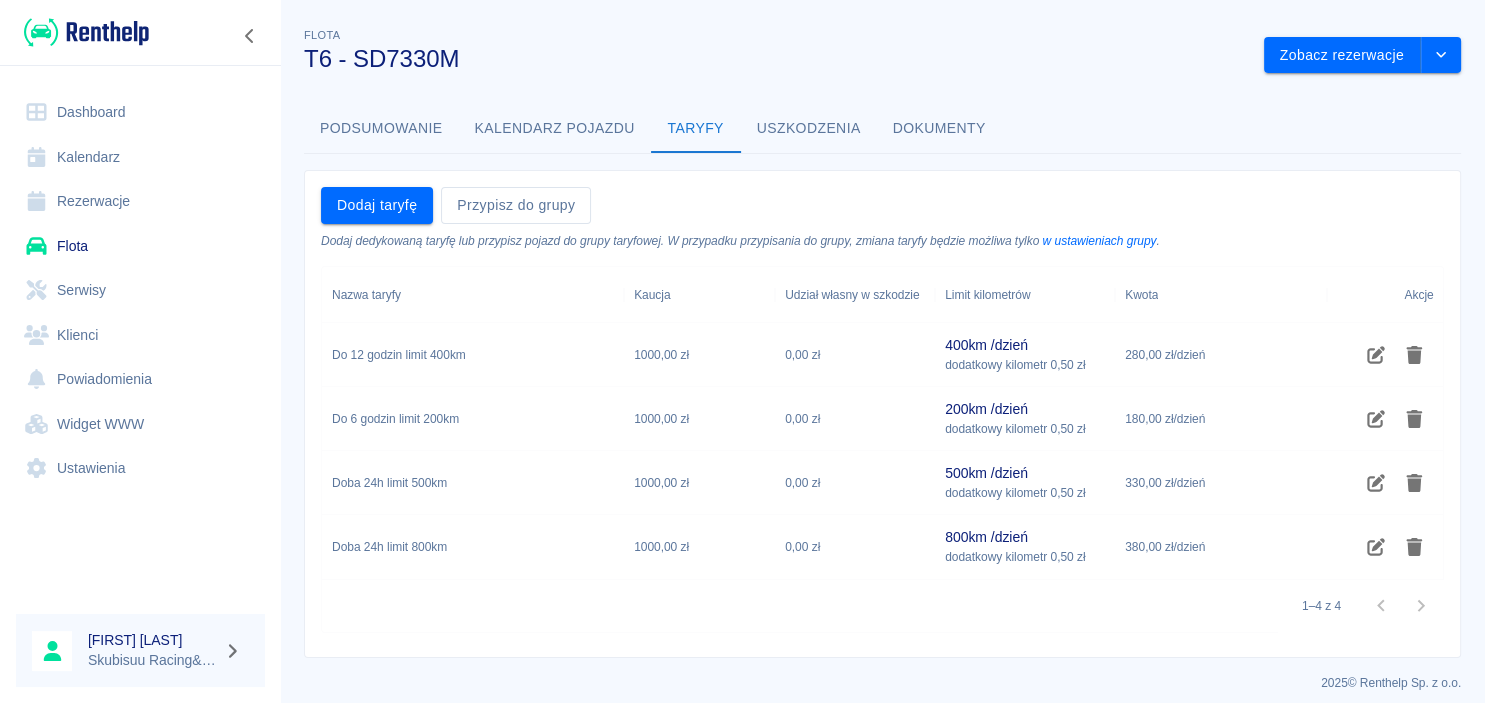 click on "Podsumowanie" at bounding box center (381, 129) 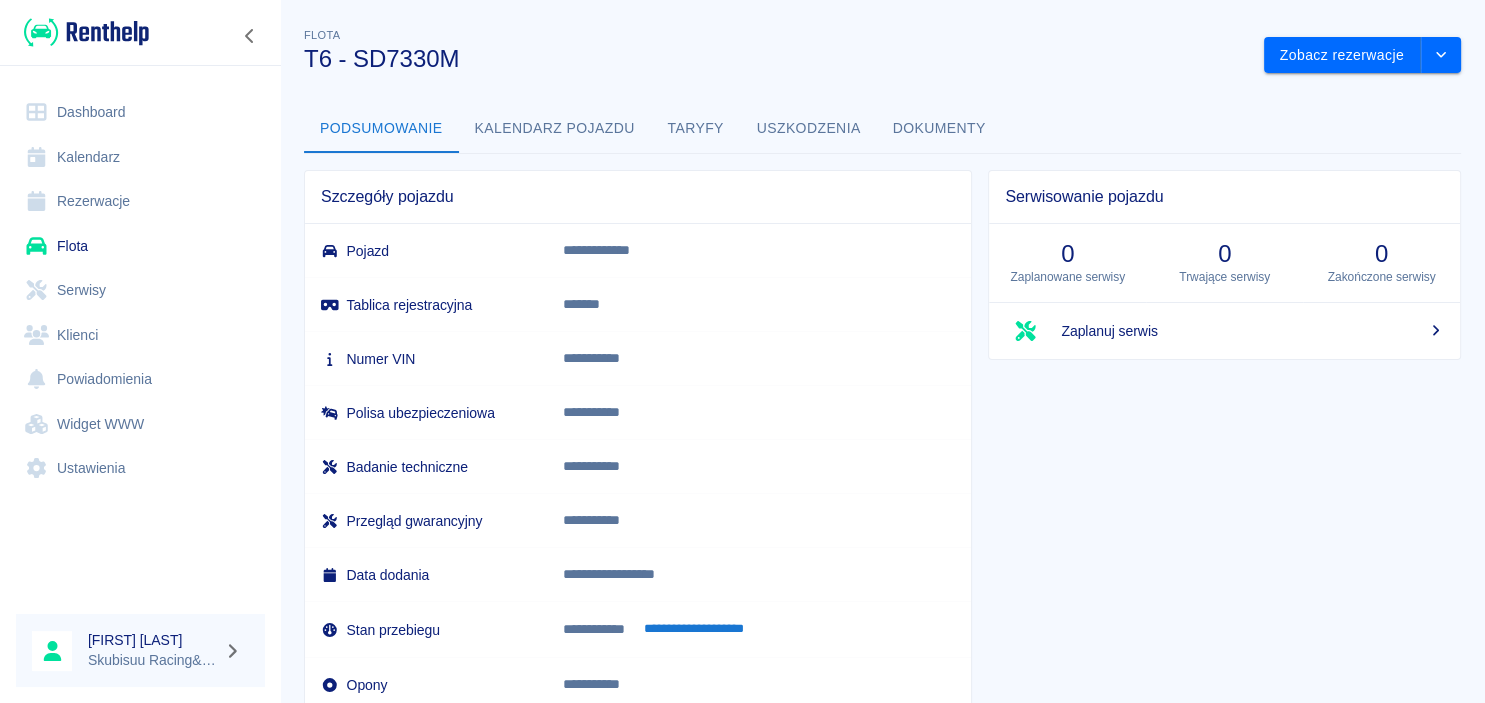 scroll, scrollTop: 96, scrollLeft: 0, axis: vertical 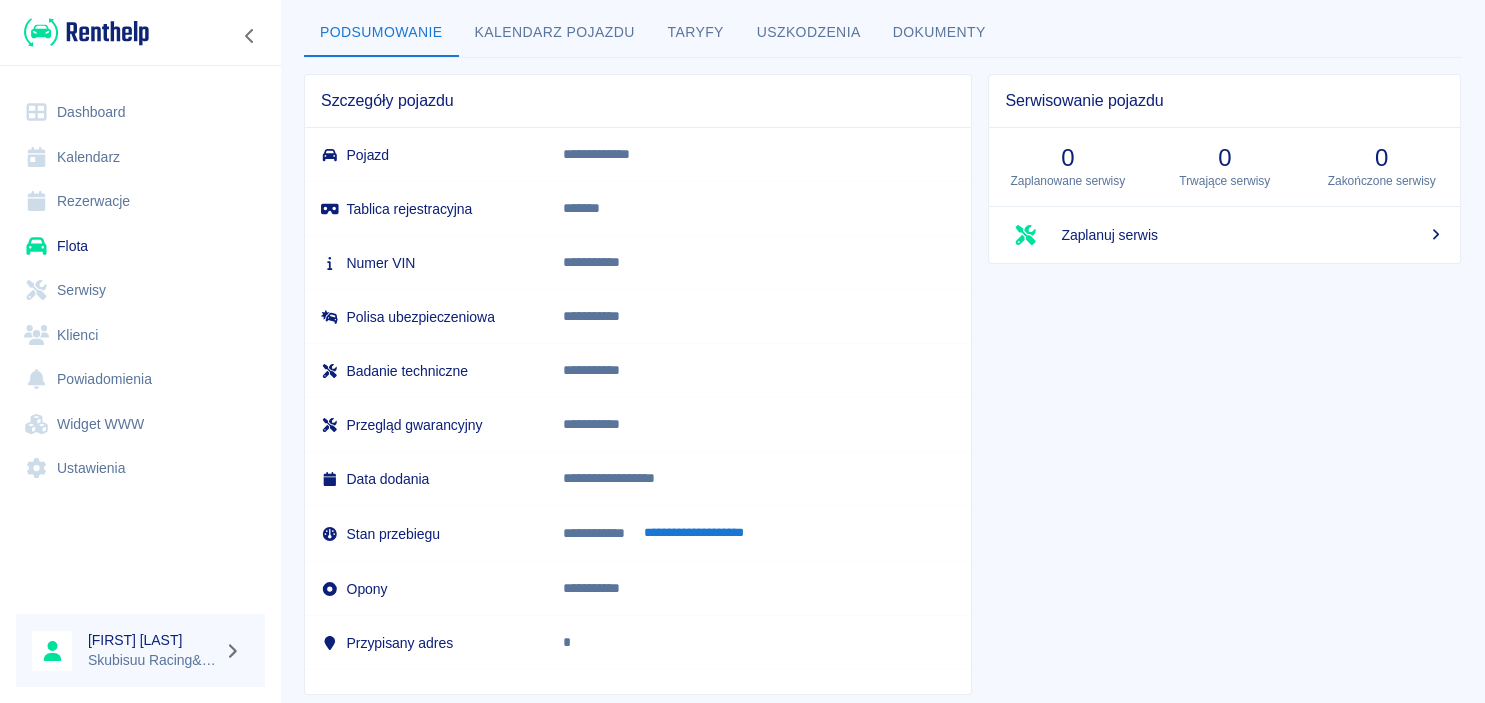 click on "**********" at bounding box center [694, 533] 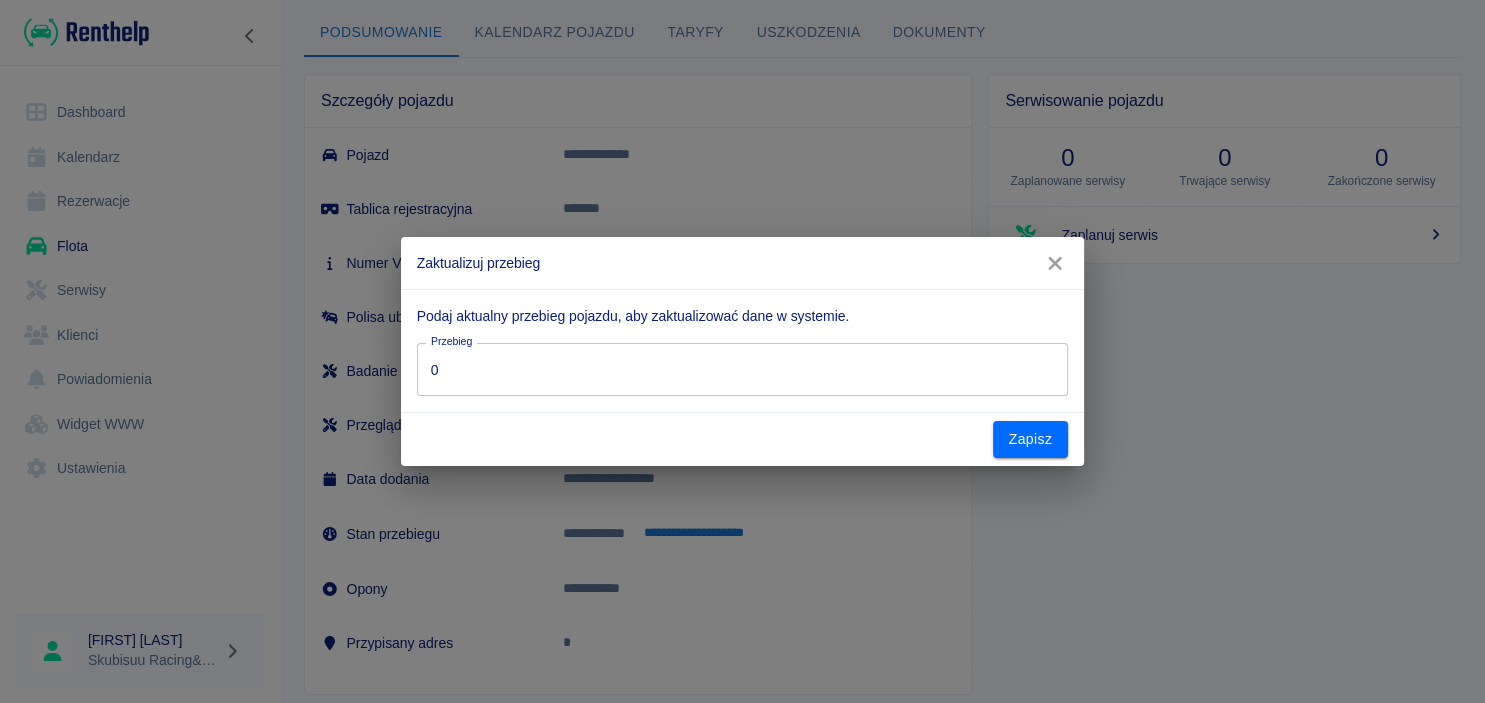 click on "0" at bounding box center [742, 369] 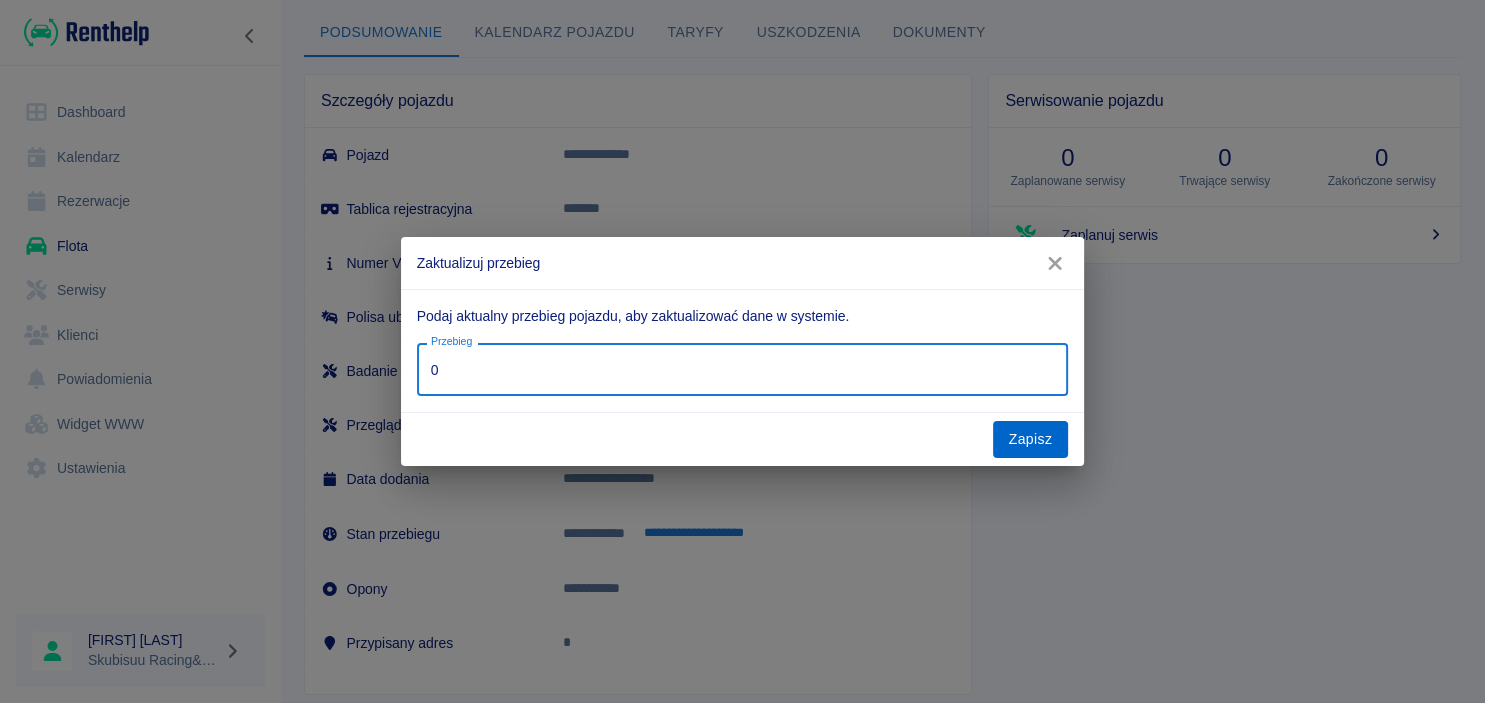 type on "[NUMBER]" 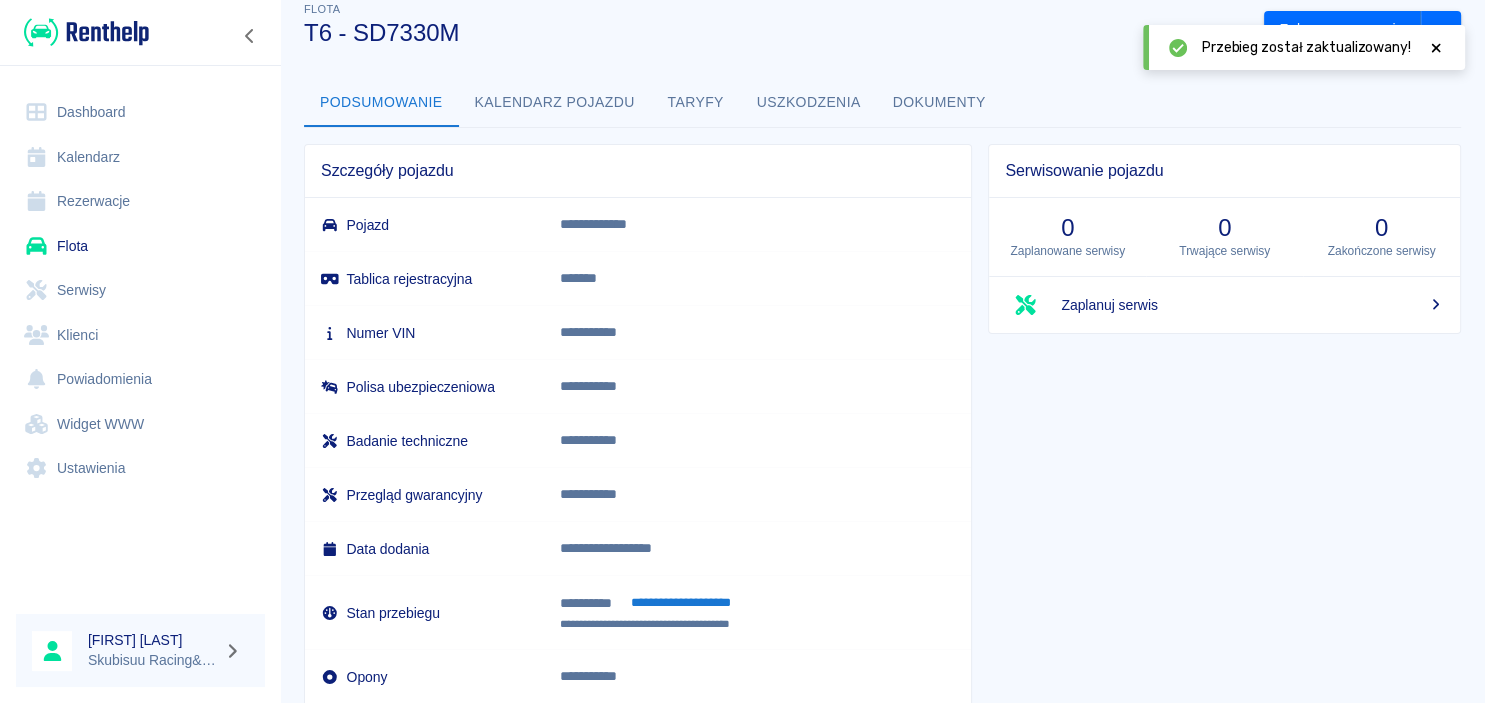 scroll, scrollTop: 0, scrollLeft: 0, axis: both 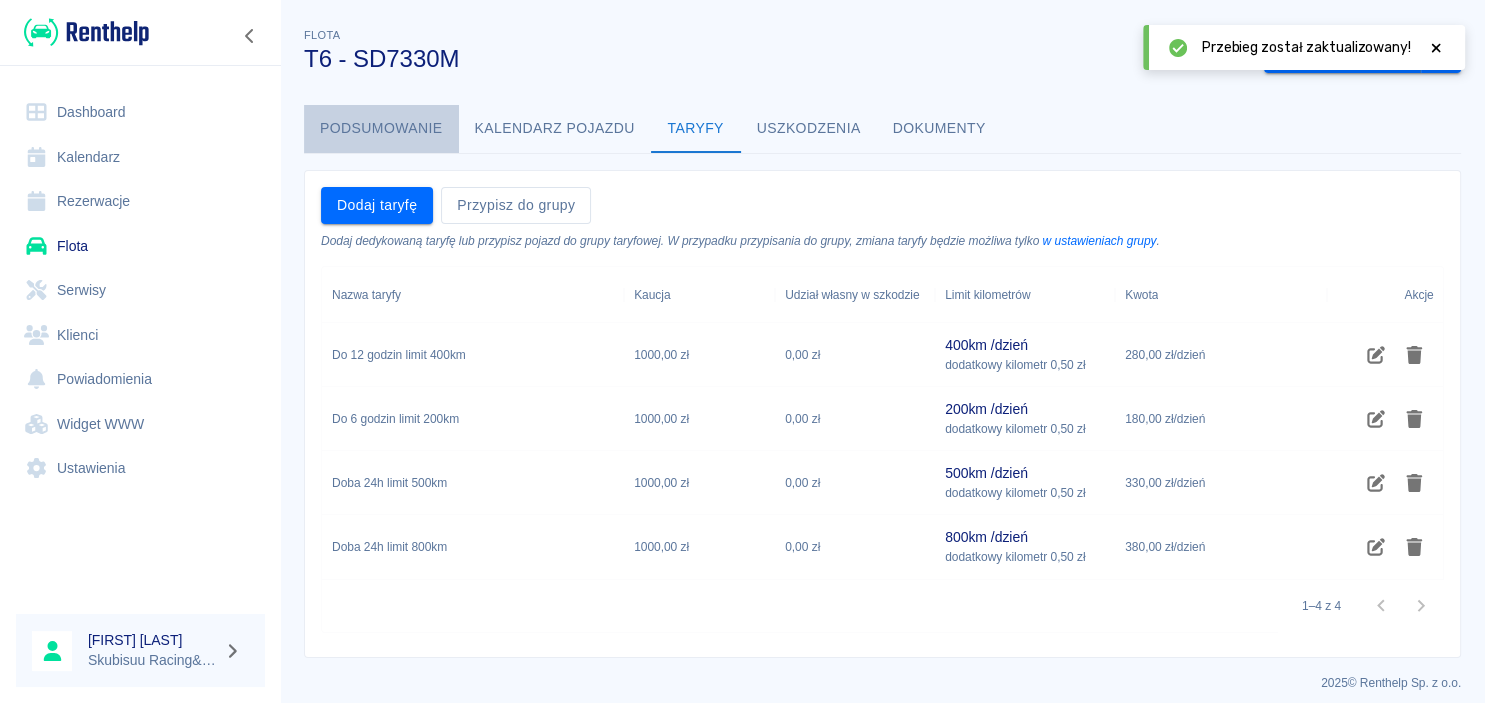click on "Podsumowanie" at bounding box center [381, 129] 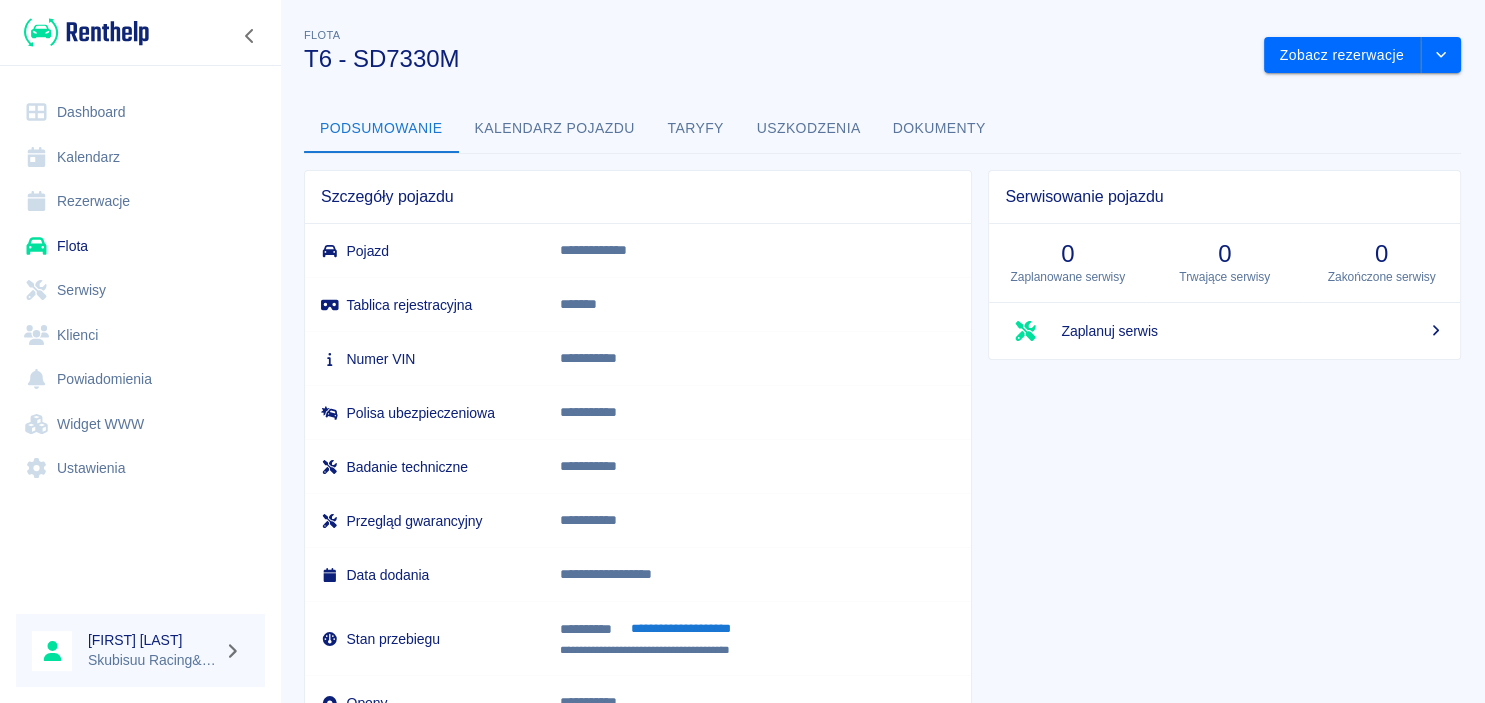 scroll, scrollTop: 161, scrollLeft: 0, axis: vertical 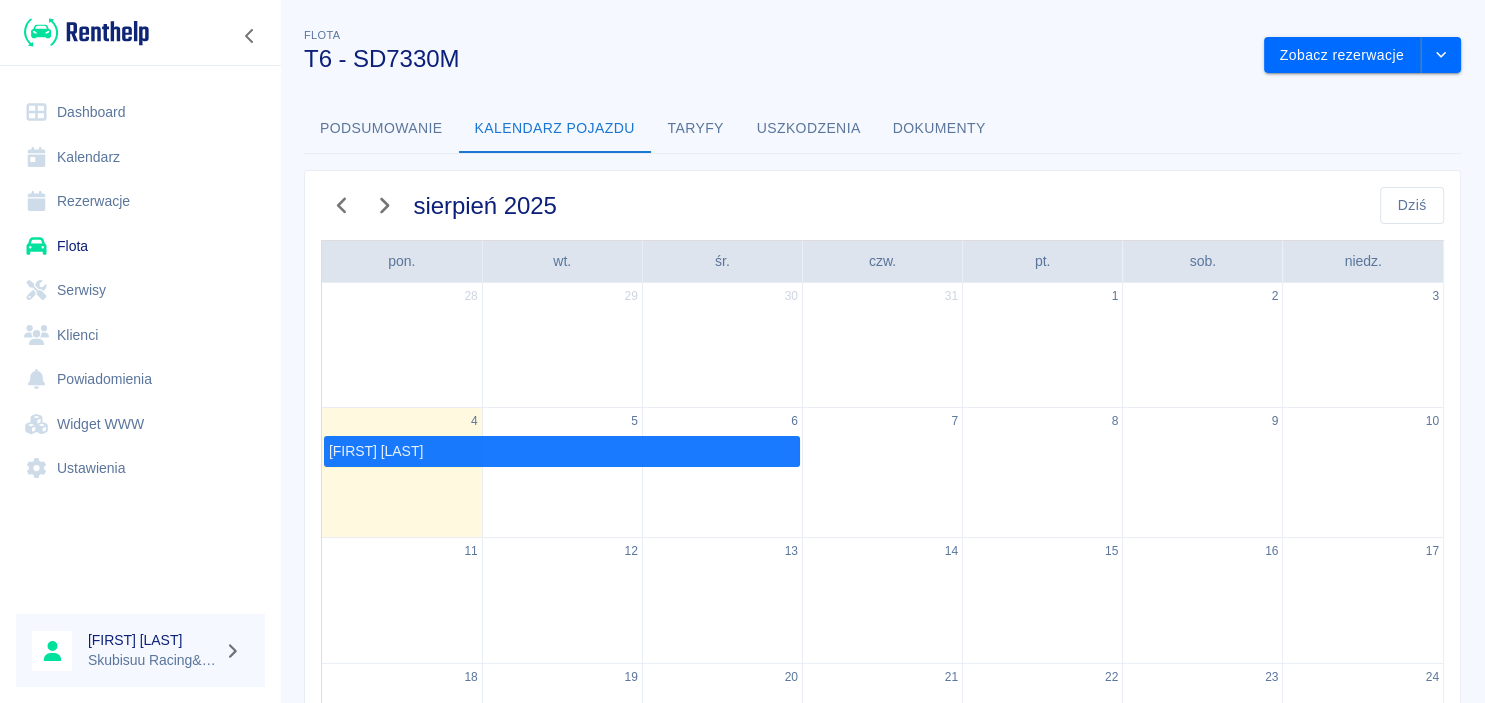 click on "Podsumowanie" at bounding box center (381, 129) 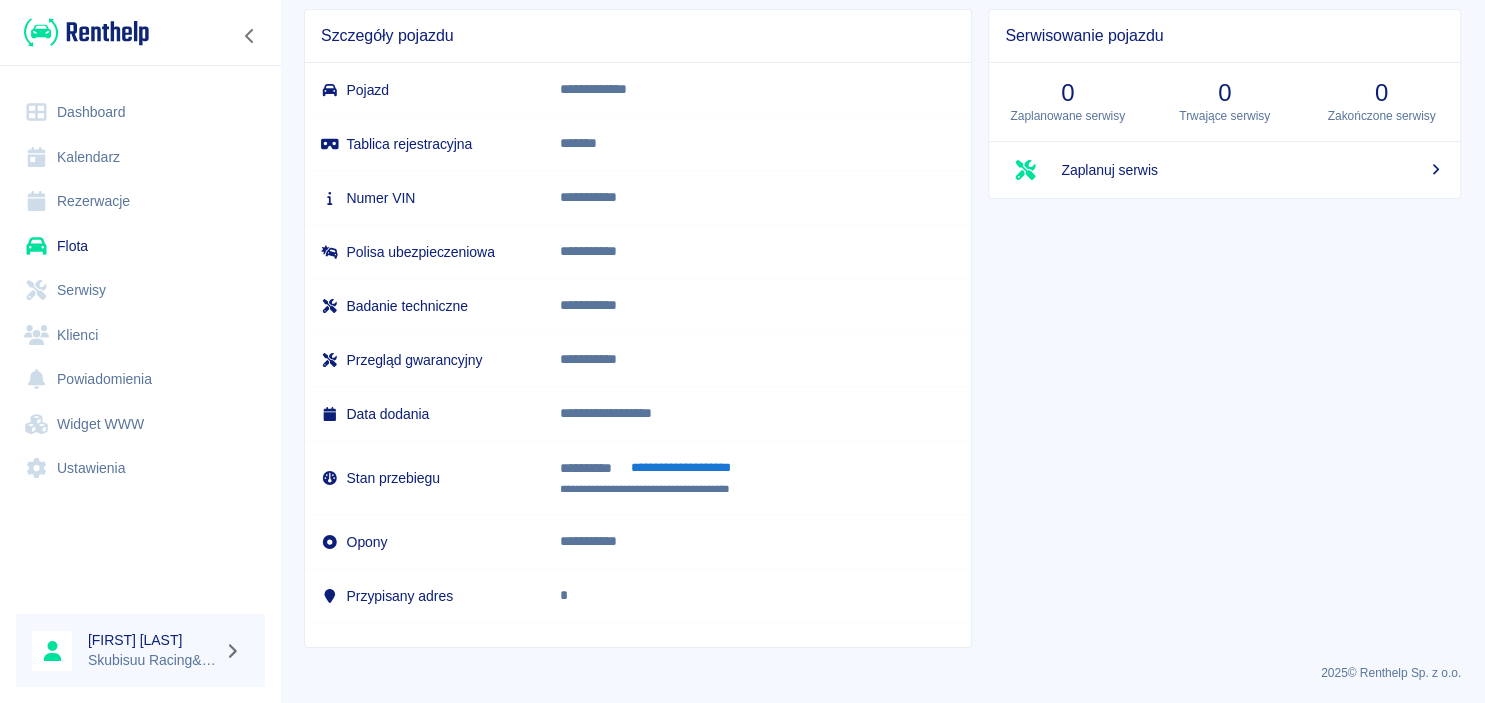scroll, scrollTop: 0, scrollLeft: 0, axis: both 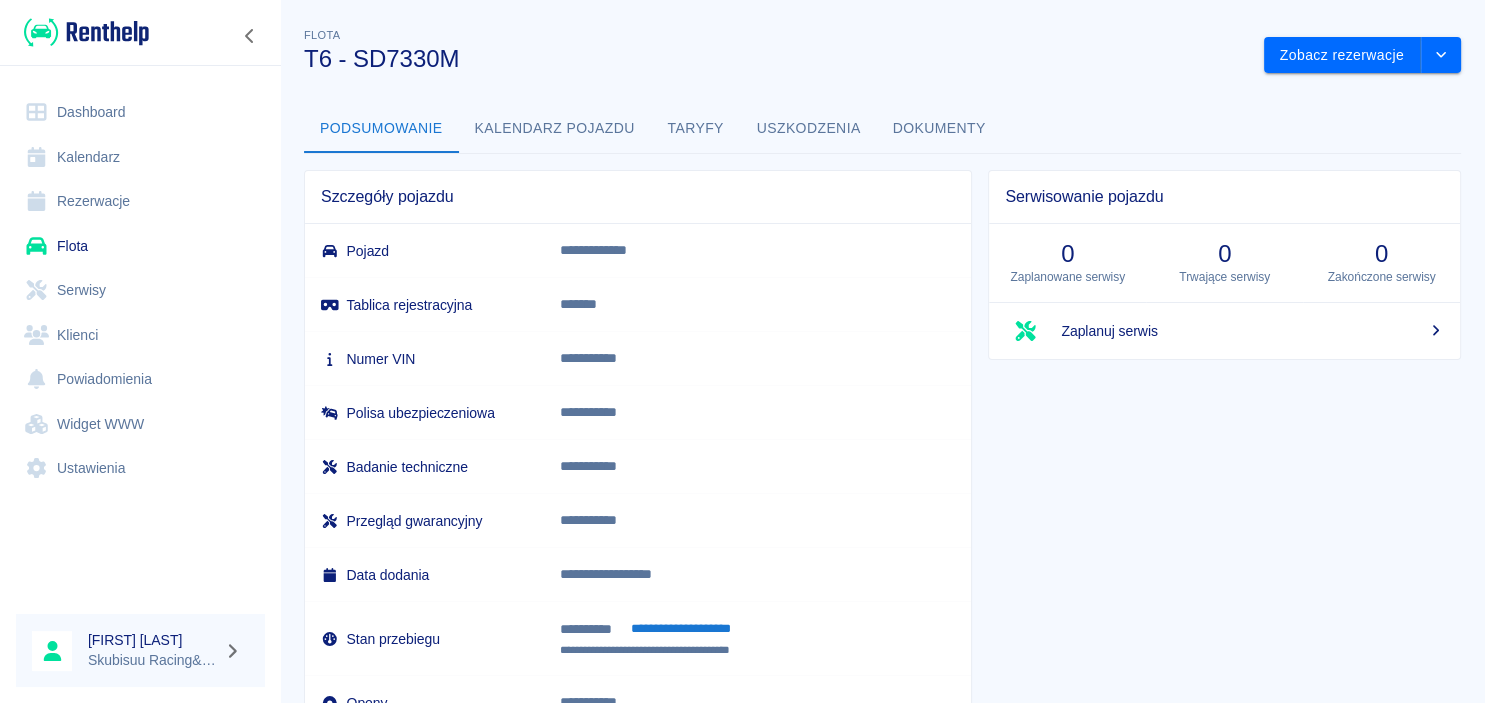 click on "Rezerwacje" at bounding box center [140, 201] 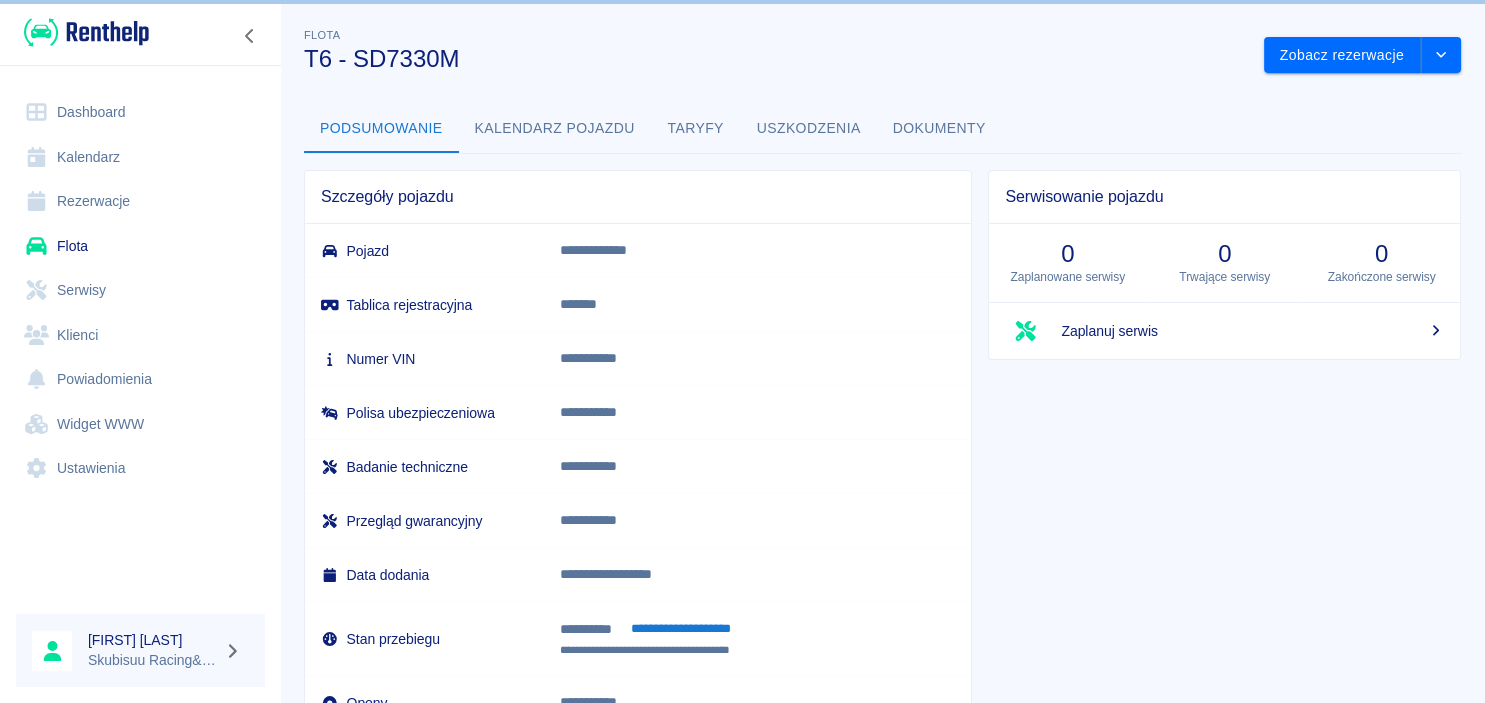 click on "Rezerwacje" at bounding box center [140, 201] 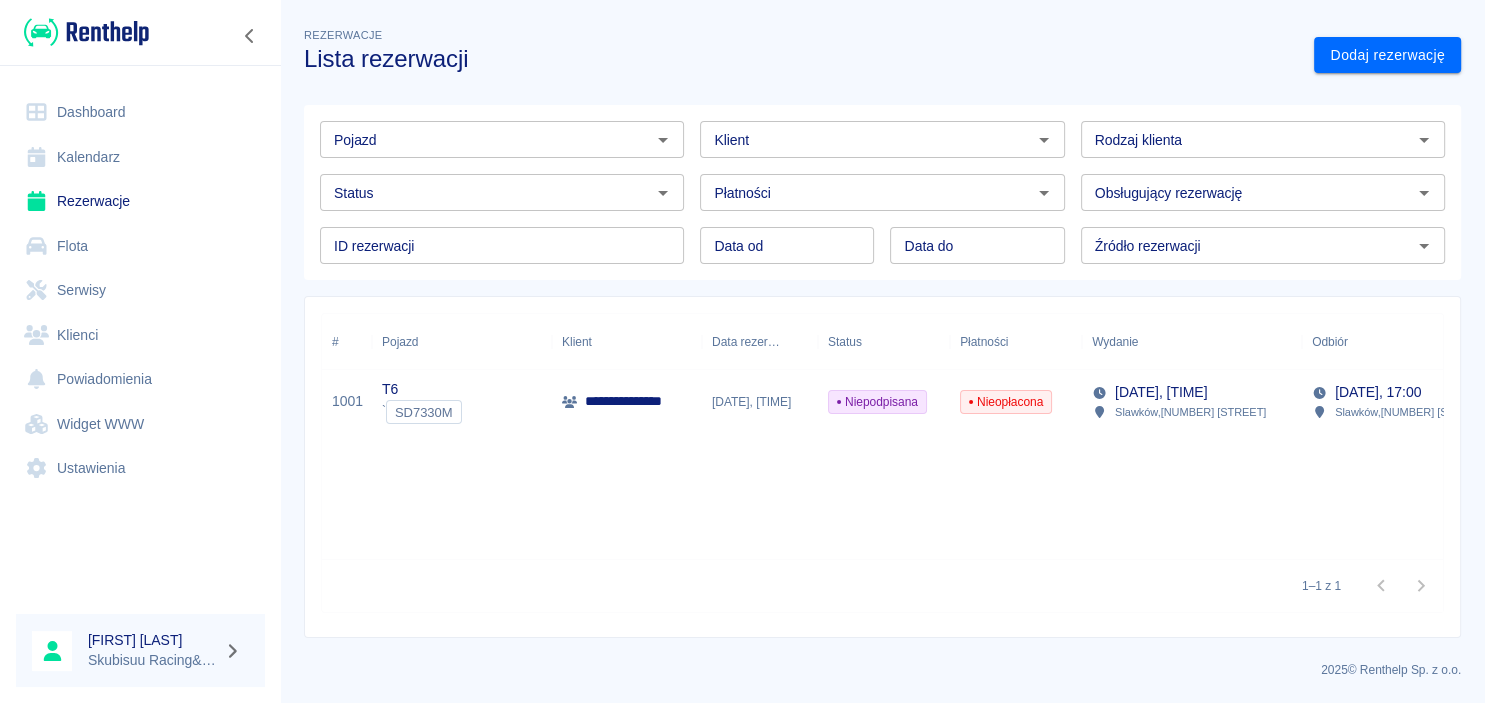 click on "Nieopłacona" at bounding box center [1006, 402] 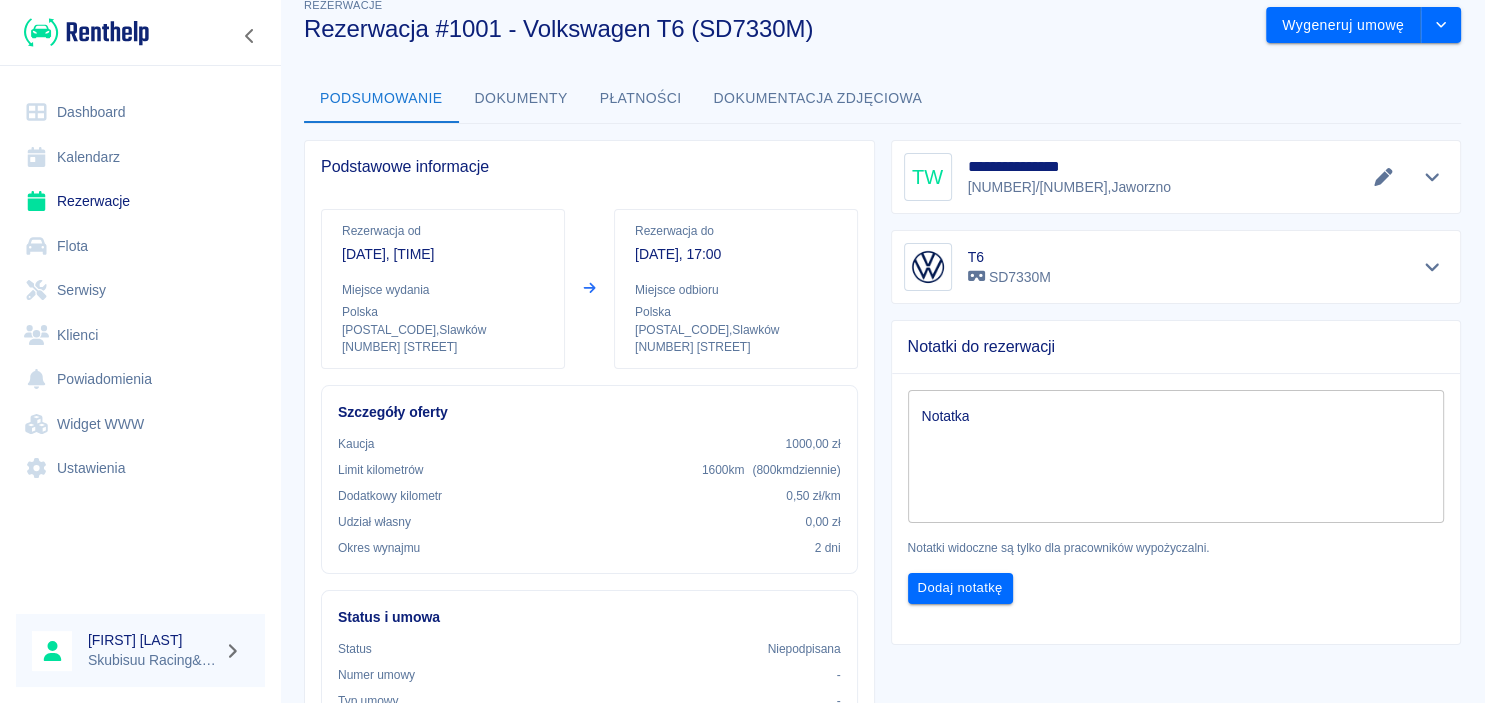 scroll, scrollTop: 0, scrollLeft: 0, axis: both 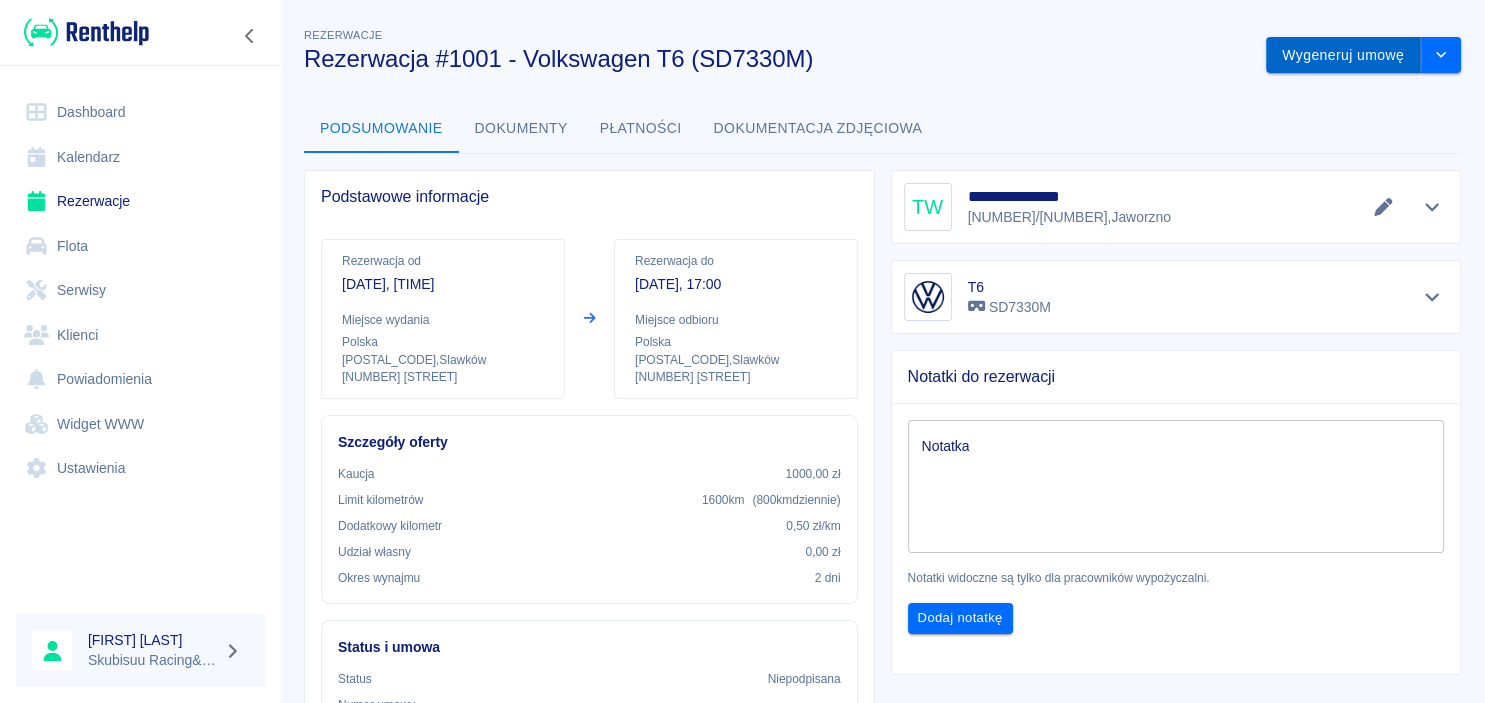 click on "Wygeneruj umowę" at bounding box center [1343, 55] 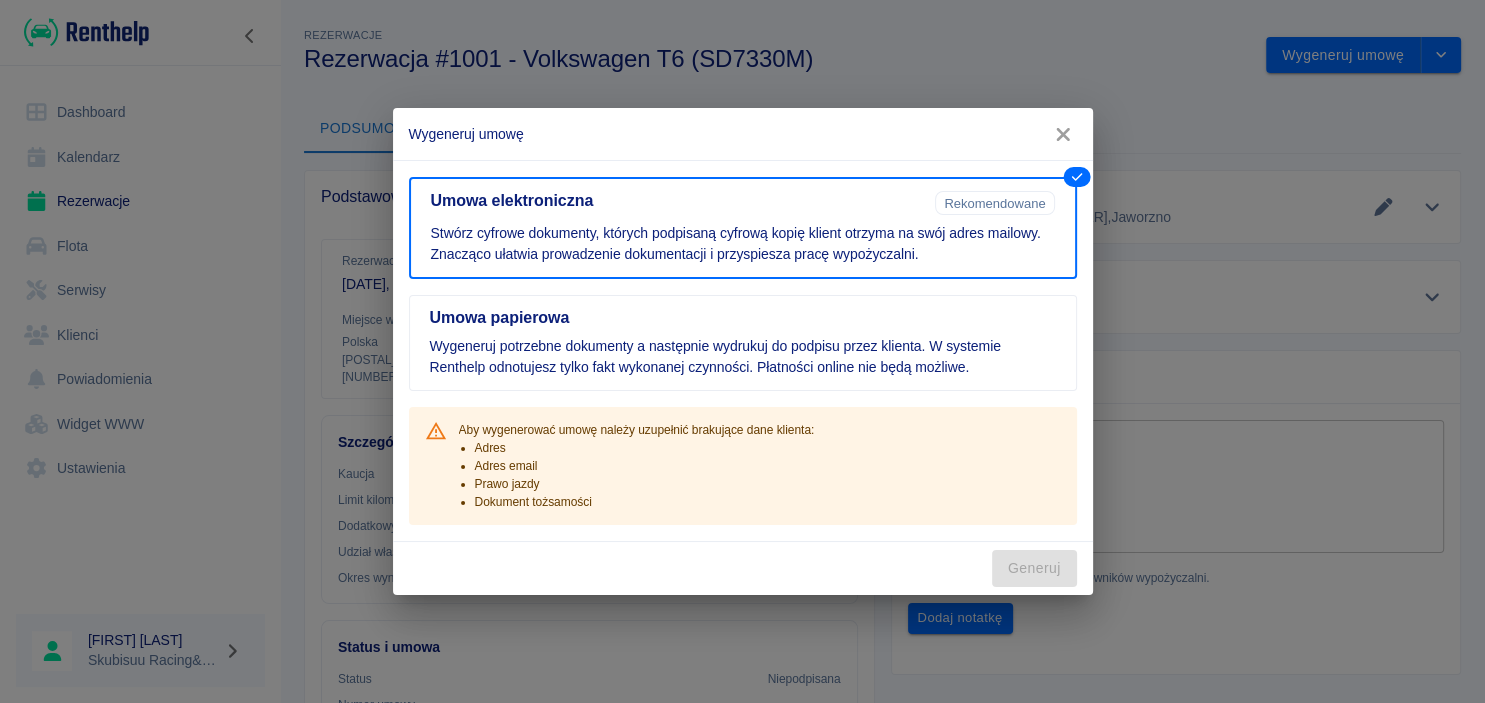 click on "Prawo jazdy" at bounding box center [645, 484] 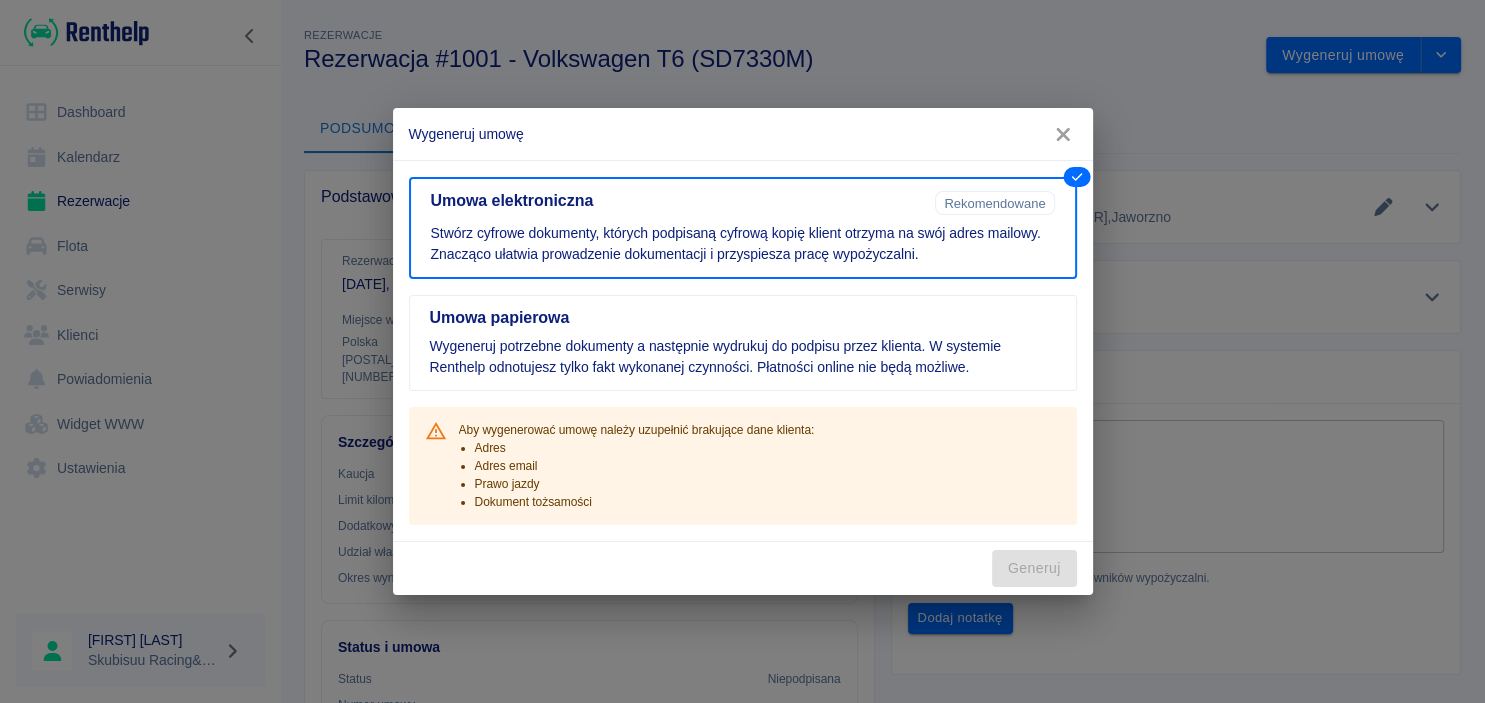 click at bounding box center [1063, 134] 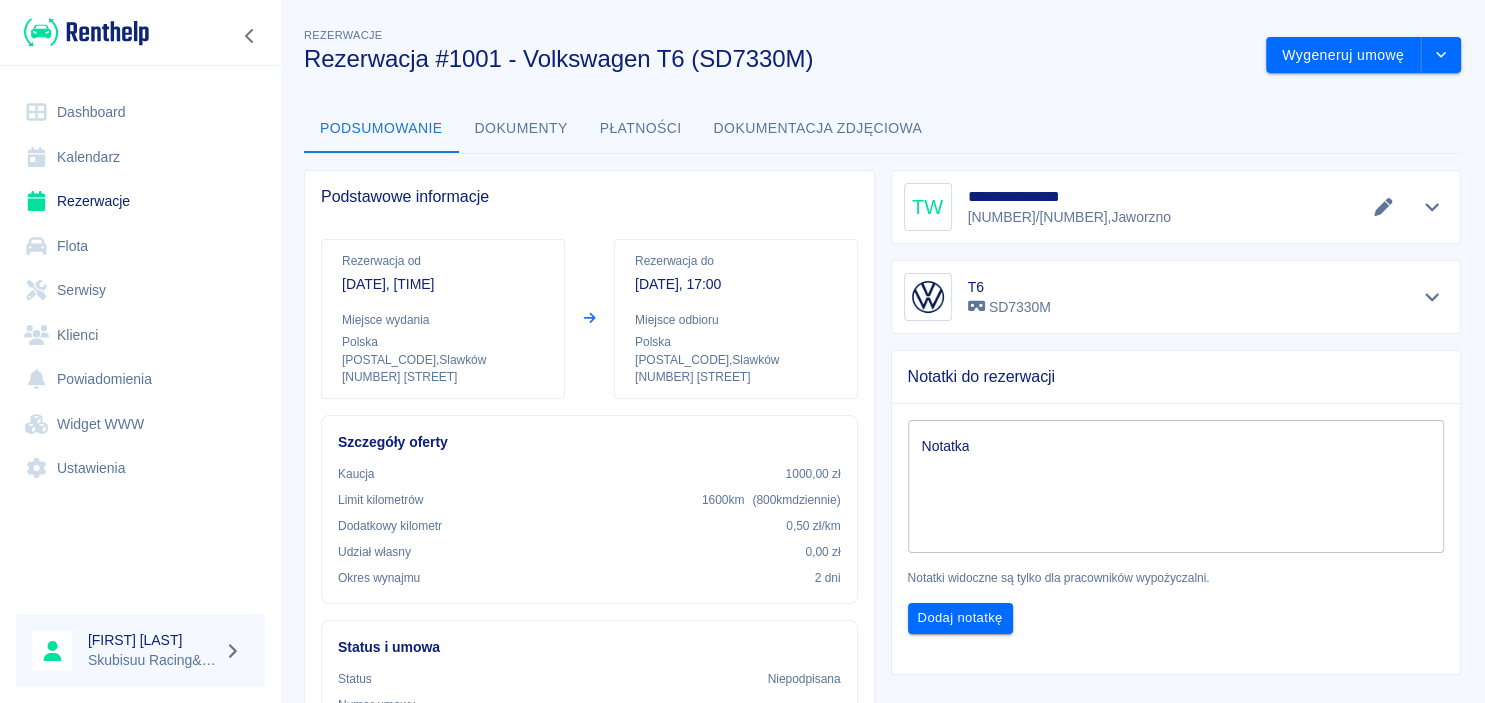 click on "Dokumenty" at bounding box center (521, 129) 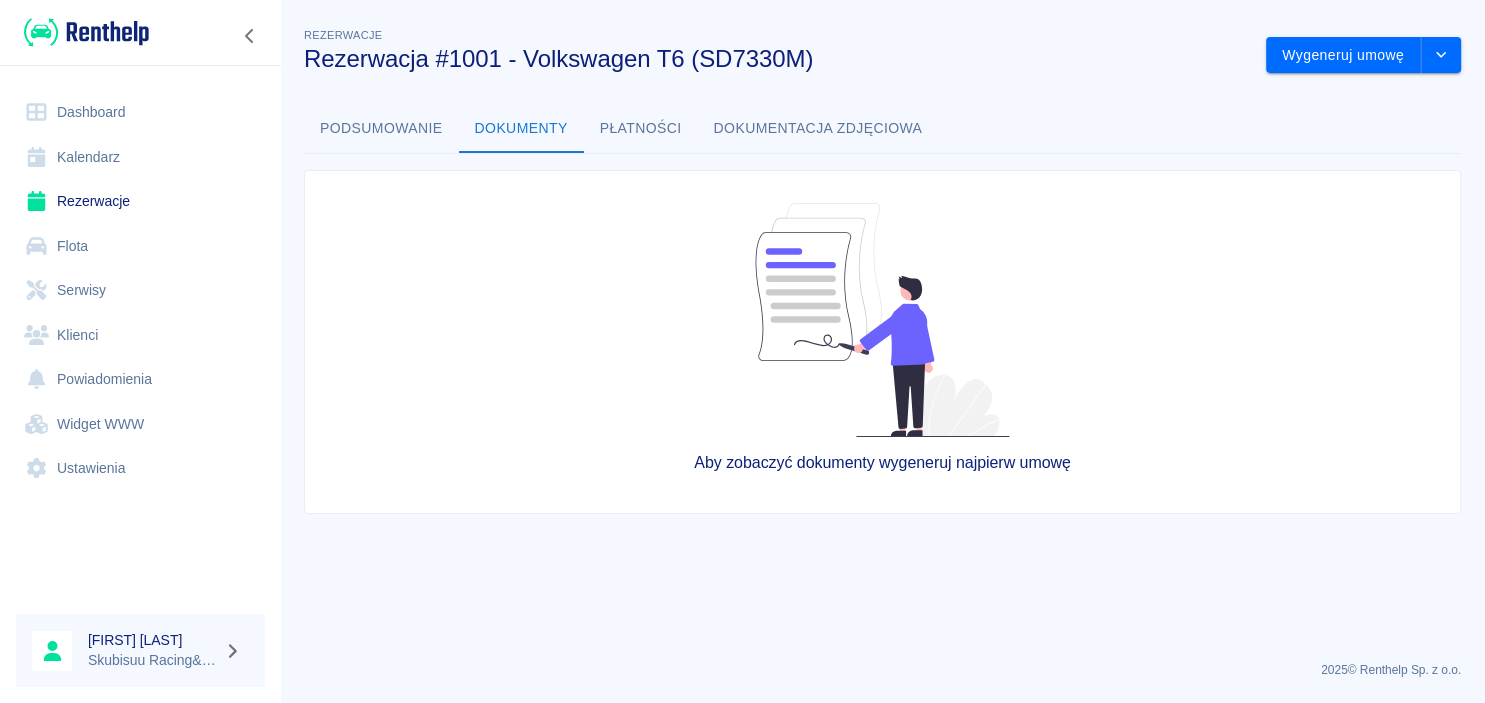 click on "Podsumowanie" at bounding box center [381, 129] 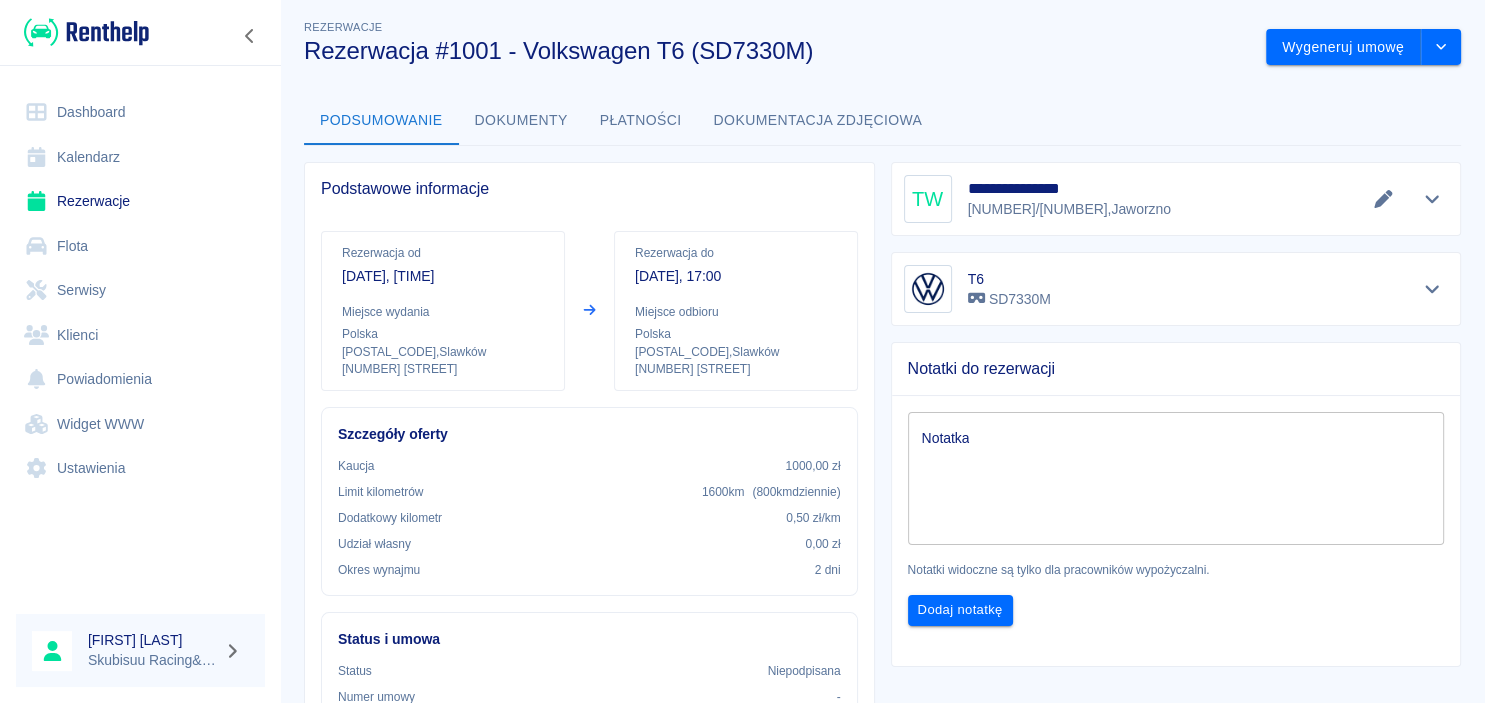 scroll, scrollTop: 0, scrollLeft: 0, axis: both 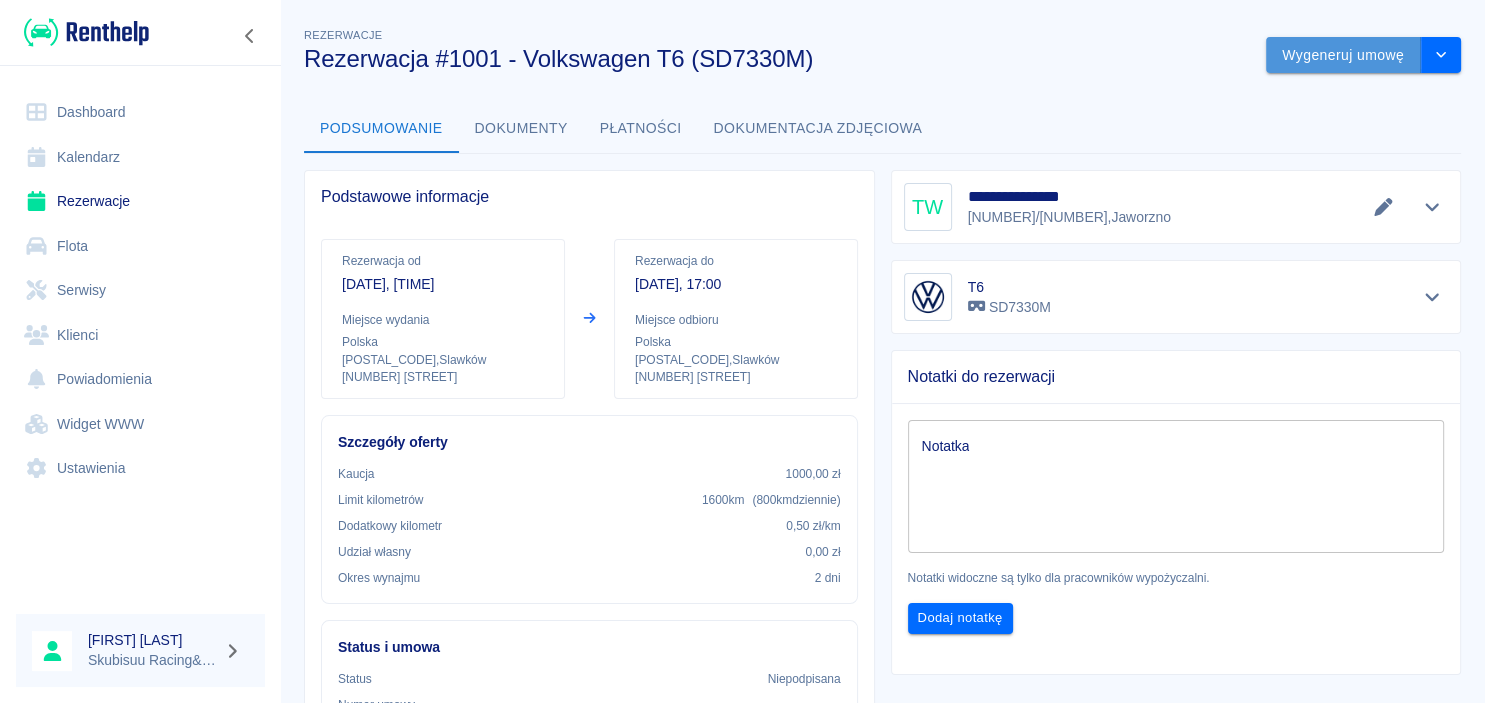 click on "Wygeneruj umowę" at bounding box center (1343, 55) 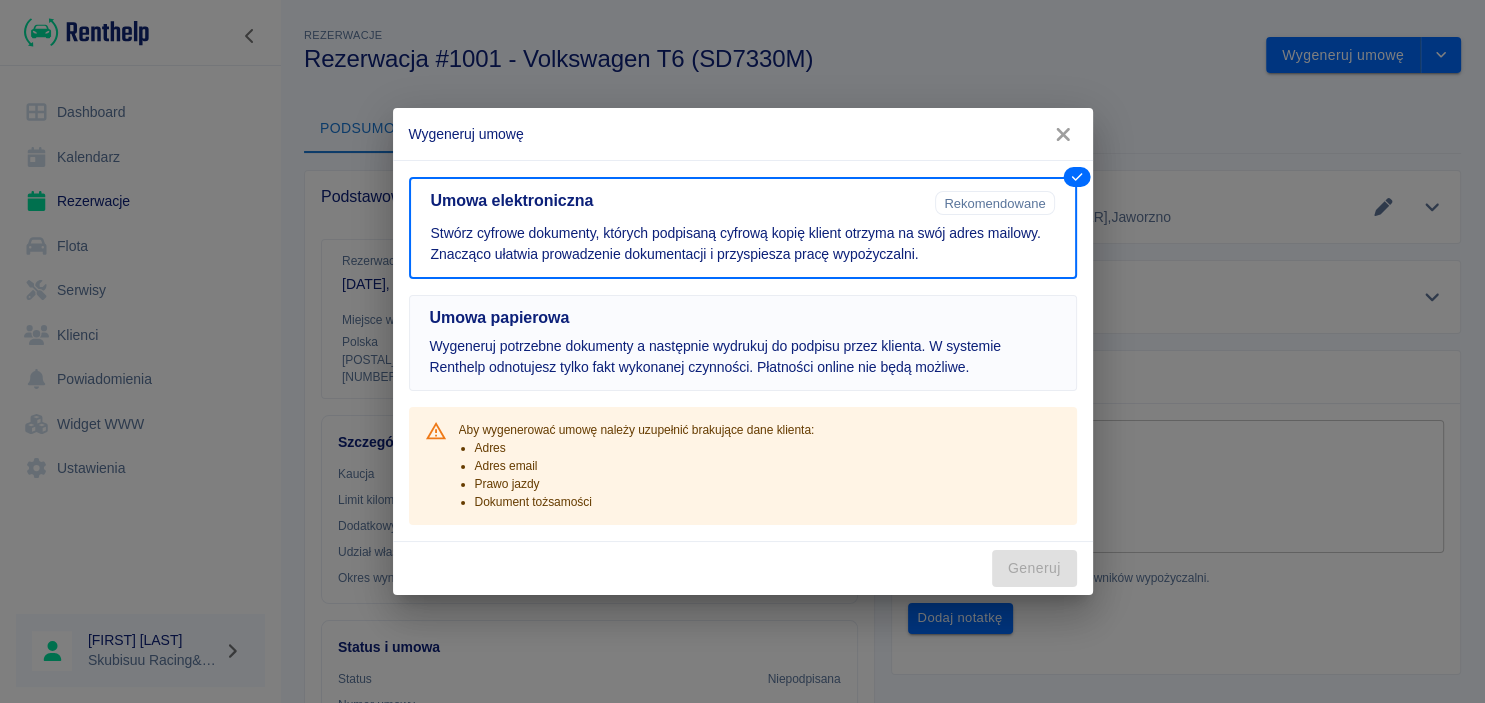 click on "Umowa papierowa" at bounding box center [743, 318] 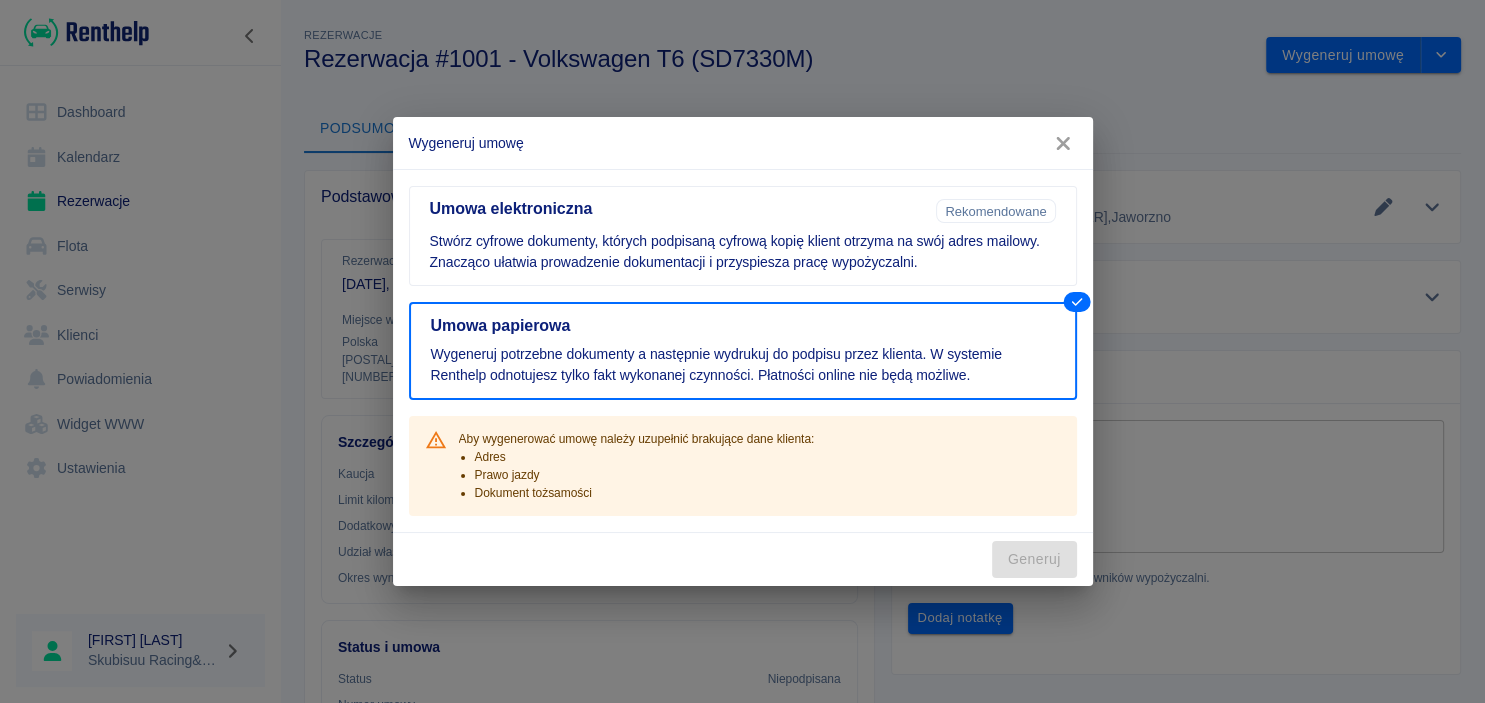 click on "Generuj" at bounding box center [743, 559] 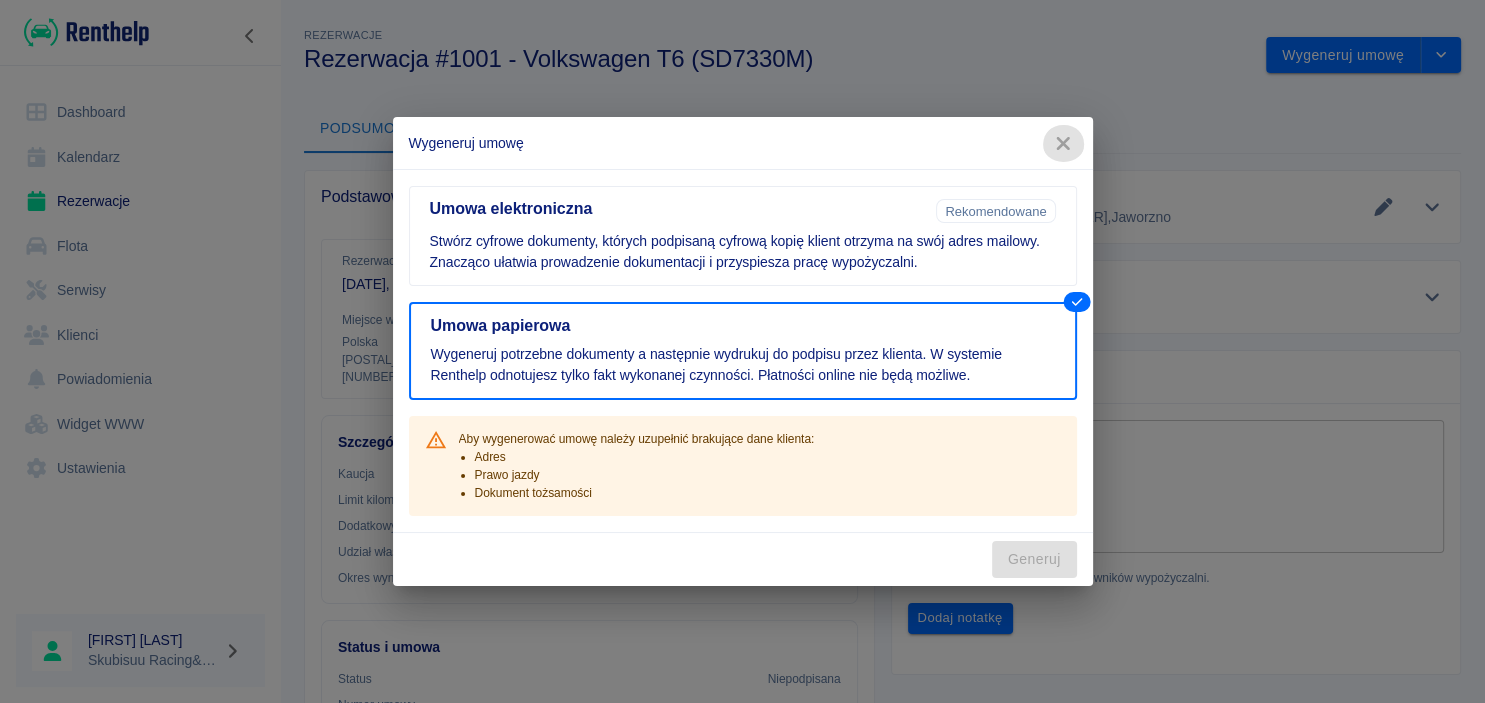 click 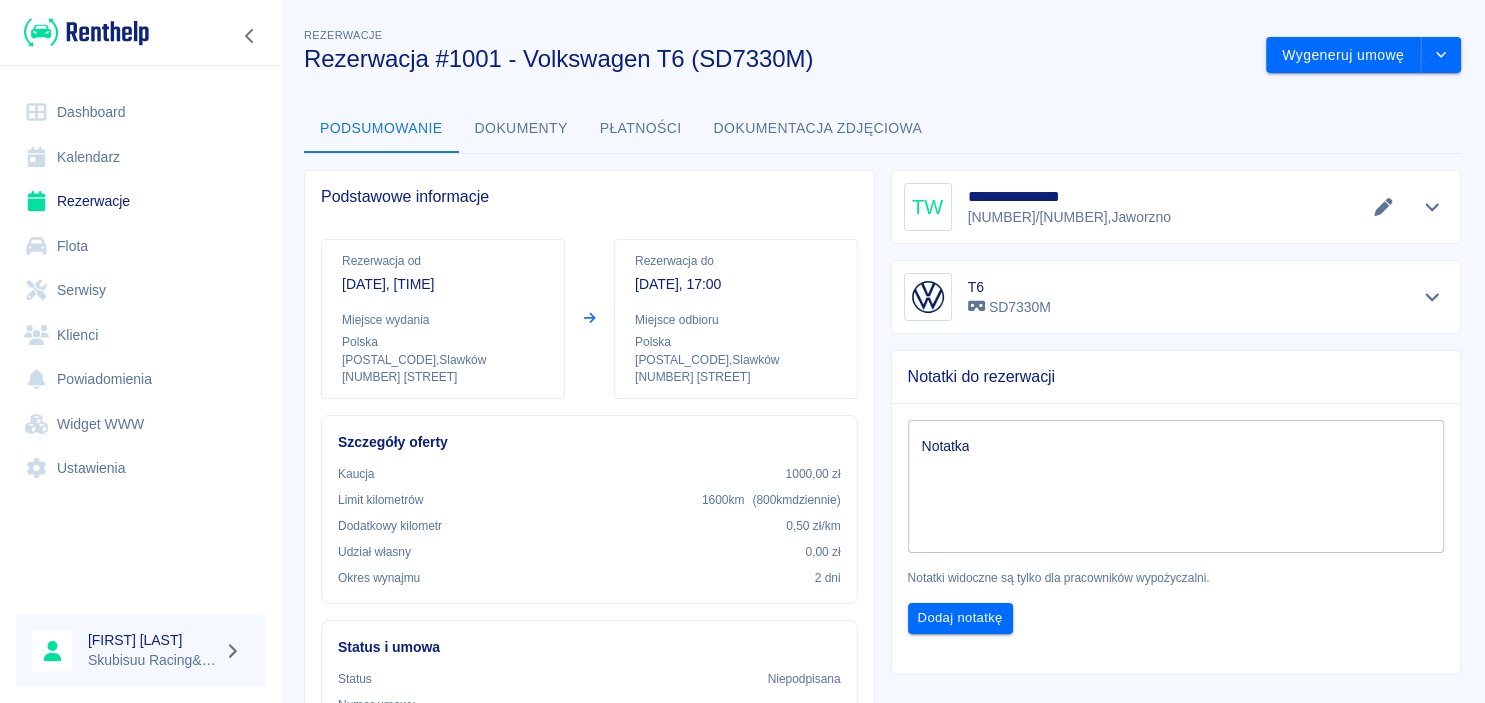 click on "Dokumenty" at bounding box center (521, 129) 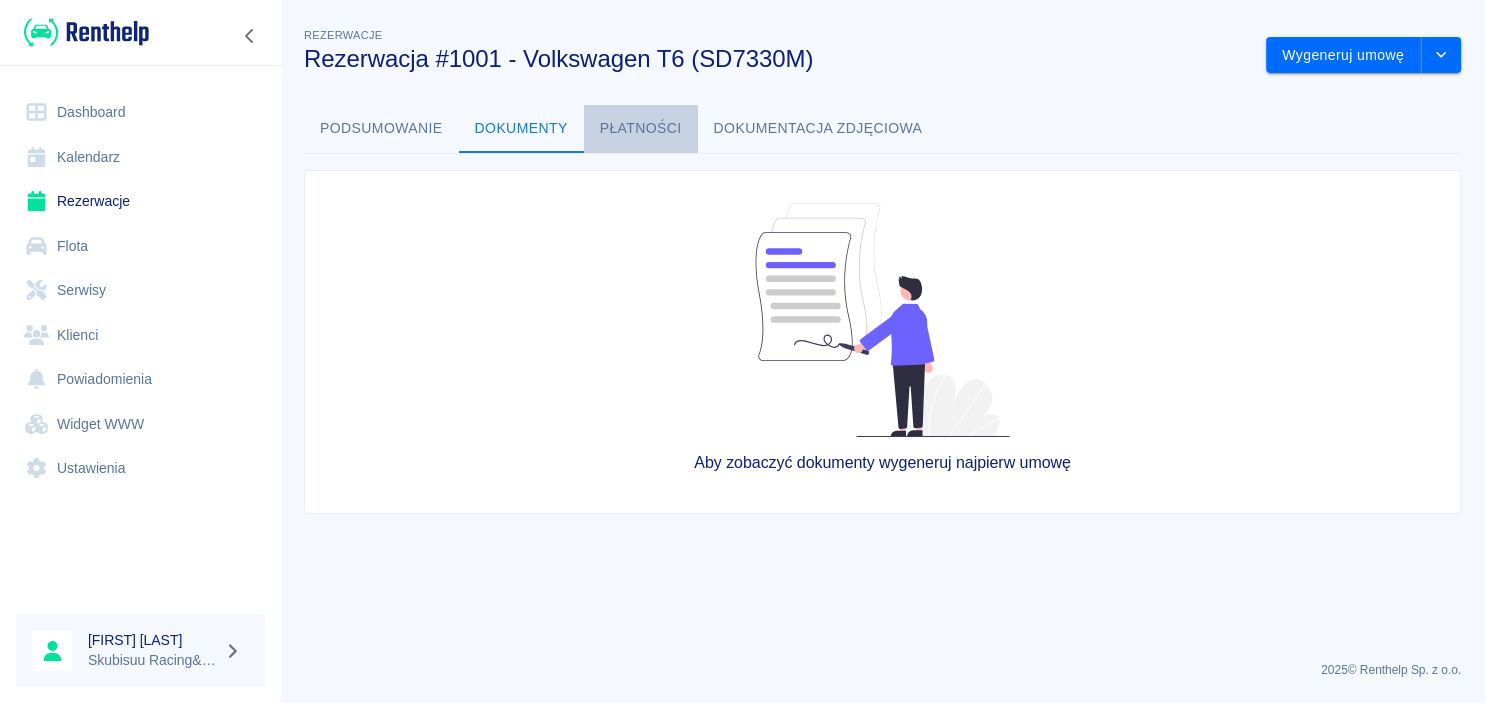 click on "Płatności" at bounding box center [641, 129] 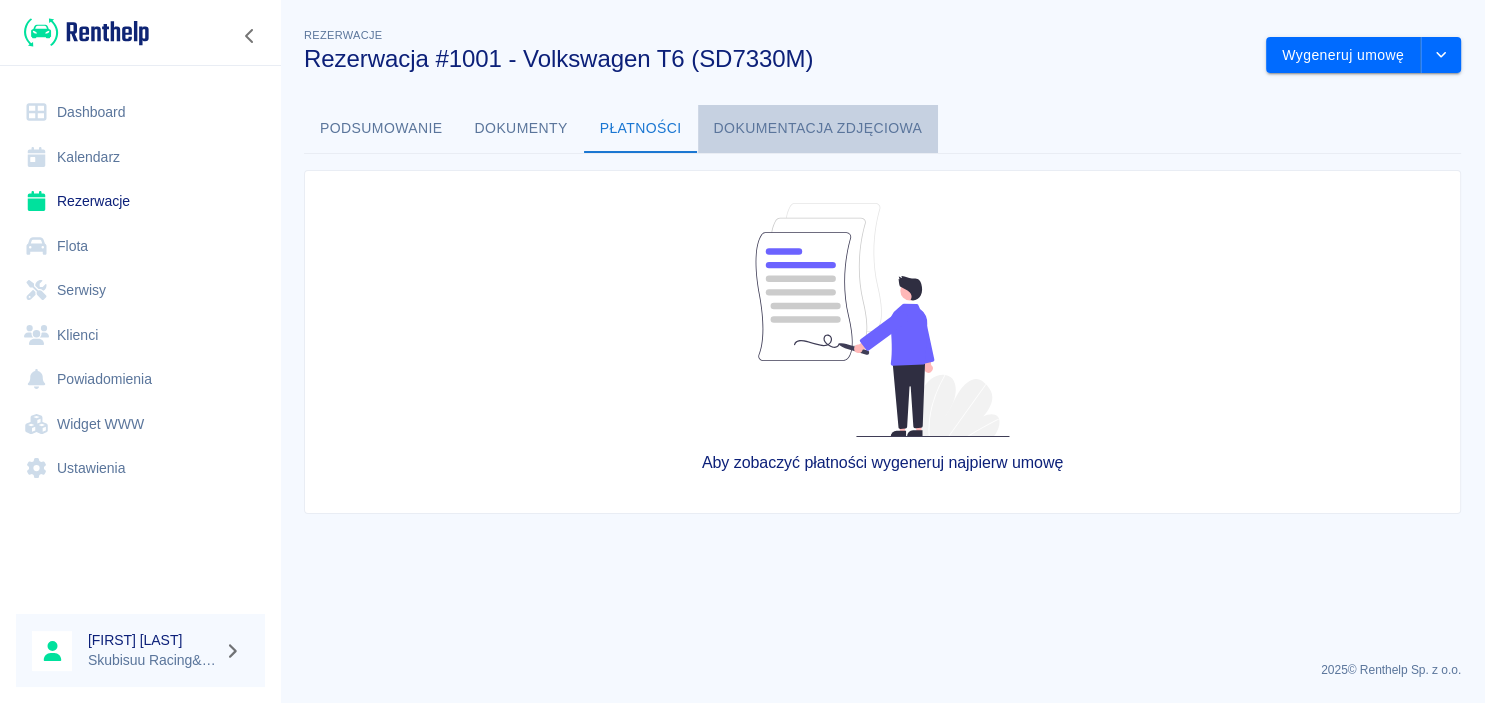 click on "Dokumentacja zdjęciowa" at bounding box center [818, 129] 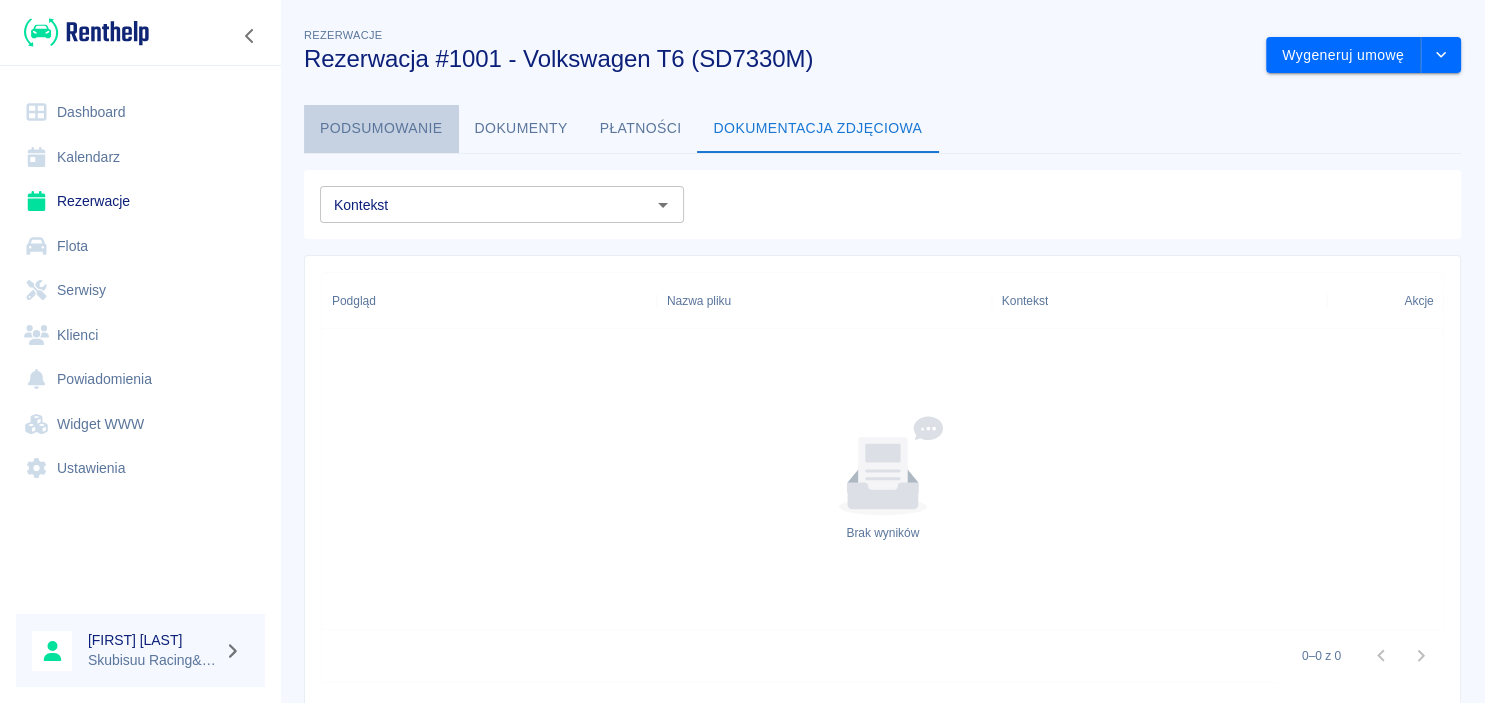 click on "Podsumowanie" at bounding box center [381, 129] 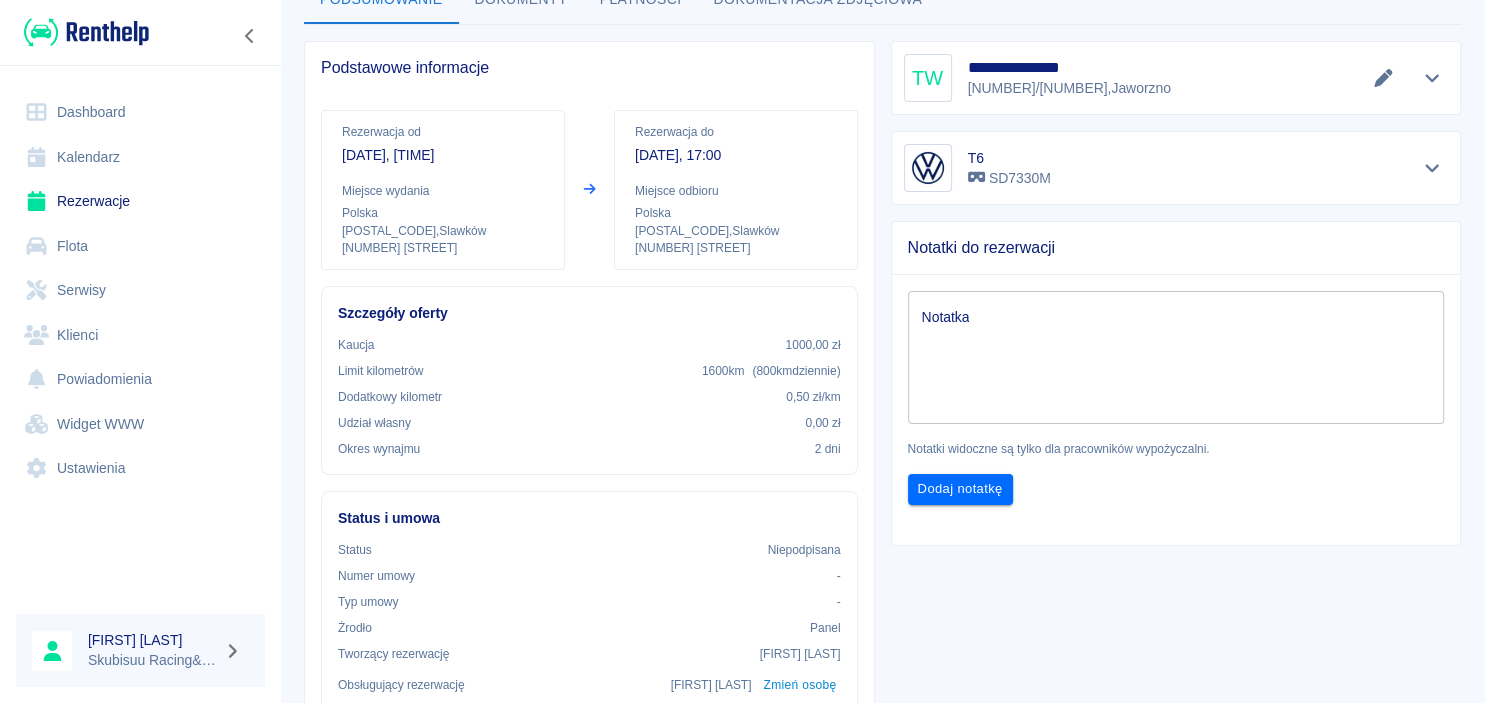 scroll, scrollTop: 0, scrollLeft: 0, axis: both 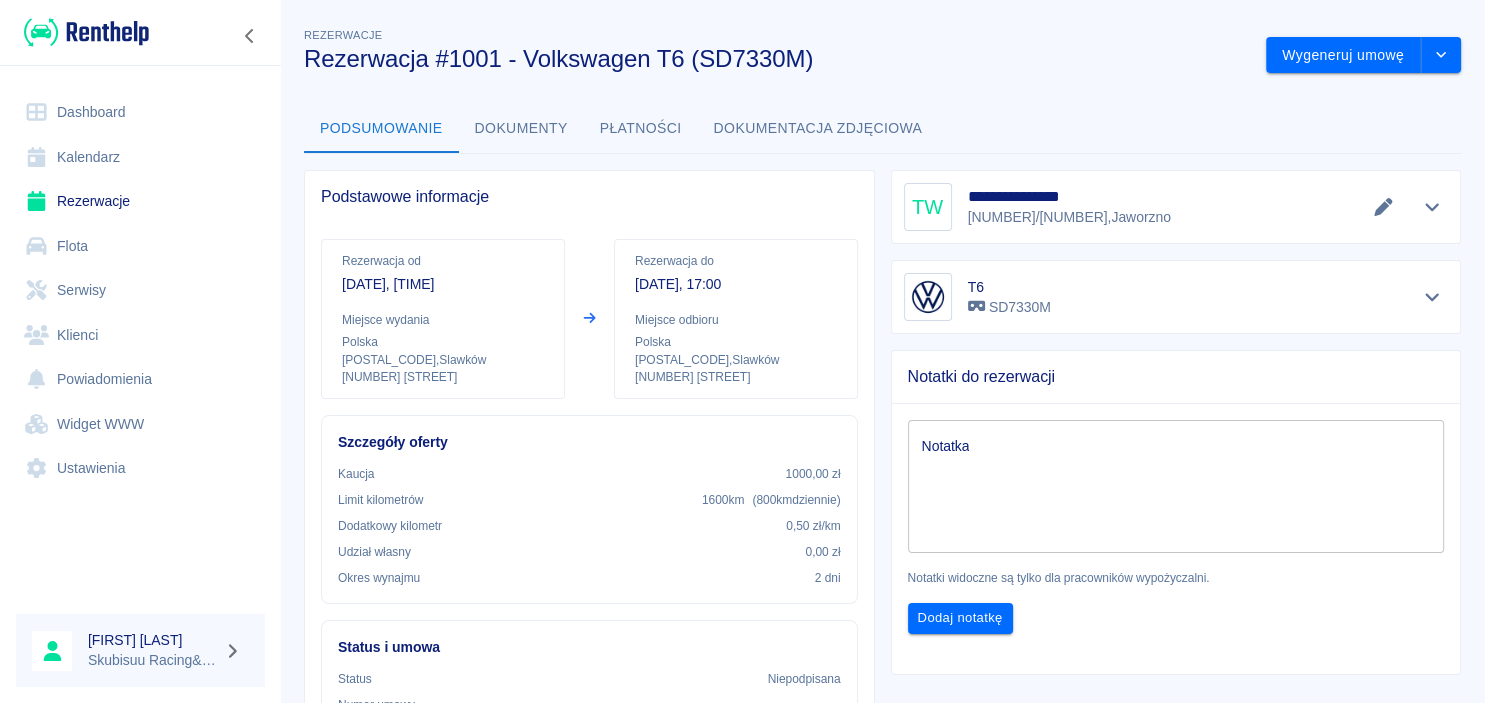 click 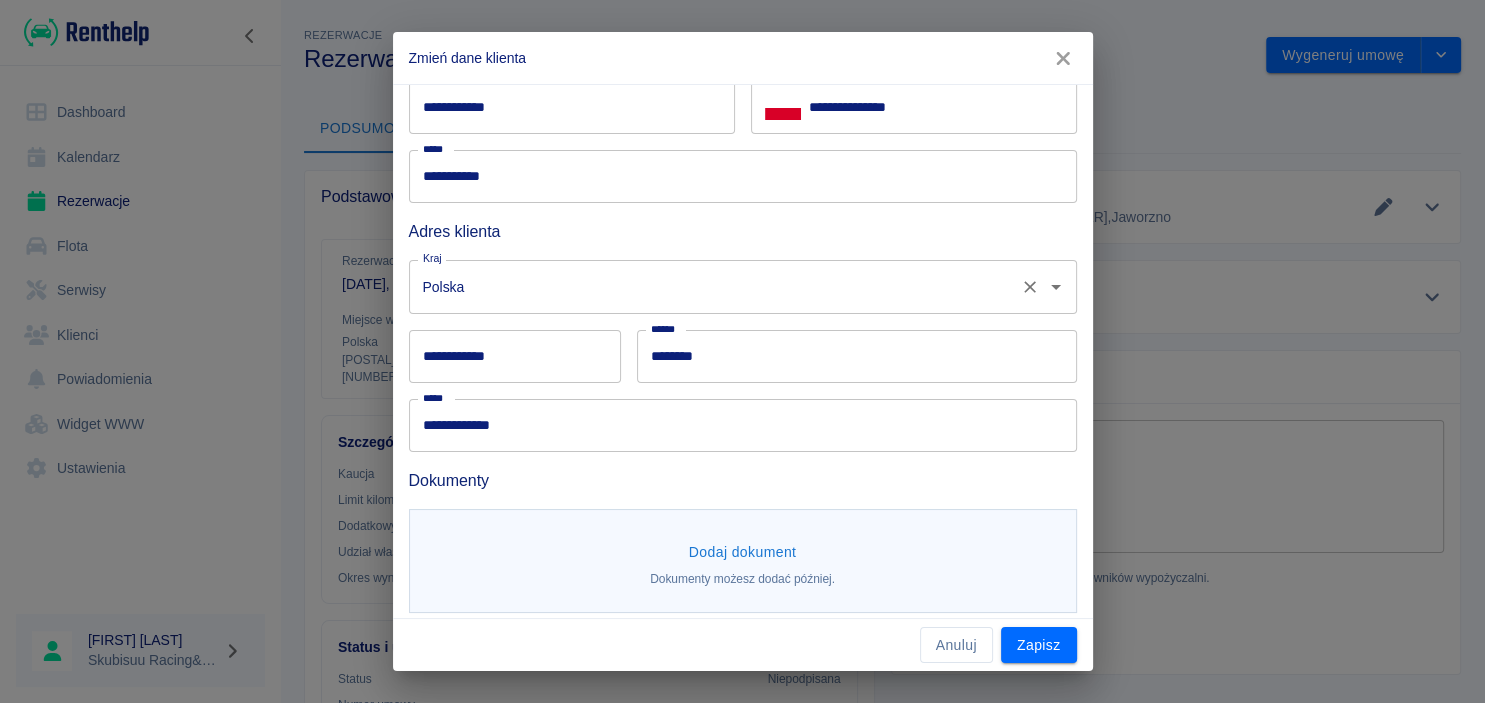 scroll, scrollTop: 197, scrollLeft: 0, axis: vertical 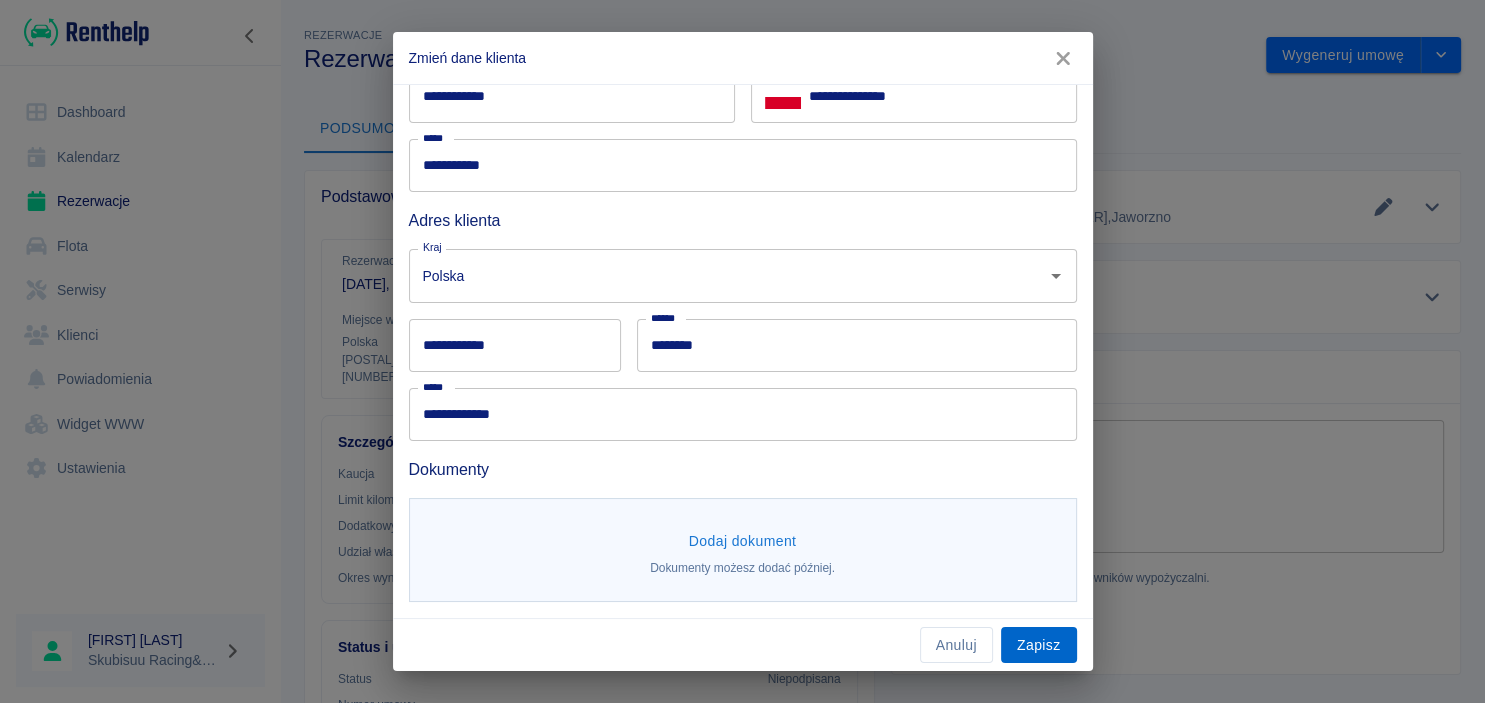 click on "Zapisz" at bounding box center (1039, 645) 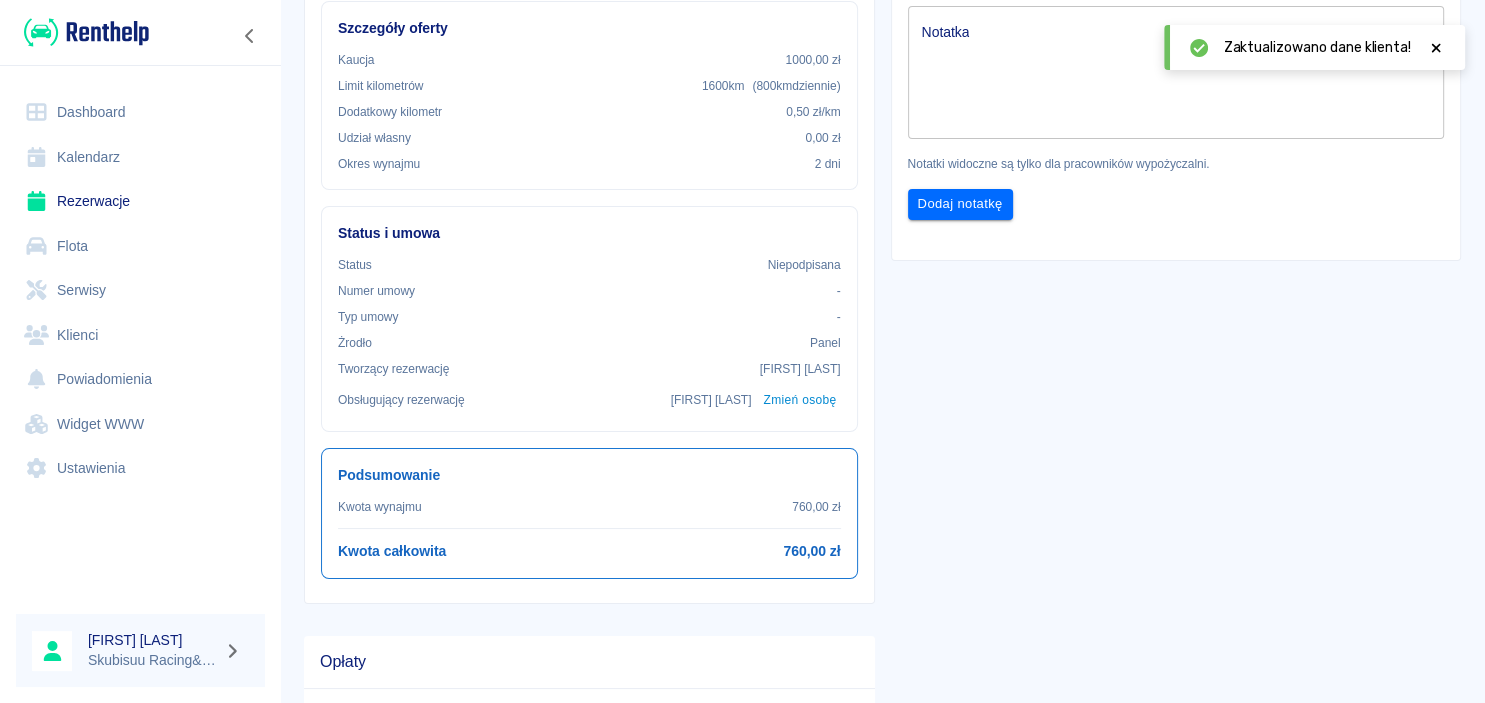 scroll, scrollTop: 0, scrollLeft: 0, axis: both 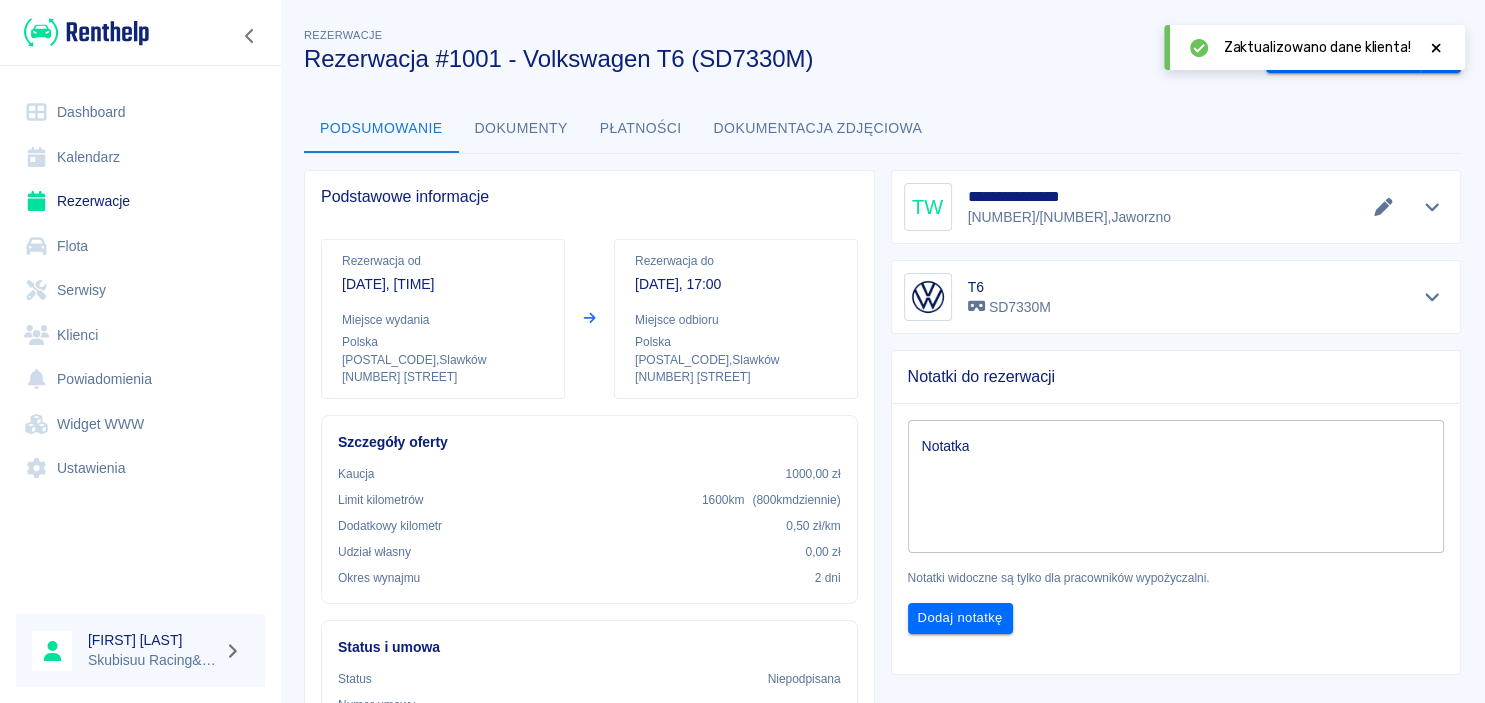 click 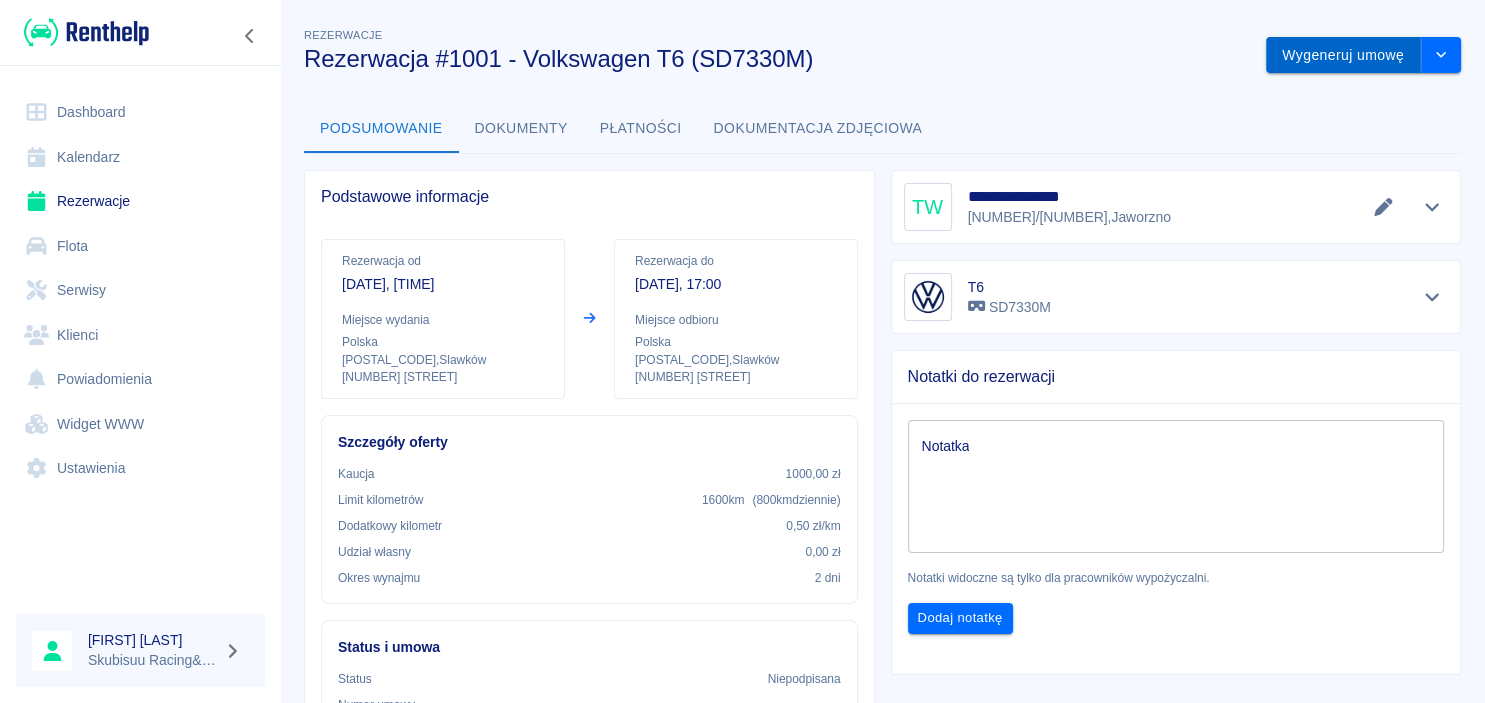 click on "Wygeneruj umowę" at bounding box center [1343, 55] 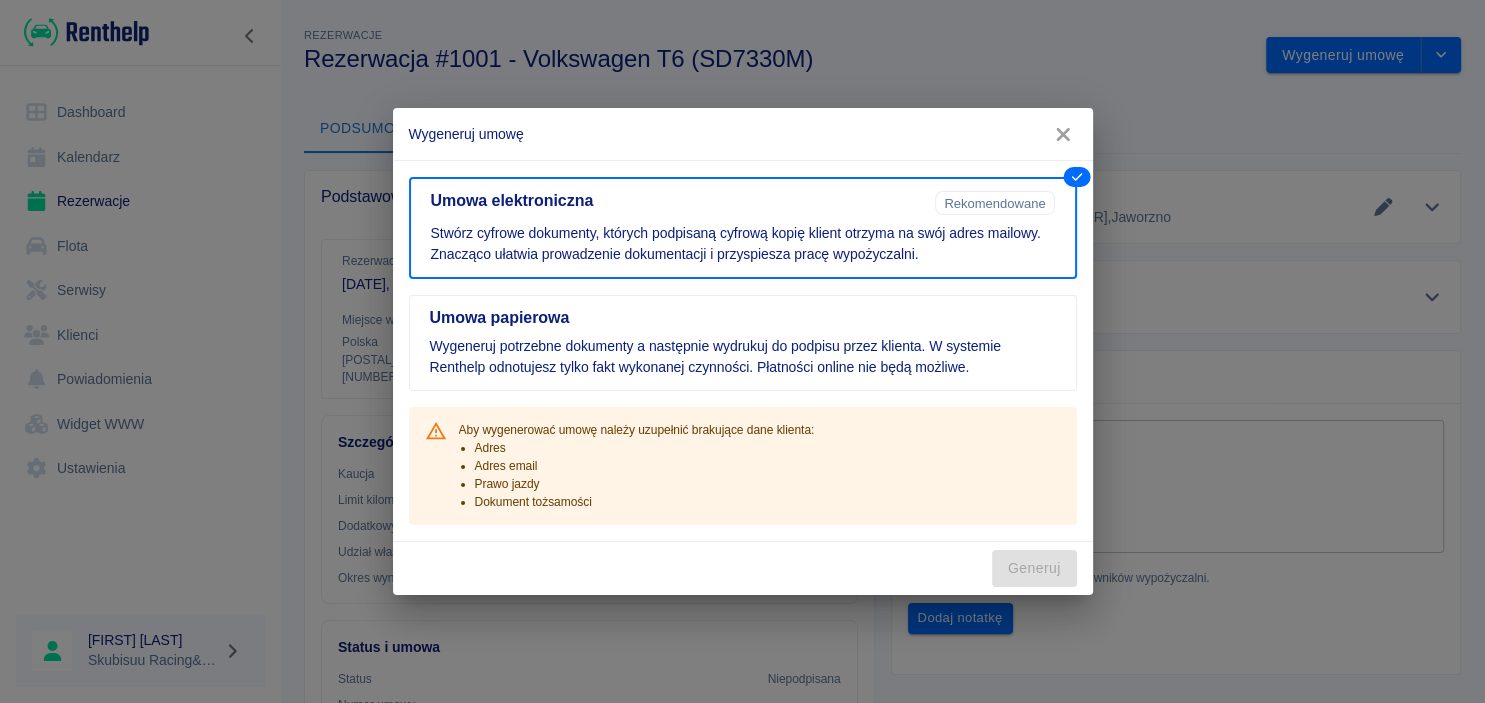 drag, startPoint x: 721, startPoint y: 454, endPoint x: 742, endPoint y: 457, distance: 21.213203 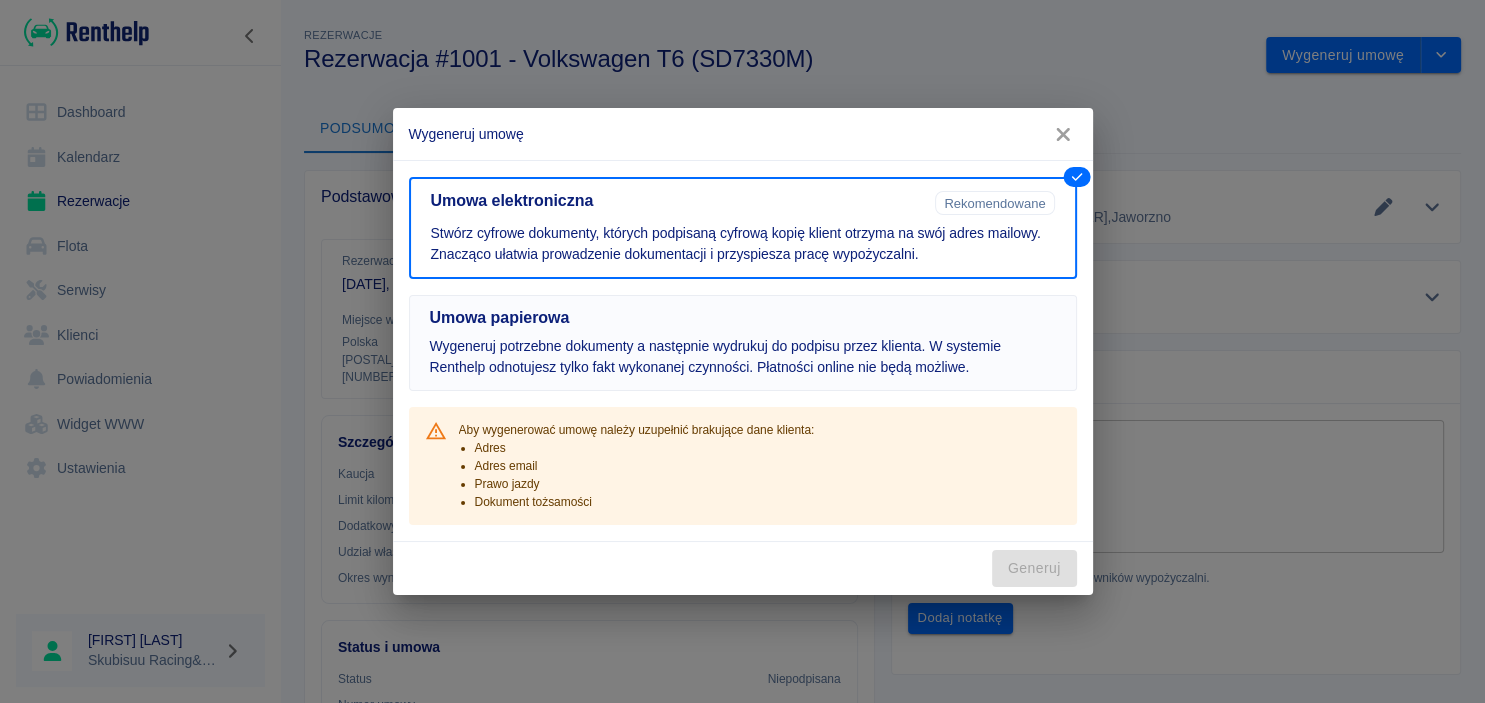 click on "Umowa papierowa" at bounding box center (743, 318) 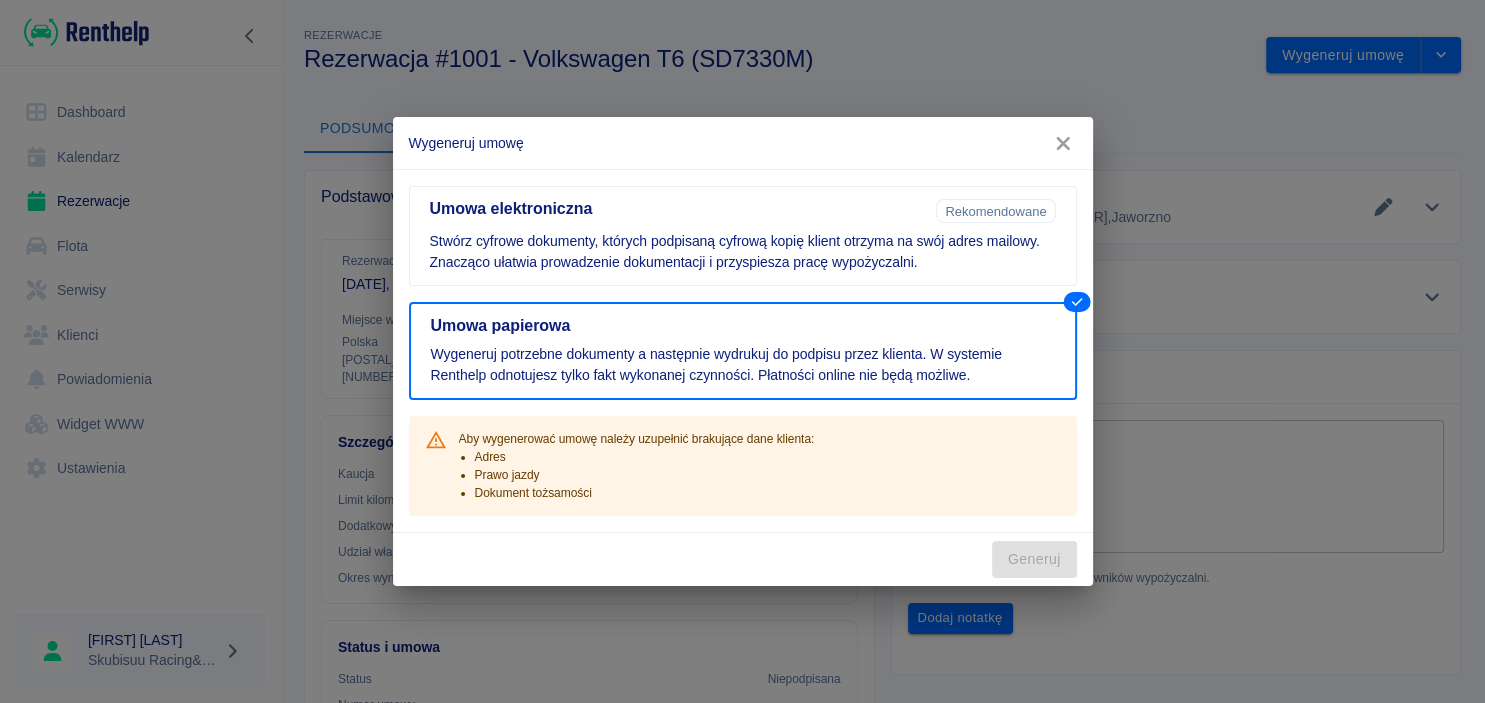 click 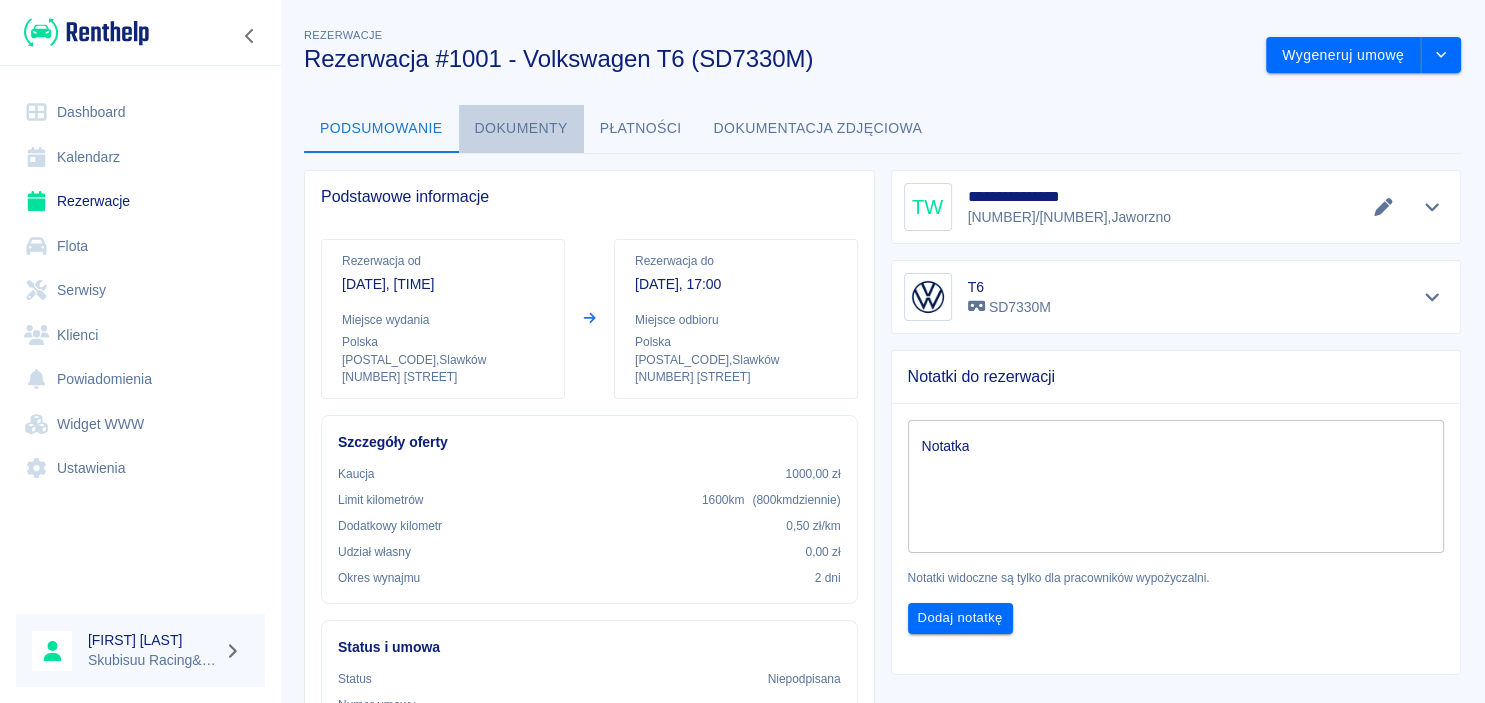 click on "Dokumenty" at bounding box center (521, 129) 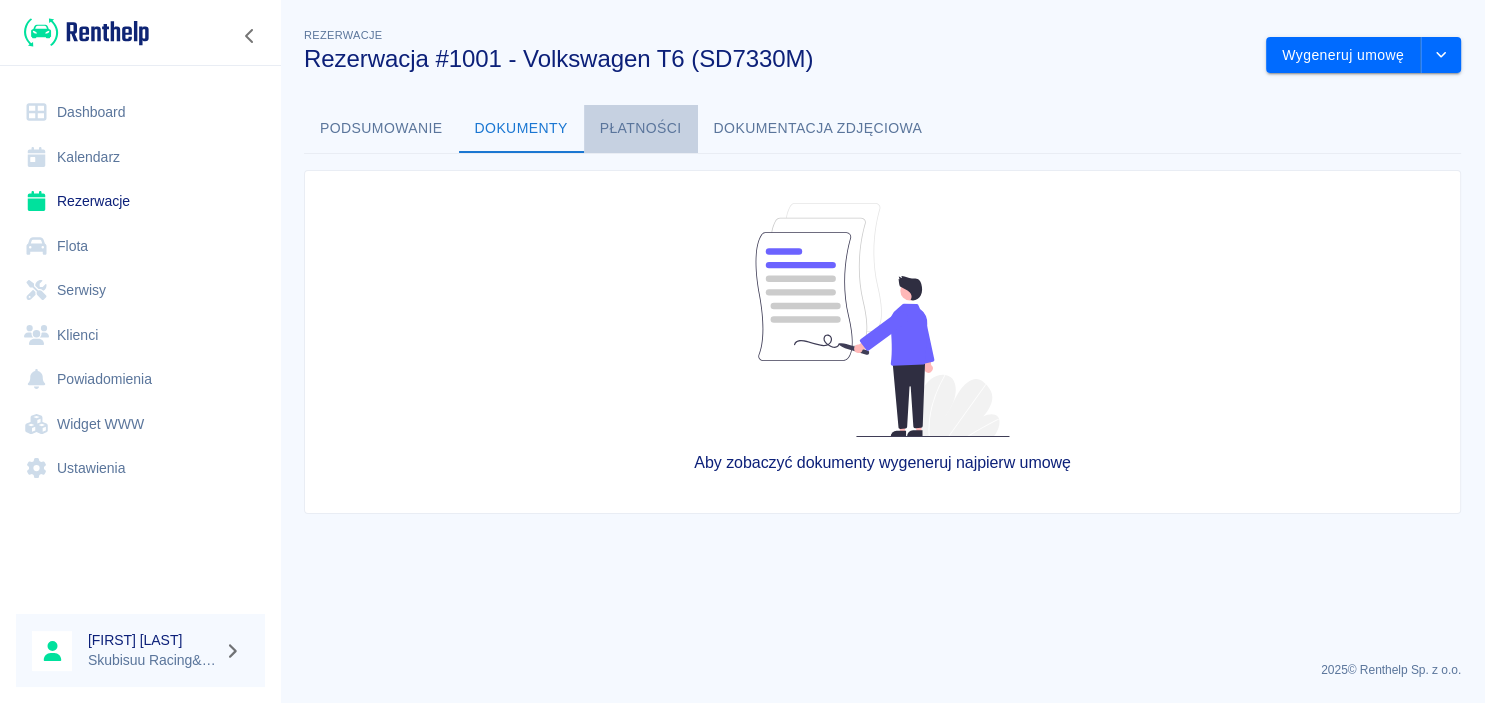 click on "Płatności" at bounding box center [641, 129] 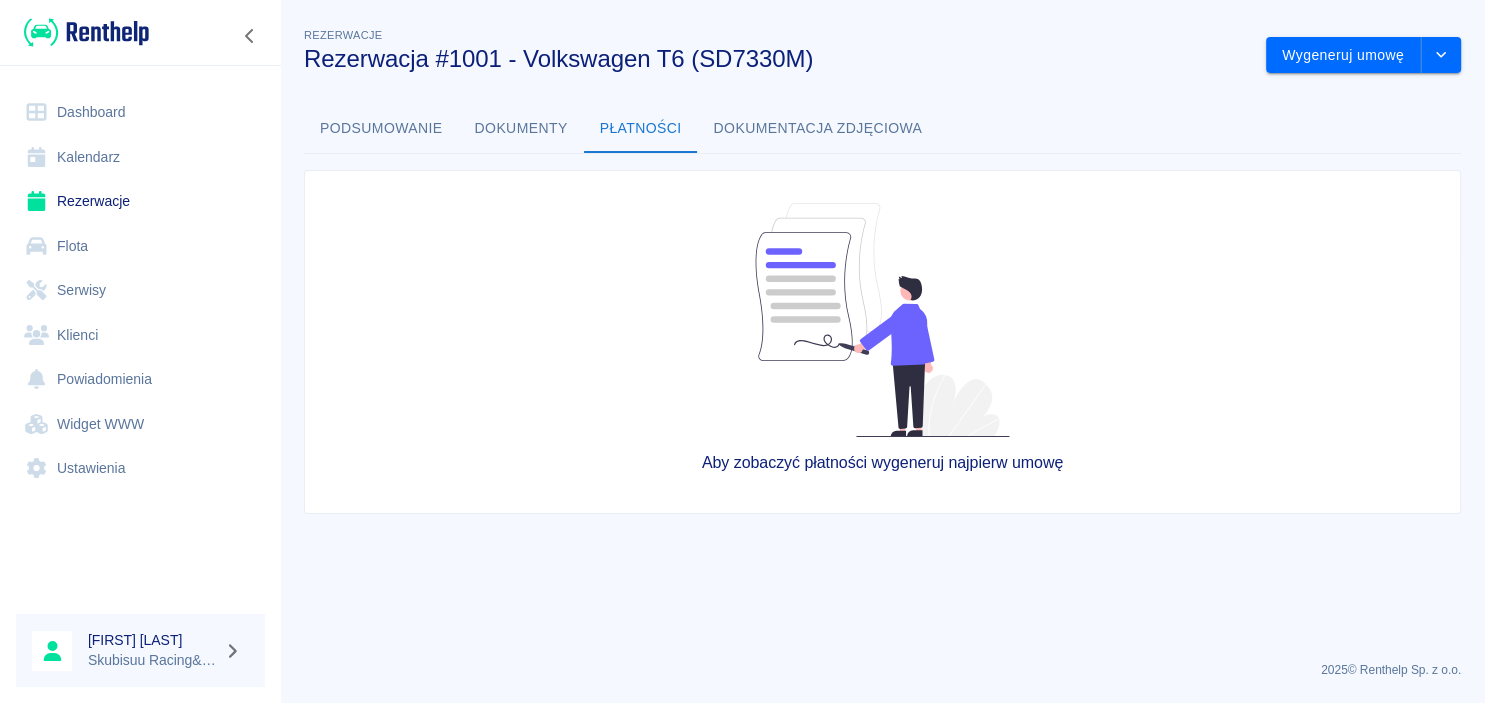 click on "Dokumentacja zdjęciowa" at bounding box center [818, 129] 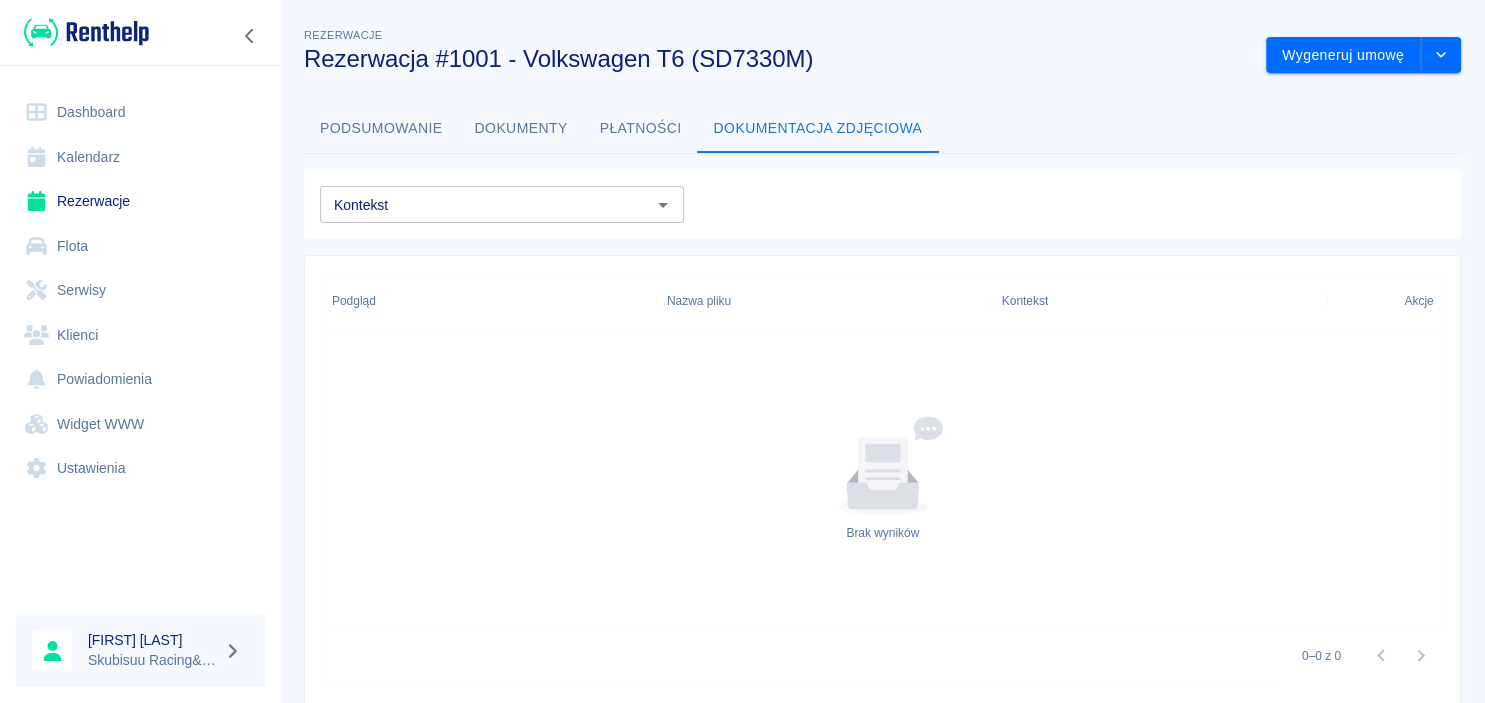 click on "Podsumowanie" at bounding box center (381, 129) 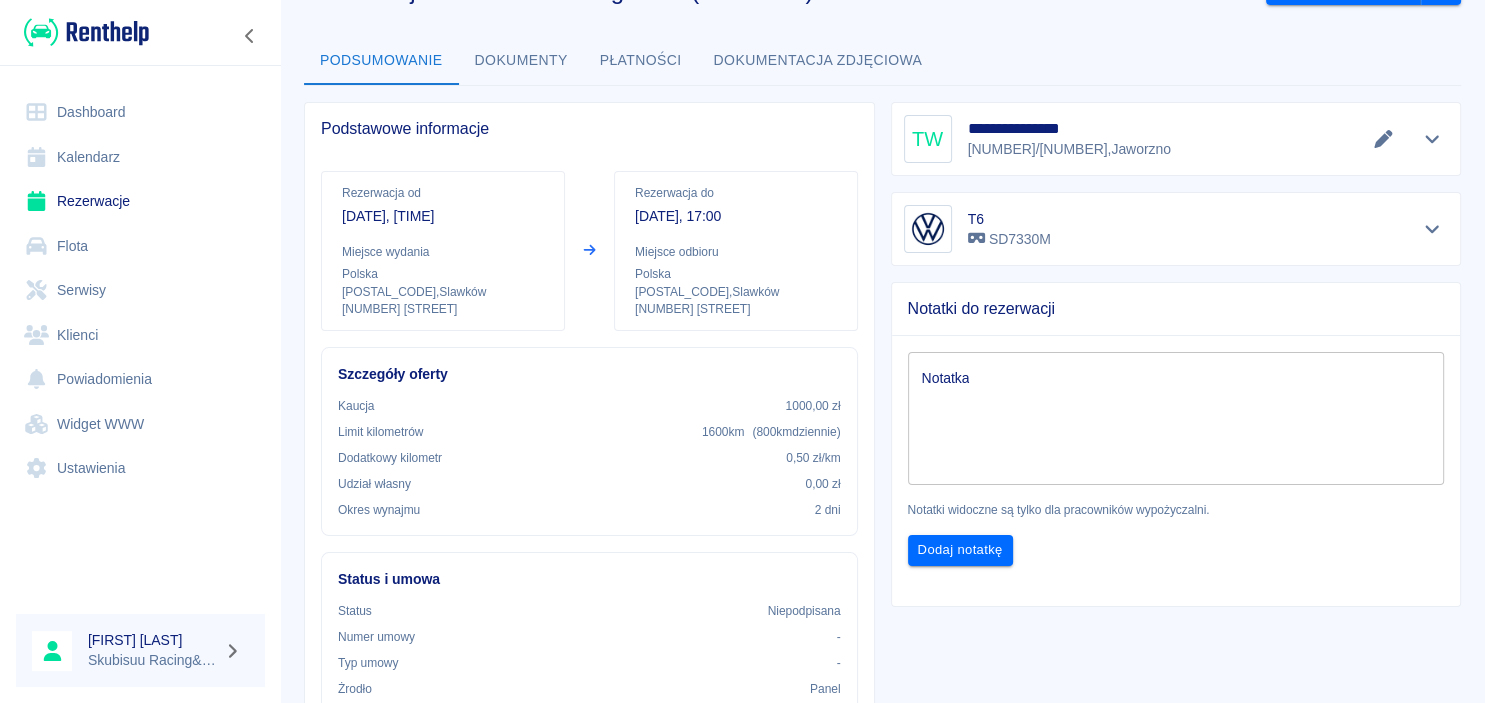 scroll, scrollTop: 0, scrollLeft: 0, axis: both 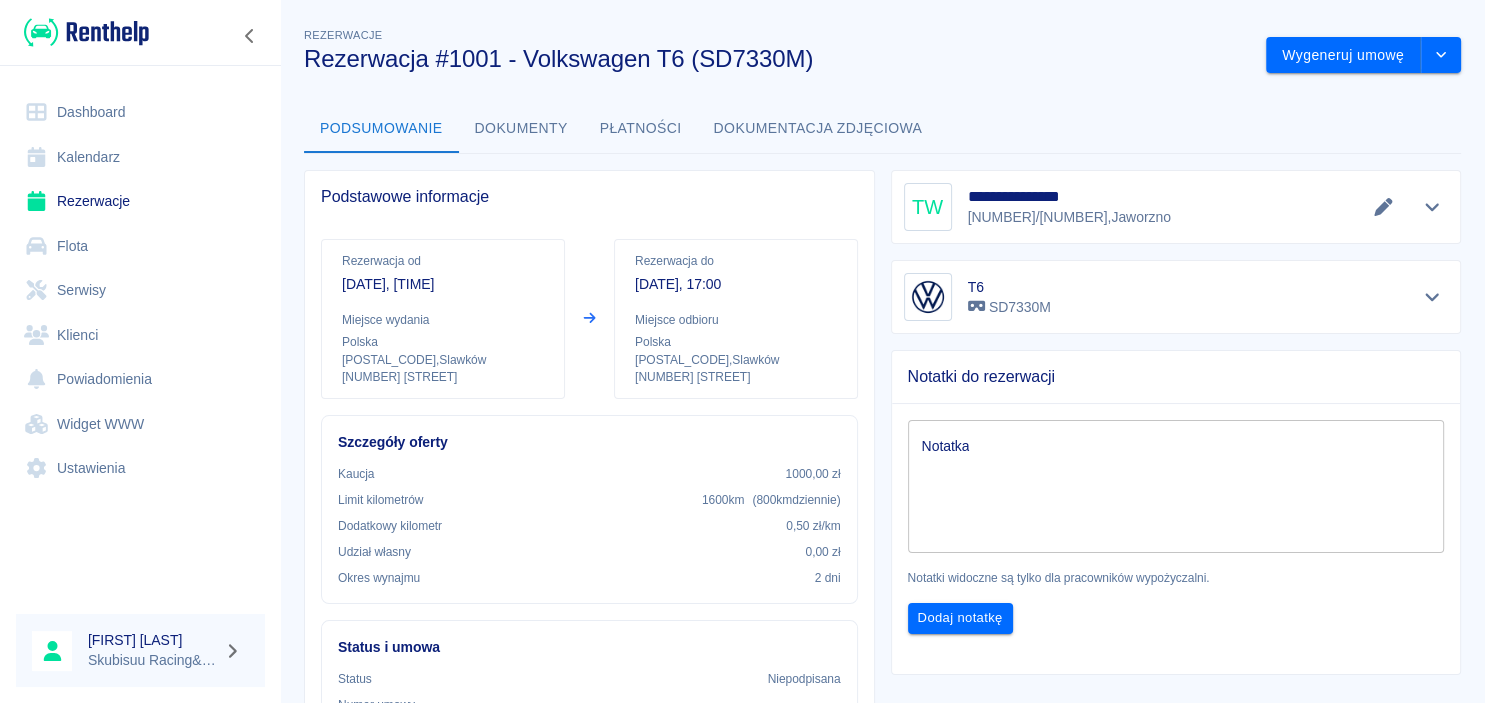 click on "Rezerwacje" at bounding box center [140, 201] 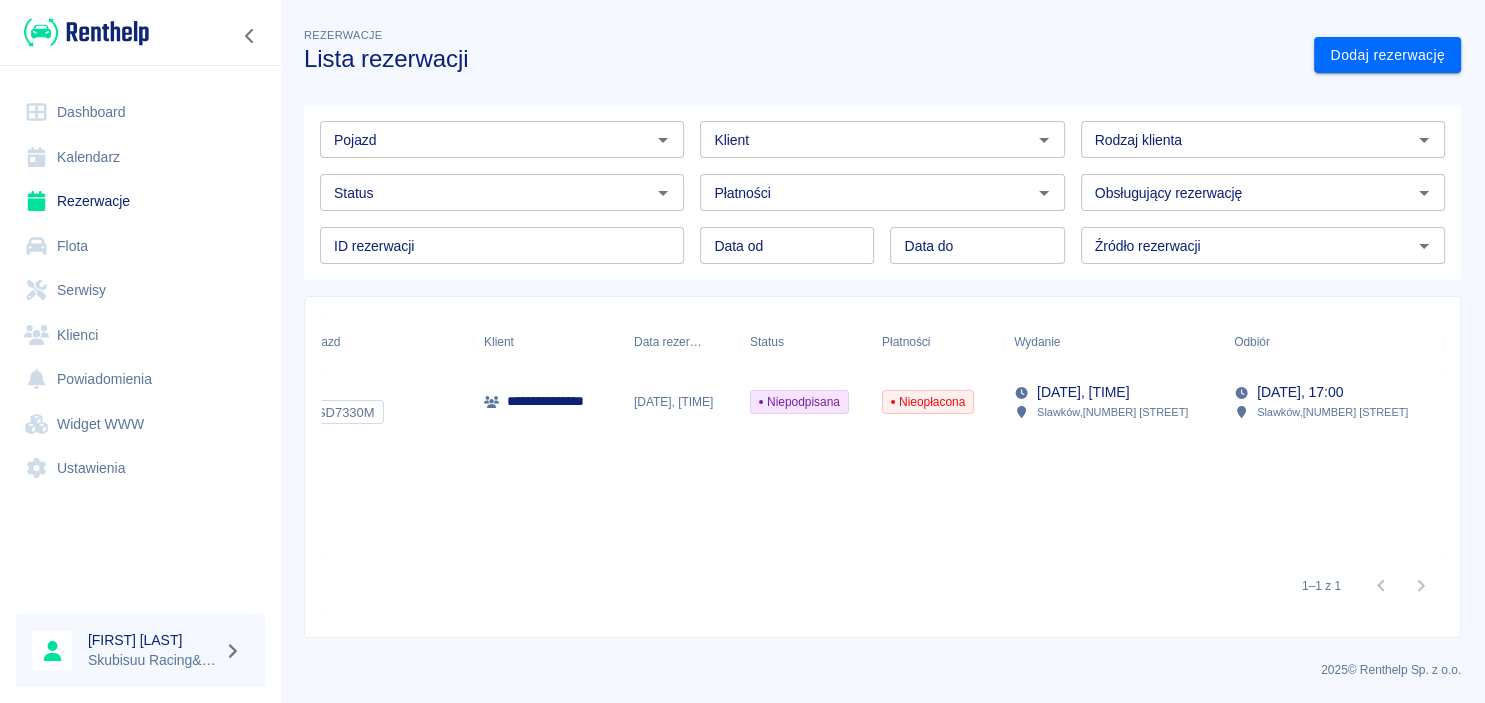 scroll, scrollTop: 0, scrollLeft: 0, axis: both 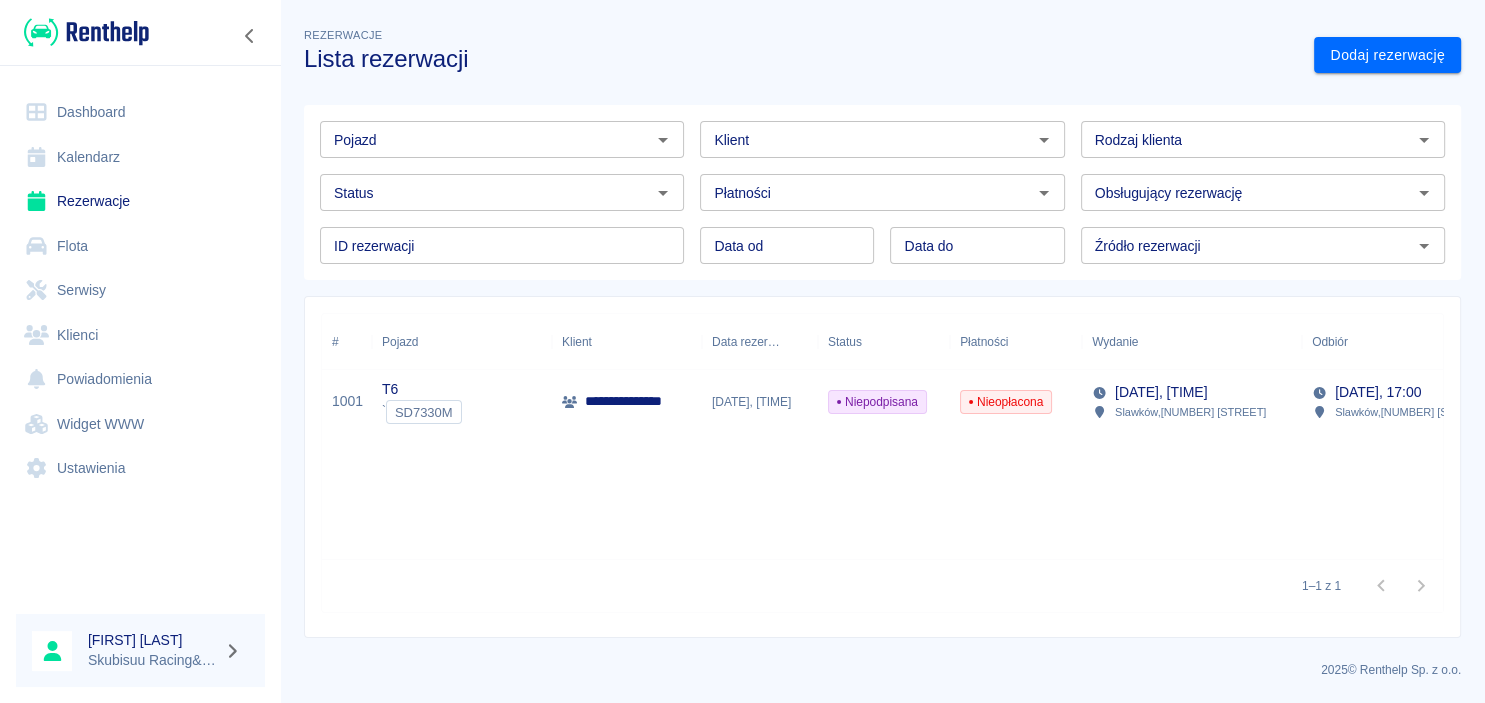 click on "Niepodpisana" at bounding box center (877, 402) 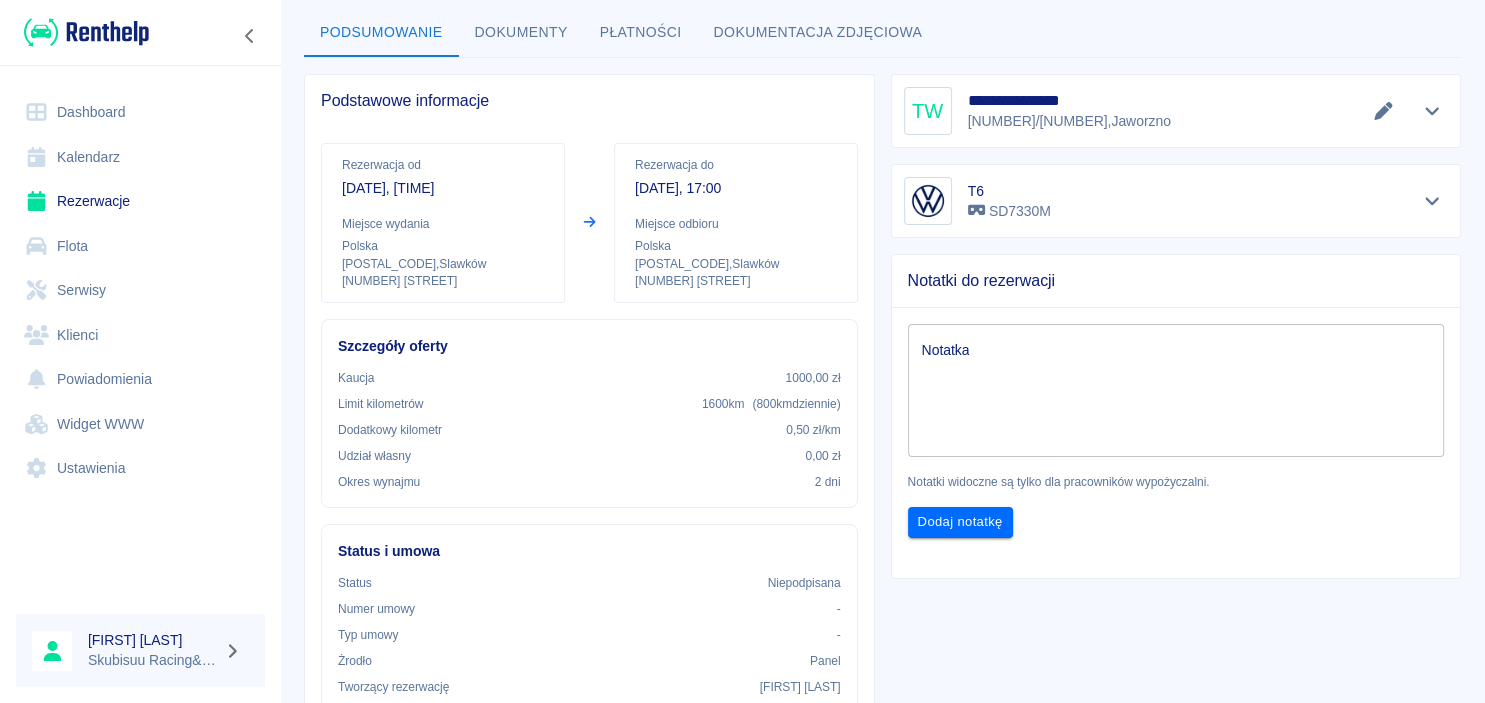 scroll, scrollTop: 0, scrollLeft: 0, axis: both 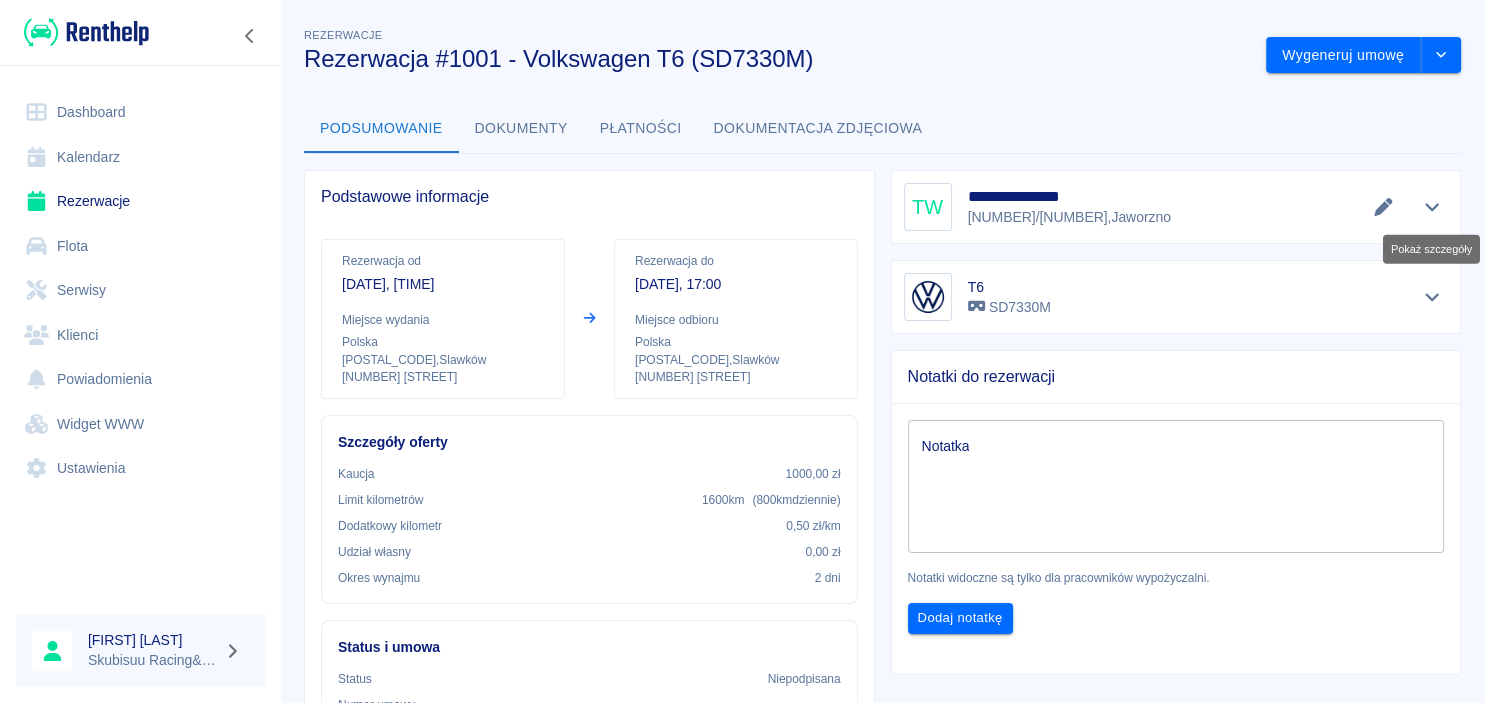 click at bounding box center [1432, 207] 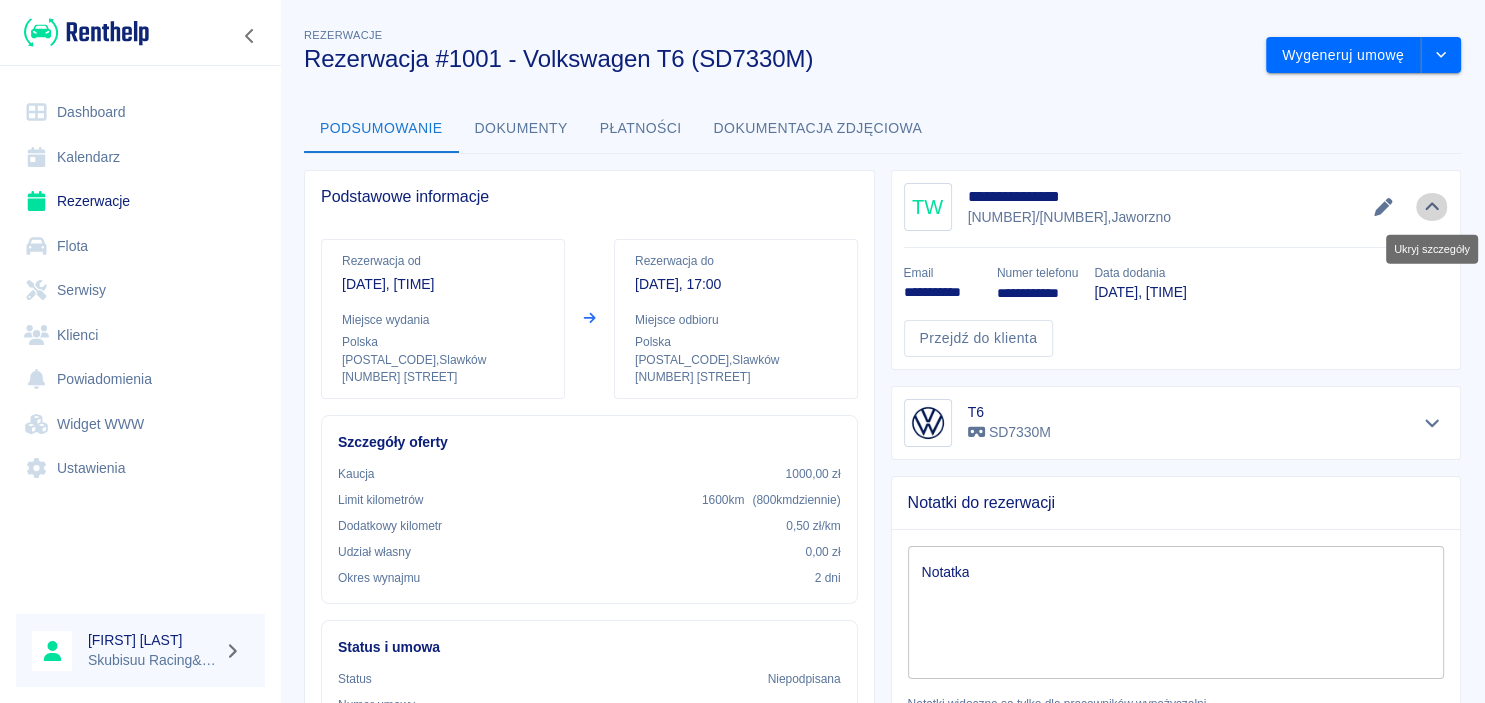 click at bounding box center (1432, 207) 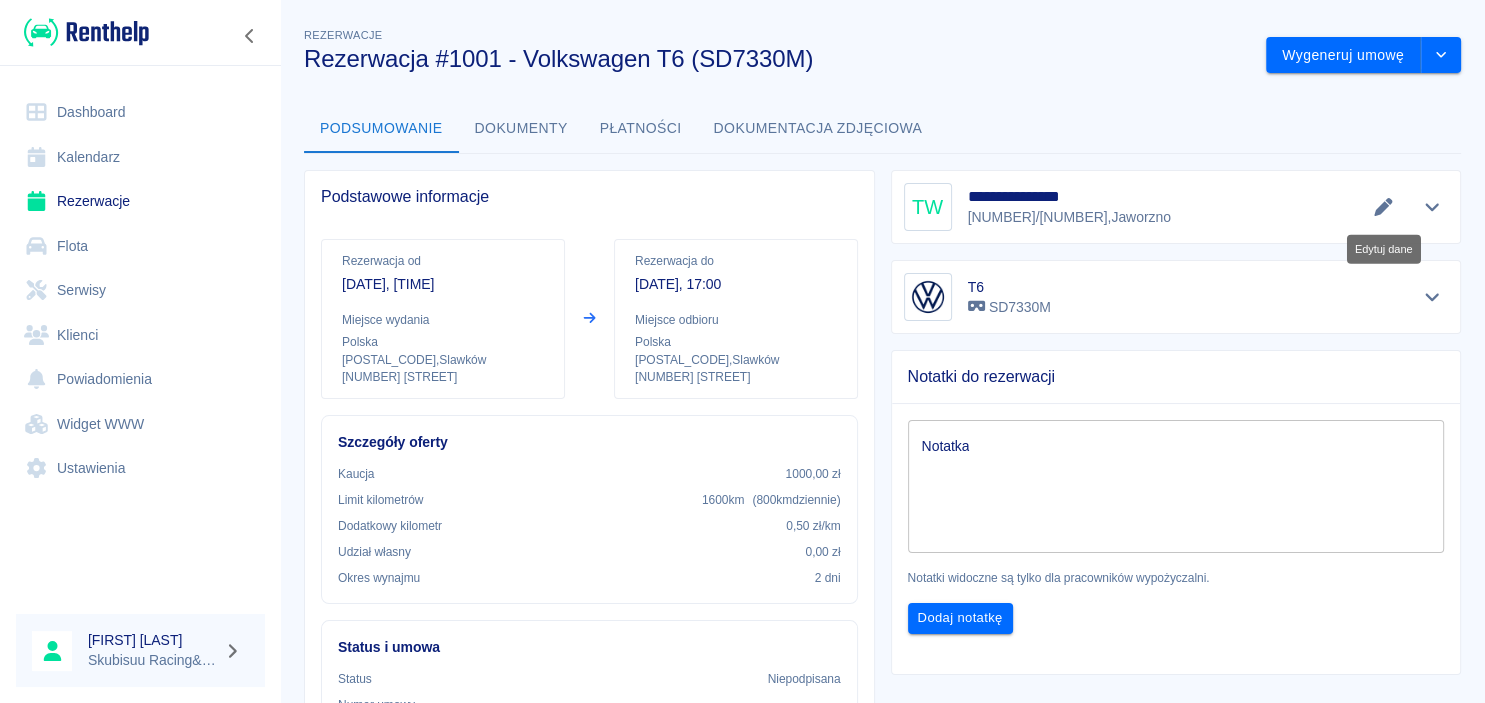 click 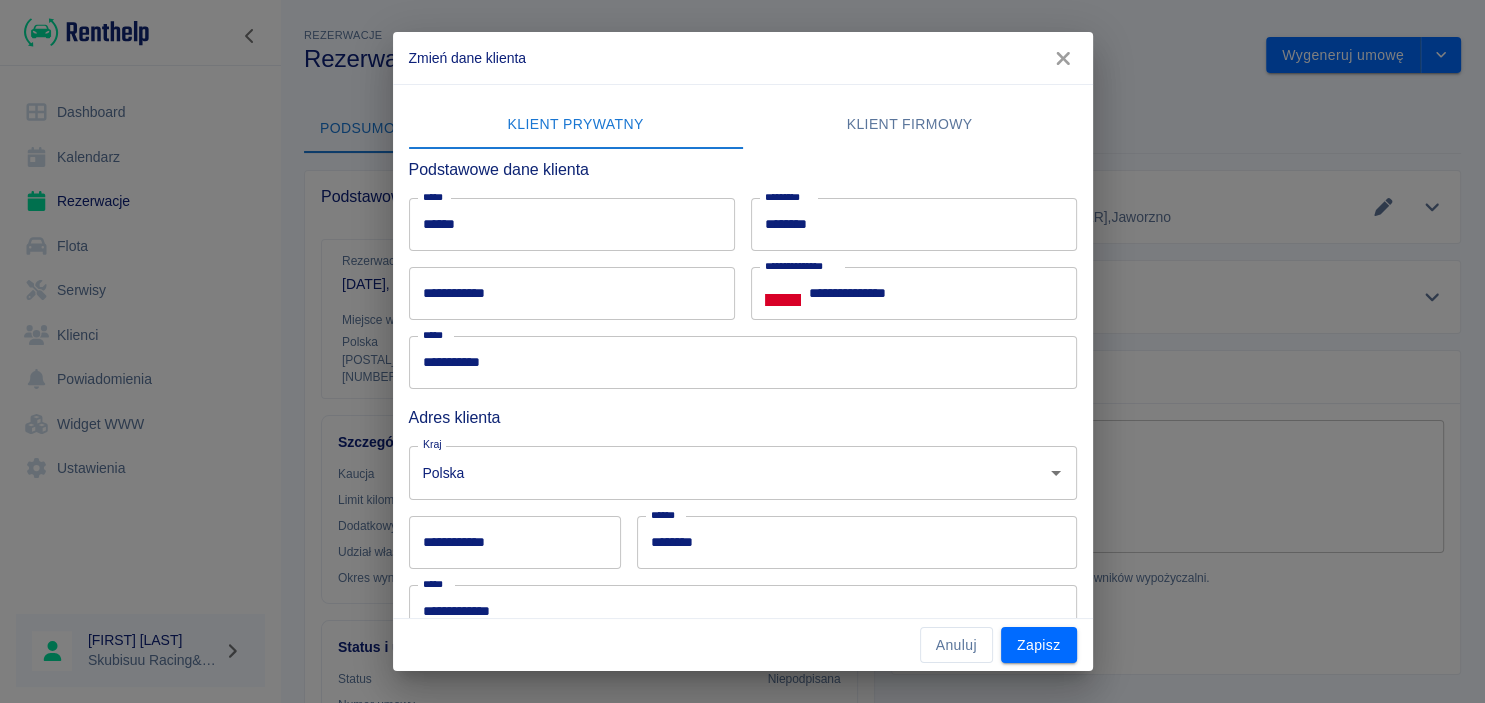 click on "Klient firmowy" at bounding box center [910, 125] 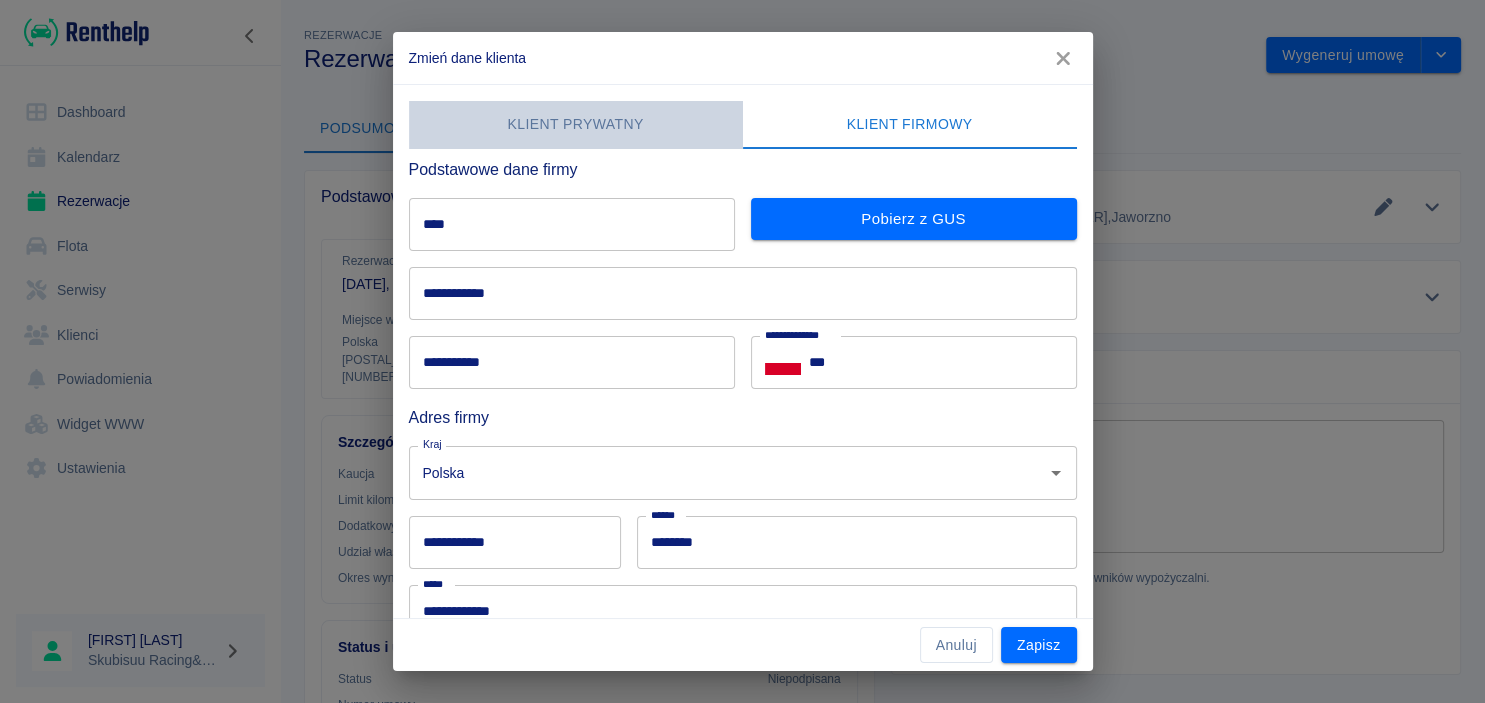 click on "Klient prywatny" at bounding box center [576, 125] 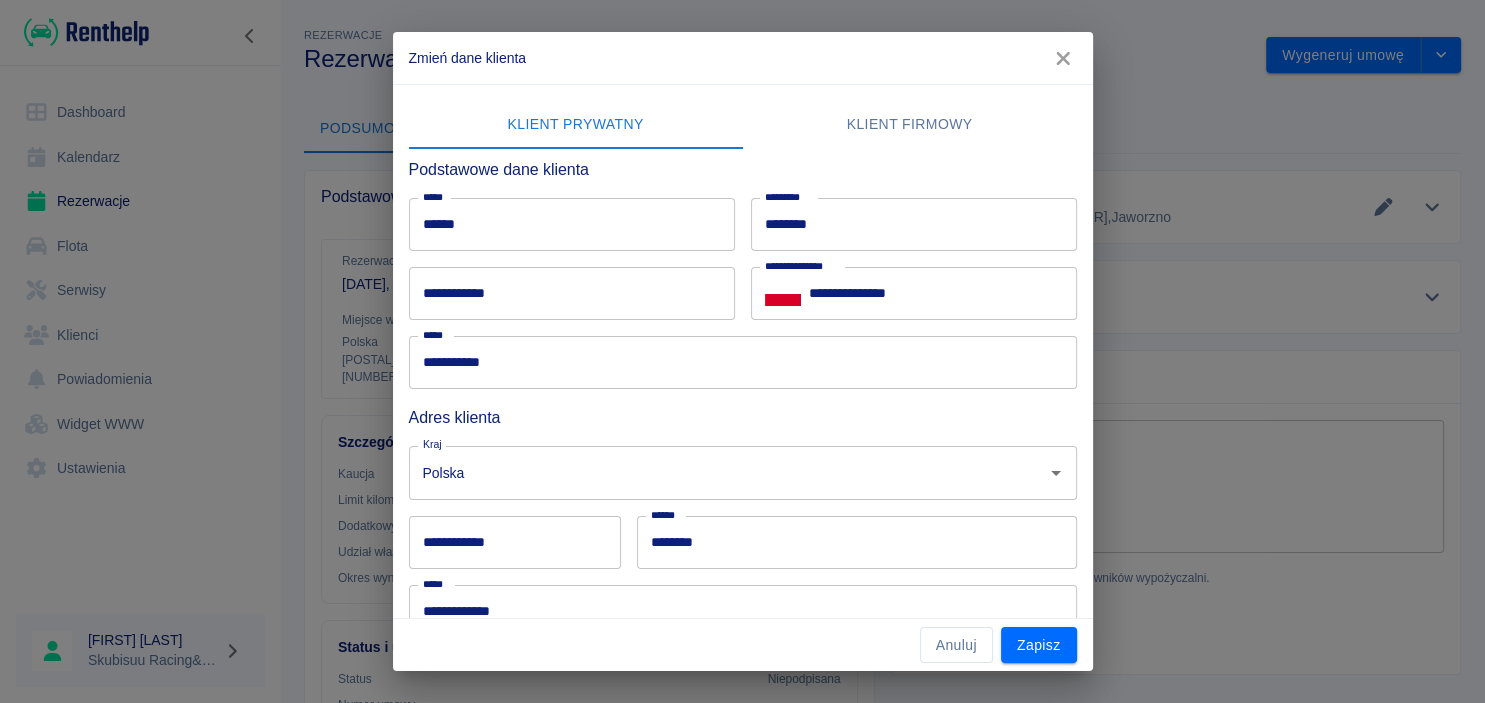 scroll, scrollTop: 197, scrollLeft: 0, axis: vertical 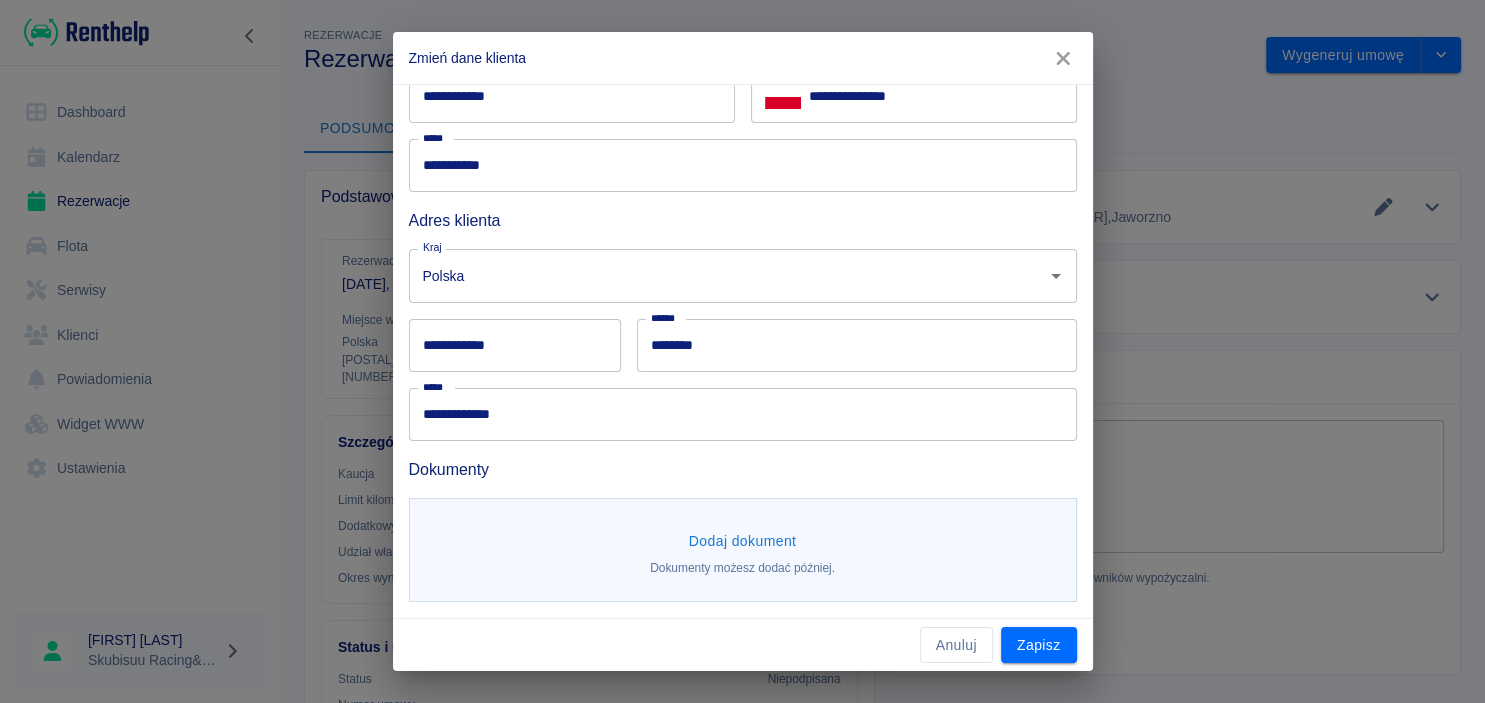 click on "**********" at bounding box center [515, 345] 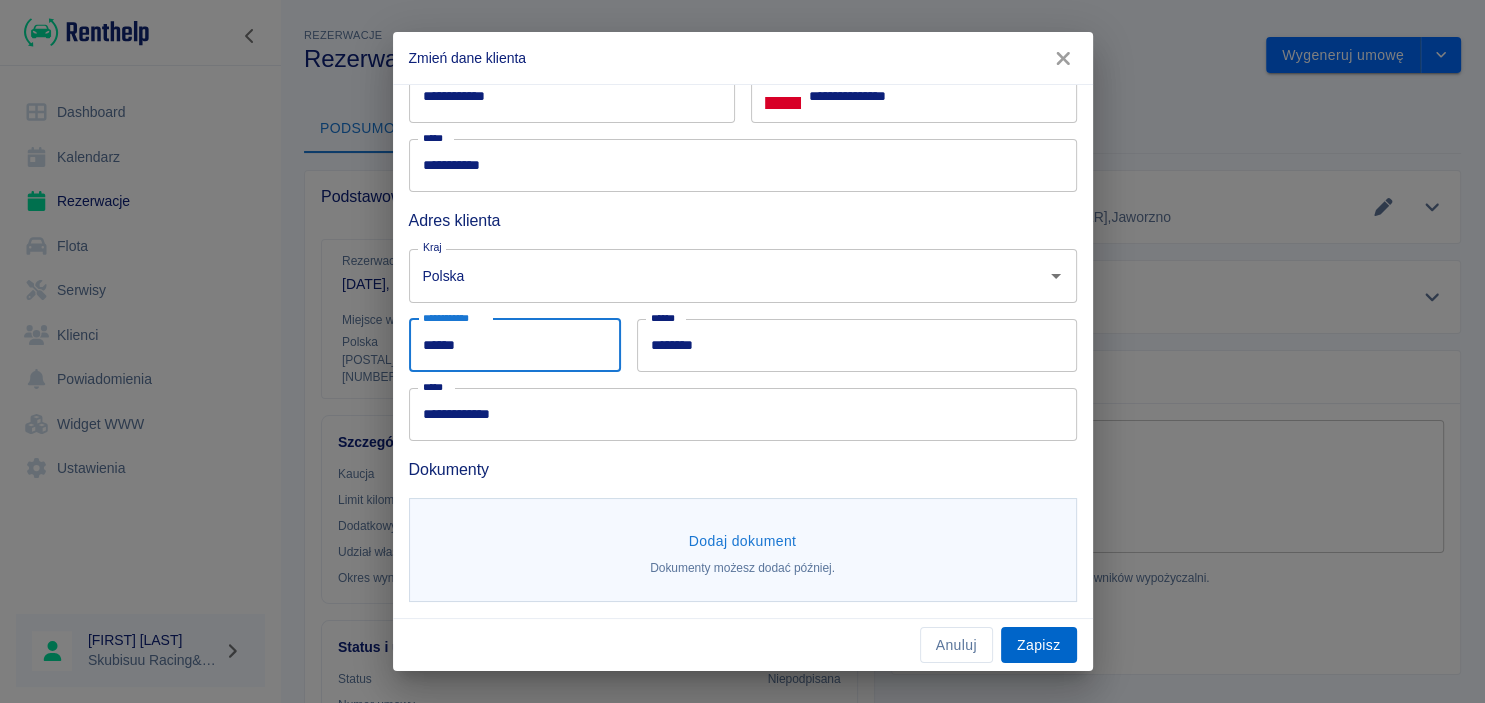 type on "******" 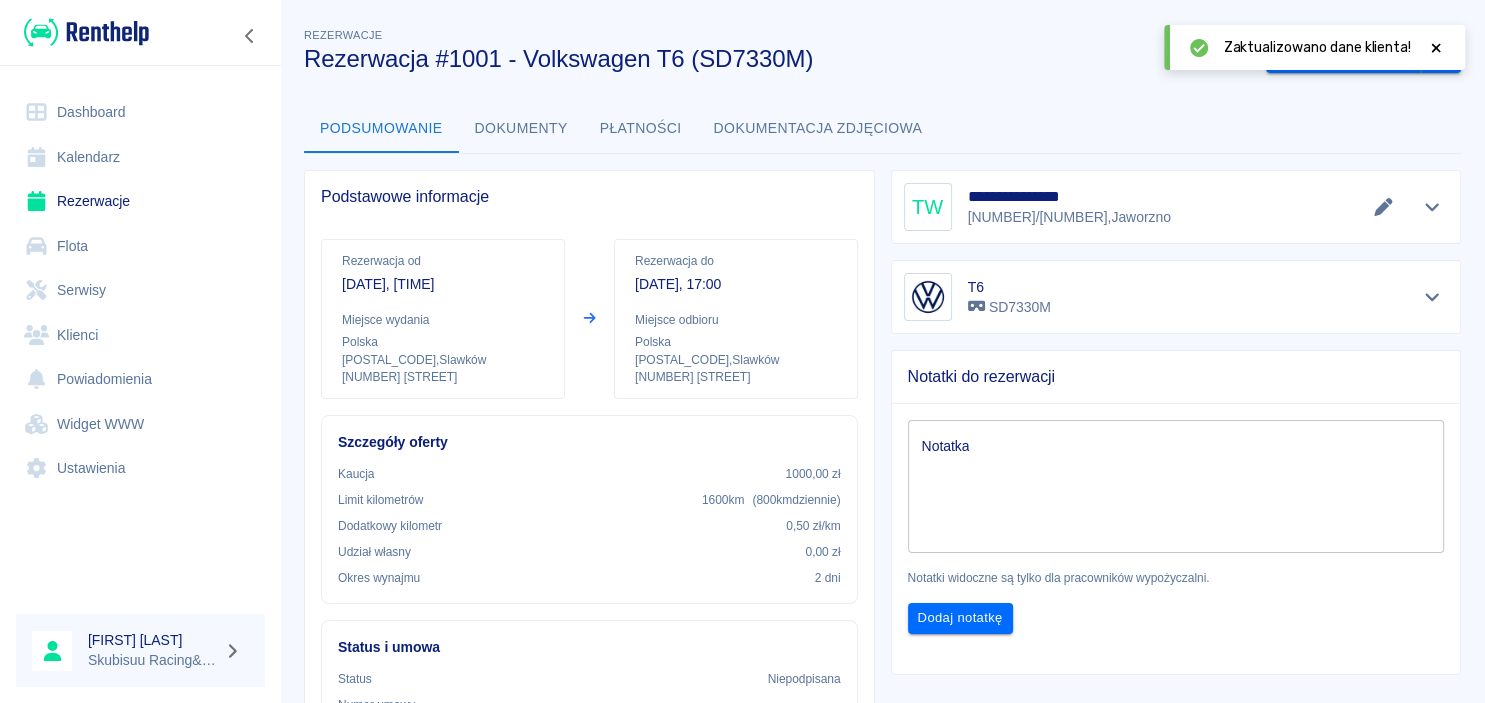 click 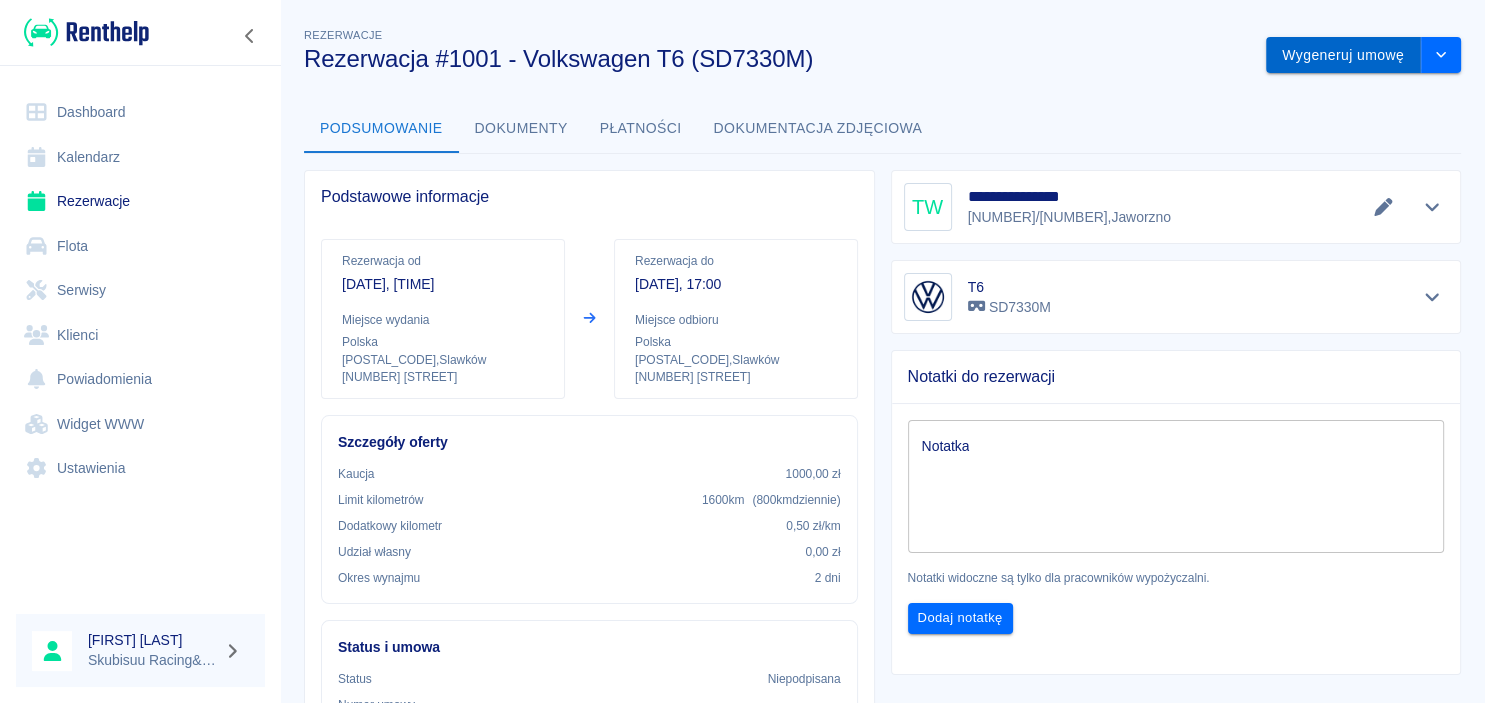 click on "Wygeneruj umowę" at bounding box center [1343, 55] 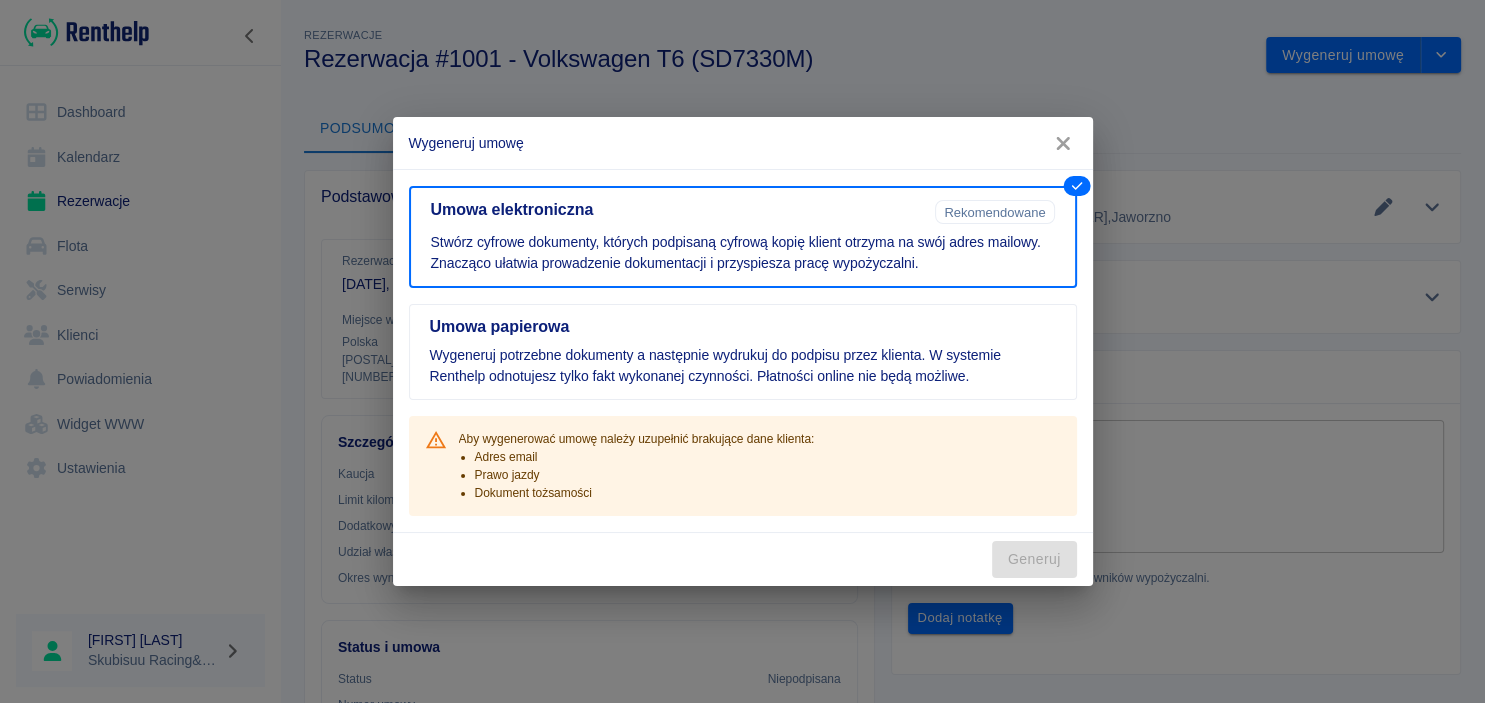 click on "Adres email" at bounding box center (645, 457) 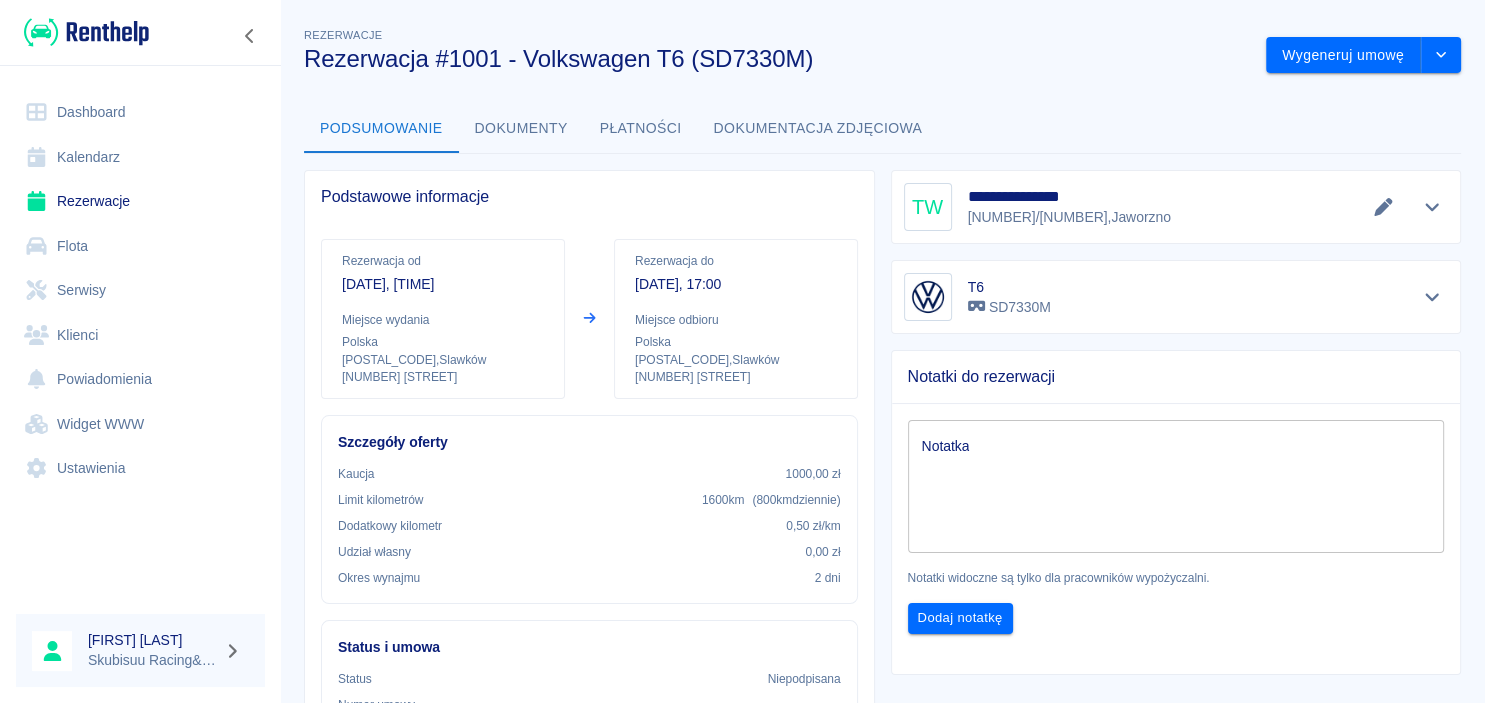 click on "Płatności" at bounding box center (641, 129) 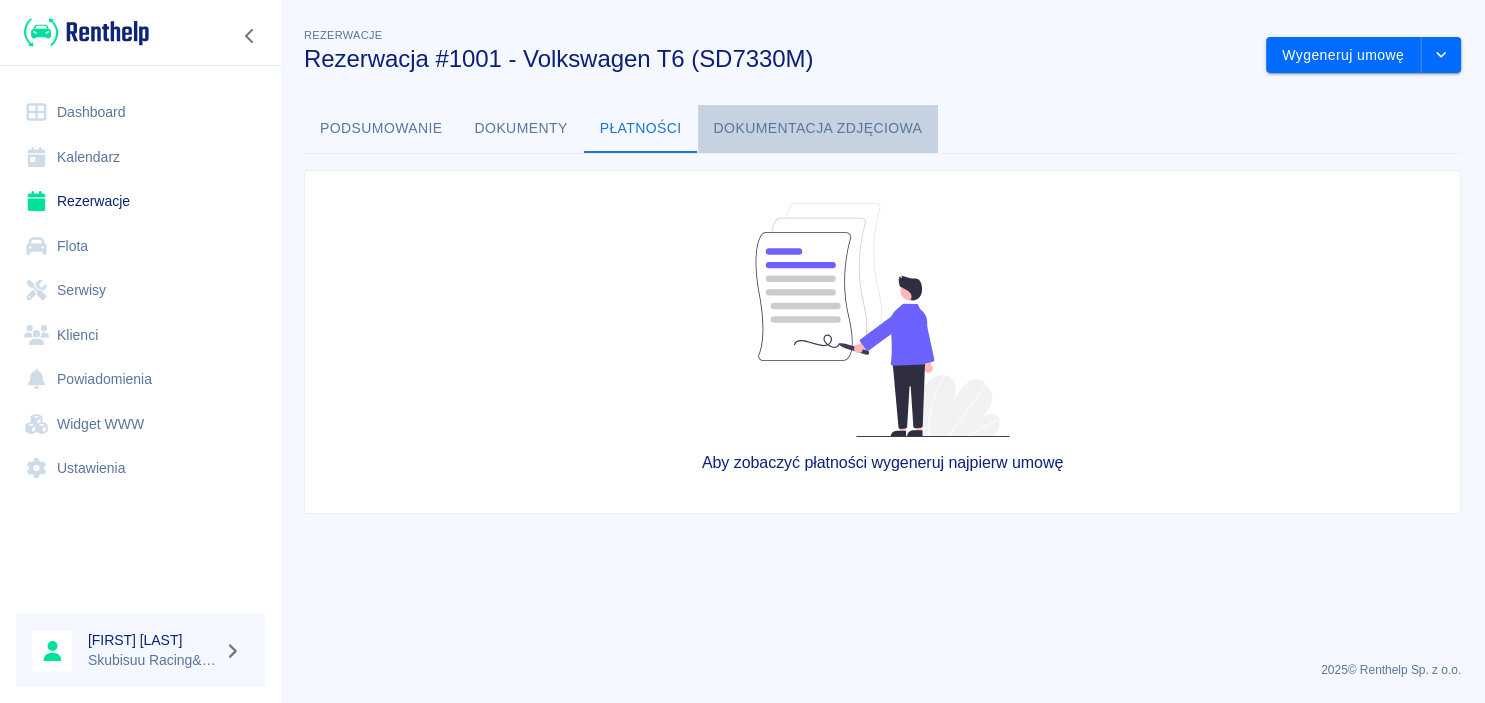 click on "Dokumentacja zdjęciowa" at bounding box center [818, 129] 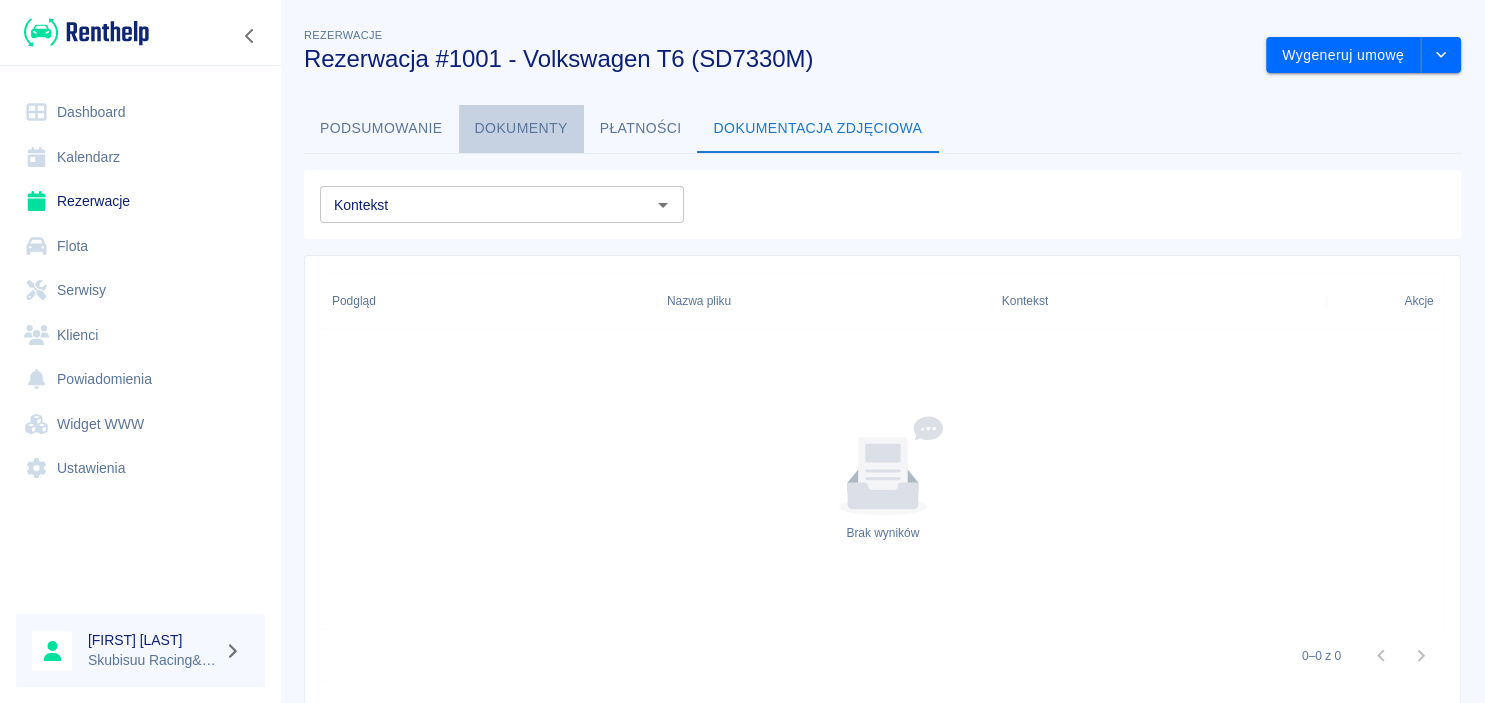 click on "Dokumenty" at bounding box center (521, 129) 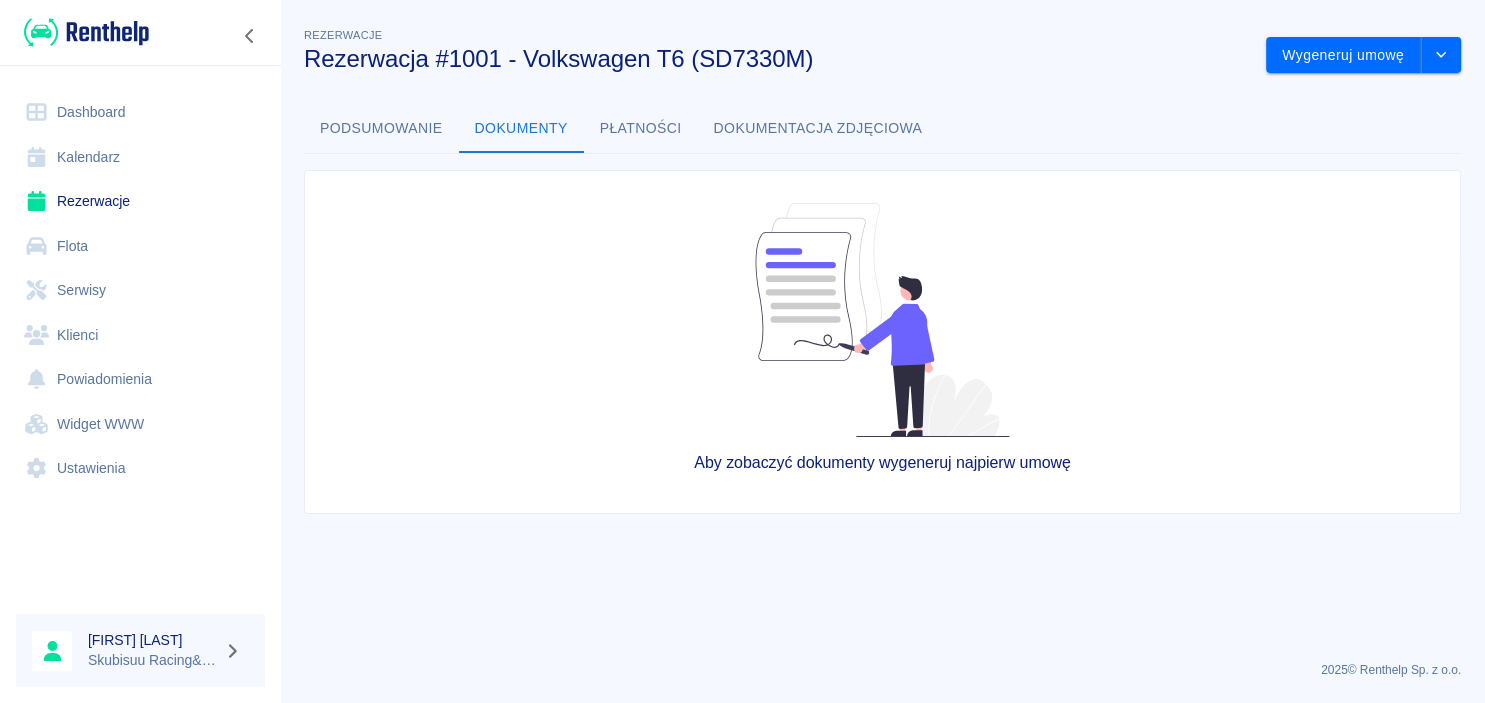 click on "Dokumentacja zdjęciowa" at bounding box center [818, 129] 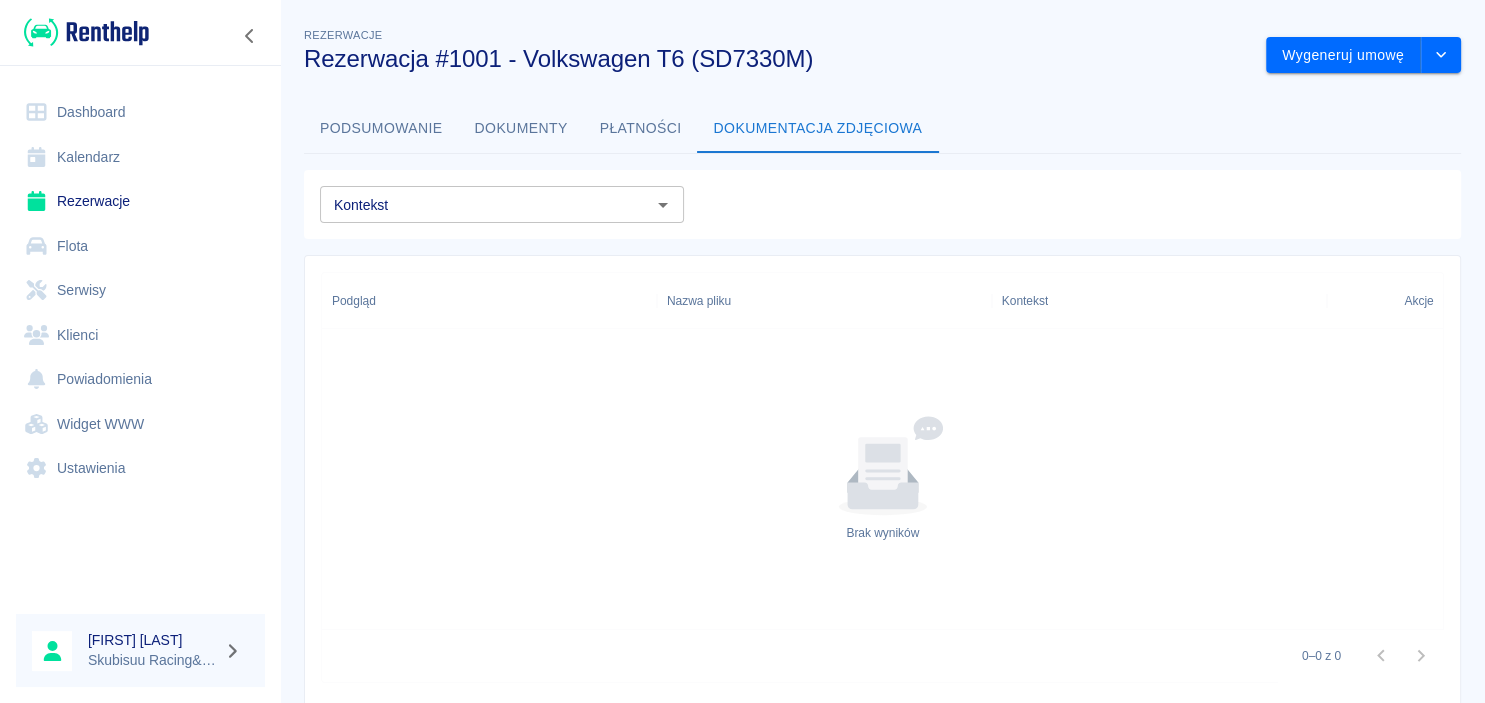 click on "Kontekst" at bounding box center [485, 204] 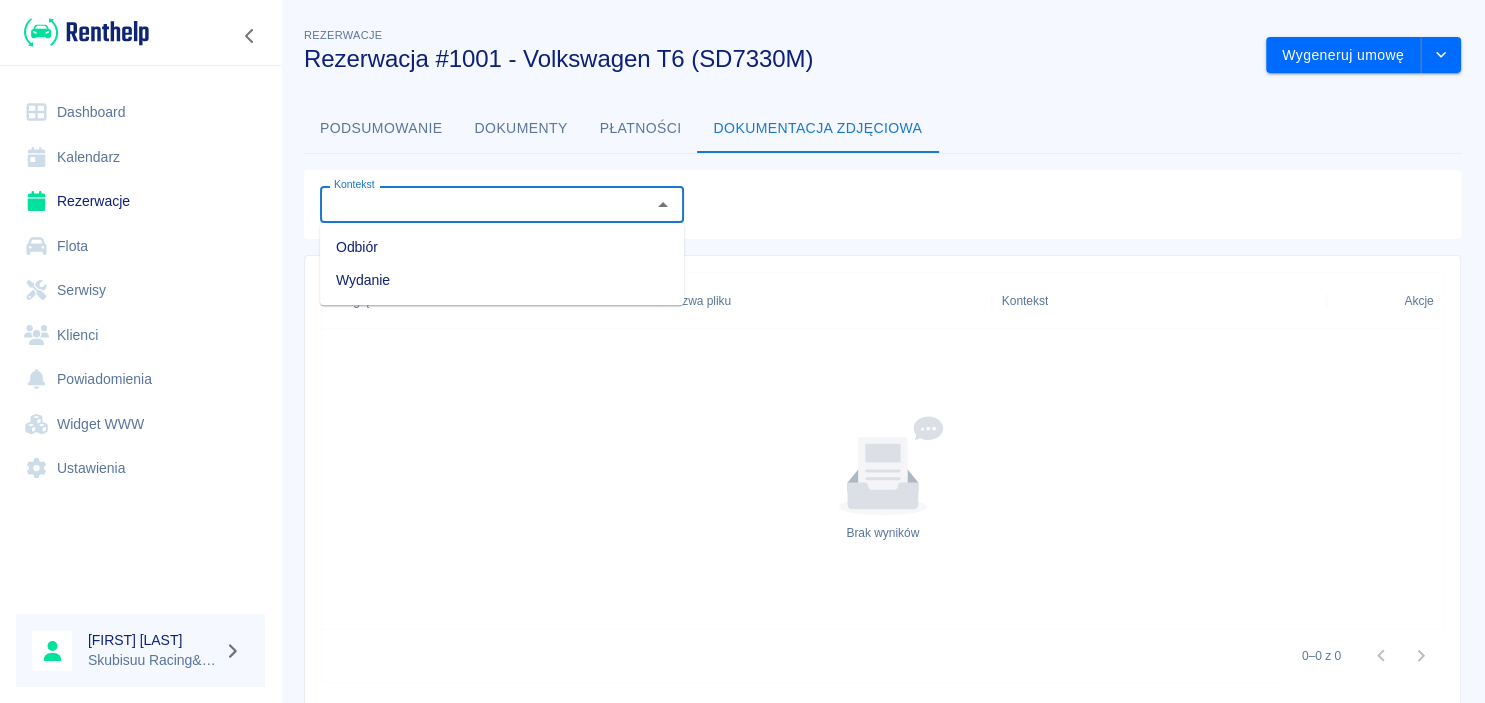 click on "Wydanie" at bounding box center [502, 280] 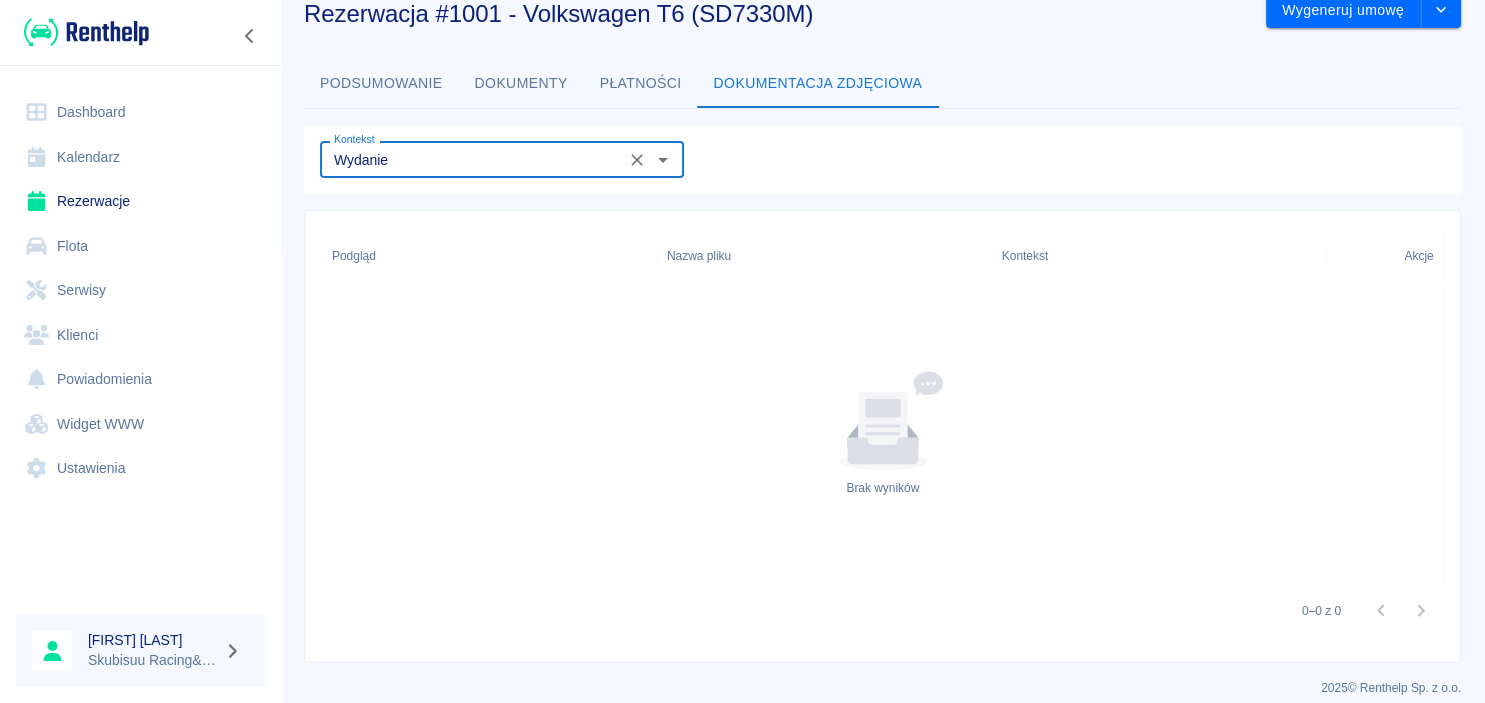 scroll, scrollTop: 62, scrollLeft: 0, axis: vertical 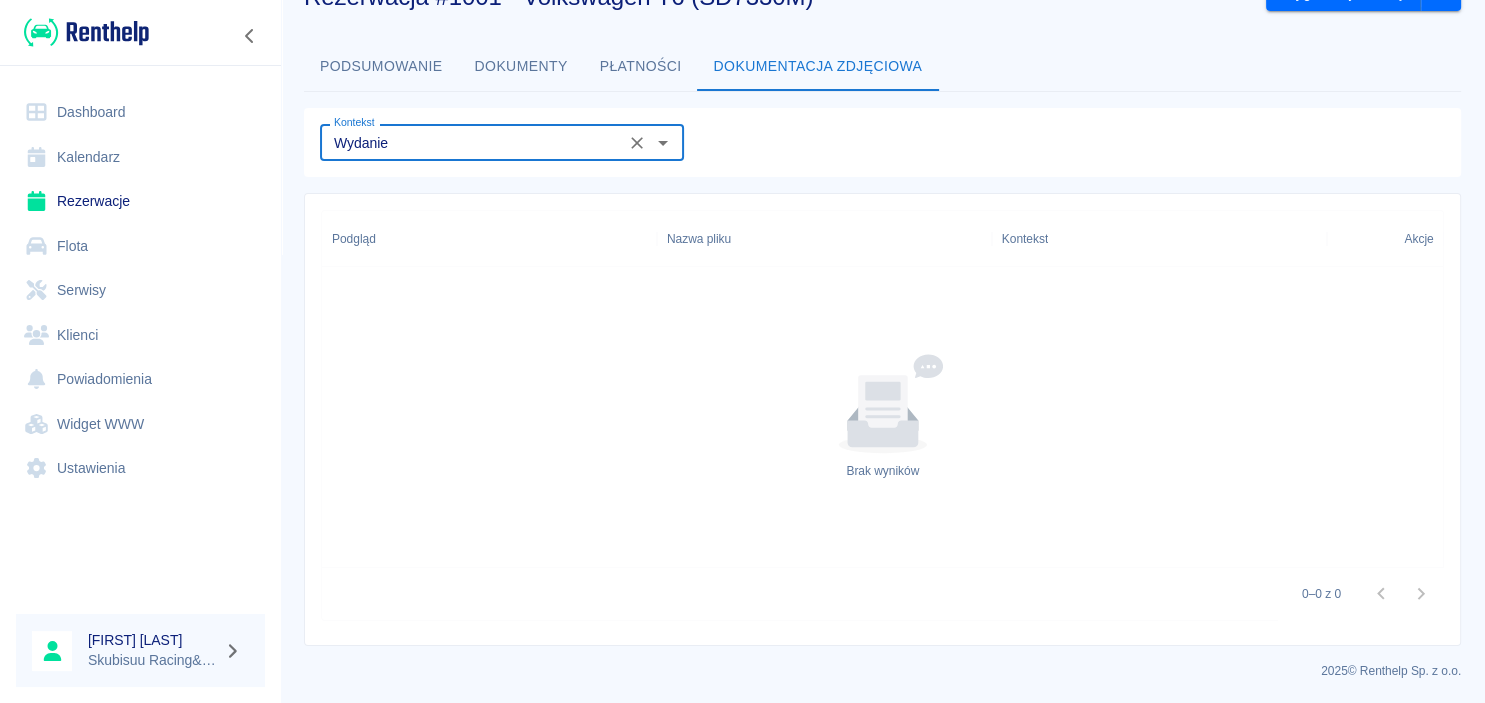 click on "Płatności" at bounding box center (641, 67) 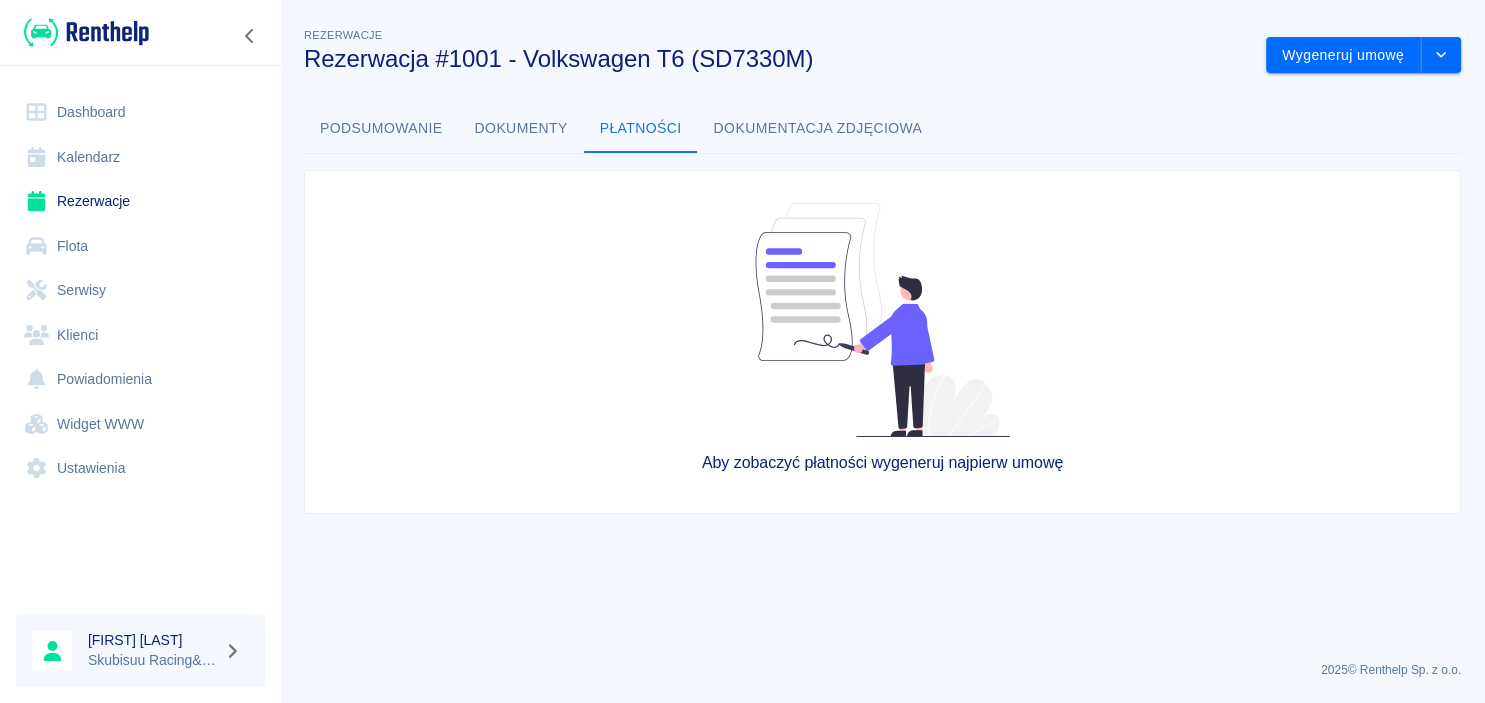 scroll, scrollTop: 0, scrollLeft: 0, axis: both 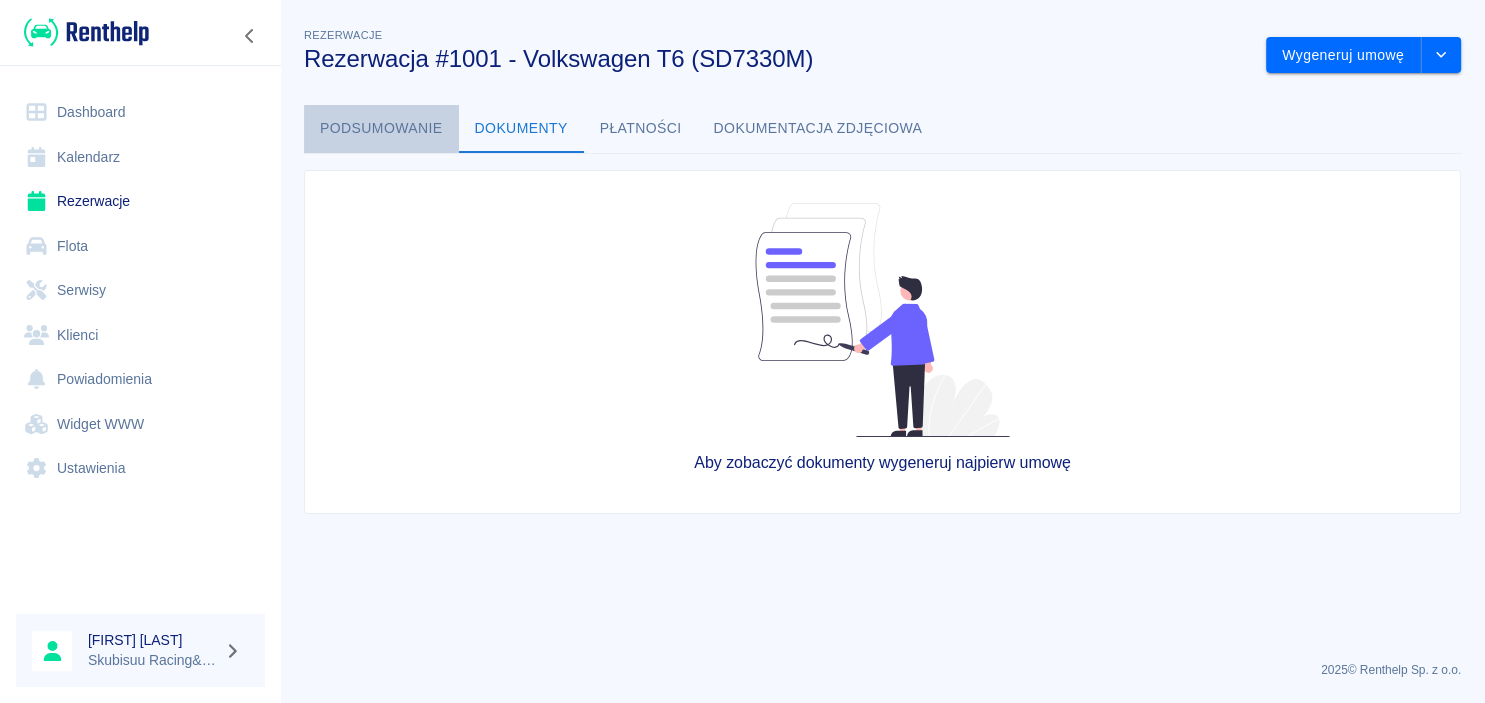 click on "Podsumowanie" at bounding box center (381, 129) 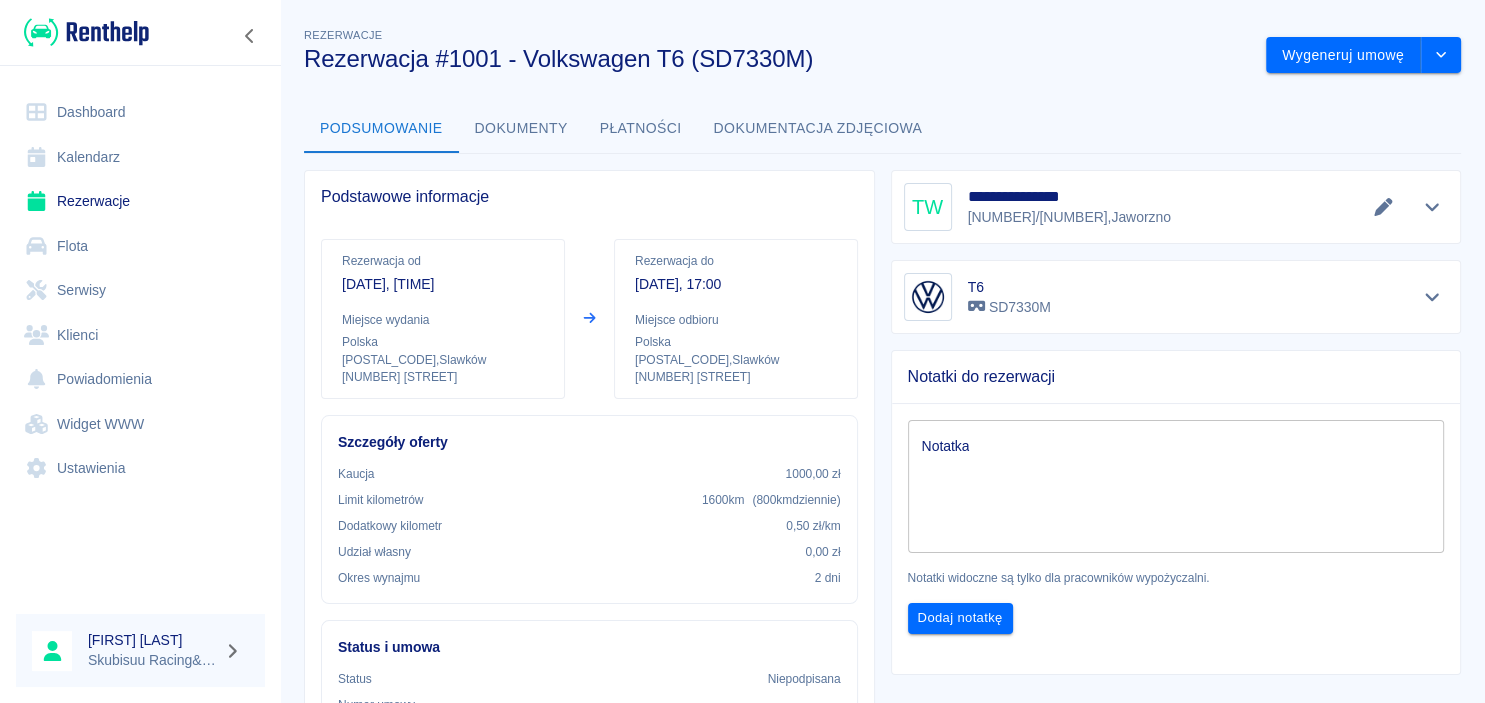 click on "TW" at bounding box center [928, 207] 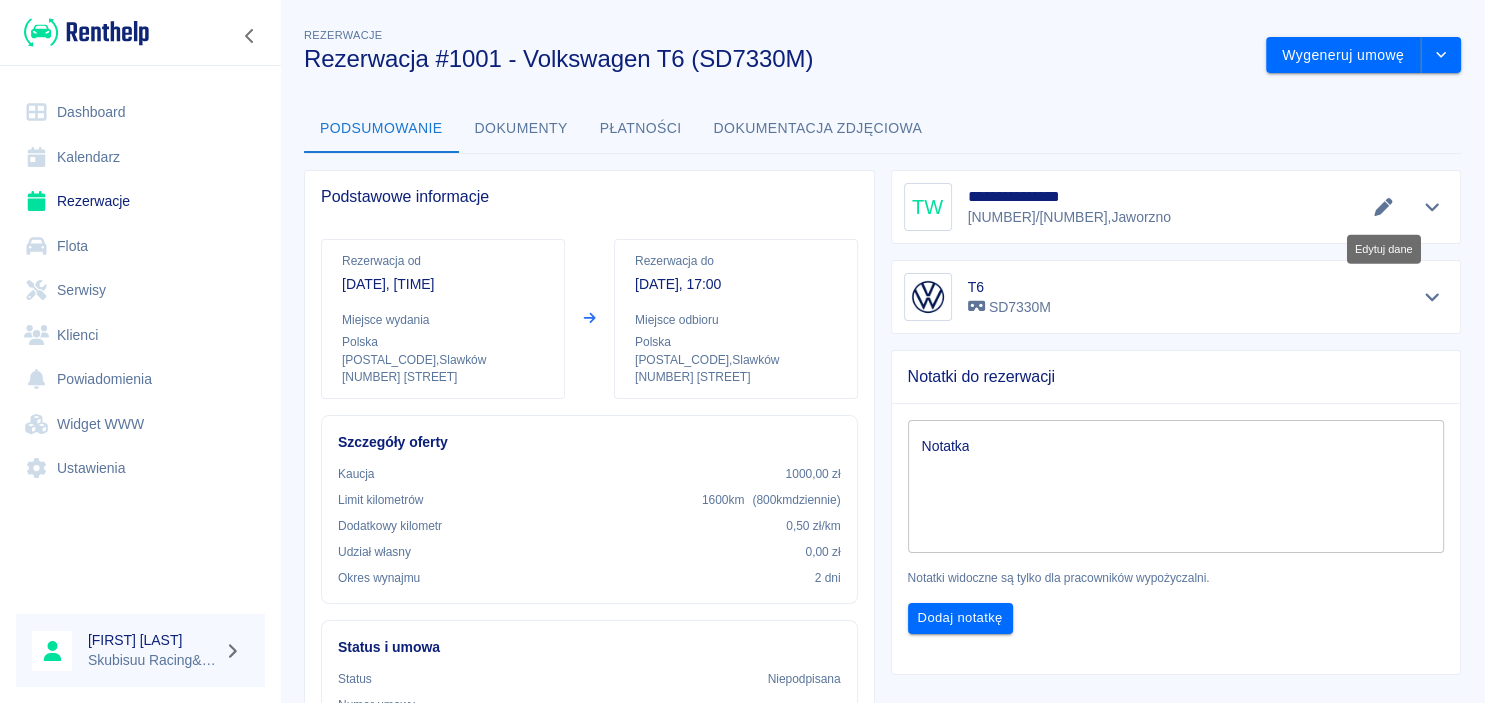click 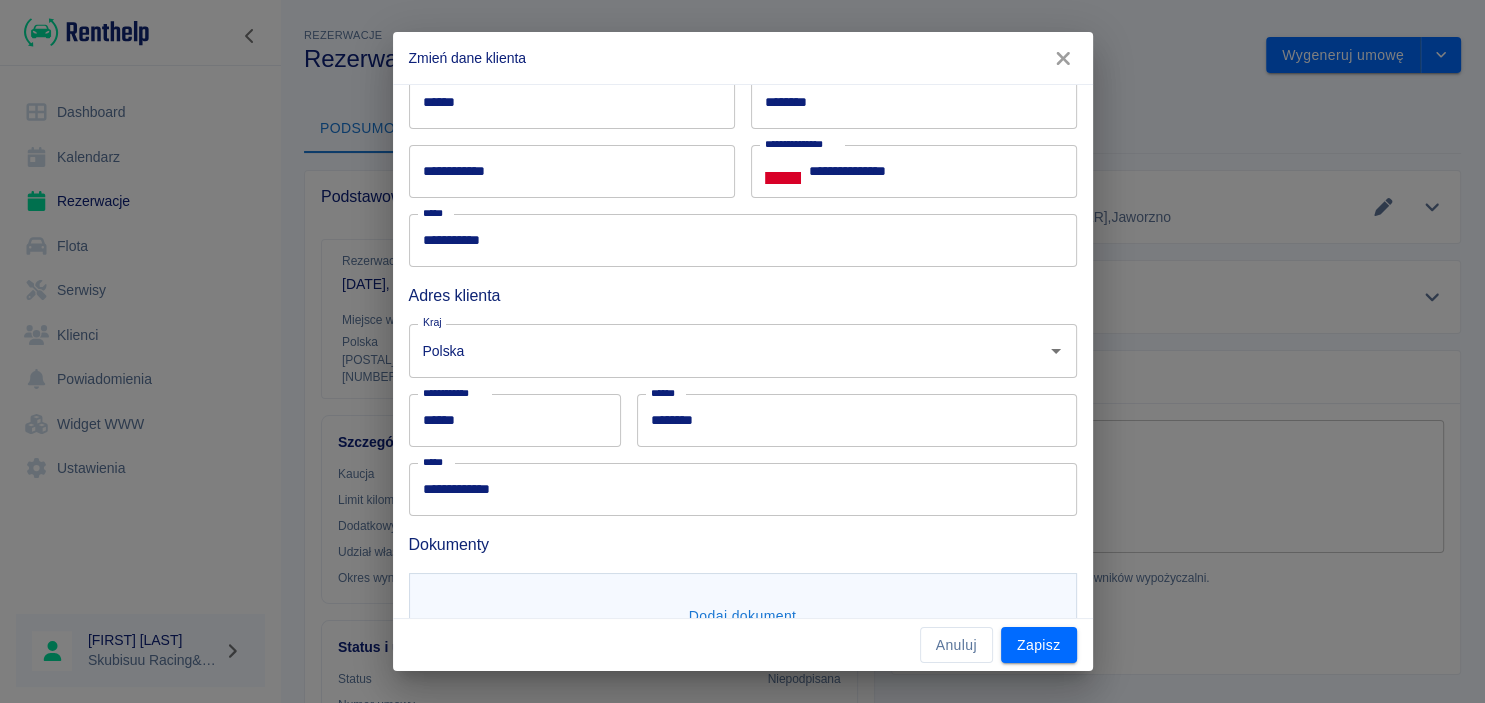 scroll, scrollTop: 197, scrollLeft: 0, axis: vertical 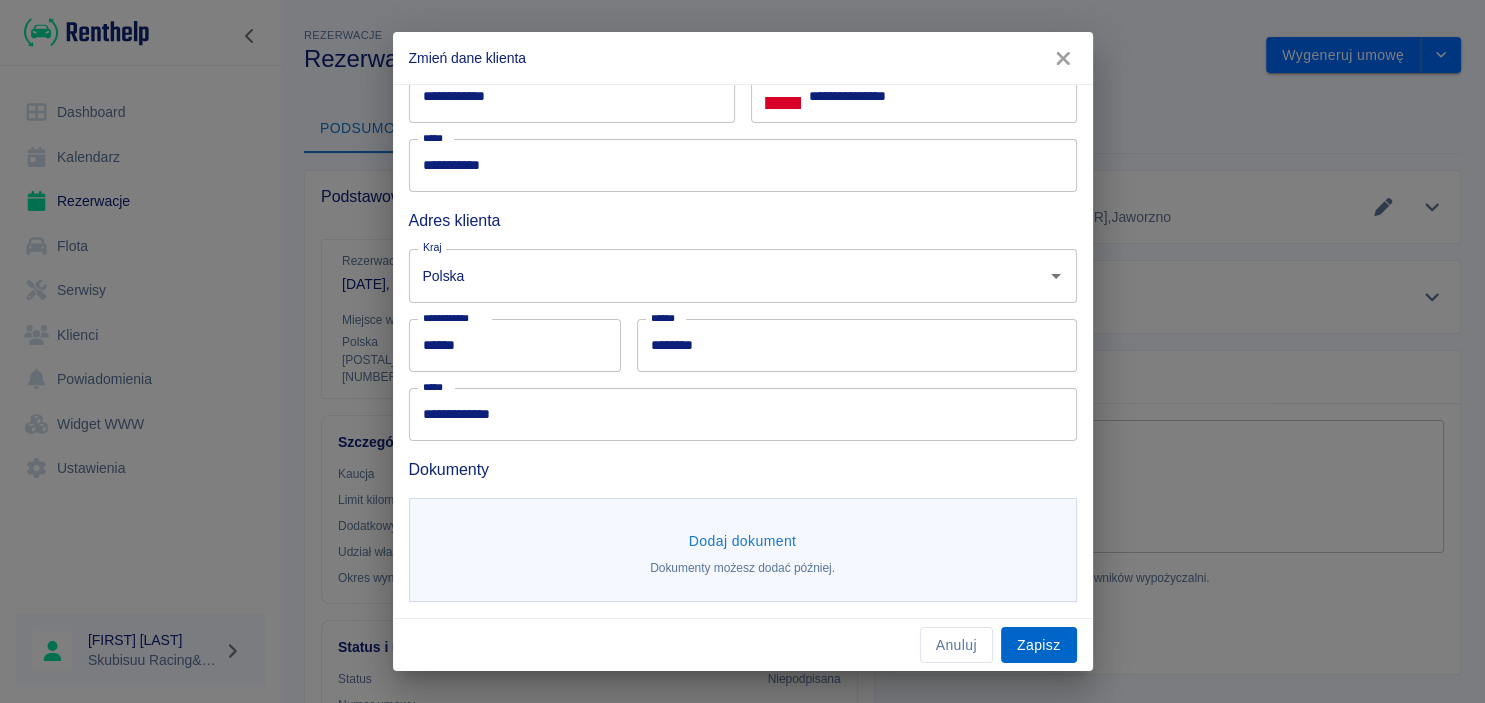 click on "Zapisz" at bounding box center [1039, 645] 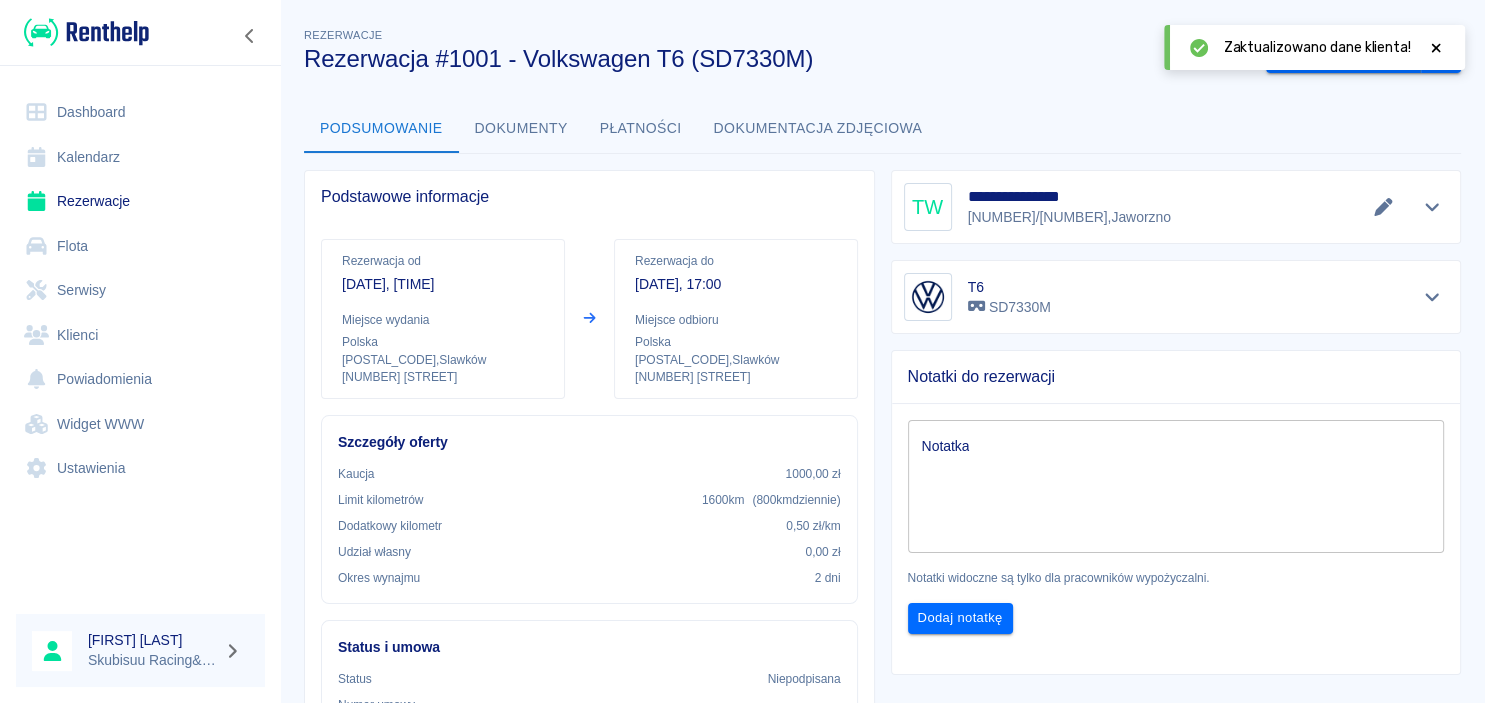 click 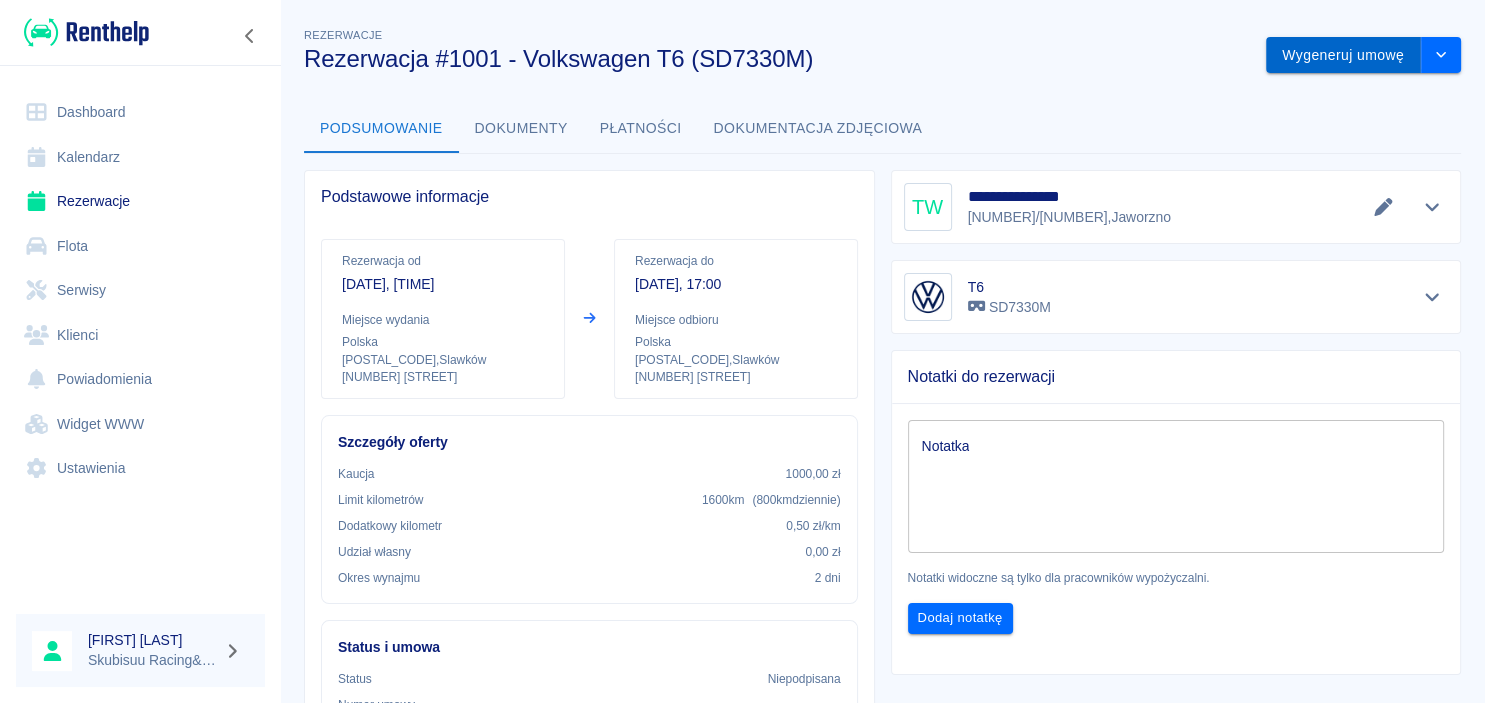 click on "Wygeneruj umowę" at bounding box center (1343, 55) 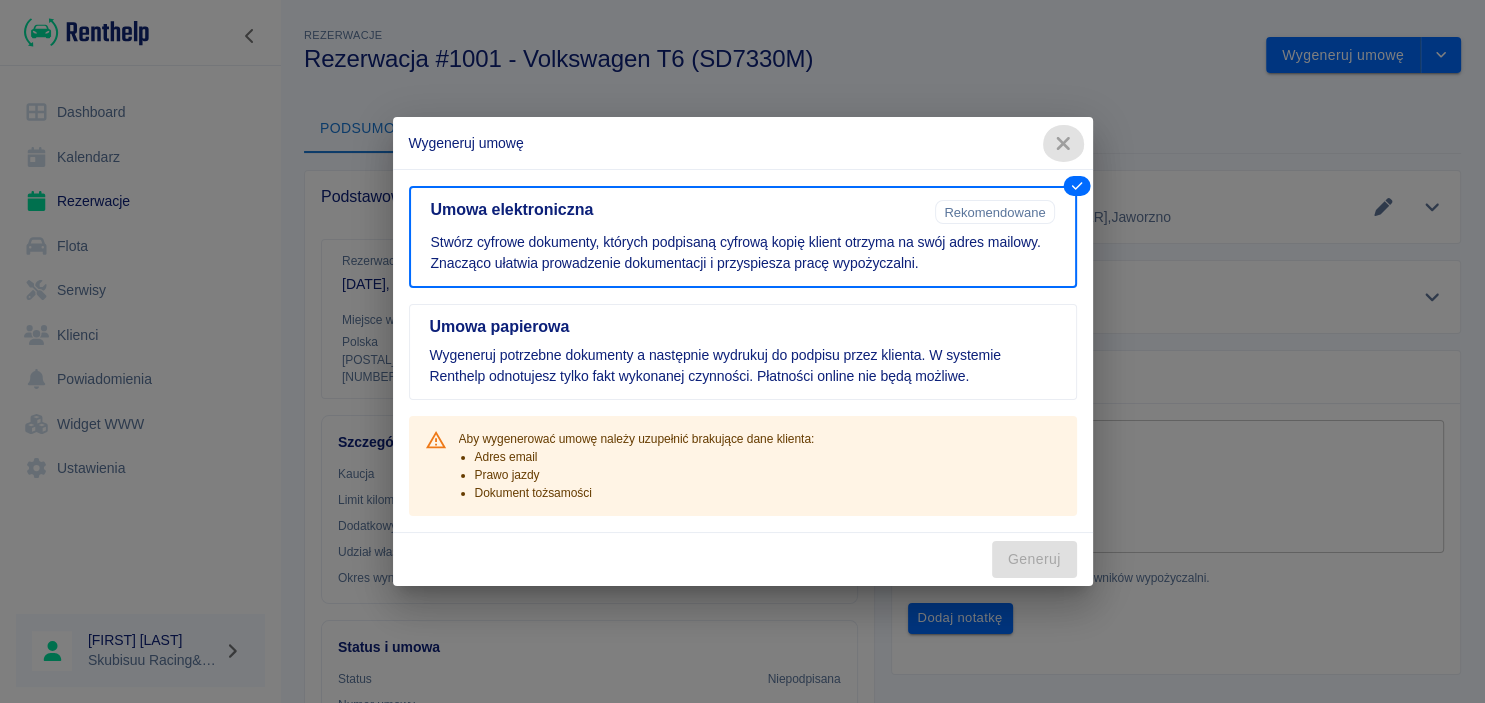 click 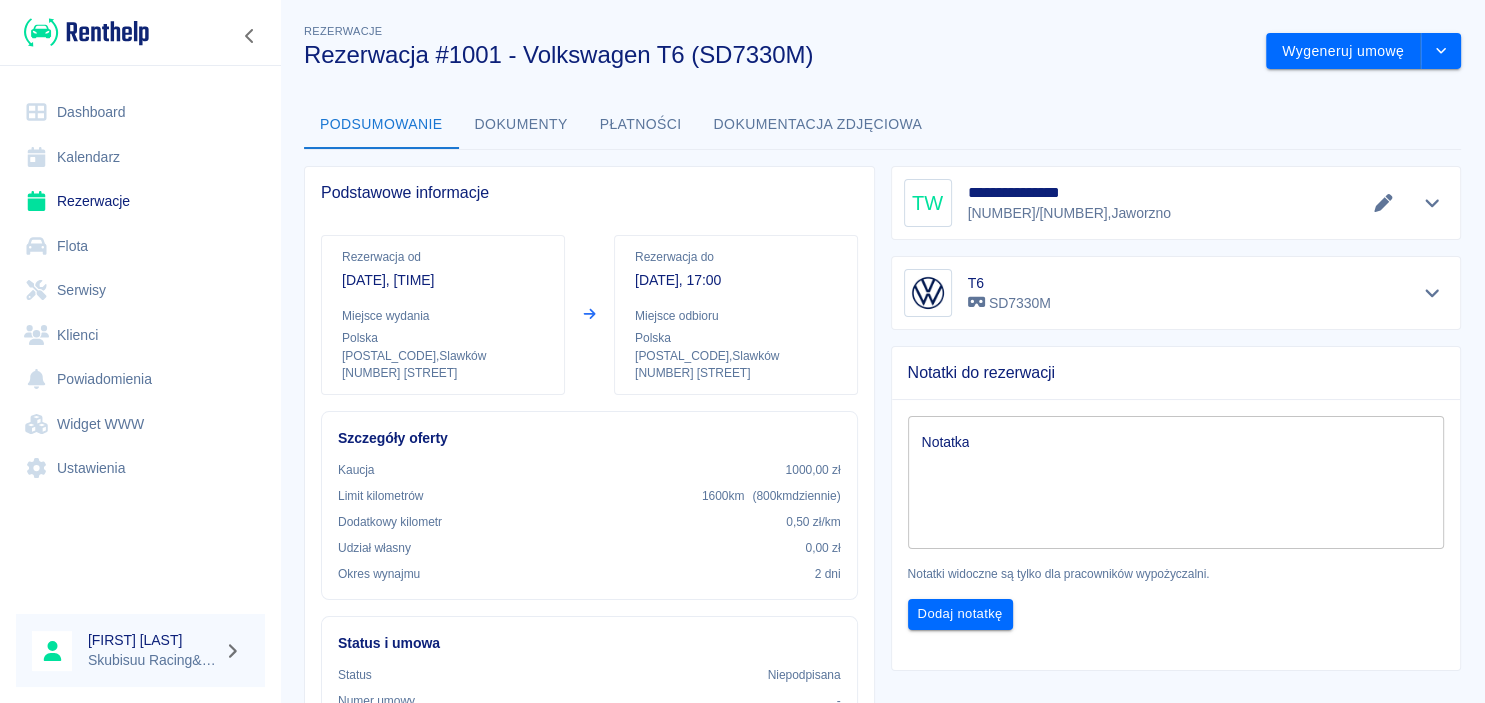 scroll, scrollTop: 0, scrollLeft: 0, axis: both 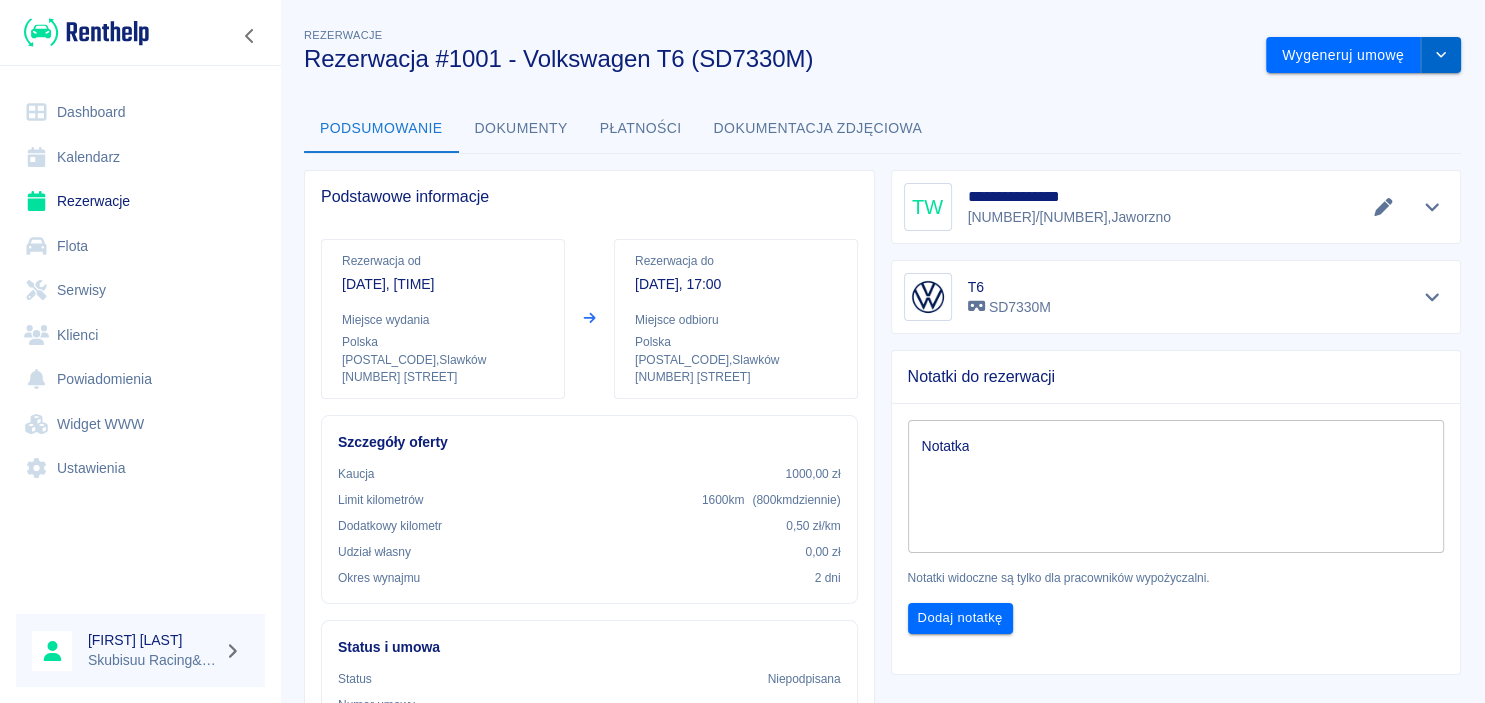 click at bounding box center (1441, 55) 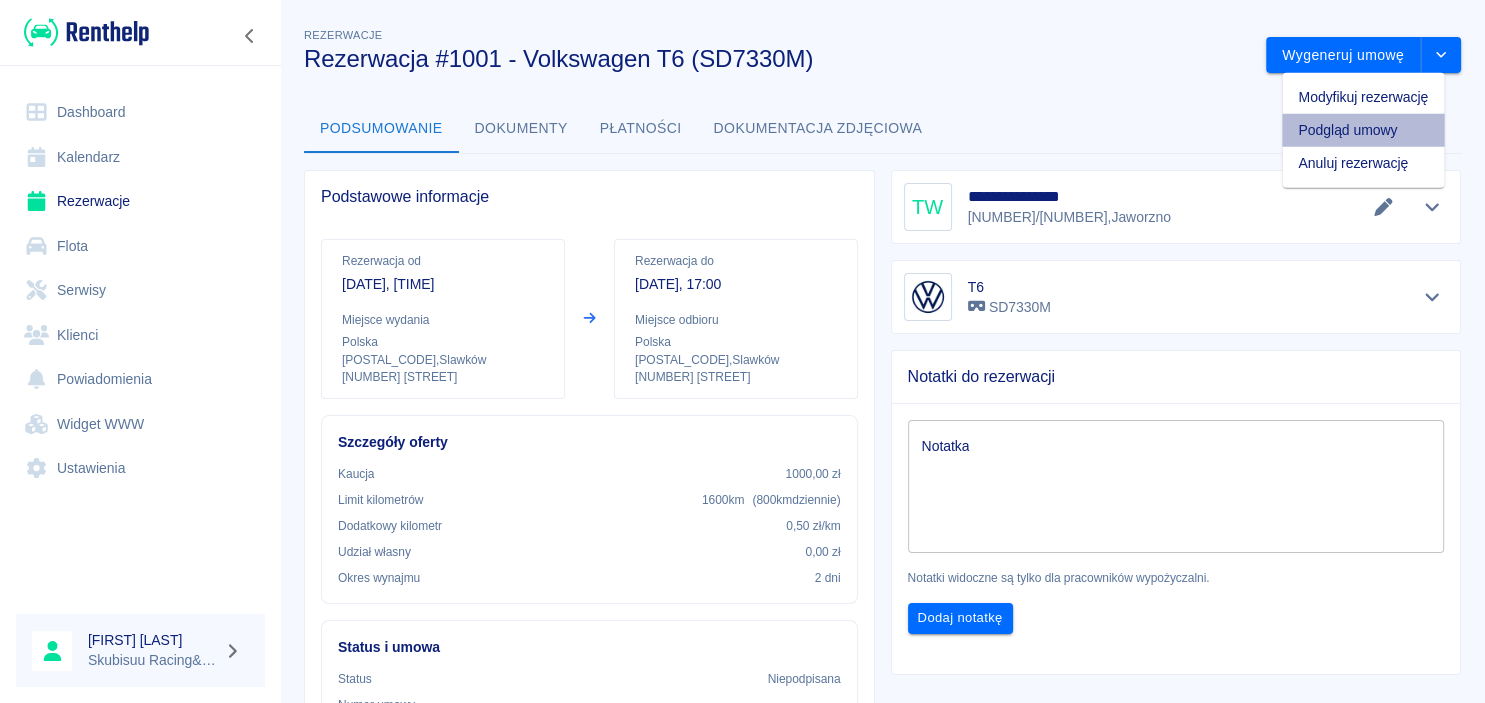 click on "Podgląd umowy" at bounding box center (1363, 130) 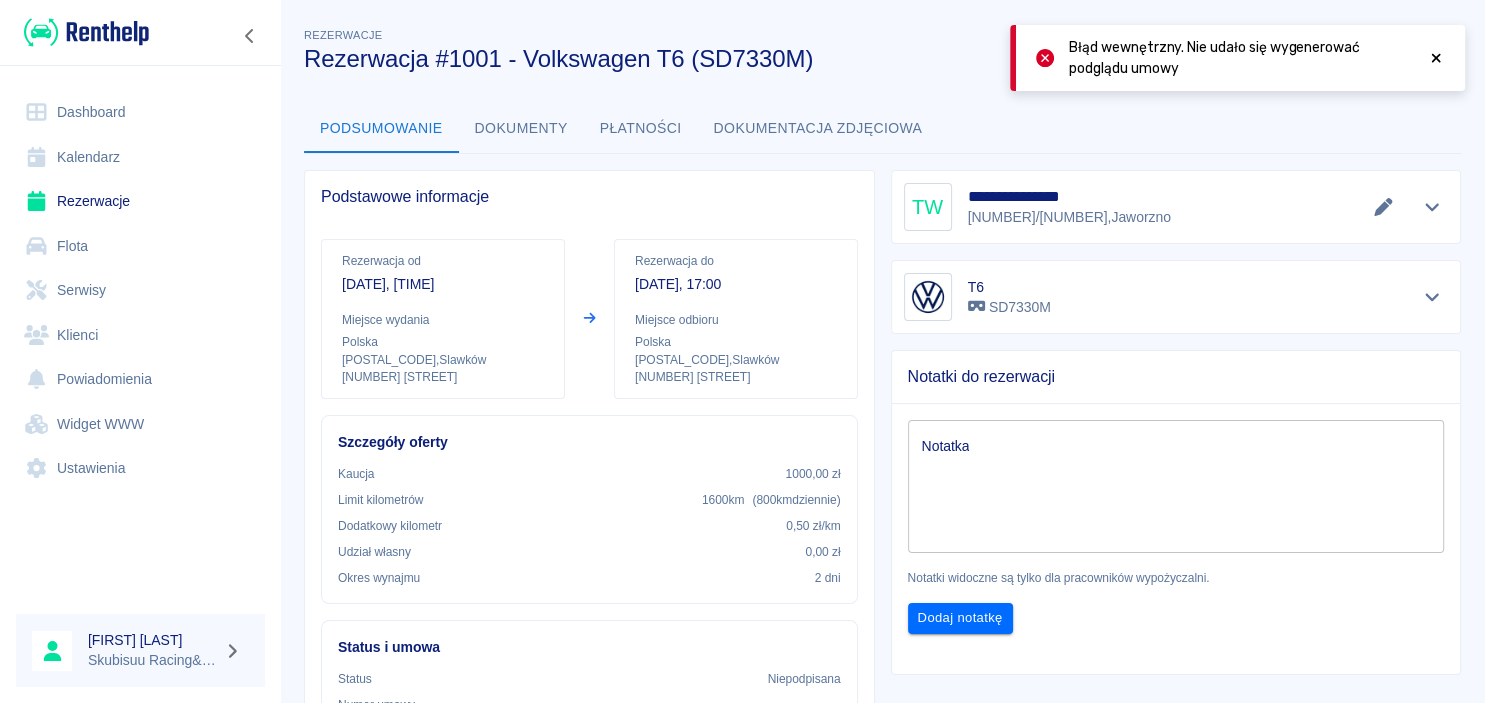 click 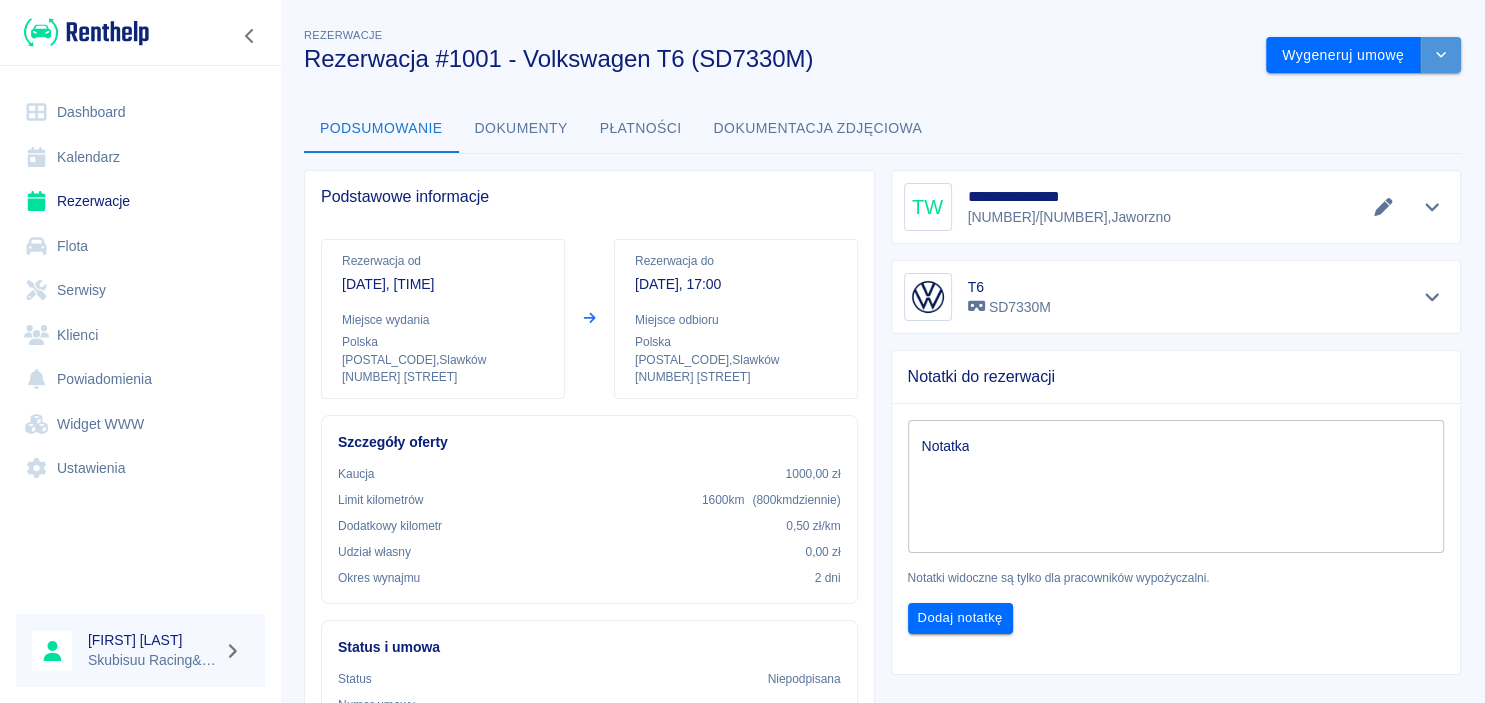 click 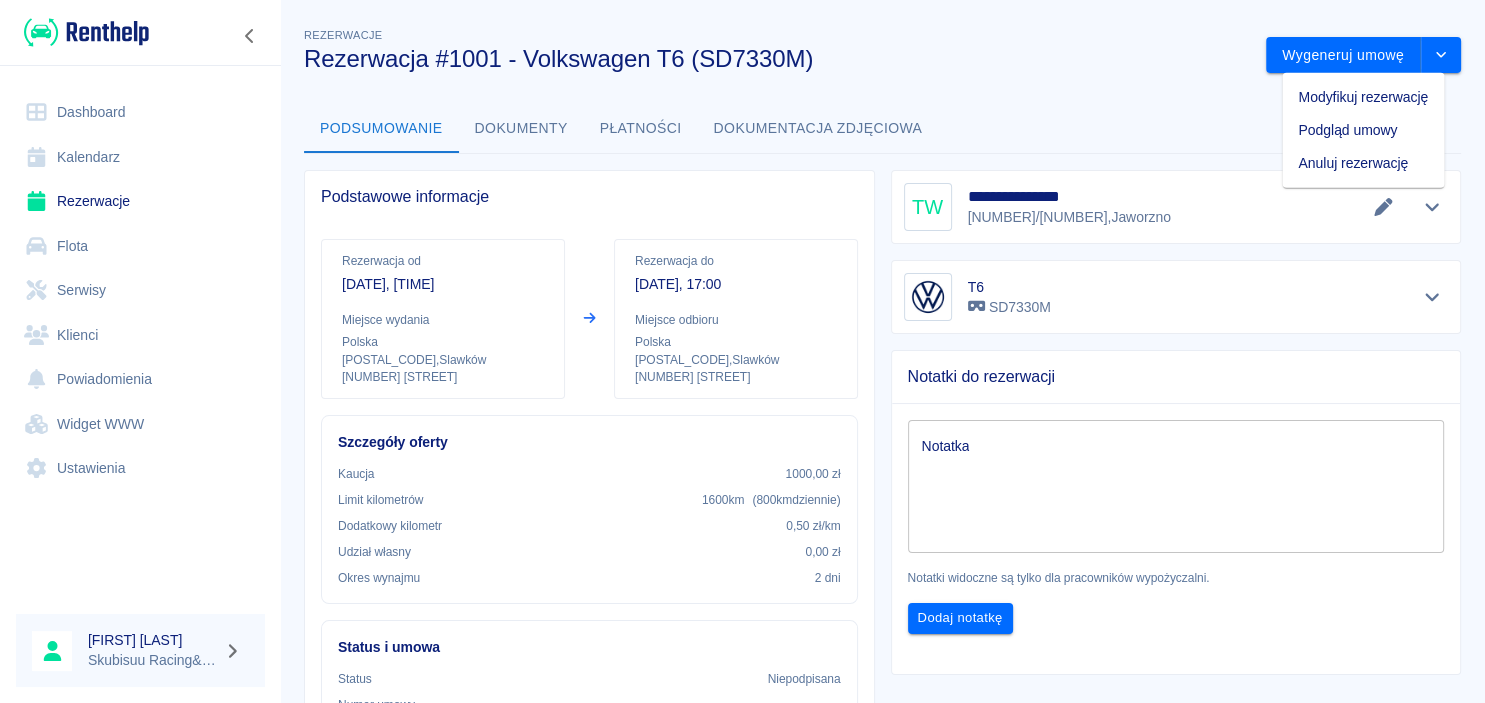 click on "Modyfikuj rezerwację" at bounding box center (1363, 97) 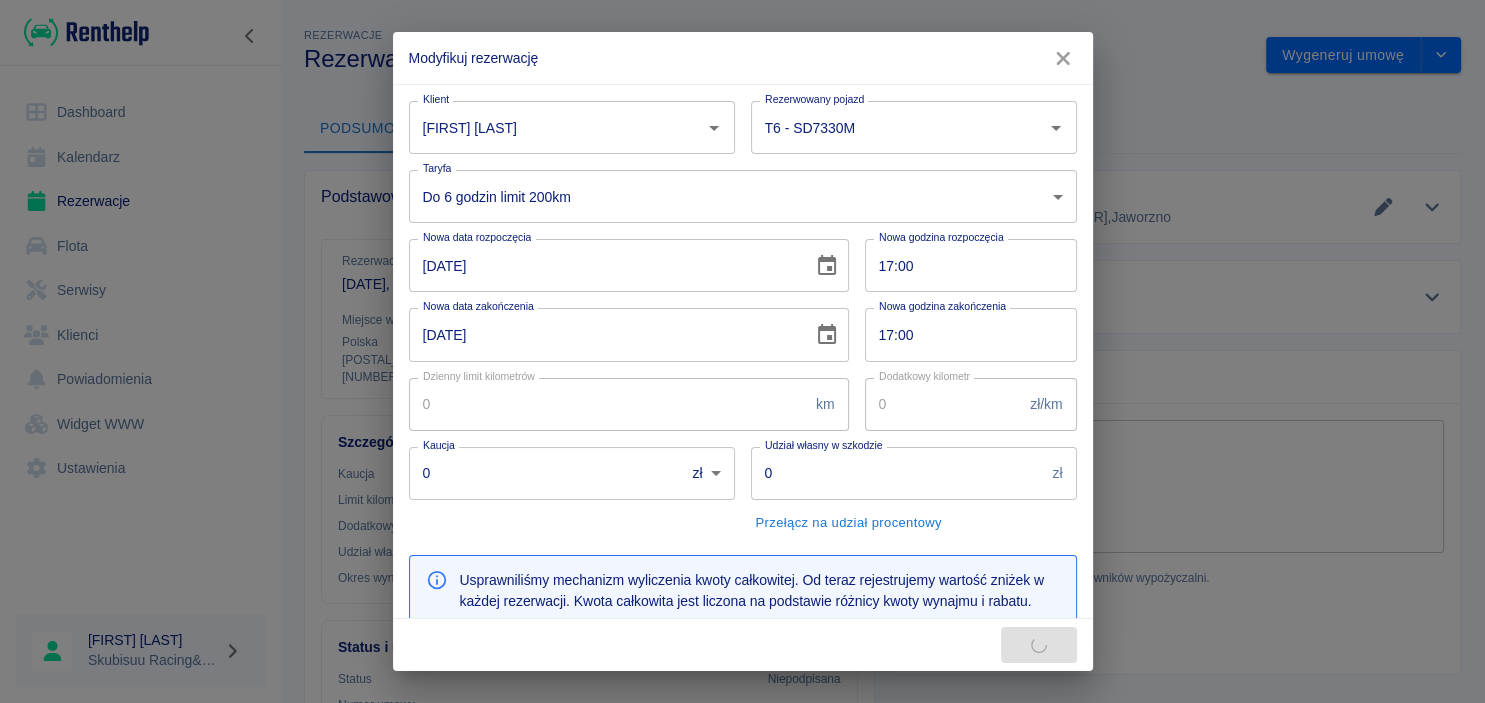 type on "[FIRST] [LAST]" 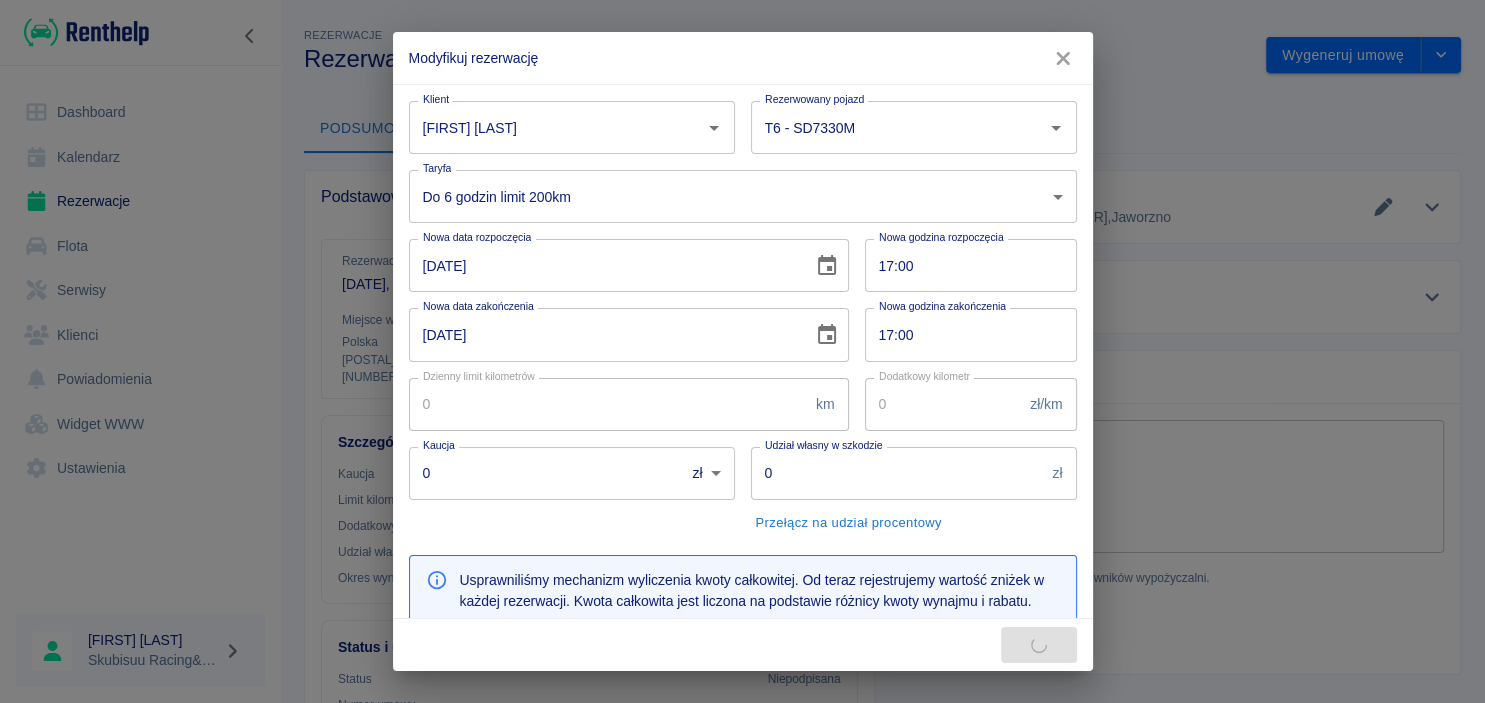 type on "T6 - SD7330M" 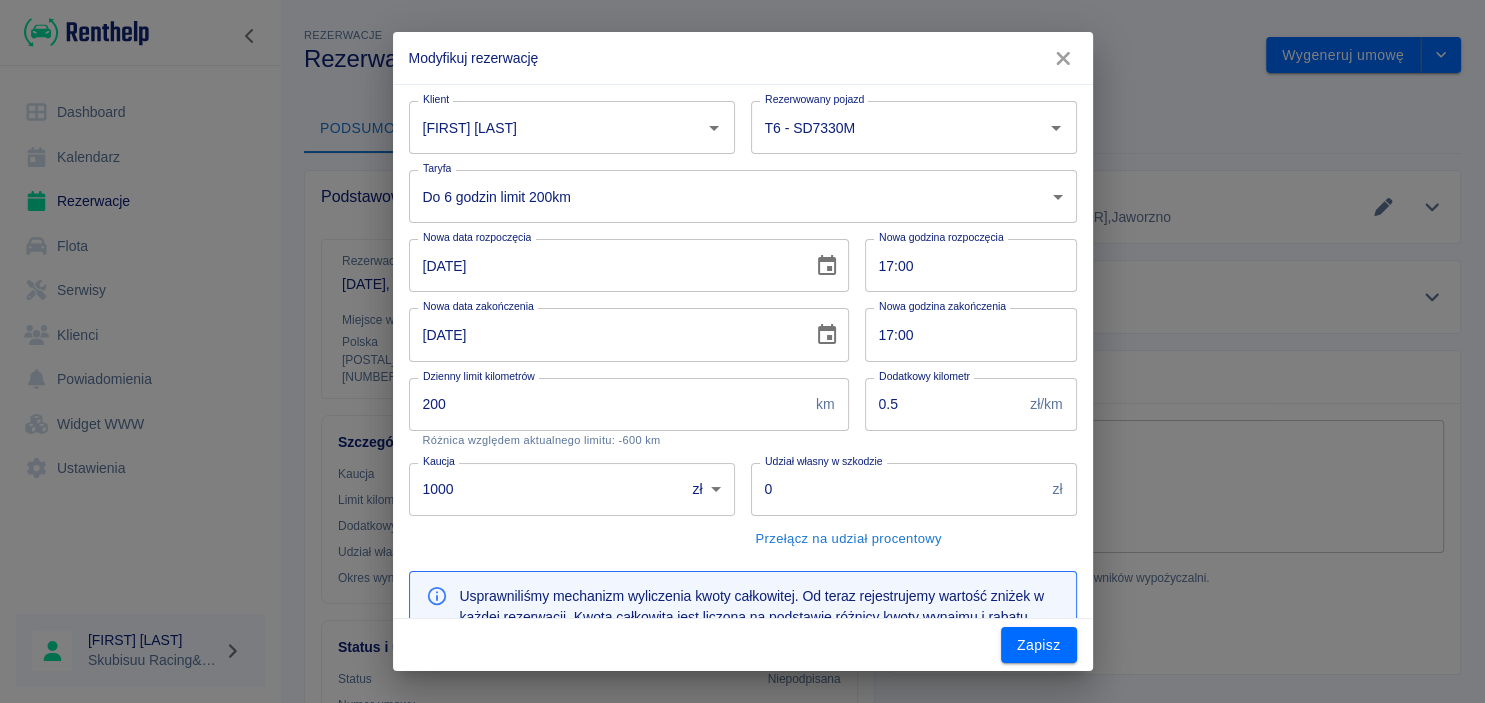 type on "200" 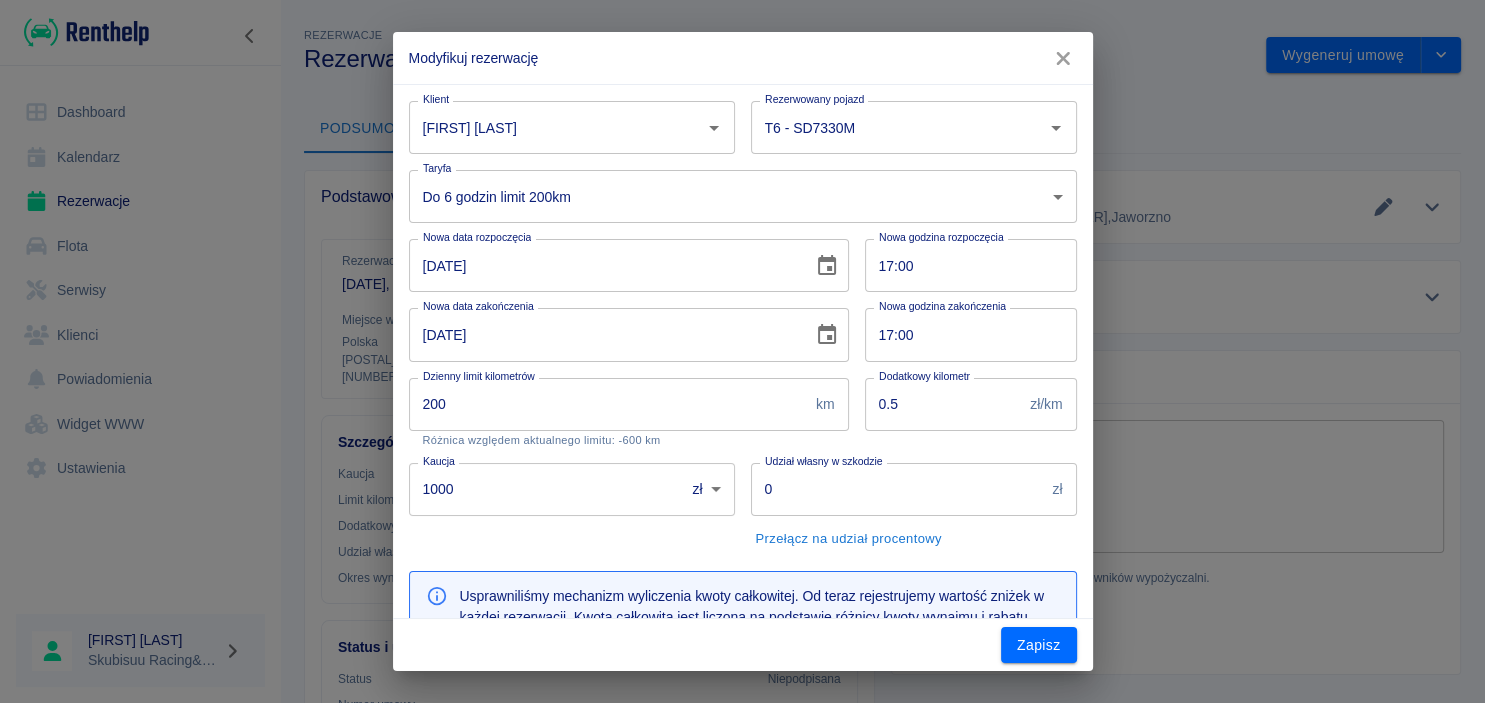 type on "0.5" 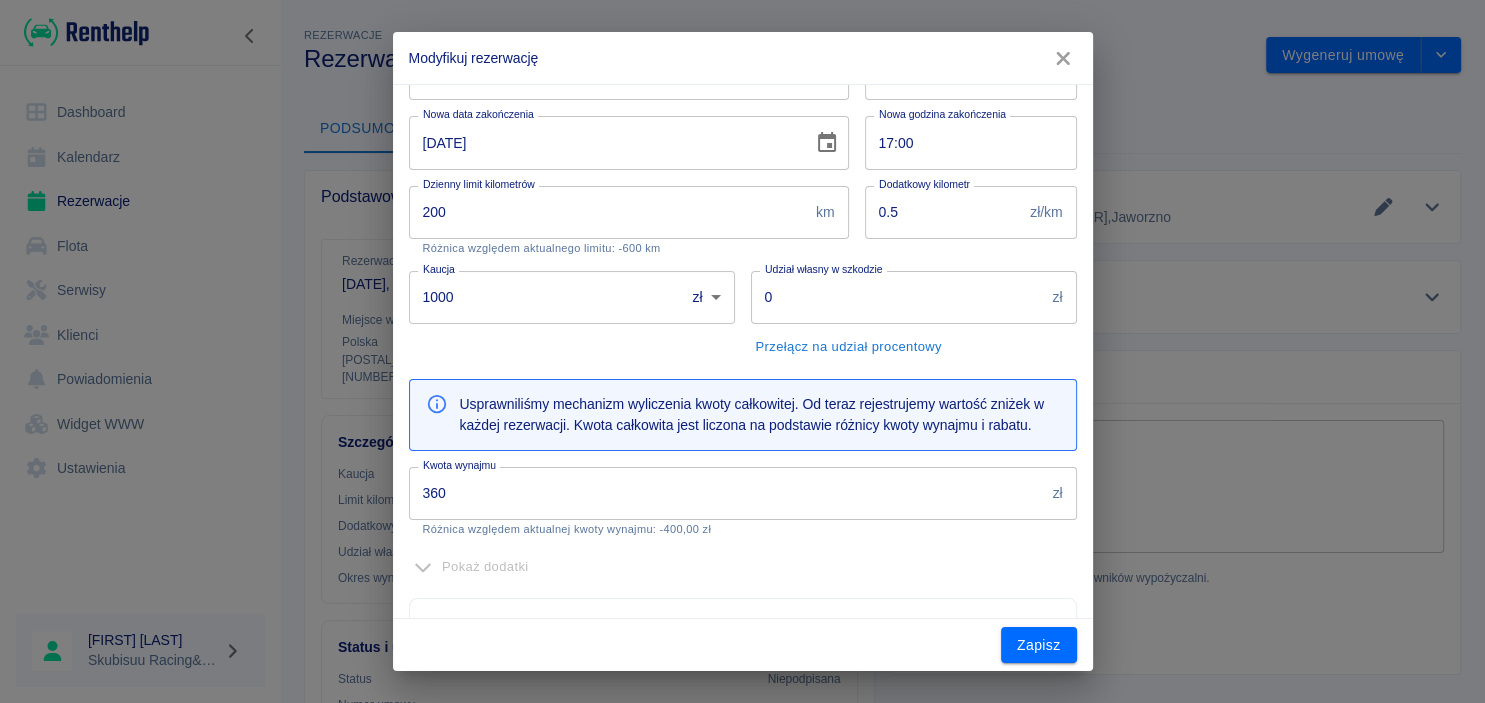 scroll, scrollTop: 0, scrollLeft: 0, axis: both 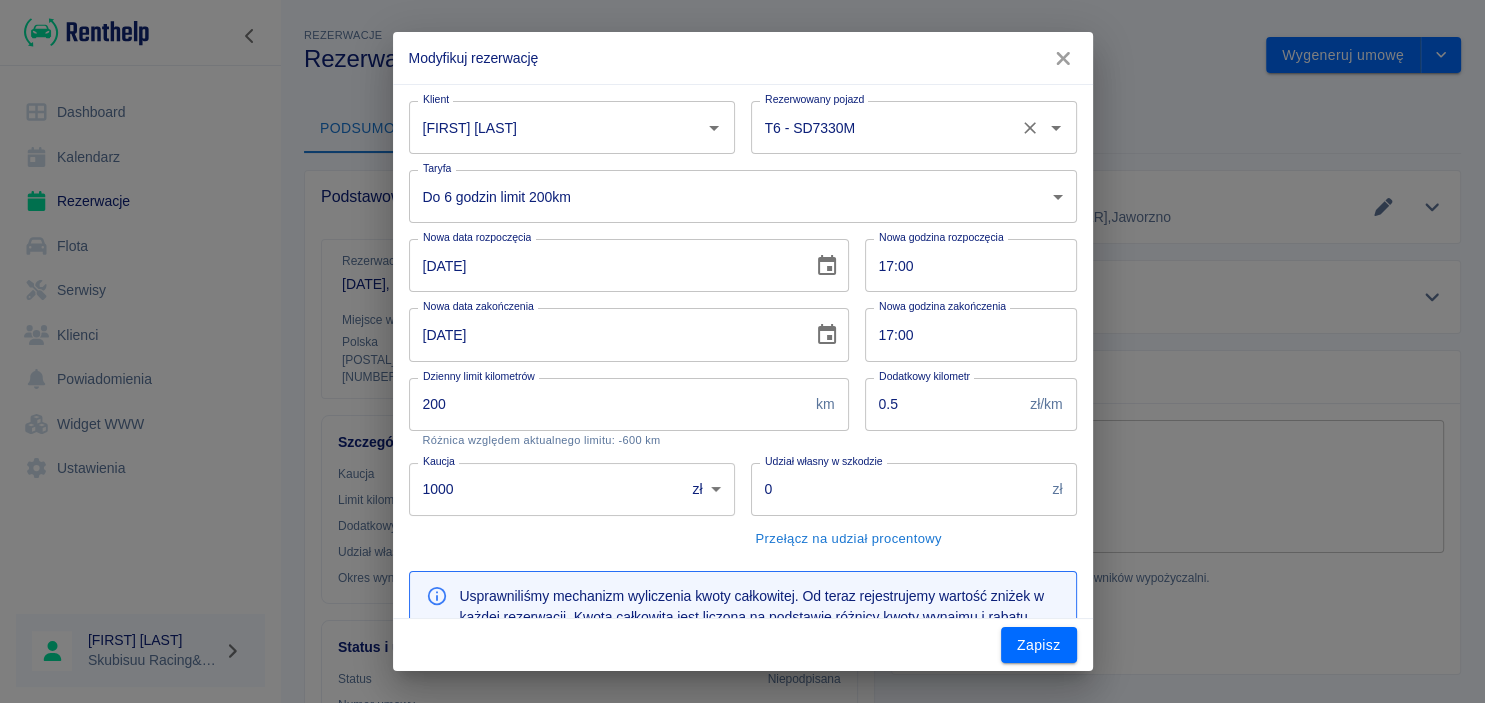 click on "T6 - SD7330M" at bounding box center (886, 127) 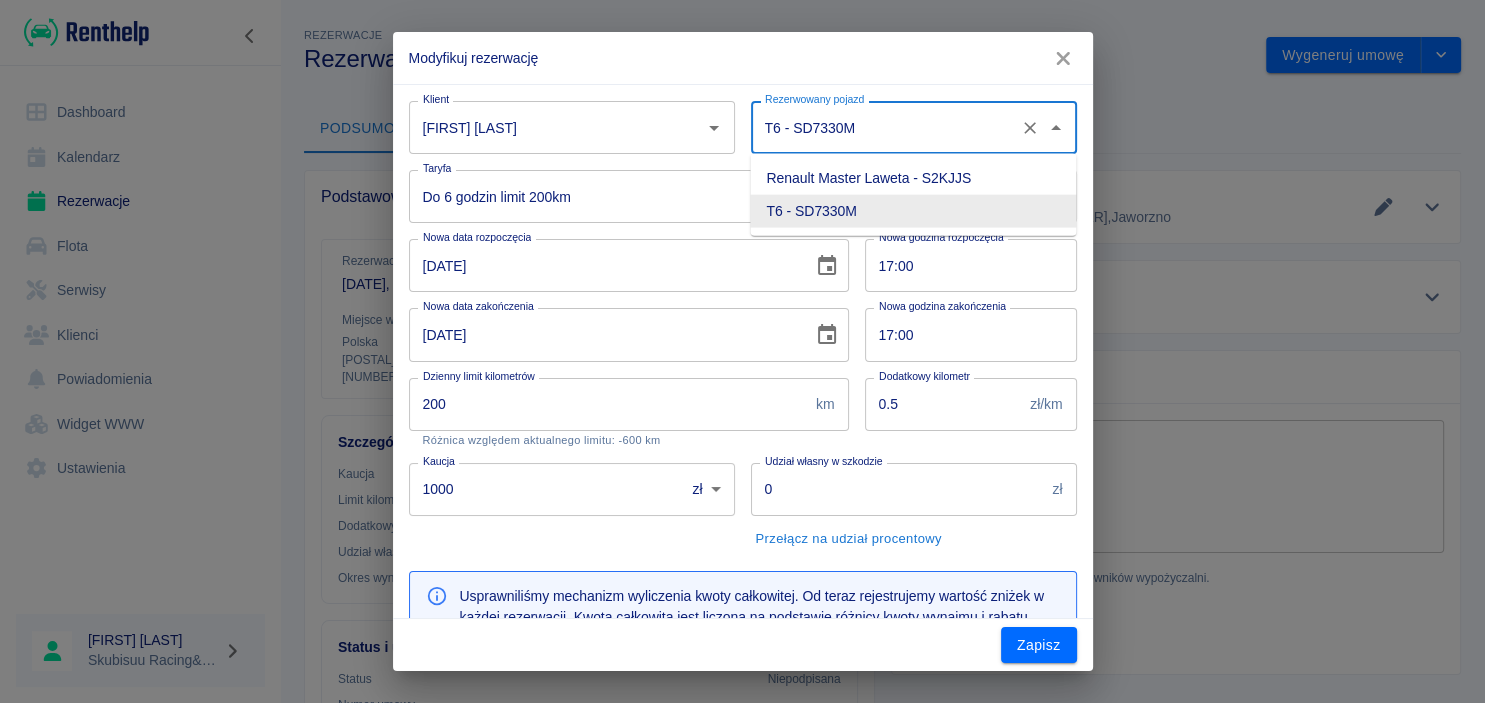 click on "T6 - SD7330M" at bounding box center [913, 211] 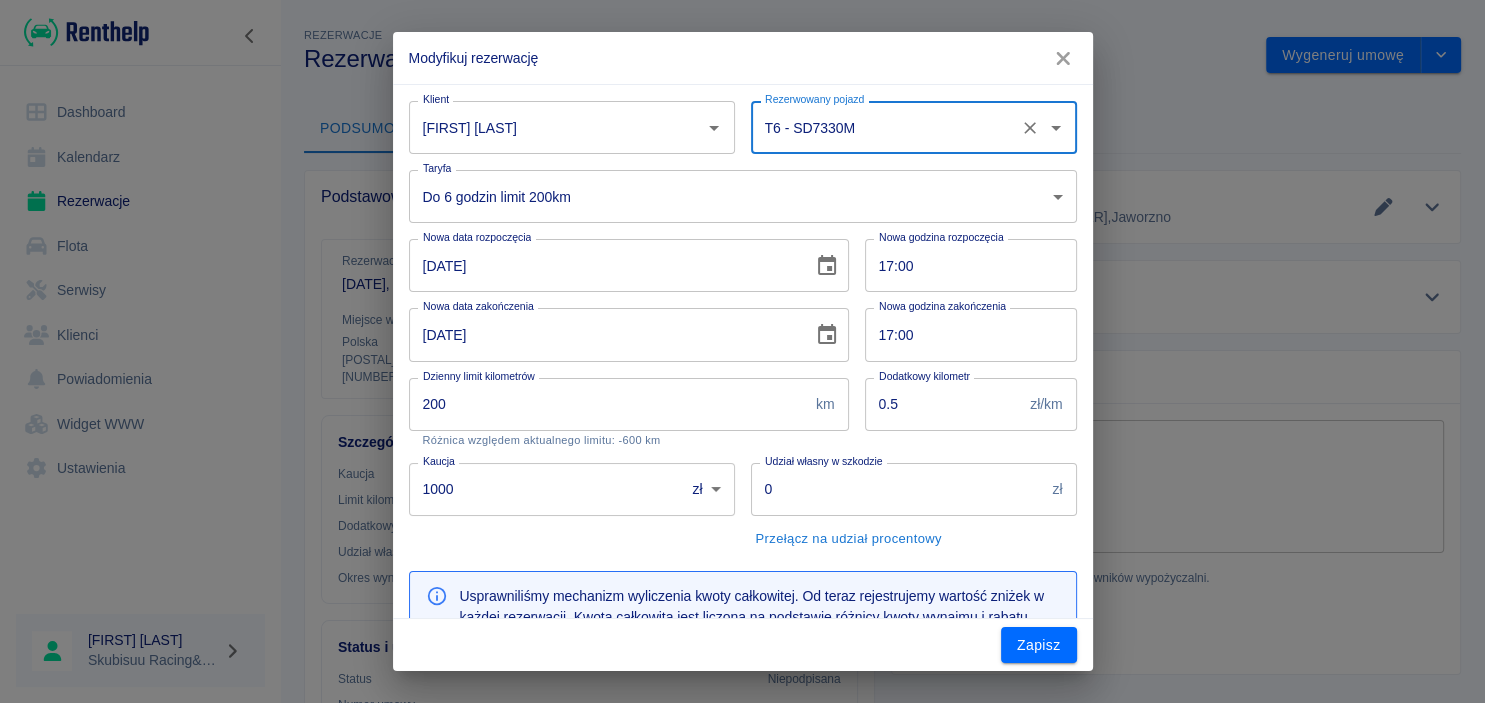 click on "Używamy plików Cookies, by zapewnić Ci najlepsze możliwe doświadczenie. Aby dowiedzieć się więcej, zapoznaj się z naszą Polityką Prywatności. Polityka Prywatności Rozumiem Dashboard Kalendarz Rezerwacje Flota Serwisy Klienci Powiadomienia Widget WWW Ustawienia [FIRST] [LAST] Rezerwacje Rezerwacja #1001 - Volkswagen T6 (SD7330M) Wygeneruj umowę Podsumowanie Dokumenty Płatności Dokumentacja zdjęciowa Podstawowe informacje Rezerwacja od [DATE], [TIME] Miejsce wydania Polska [POSTAL_CODE] , [CITY] [STREET] Rezerwacja do [DATE], [TIME] Miejsce odbioru Polska [POSTAL_CODE] , [CITY] [STREET] Szczegóły oferty Kaucja 1000,00 zł Limit kilometrów 1600 km ( 800 km dziennie ) Dodatkowy kilometr 0,50 zł /km Udział własny 0,00 zł Okres wynajmu 2 dni Status i umowa Status Niepodpisana Numer umowy - Typ umowy - Żrodło Panel Tworzący rezerwację [FIRST] [LAST] Obsługujący rezerwację [FIRST] [LAST] Zmień osobę Podsumowanie Kwota wynajmu 760,00 zł Kwota całkowita TW" at bounding box center (742, 351) 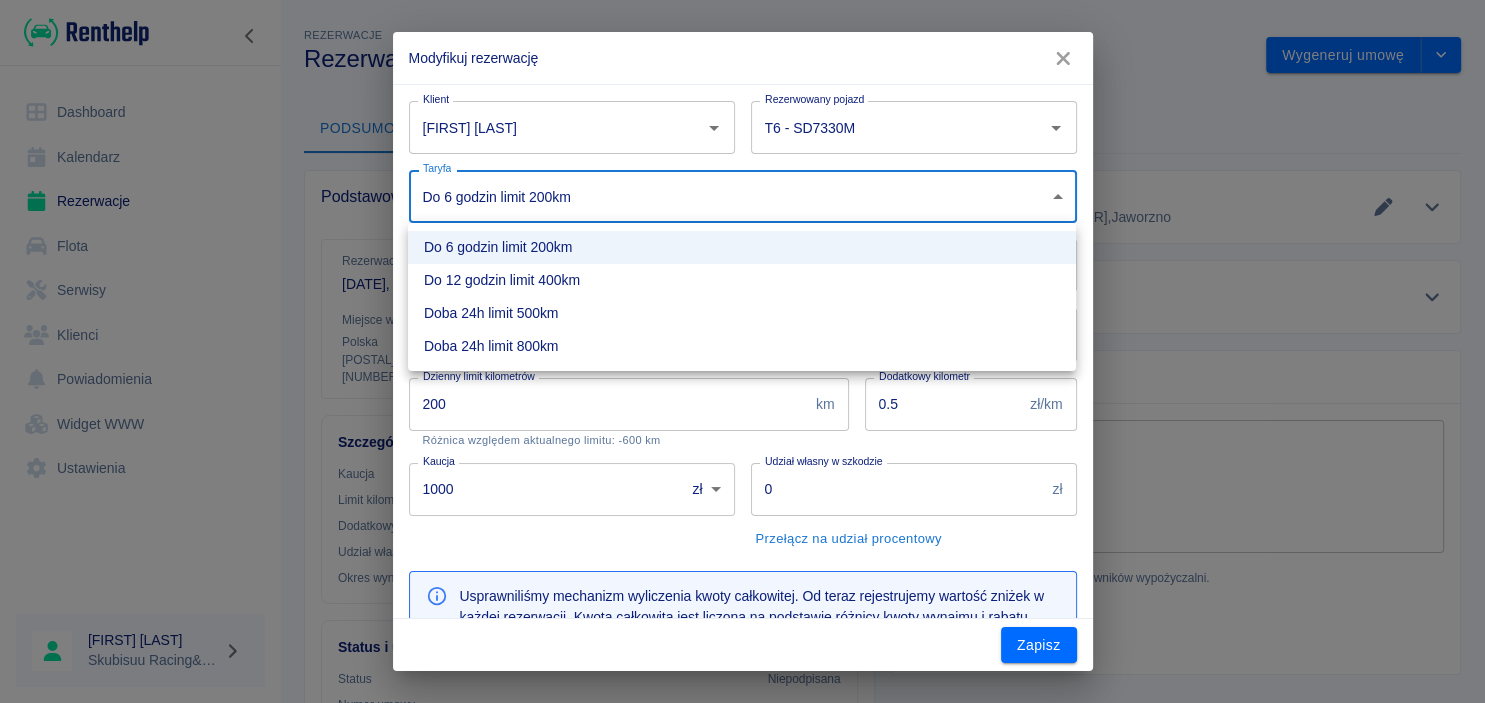 click at bounding box center (742, 351) 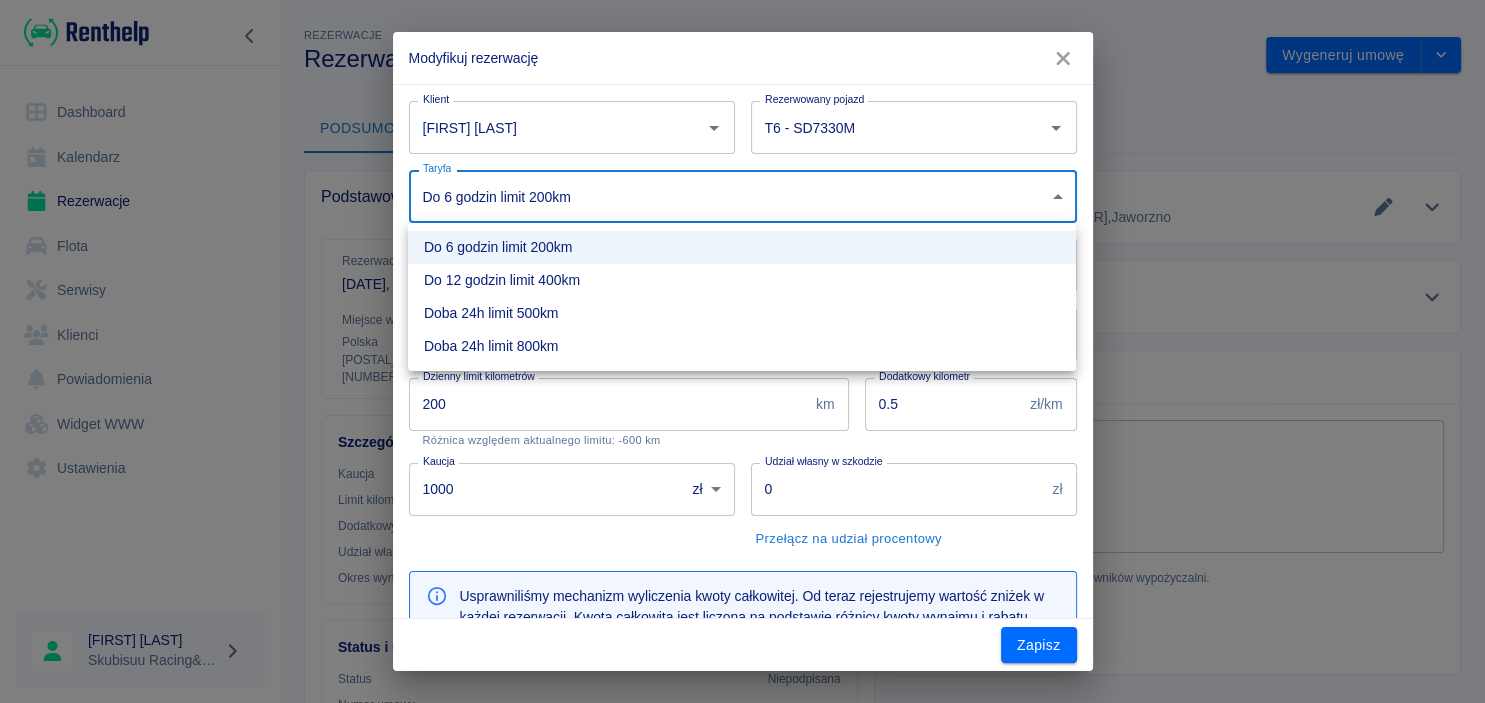 click on "Używamy plików Cookies, by zapewnić Ci najlepsze możliwe doświadczenie. Aby dowiedzieć się więcej, zapoznaj się z naszą Polityką Prywatności. Polityka Prywatności Rozumiem Dashboard Kalendarz Rezerwacje Flota Serwisy Klienci Powiadomienia Widget WWW Ustawienia [FIRST] [LAST] Rezerwacje Rezerwacja #1001 - Volkswagen T6 (SD7330M) Wygeneruj umowę Podsumowanie Dokumenty Płatności Dokumentacja zdjęciowa Podstawowe informacje Rezerwacja od [DATE], [TIME] Miejsce wydania Polska [POSTAL_CODE] , [CITY] [STREET] Rezerwacja do [DATE], [TIME] Miejsce odbioru Polska [POSTAL_CODE] , [CITY] [STREET] Szczegóły oferty Kaucja 1000,00 zł Limit kilometrów 1600 km ( 800 km dziennie ) Dodatkowy kilometr 0,50 zł /km Udział własny 0,00 zł Okres wynajmu 2 dni Status i umowa Status Niepodpisana Numer umowy - Typ umowy - Żrodło Panel Tworzący rezerwację [FIRST] [LAST] Obsługujący rezerwację [FIRST] [LAST] Zmień osobę Podsumowanie Kwota wynajmu 760,00 zł Kwota całkowita TW" at bounding box center (742, 351) 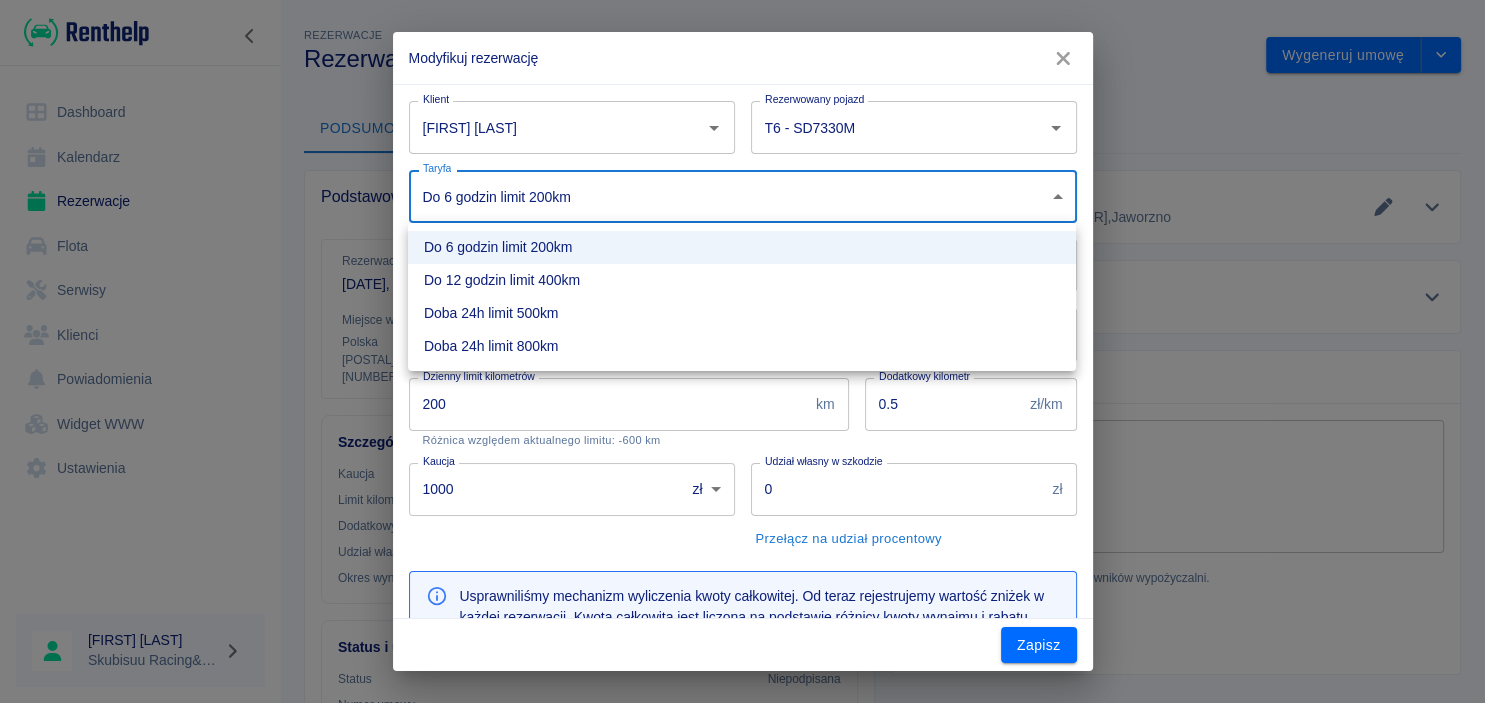 click on "Doba 24h limit 800km" at bounding box center (742, 346) 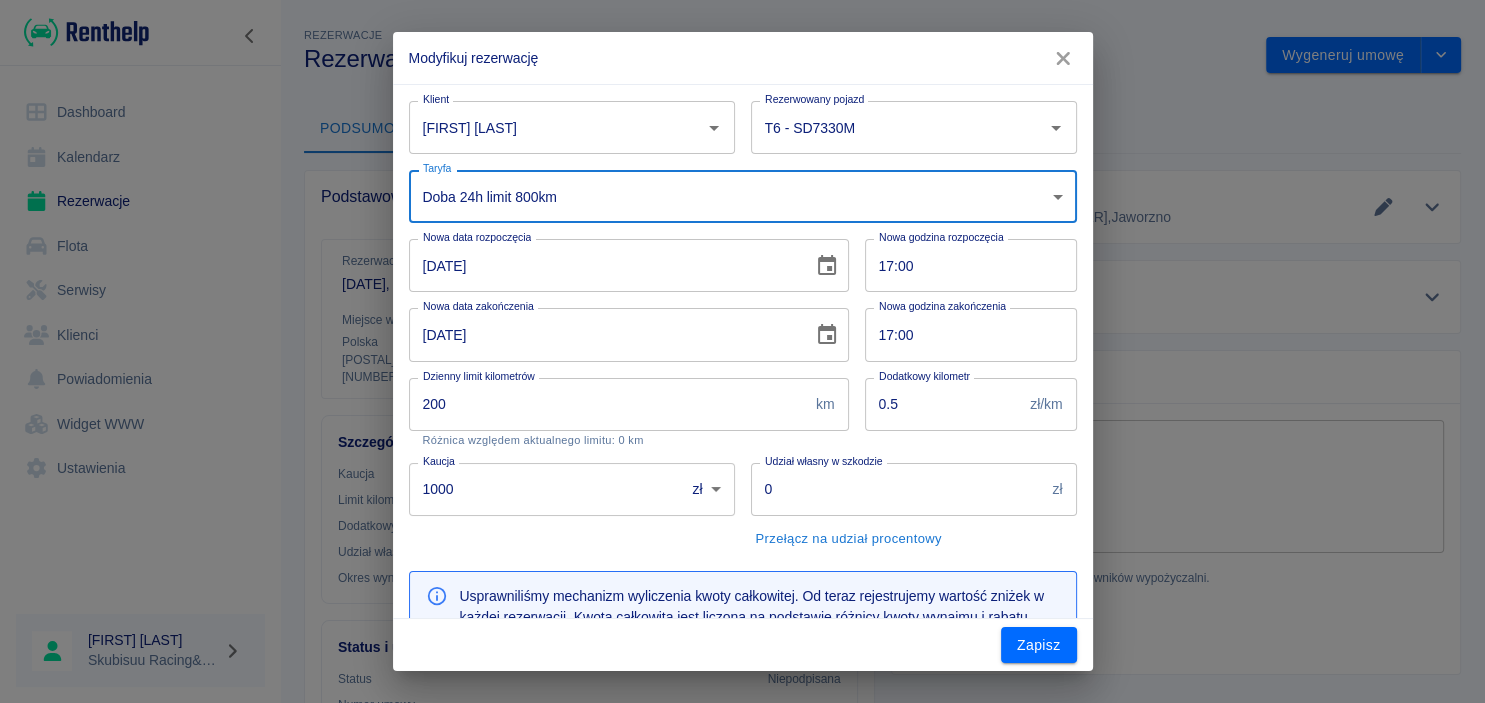 type on "800" 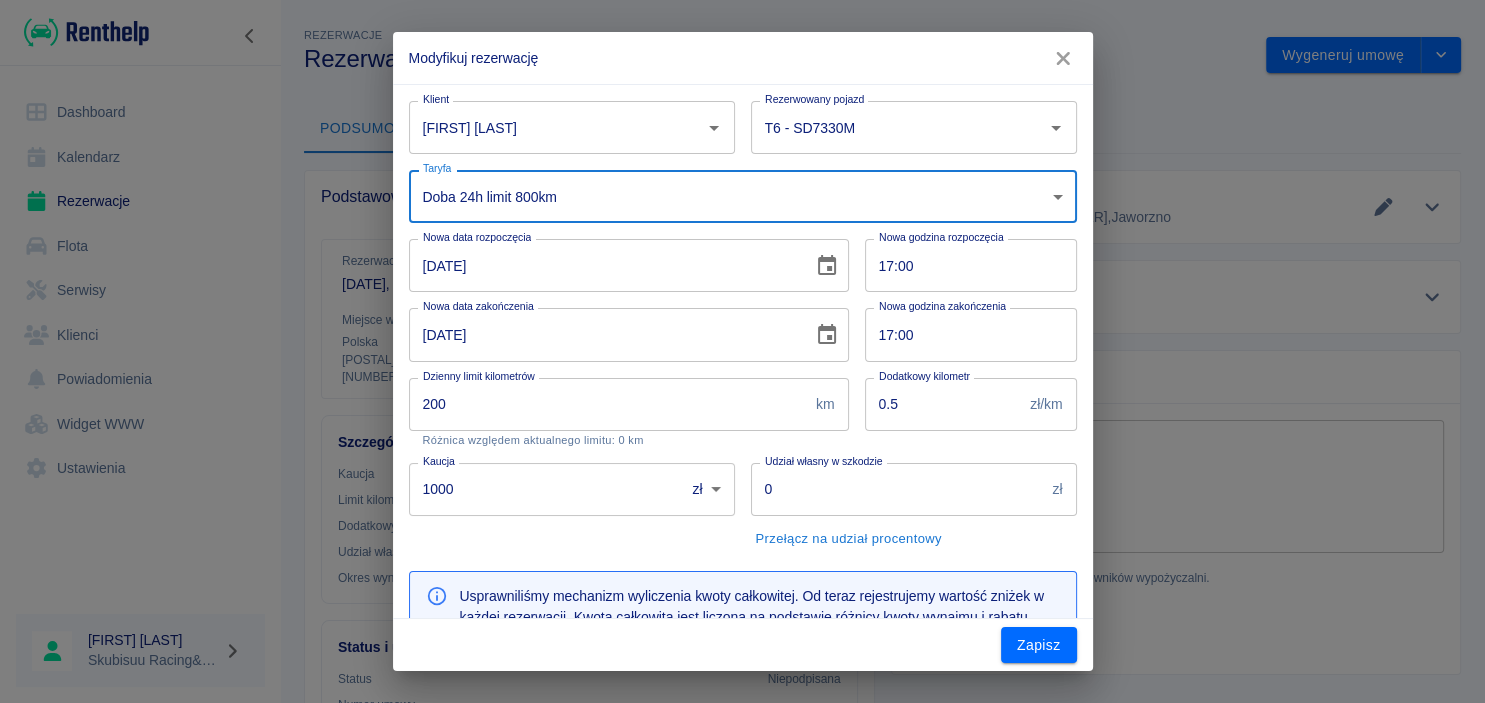 type on "760" 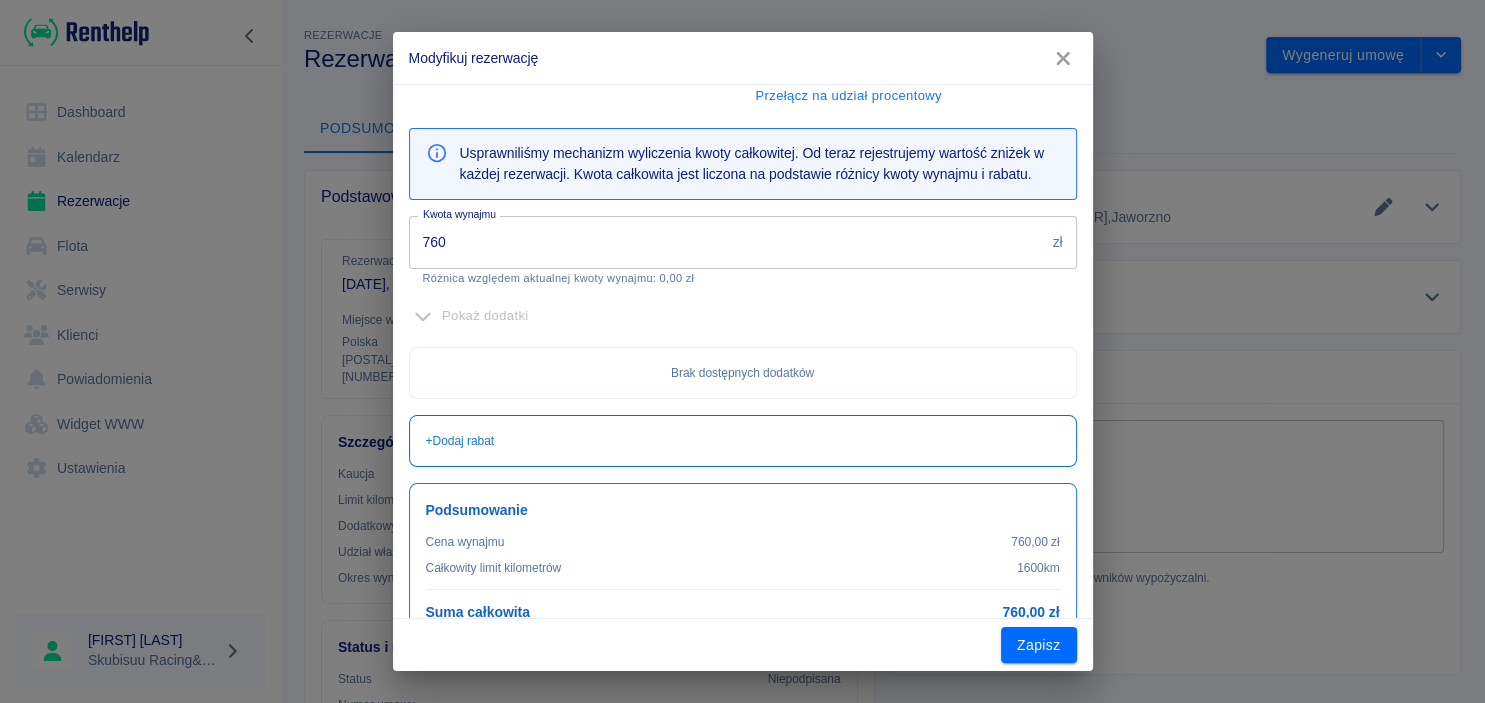 scroll, scrollTop: 480, scrollLeft: 0, axis: vertical 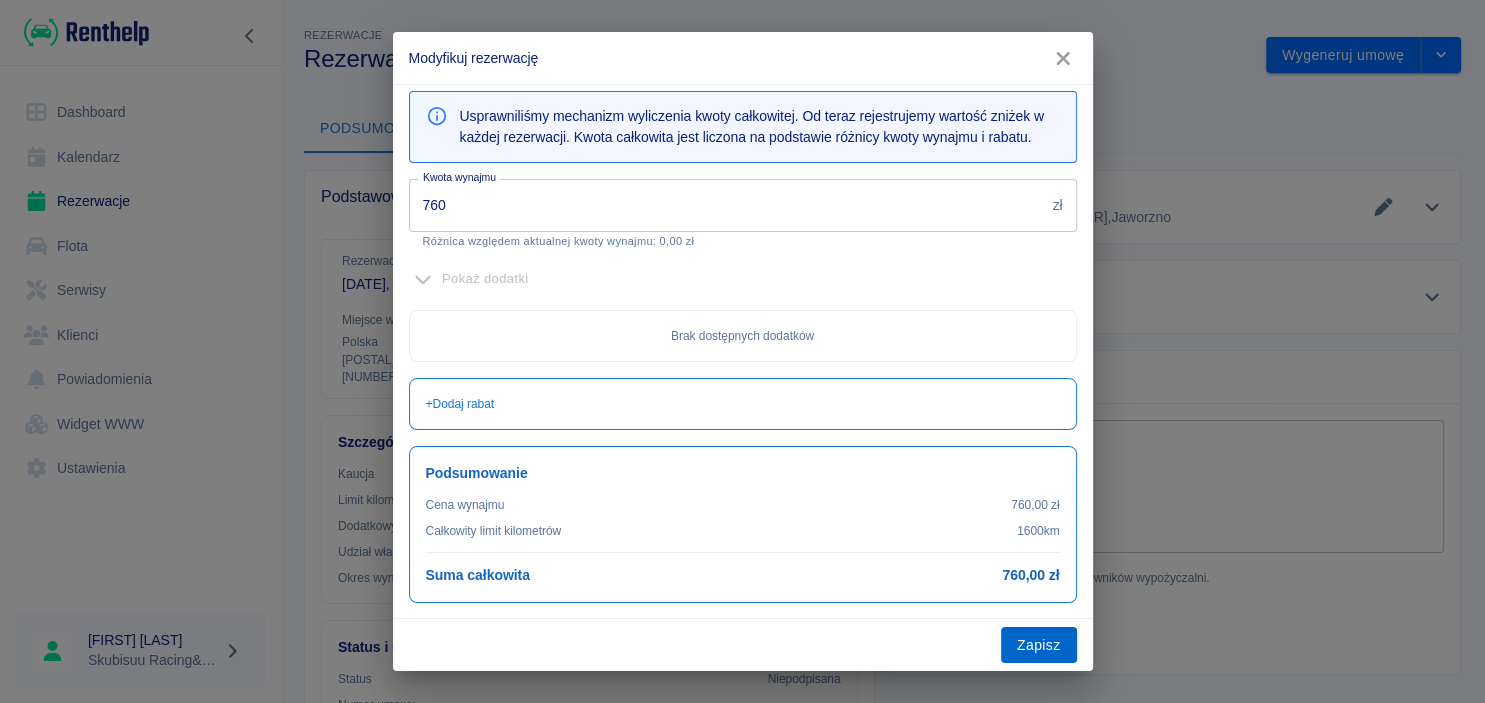 click on "Zapisz" at bounding box center [1039, 645] 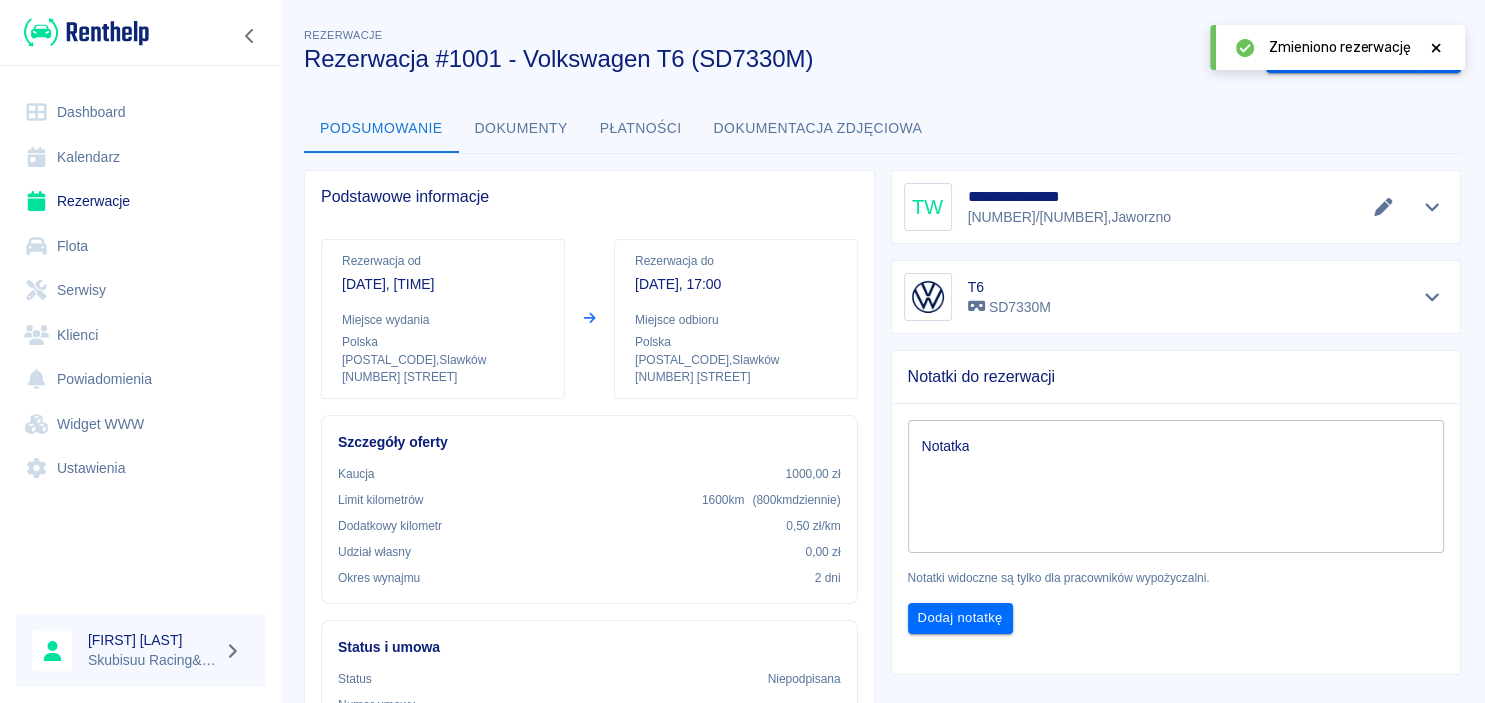 click 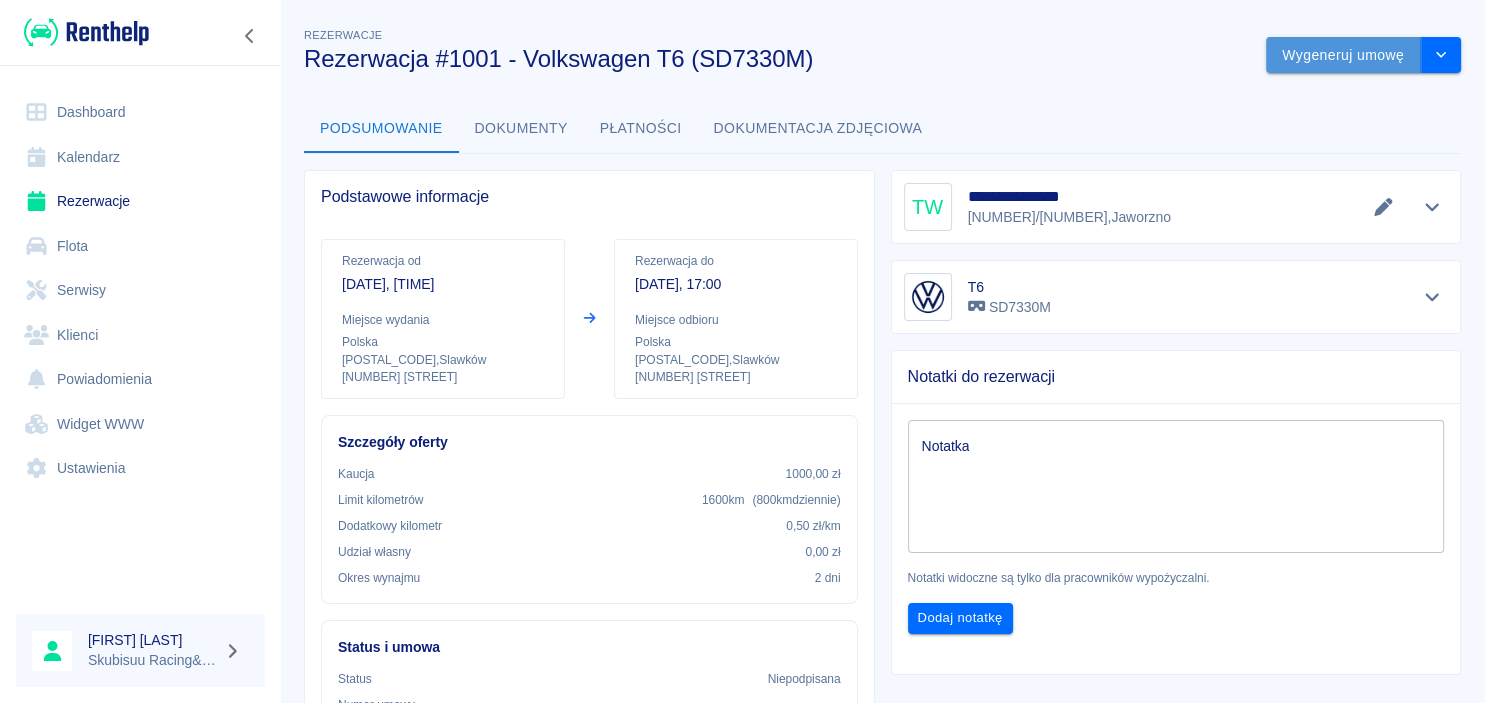 click on "Wygeneruj umowę" at bounding box center [1343, 55] 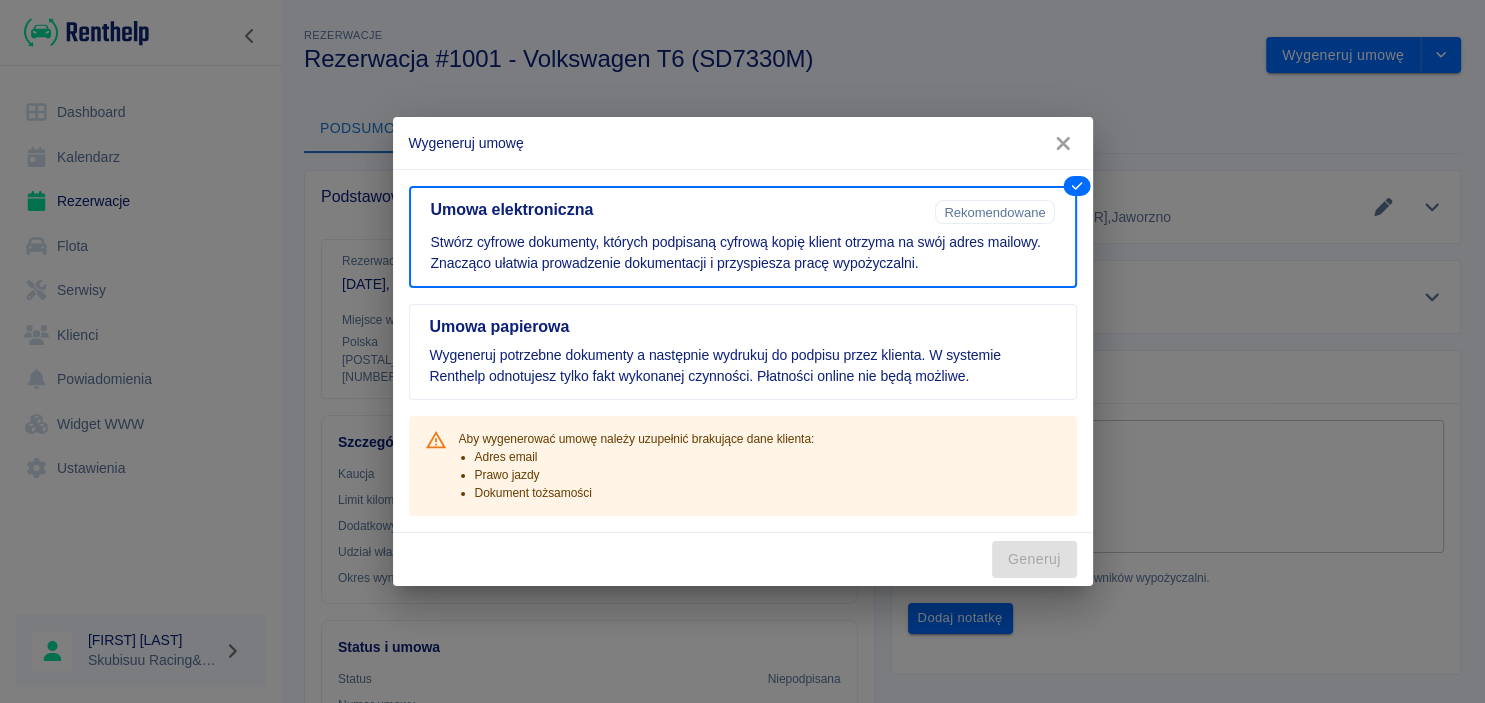 click on "Adres email" at bounding box center [645, 457] 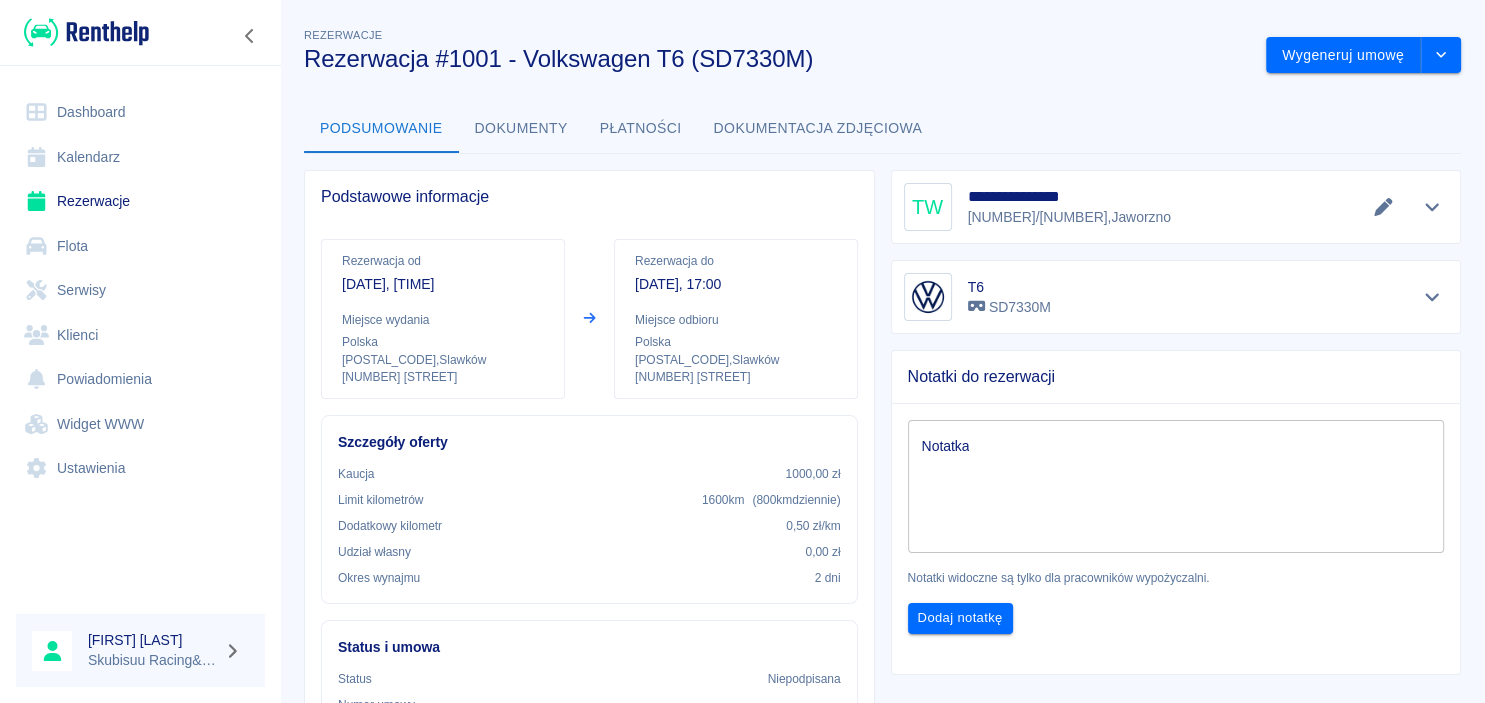 click on "Dashboard" at bounding box center (140, 112) 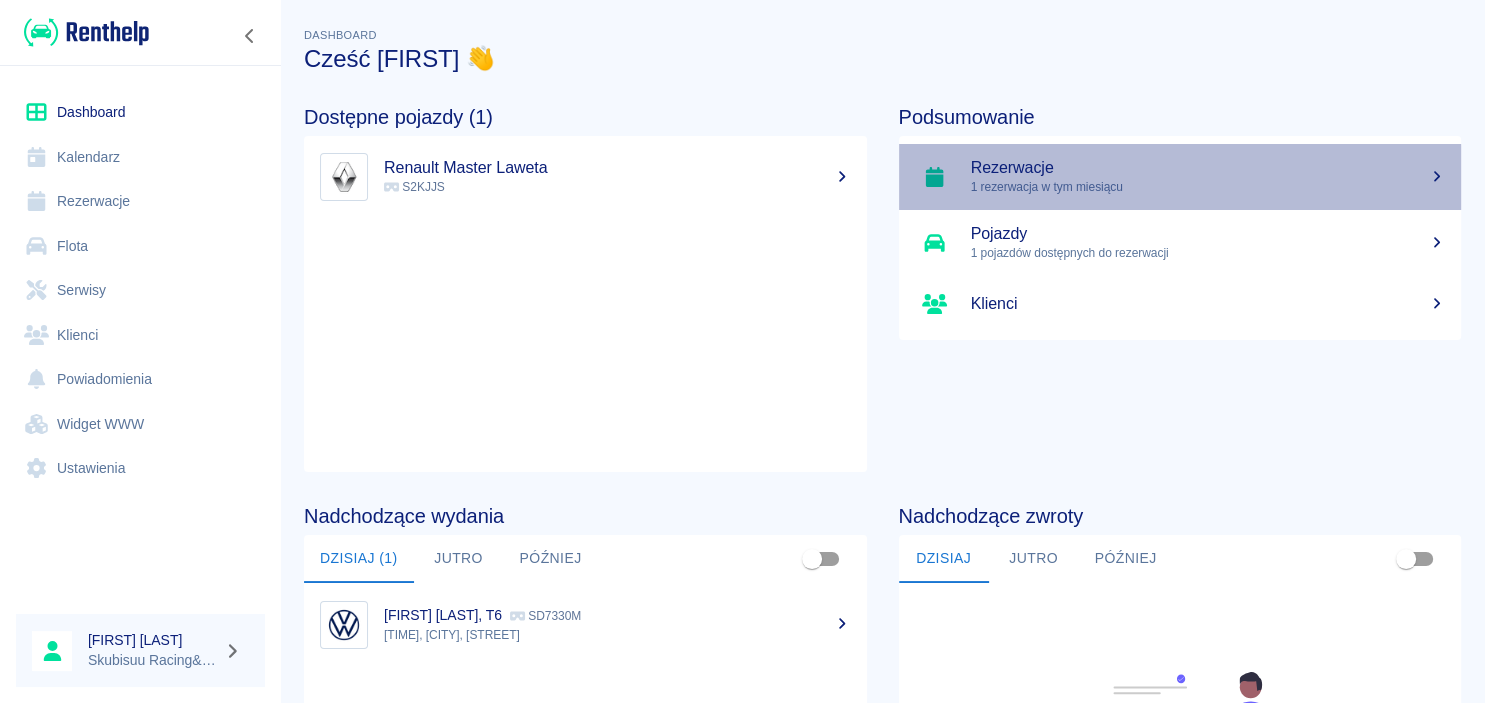 click on "Rezerwacje 1 rezerwacja w tym miesiącu" at bounding box center (1180, 177) 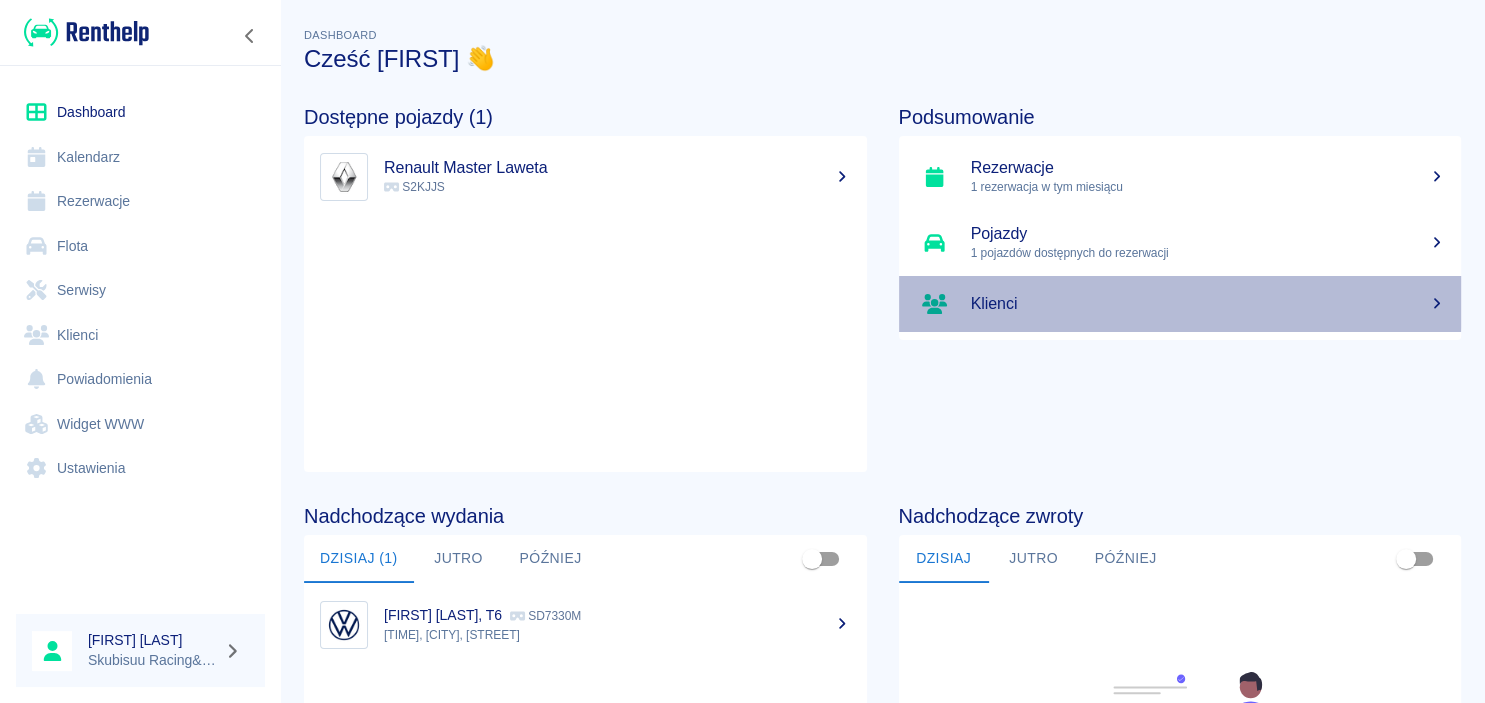 click on "Klienci" at bounding box center (1180, 304) 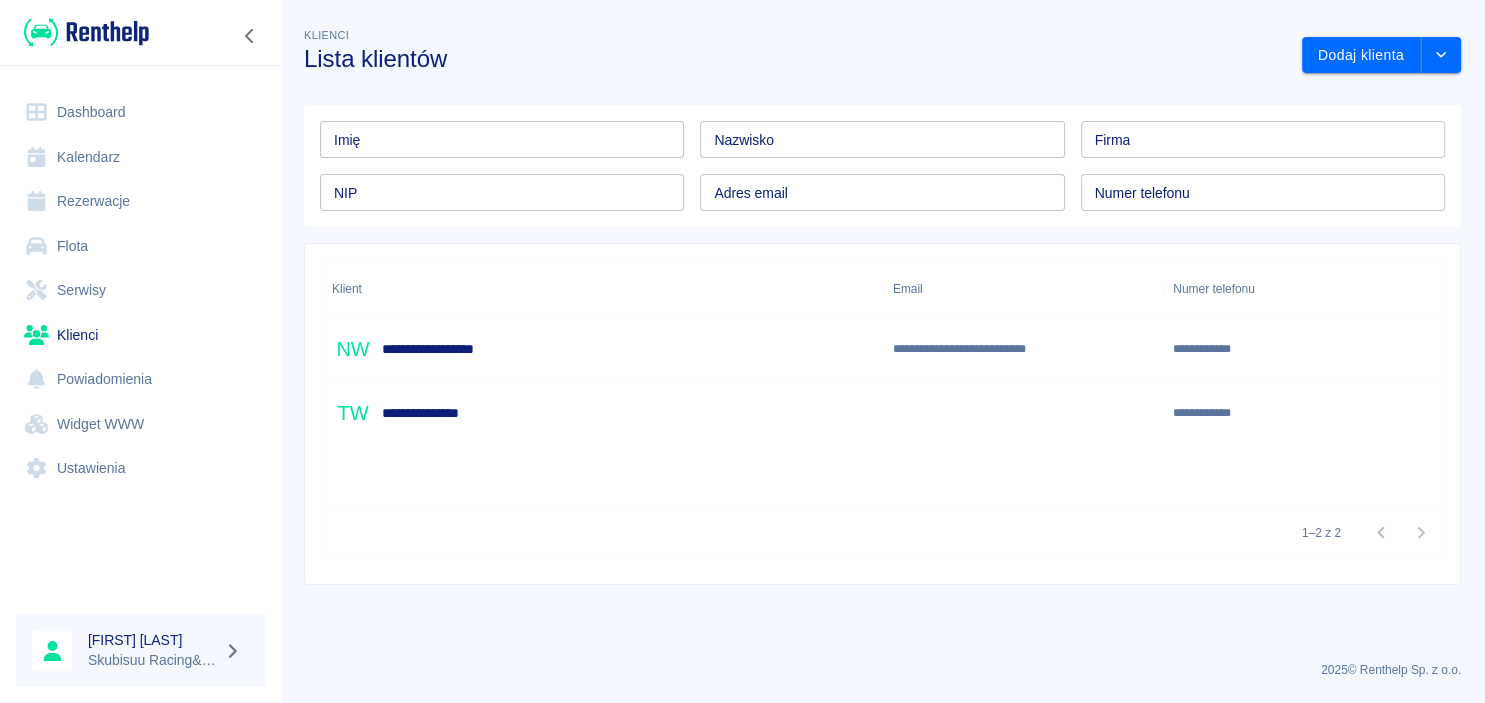 click on "**********" at bounding box center [602, 413] 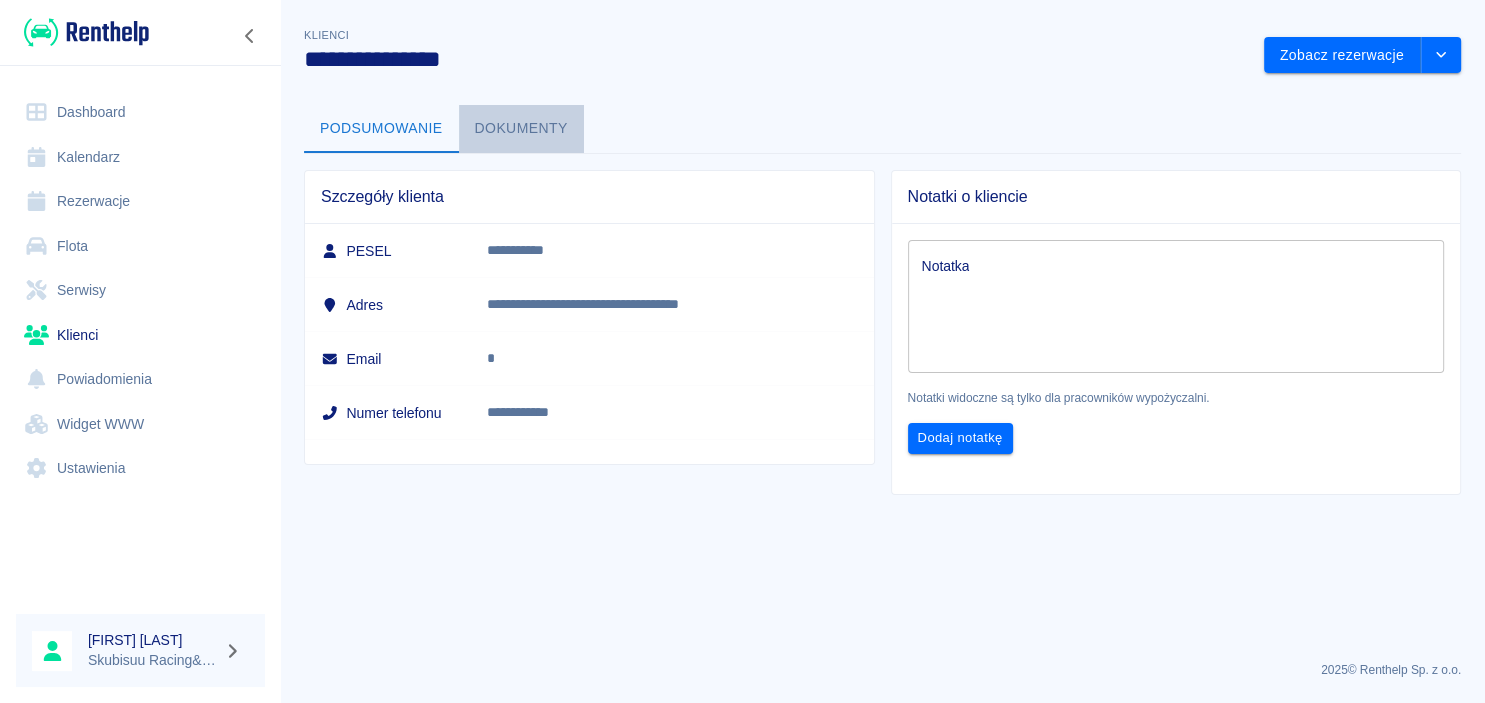 click on "Dokumenty" at bounding box center [521, 129] 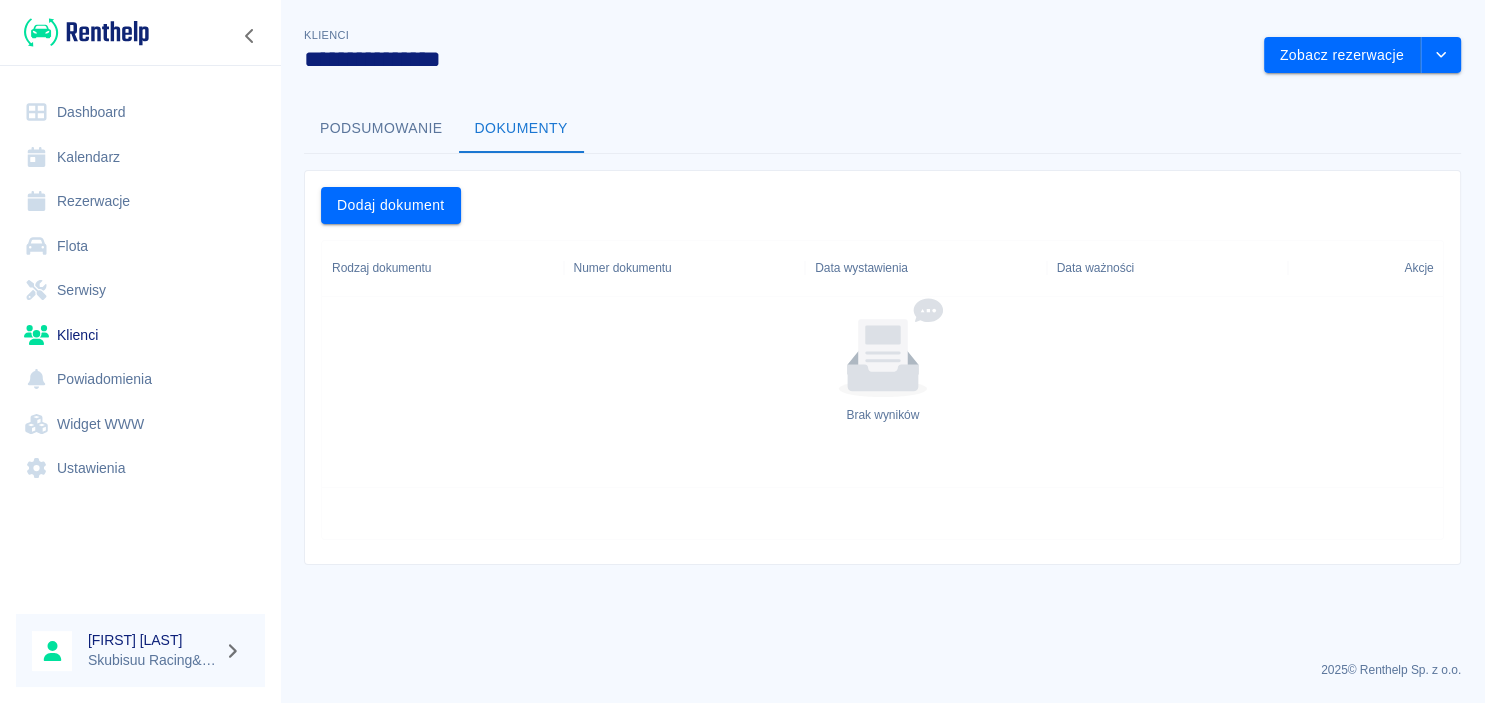 click on "Numer dokumentu" at bounding box center [623, 268] 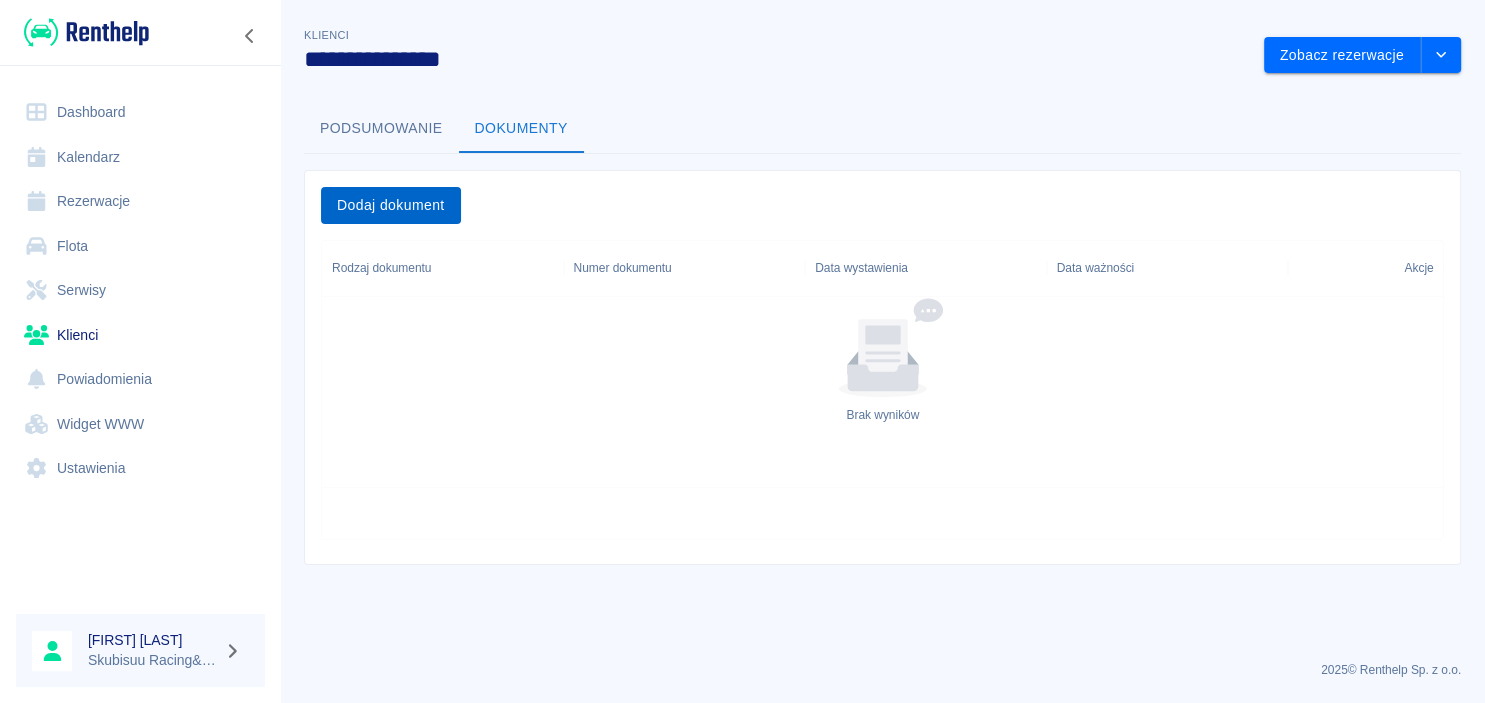 click on "Dodaj dokument" at bounding box center (391, 205) 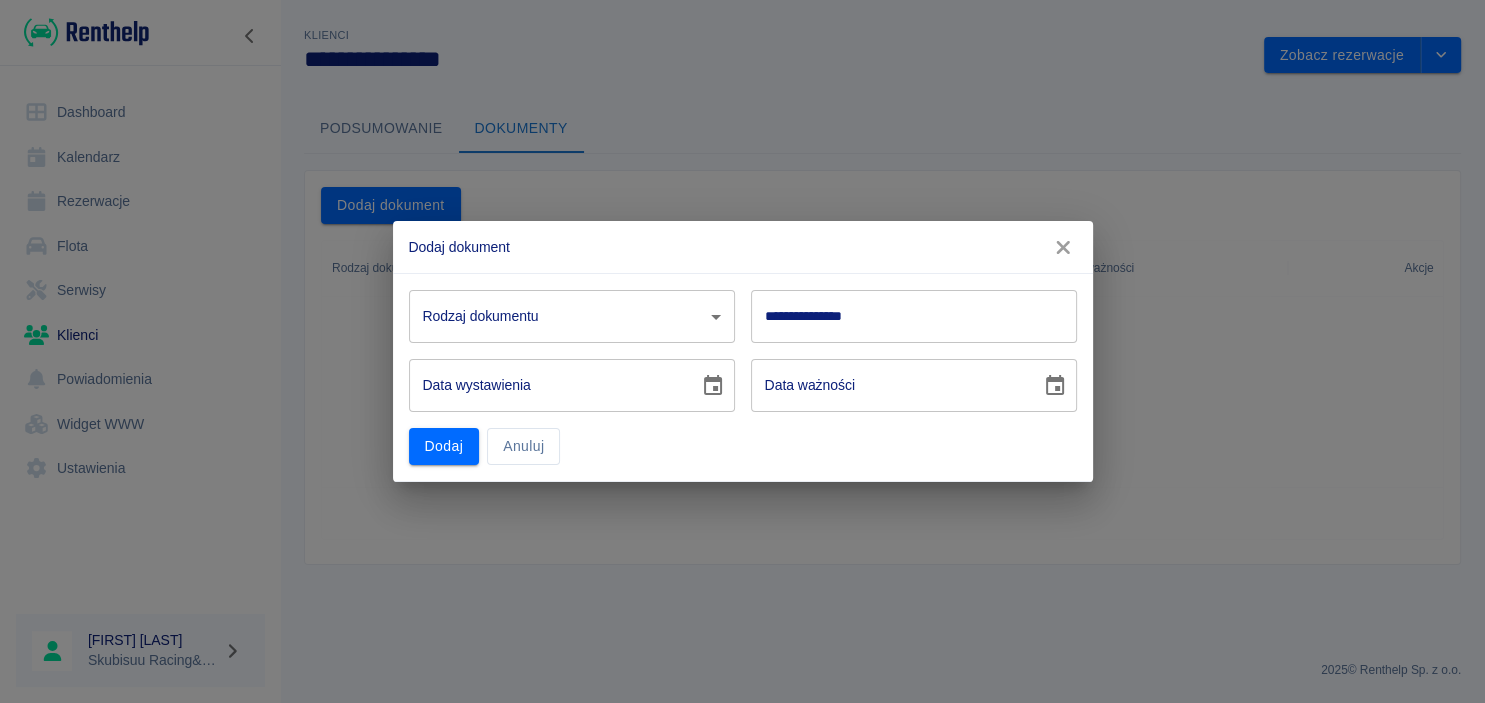 click on "**********" at bounding box center [742, 351] 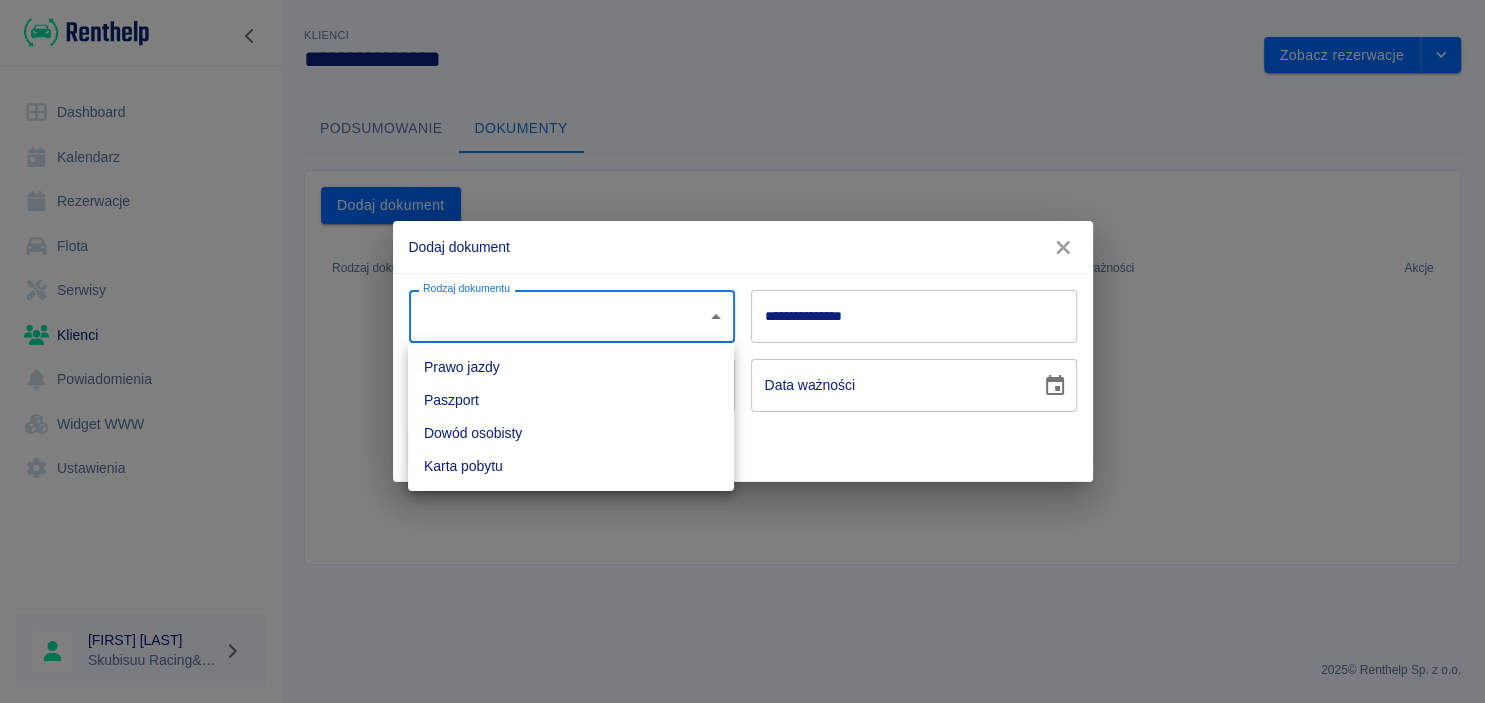 click on "Prawo jazdy" at bounding box center (571, 367) 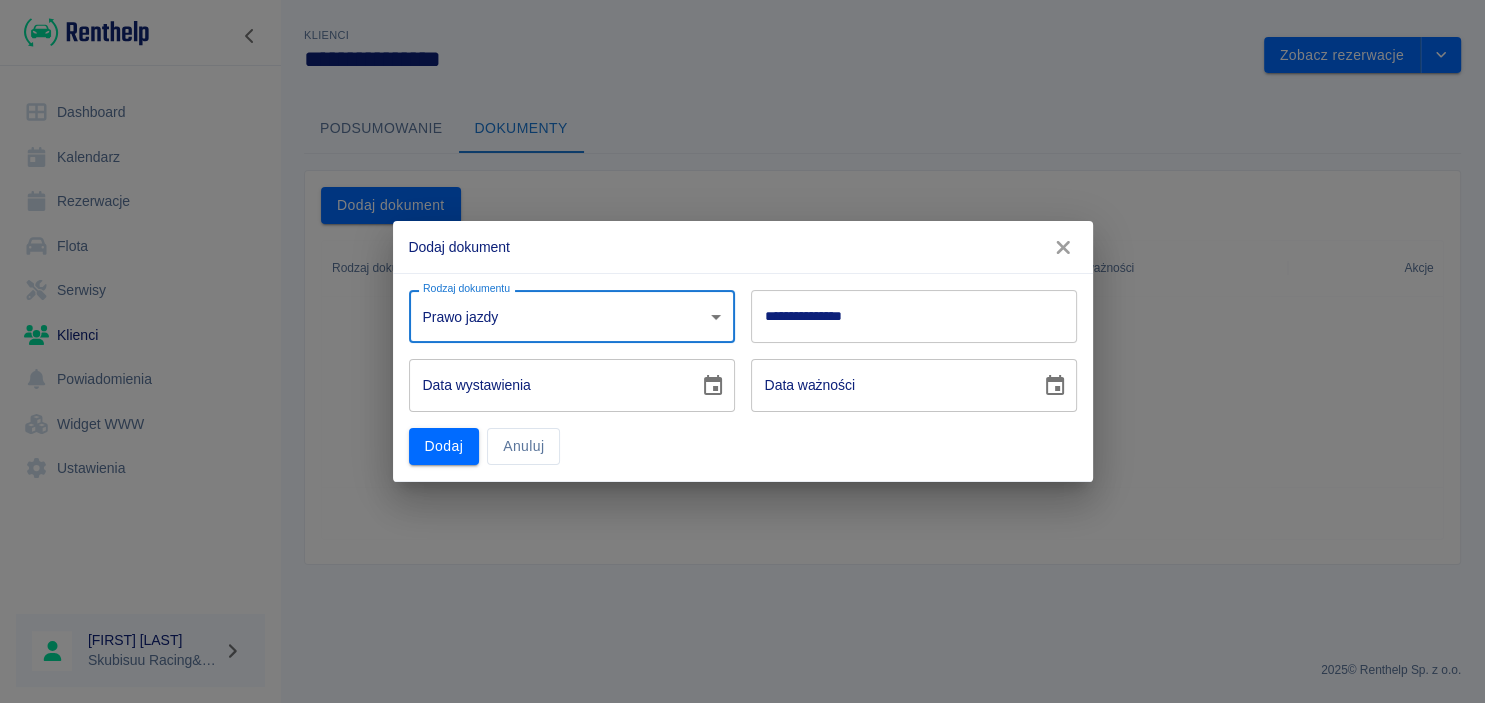 type on "driverLicense" 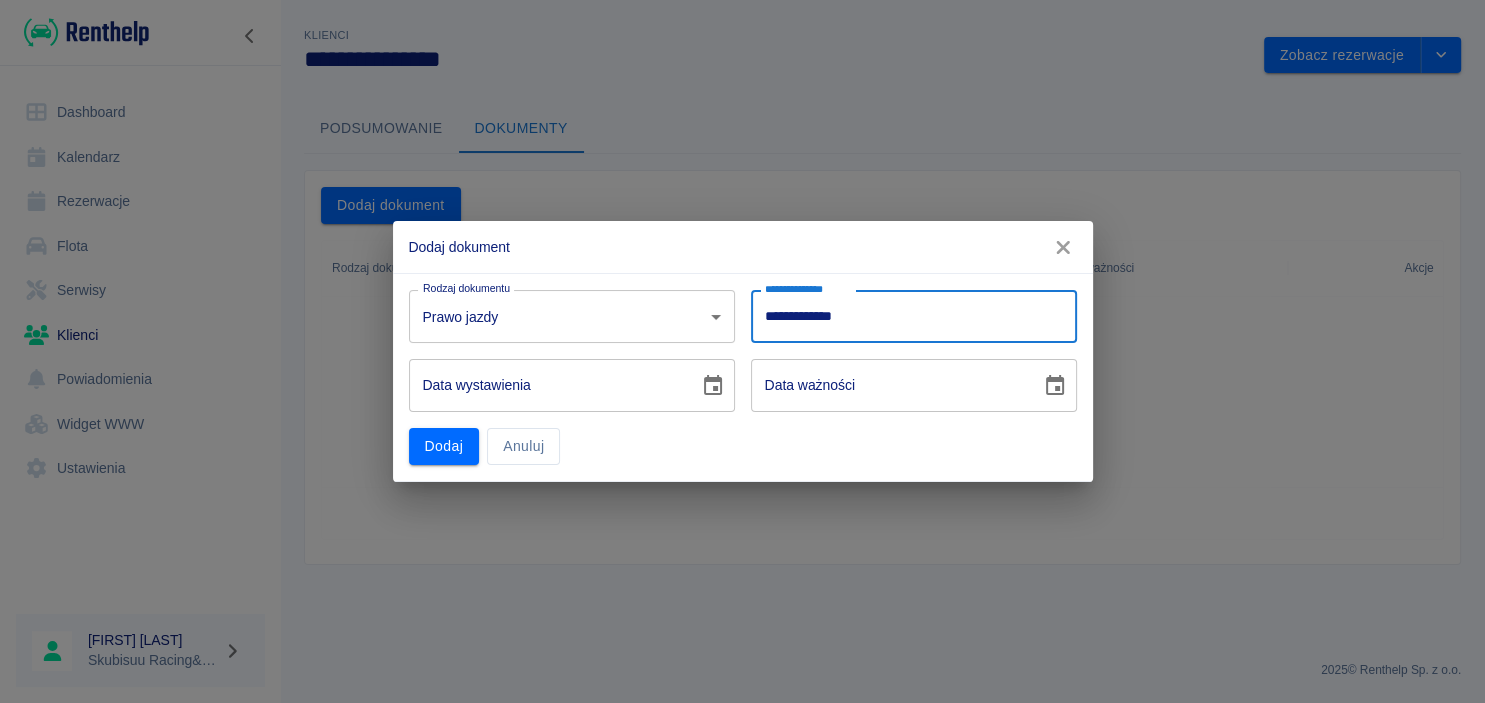 type on "**********" 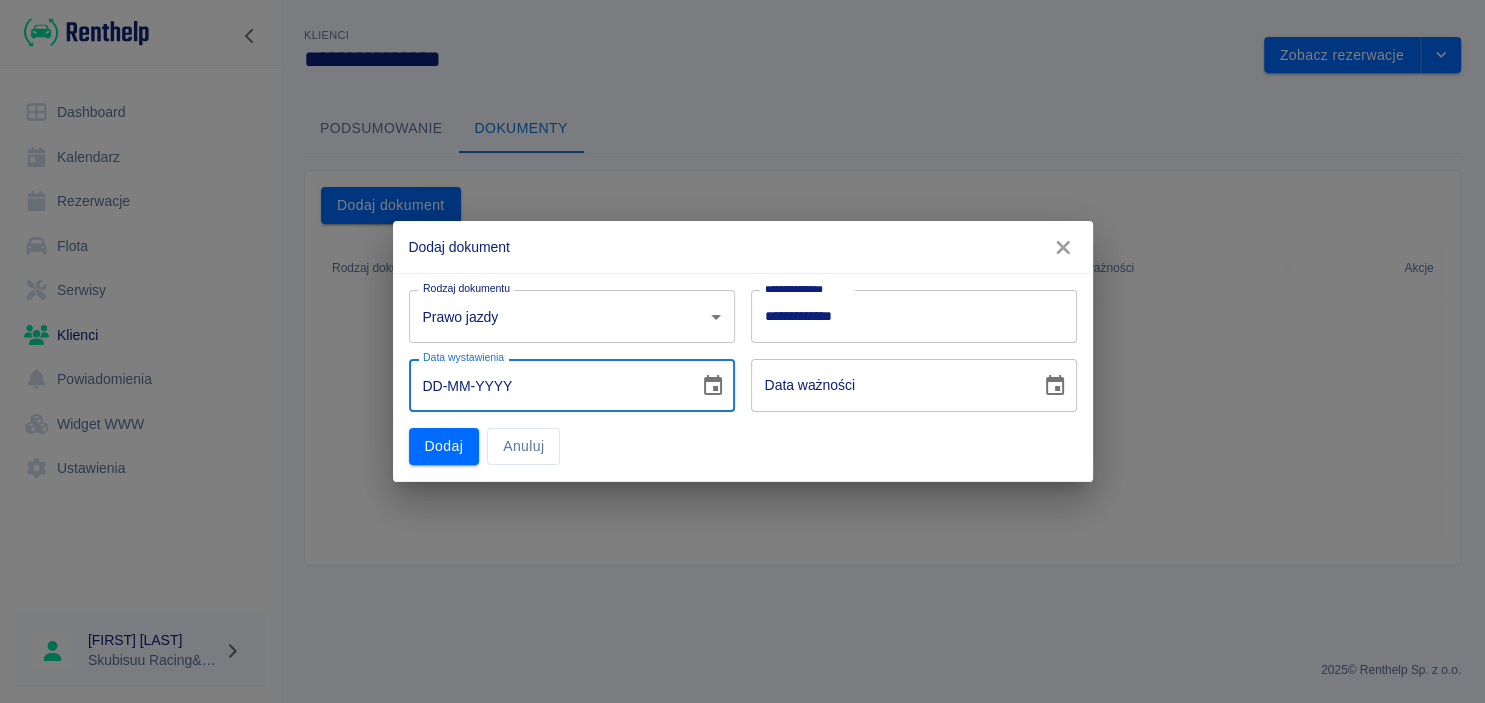 type on "[DATE]" 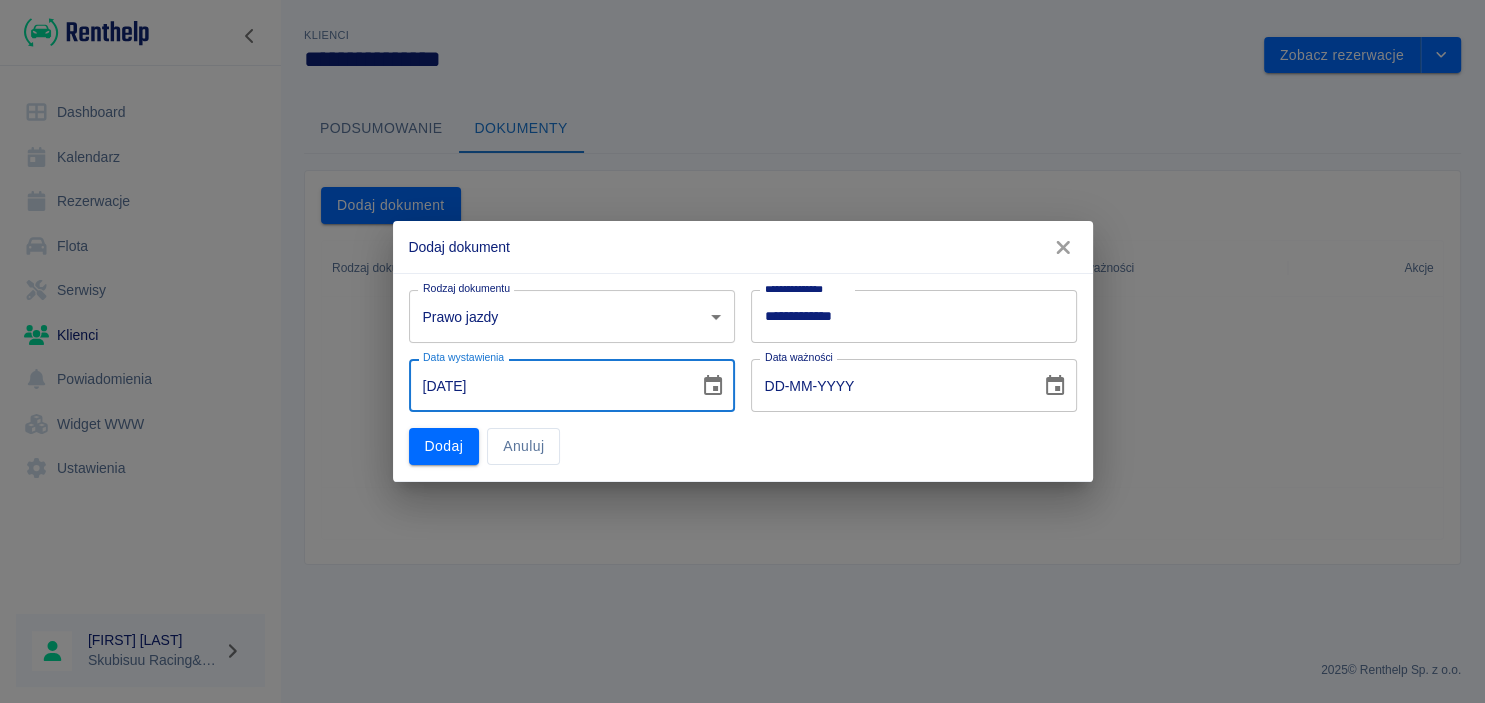 type on "[DOCUMENT_NUMBER]" 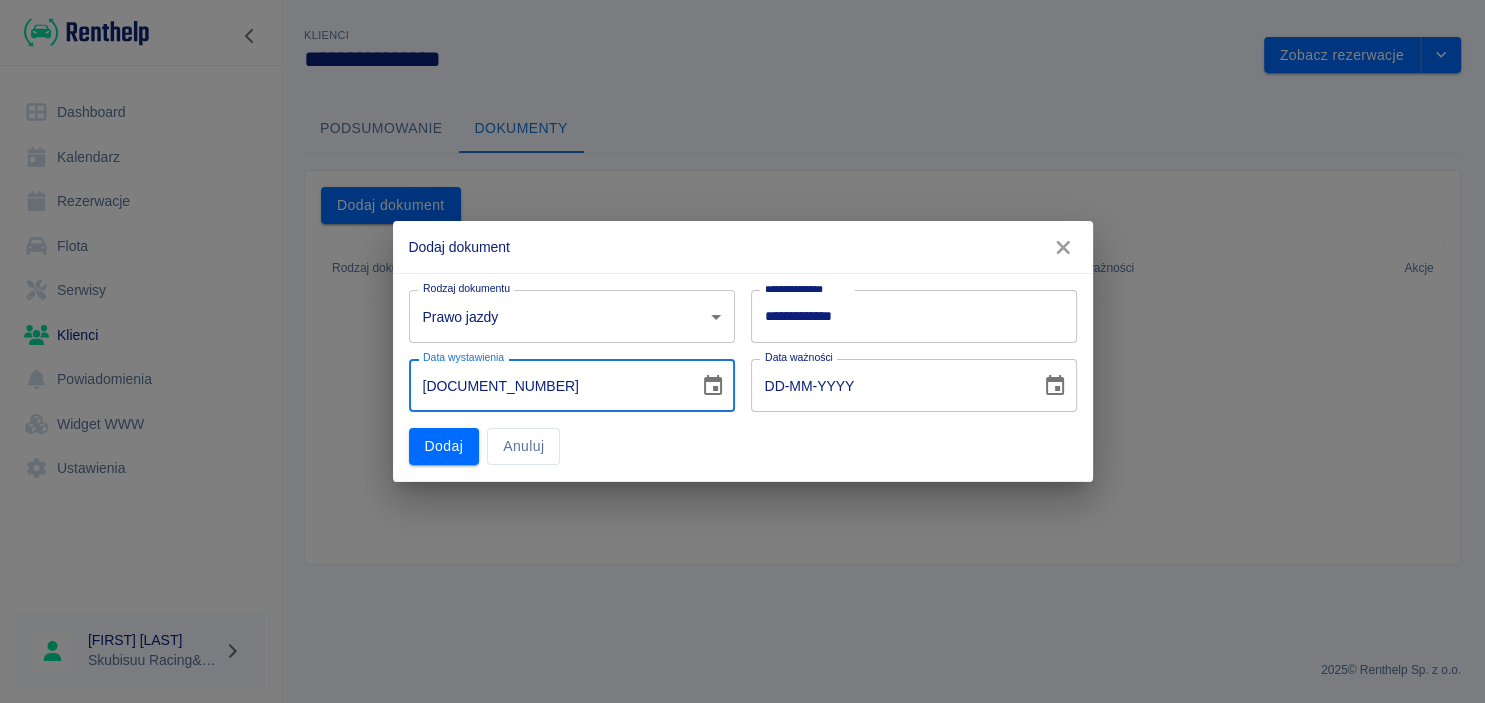 type on "[DATE]" 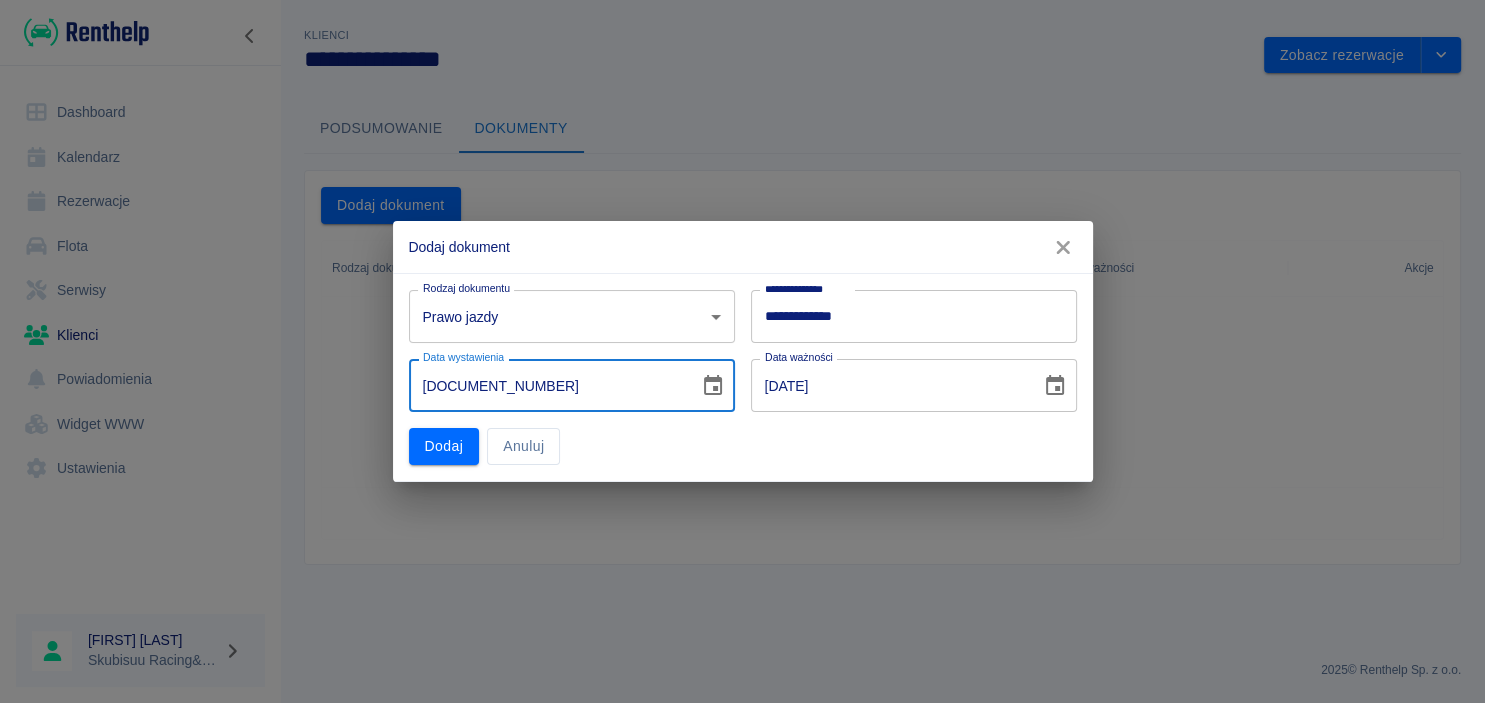 type on "[DOCUMENT_NUMBER]" 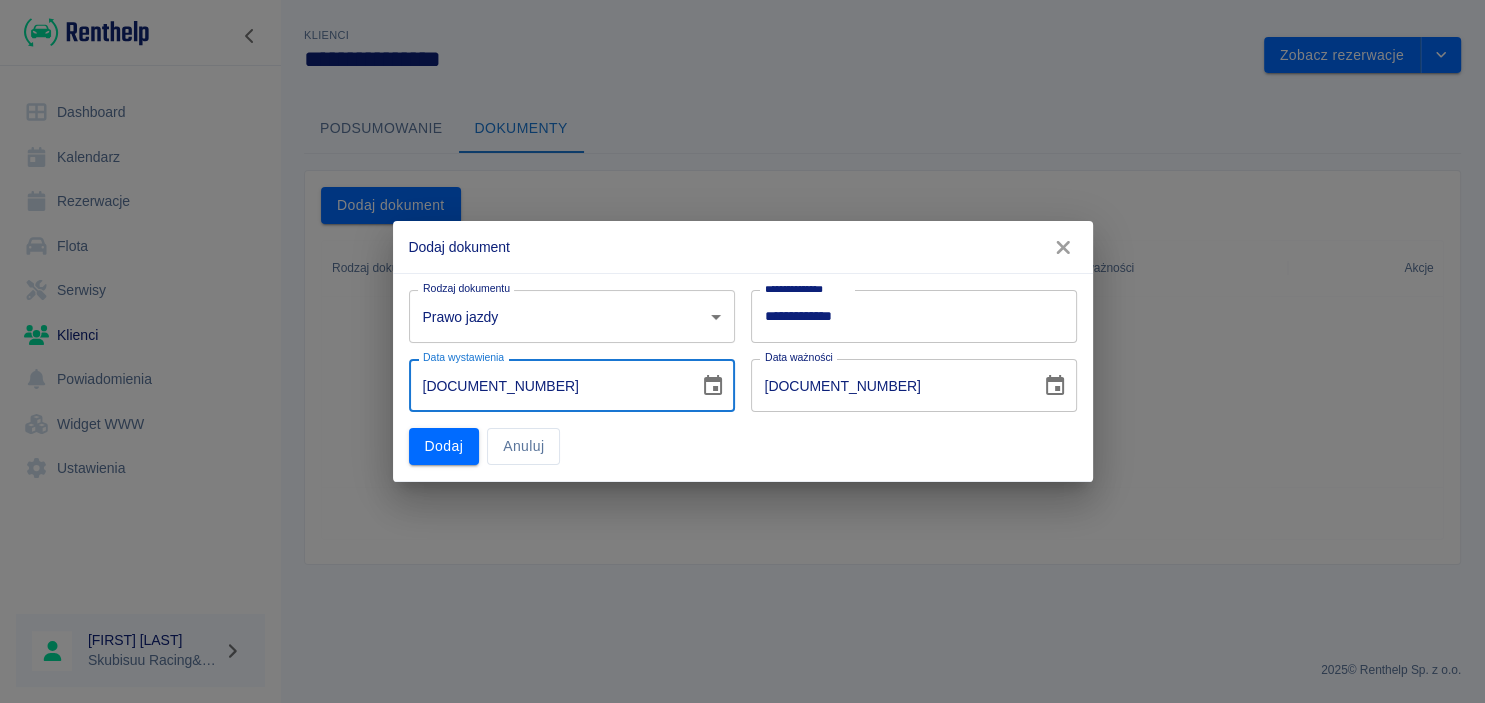 type on "[DOCUMENT_NUMBER]" 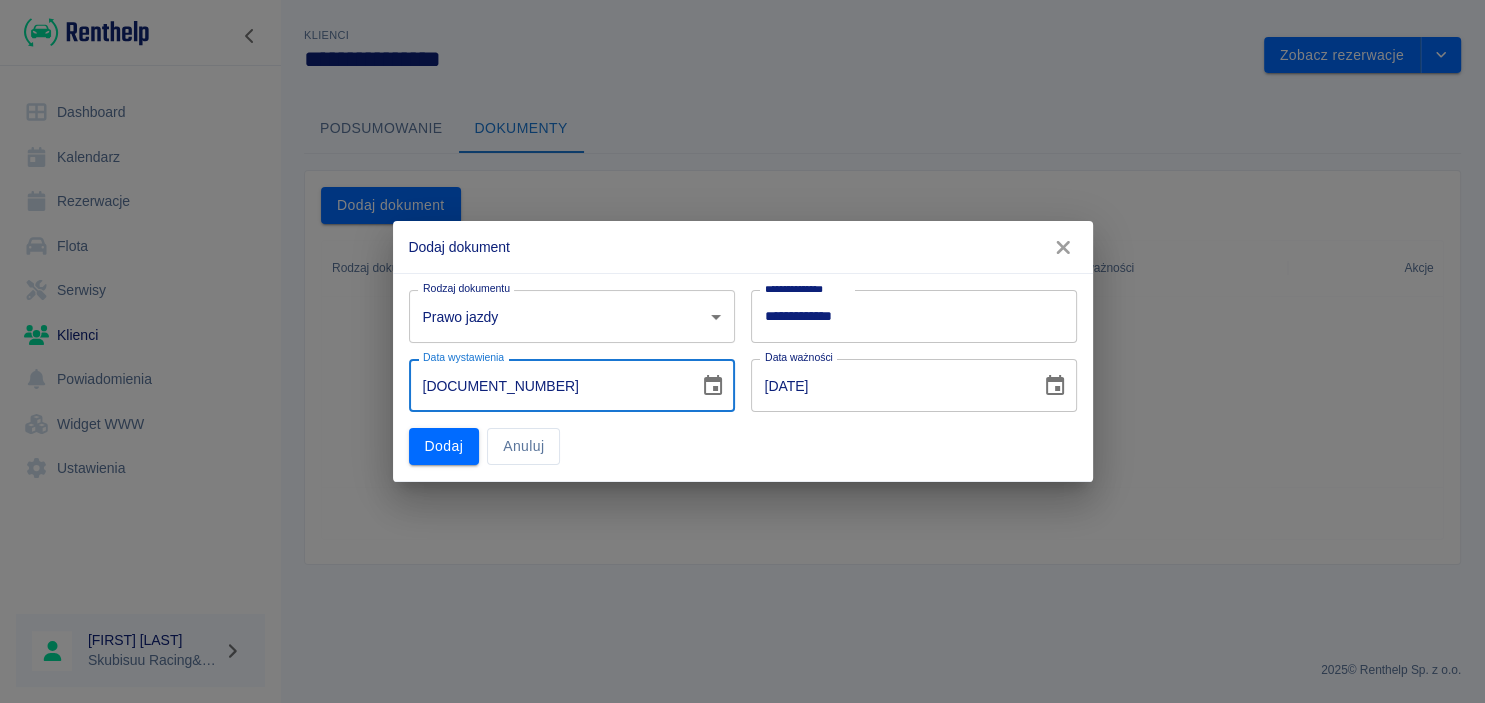 type on "[DATE]" 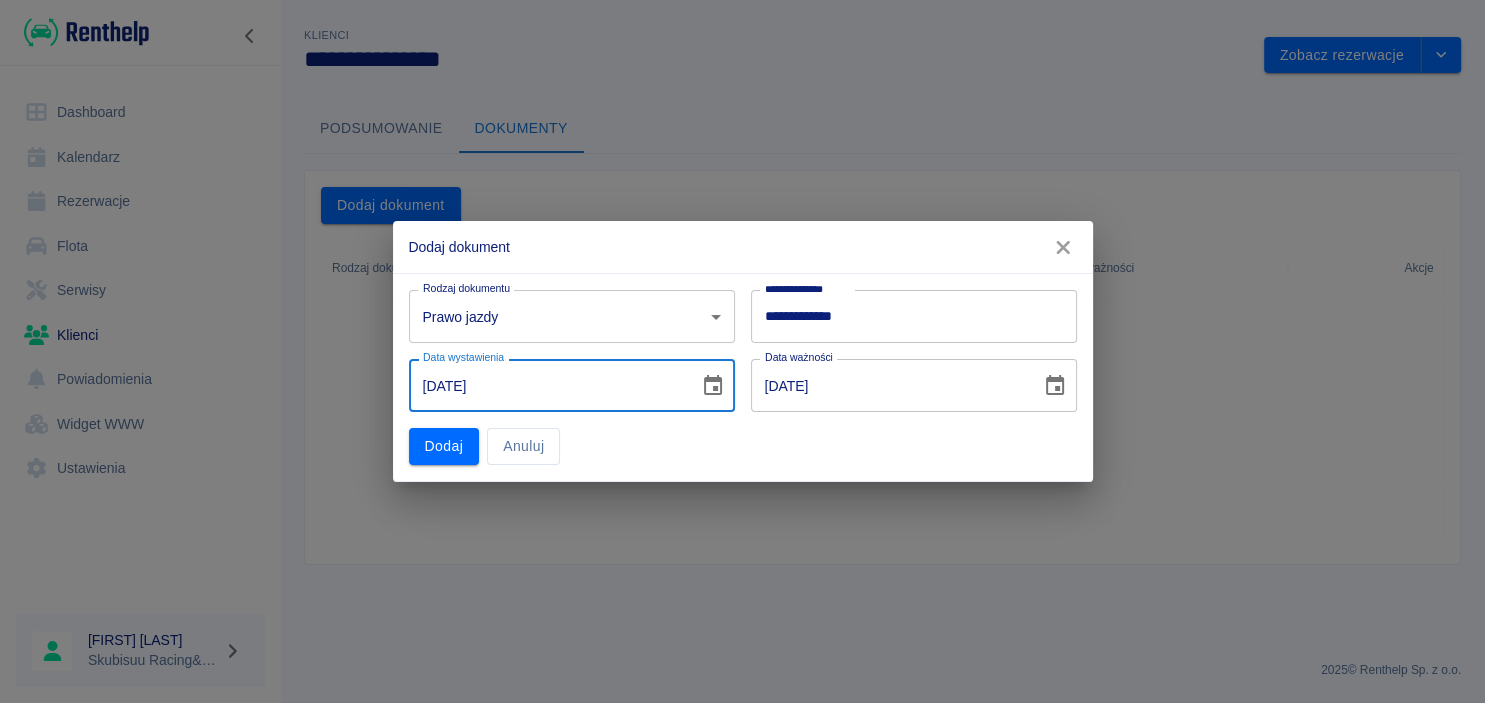type on "[DATE]" 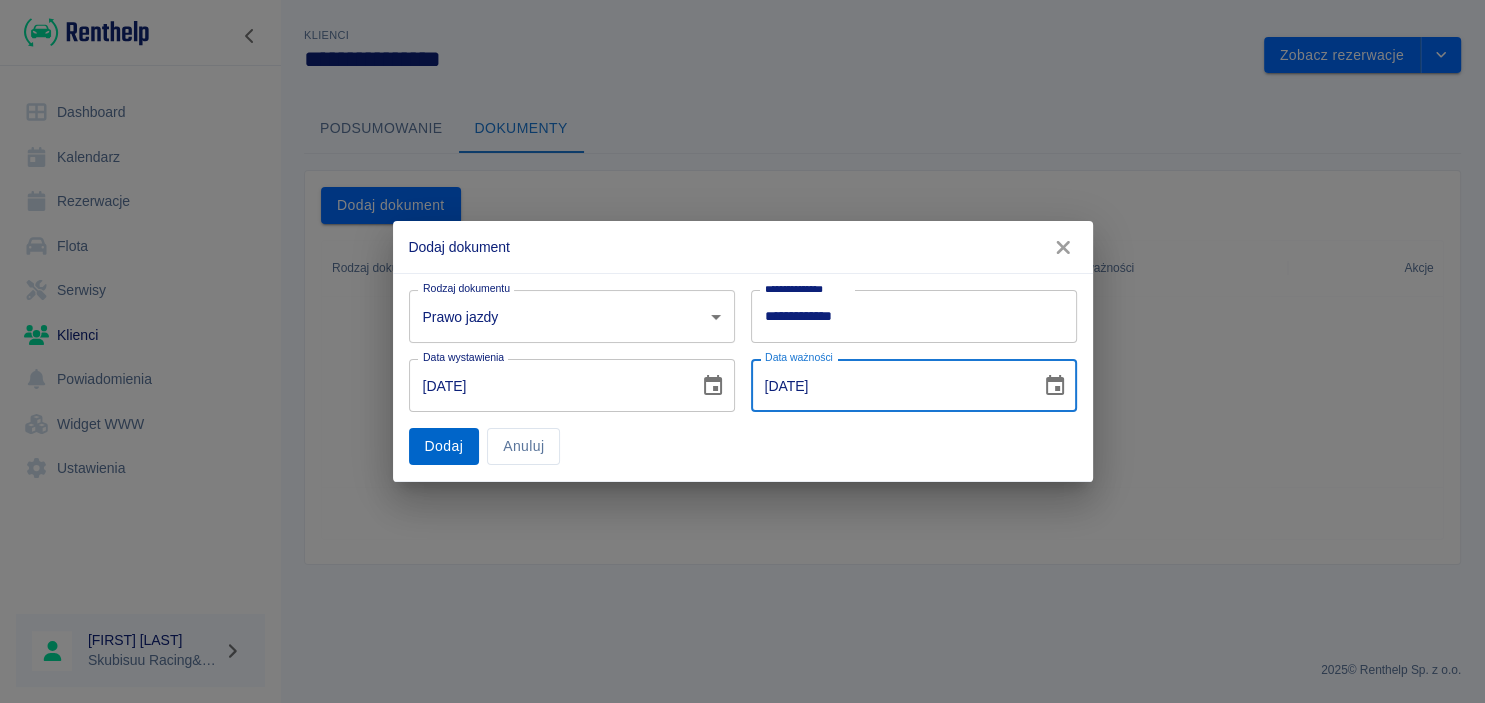 type on "[DATE]" 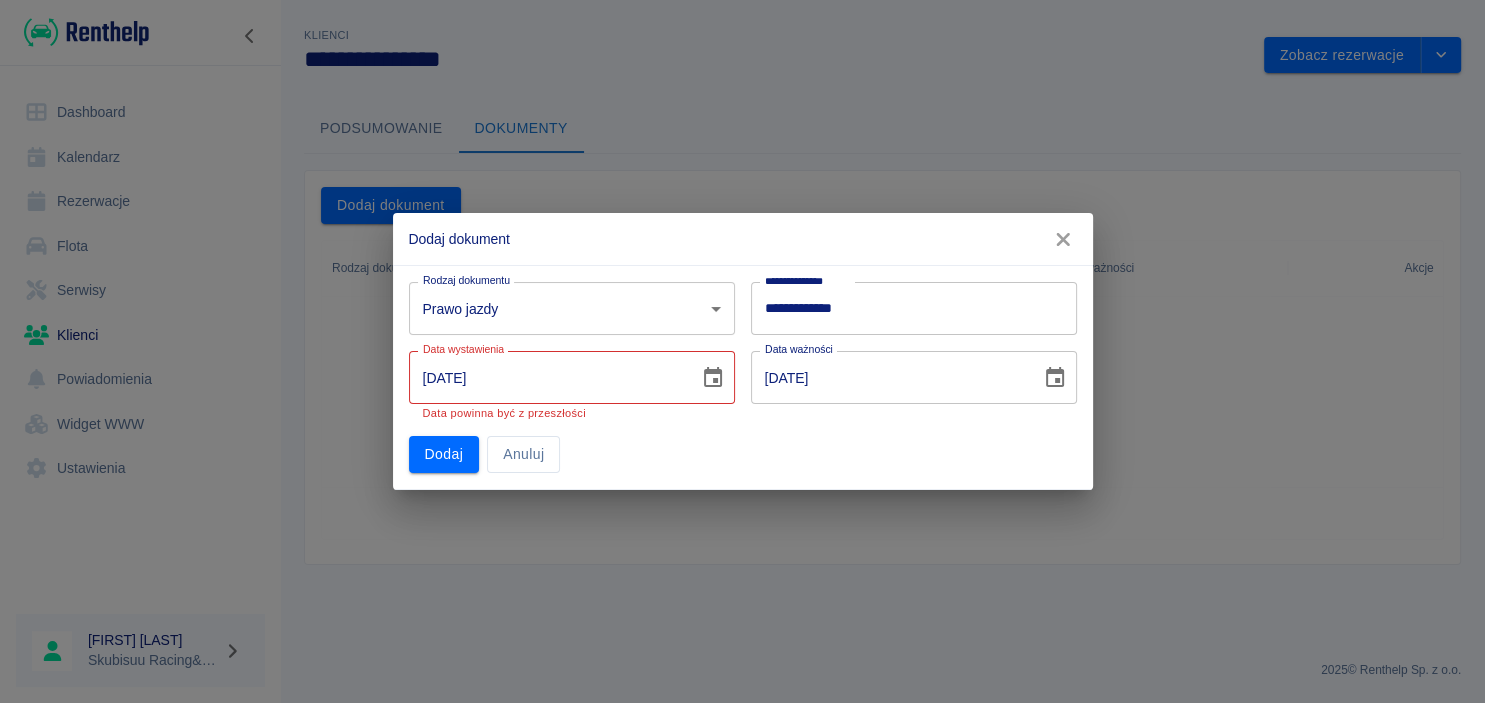click on "[DATE]" at bounding box center [547, 377] 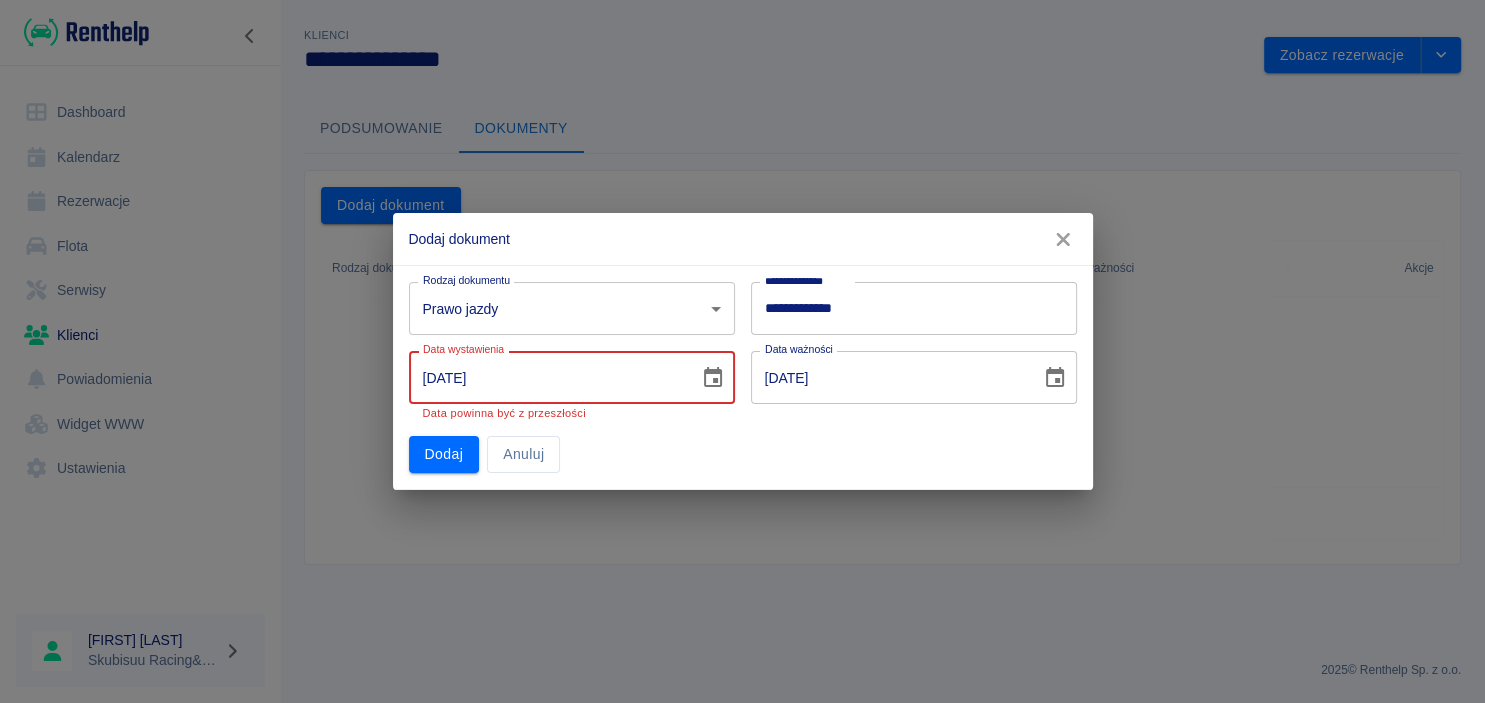 click on "[DATE]" at bounding box center [547, 377] 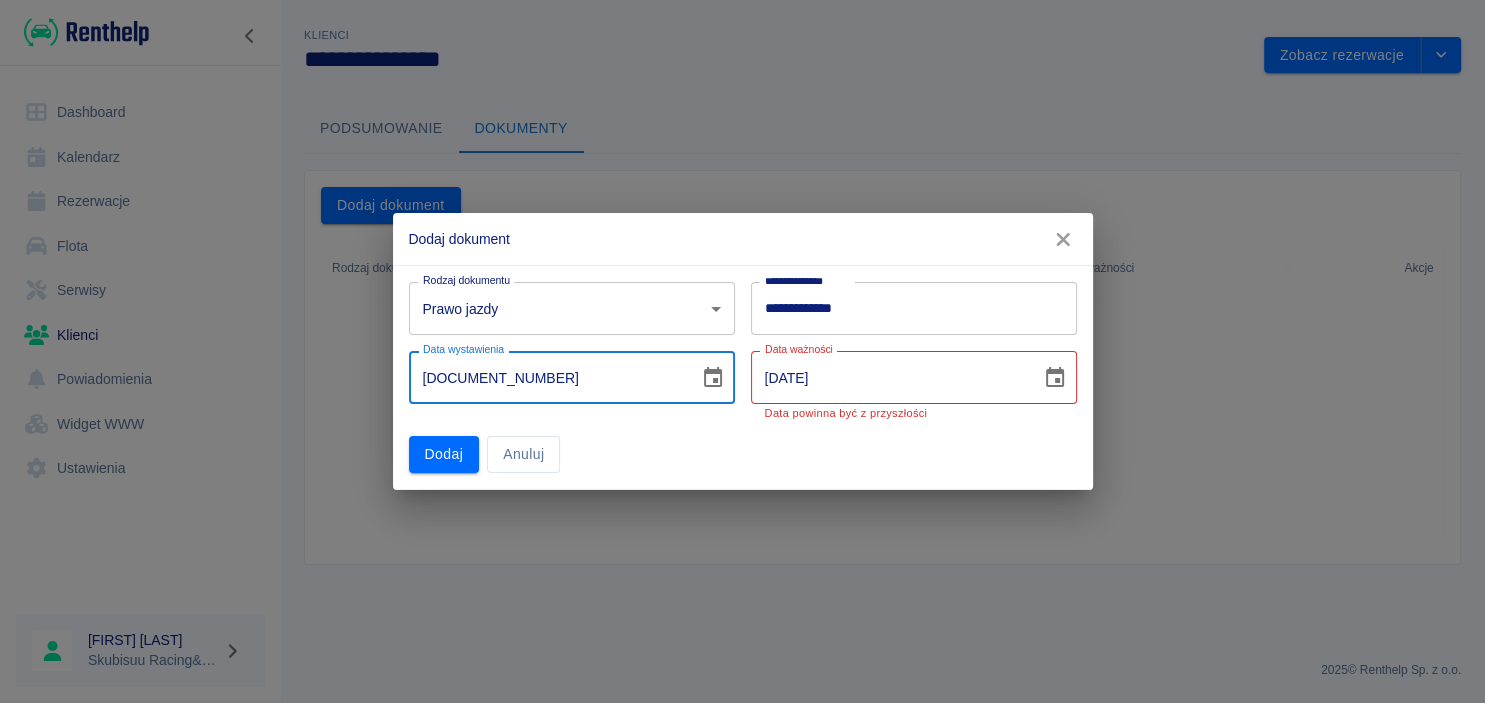 type on "[DOCUMENT_NUMBER]" 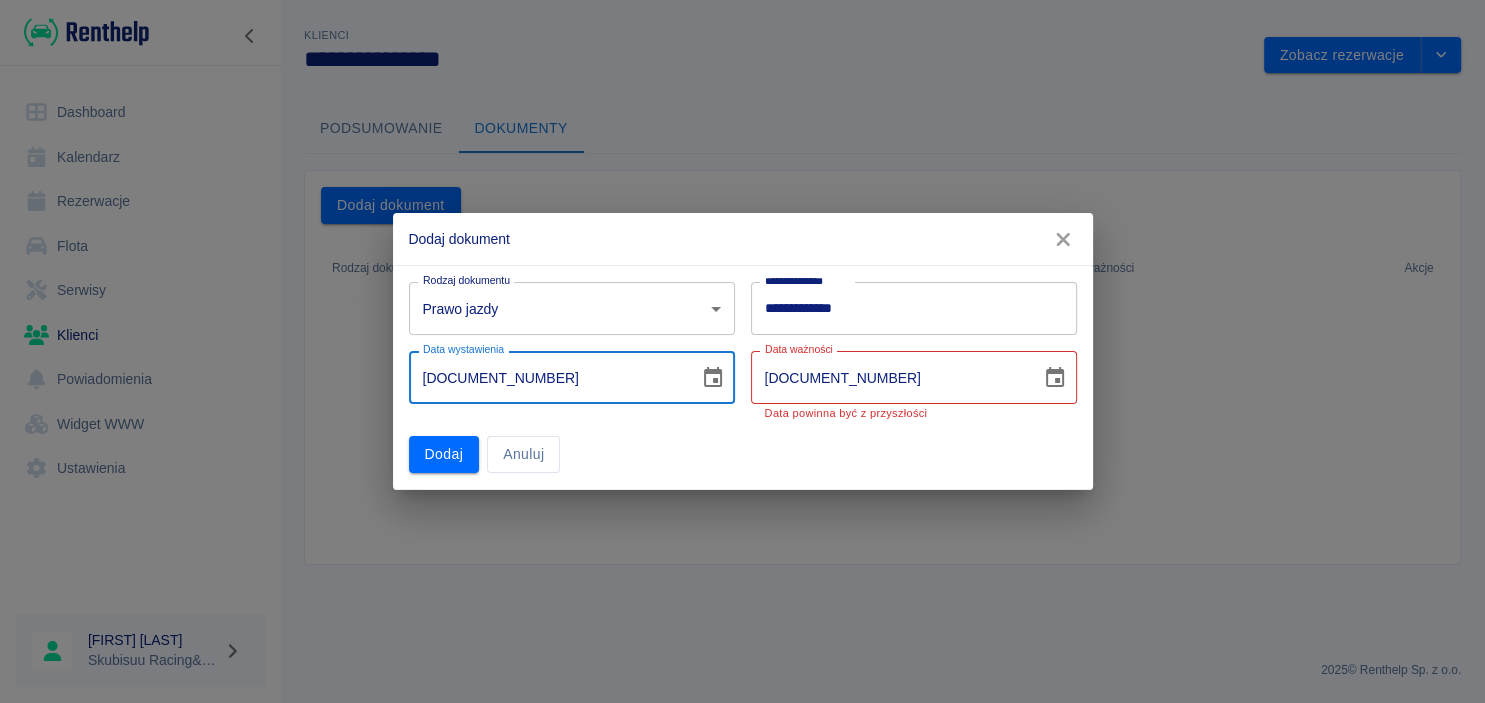type on "[DATE]" 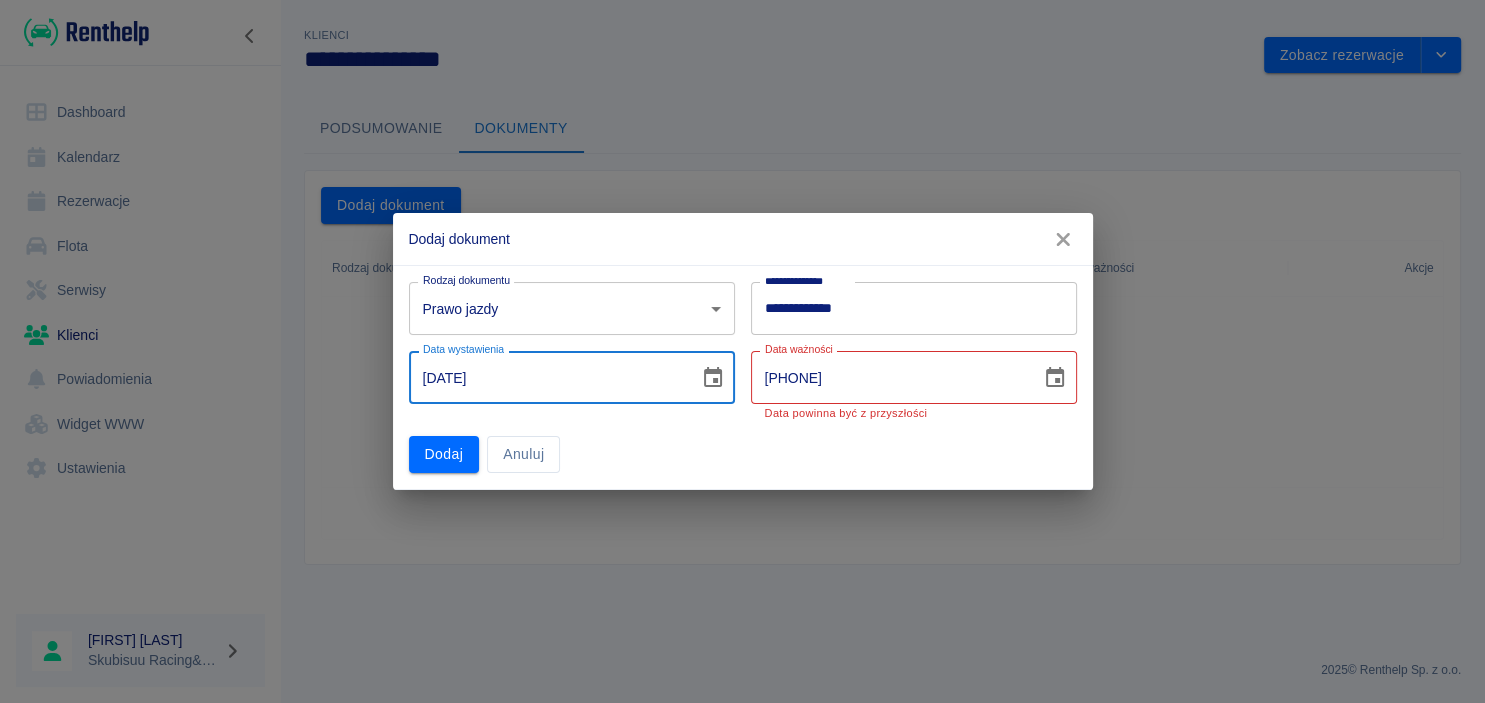 type on "[DATE]" 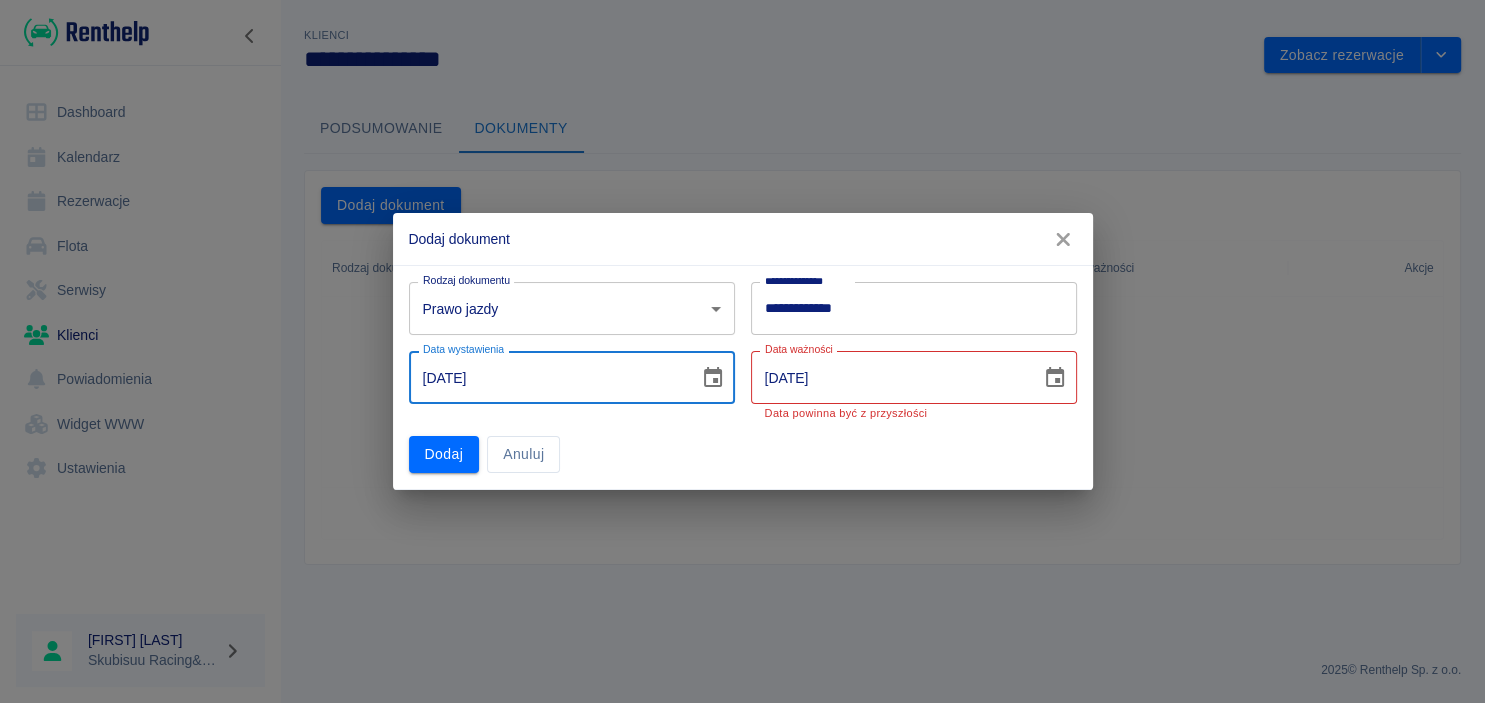 type on "[DATE]" 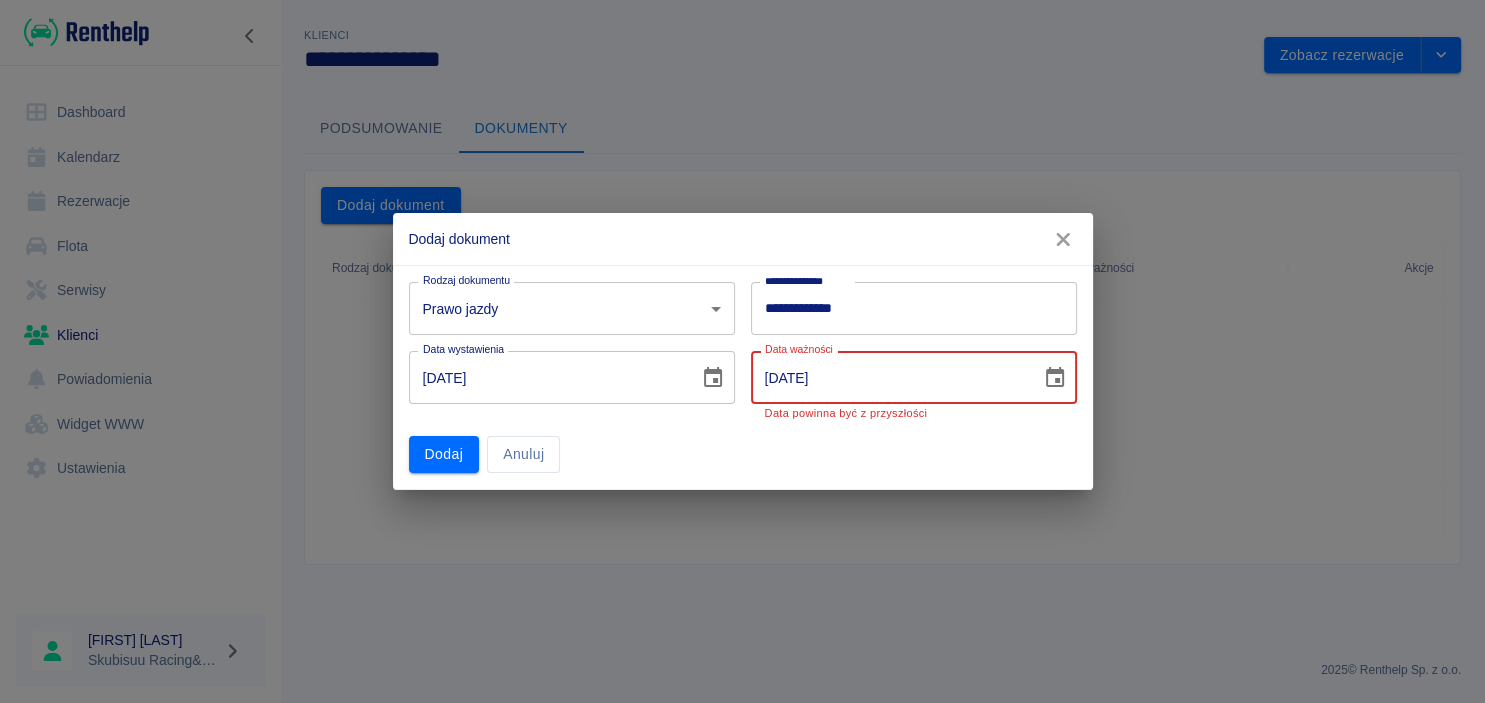 click on "[DATE]" at bounding box center [889, 377] 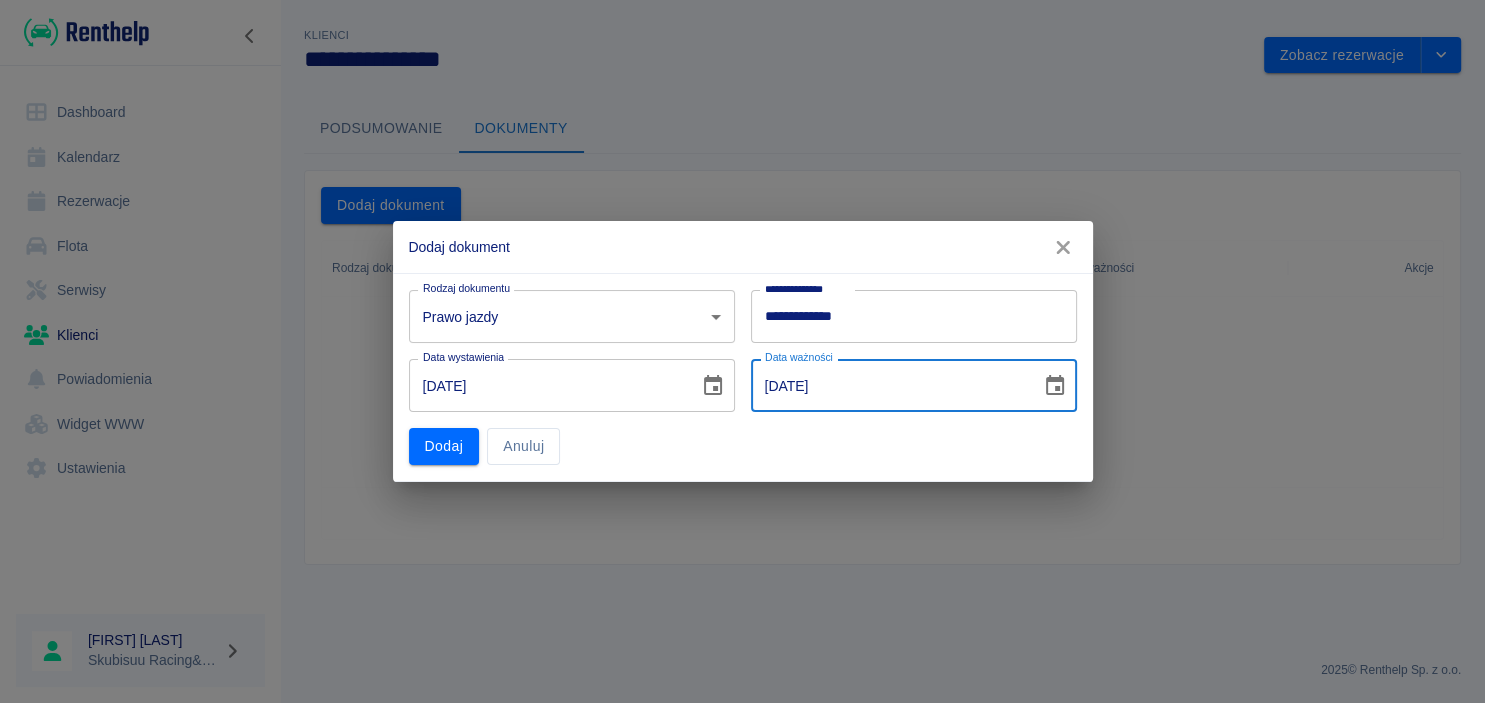 type on "[DATE]" 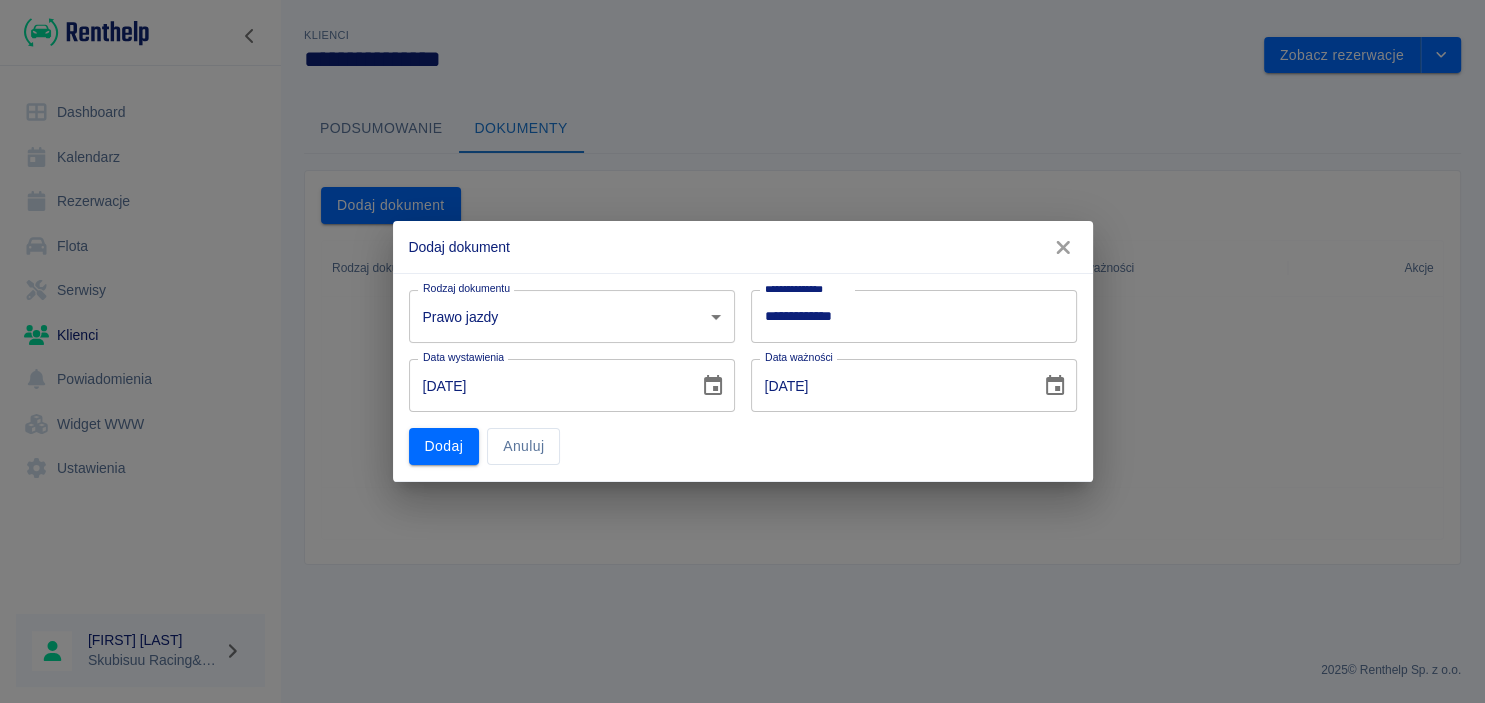 click on "**********" at bounding box center (735, 369) 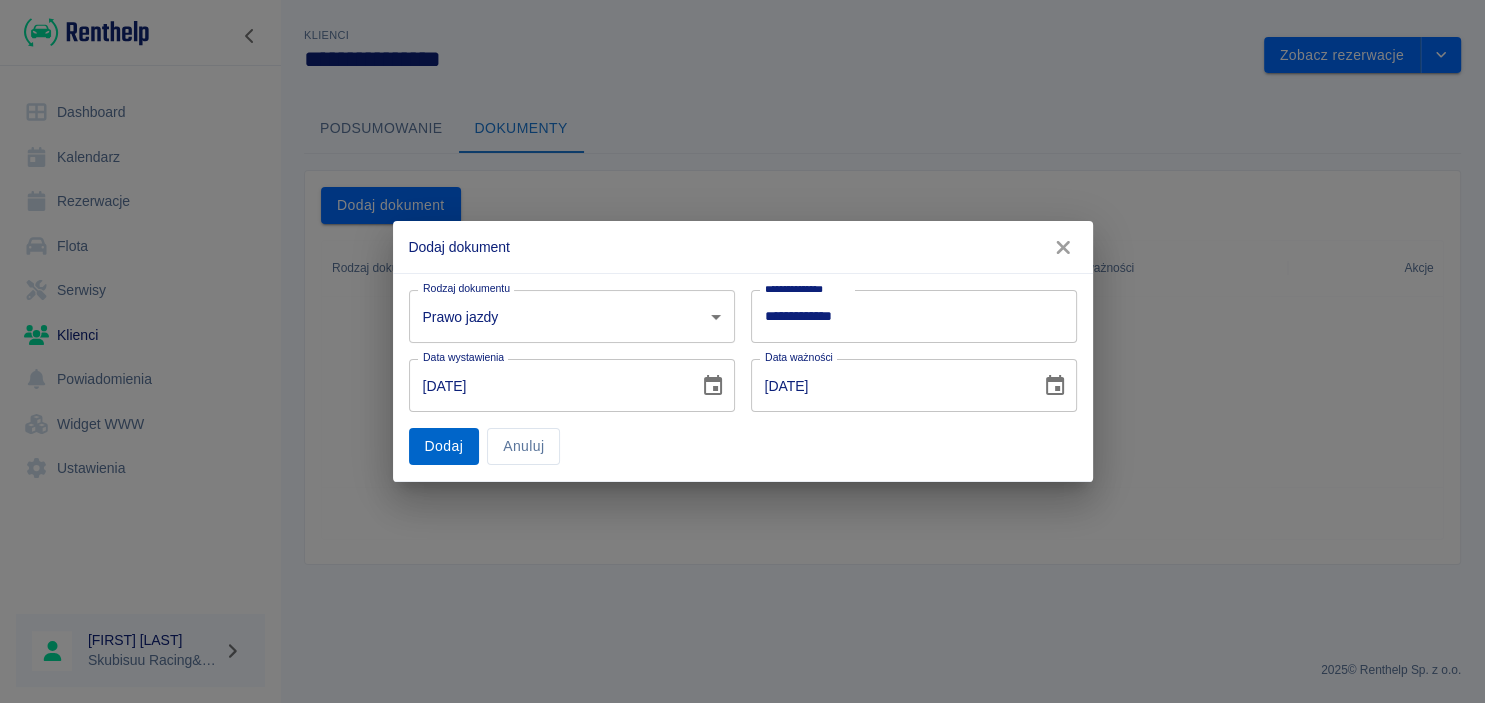 click on "Dodaj" at bounding box center [444, 446] 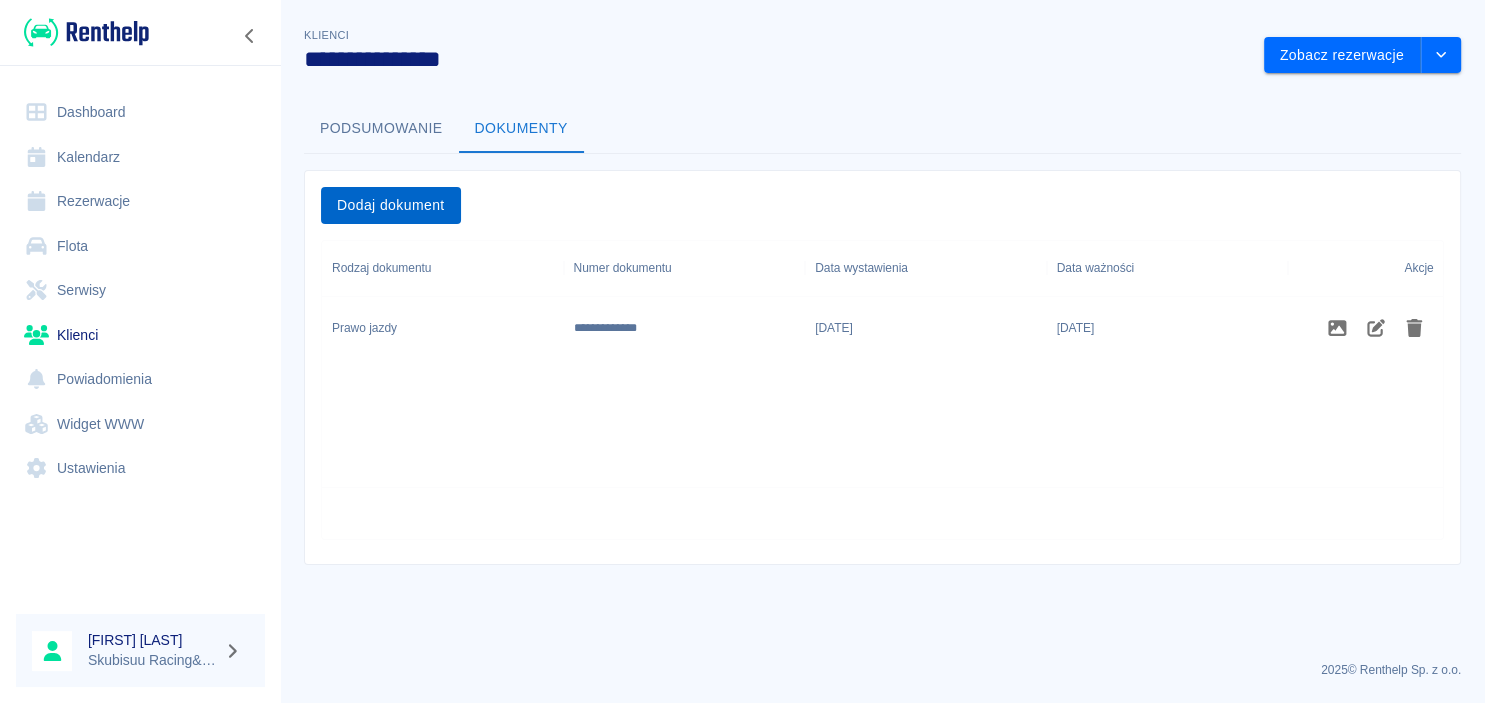 click on "Dodaj dokument" at bounding box center [391, 205] 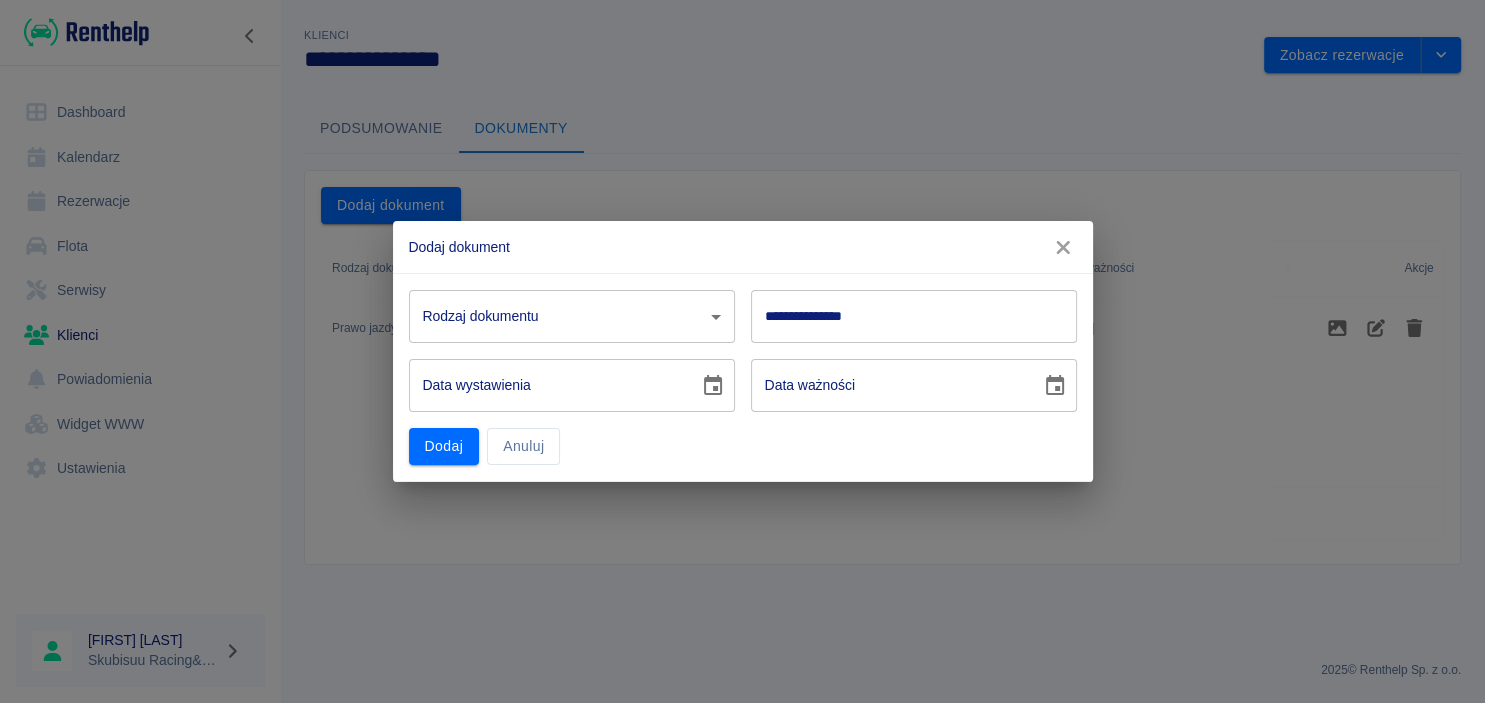 click 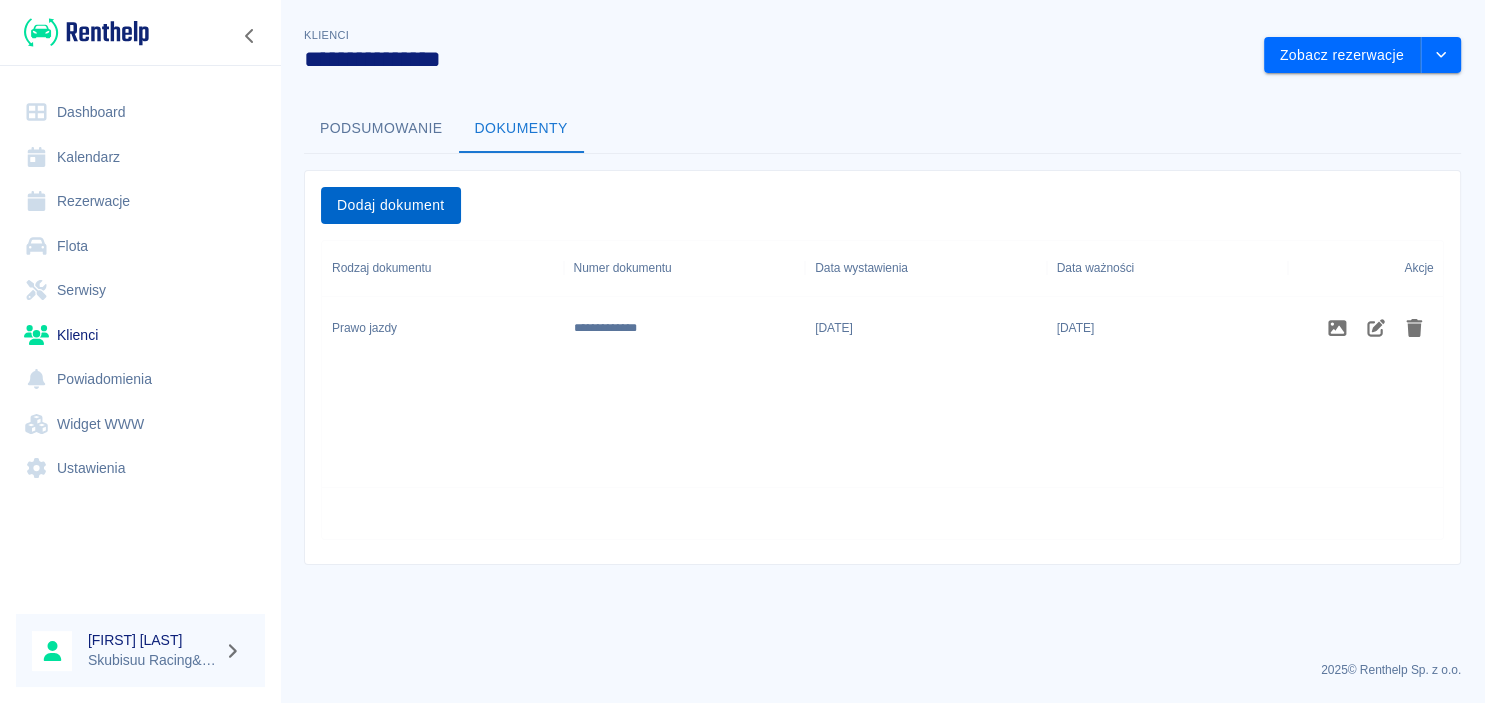 click on "Dodaj dokument" at bounding box center [391, 205] 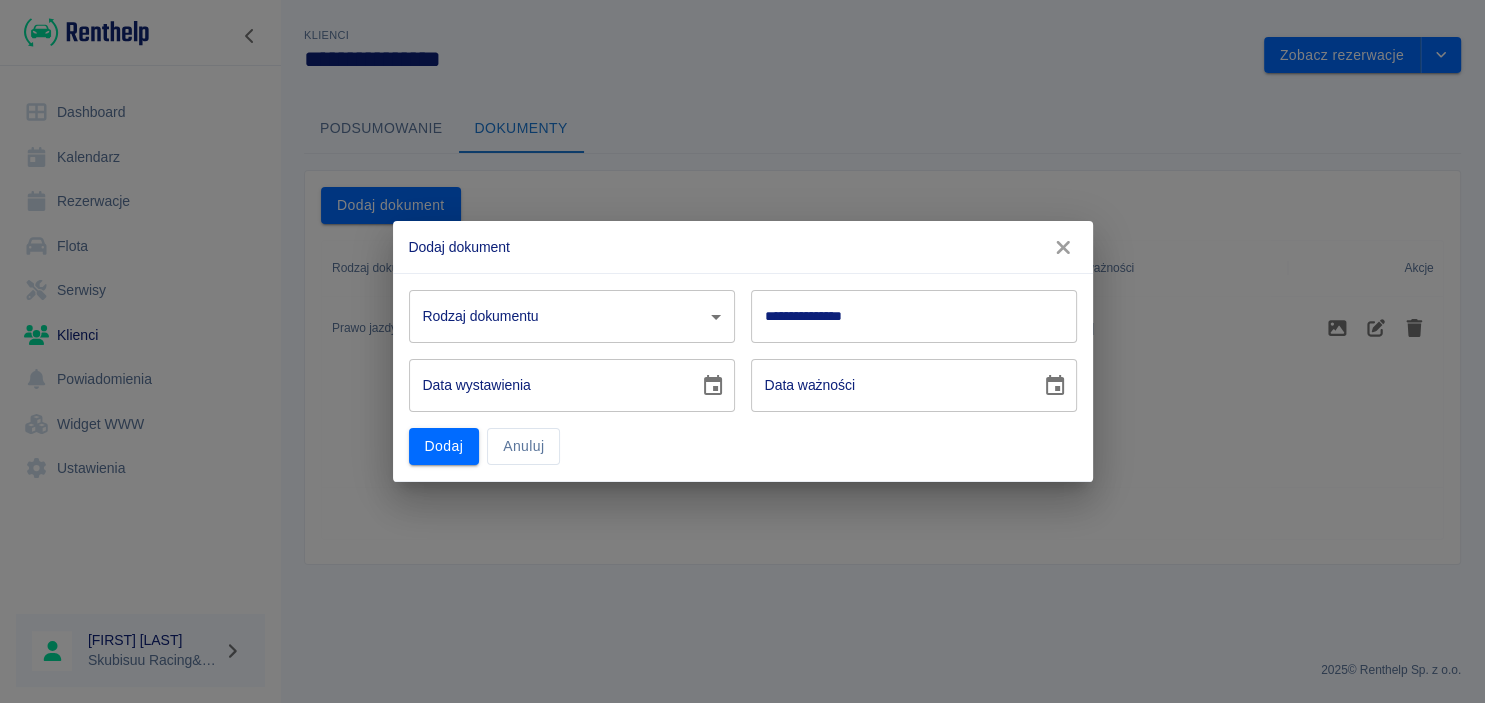 click on "Dodaj dokument" at bounding box center [743, 247] 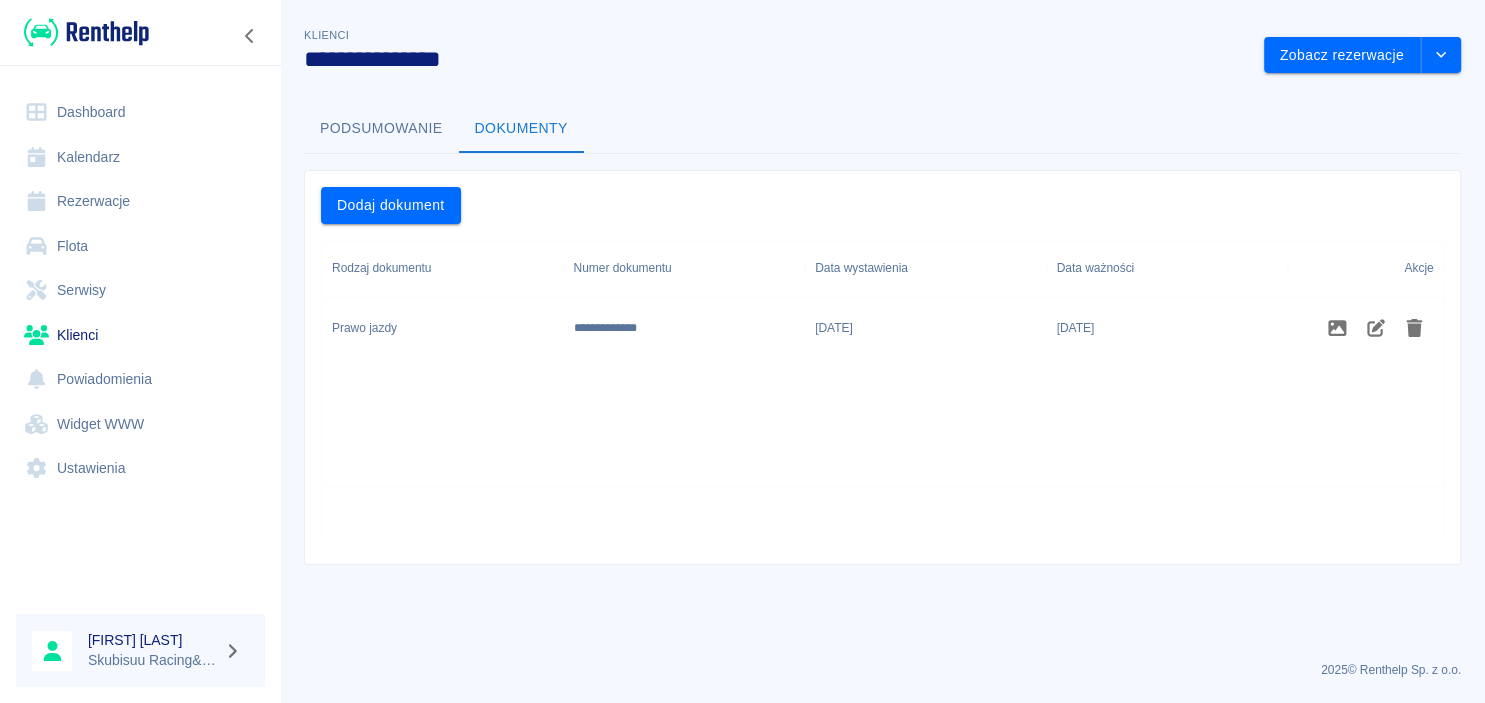 click on "**********" at bounding box center (874, 382) 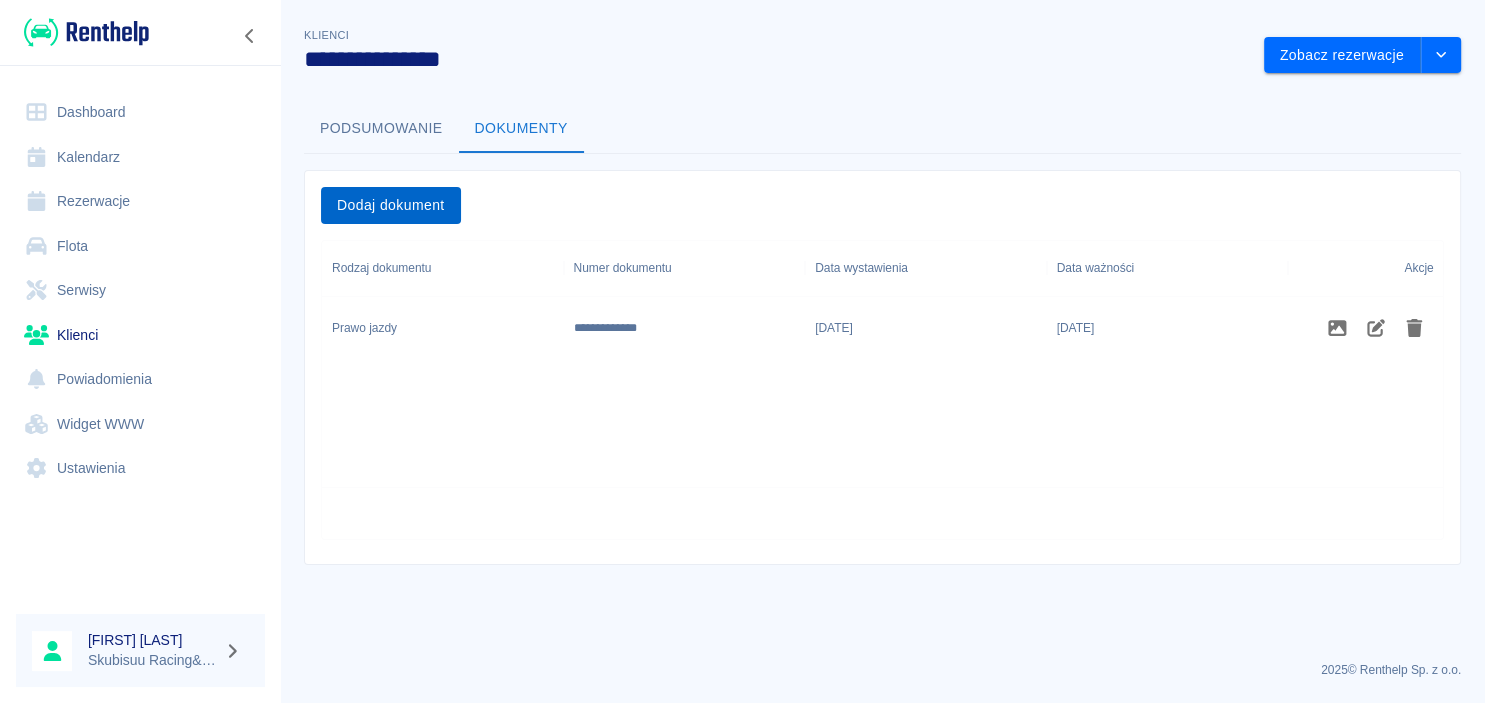 click on "Dodaj dokument" at bounding box center (391, 205) 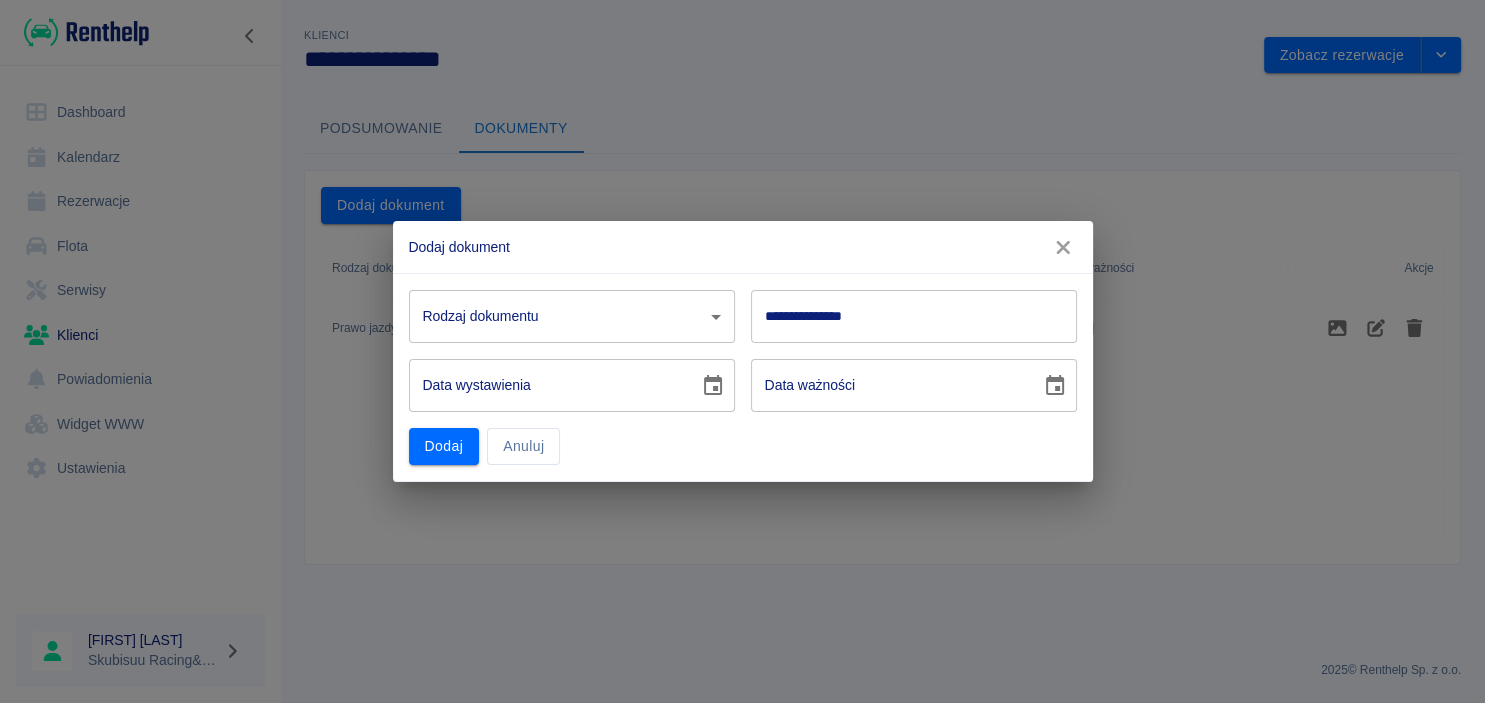 click on "**********" at bounding box center (742, 351) 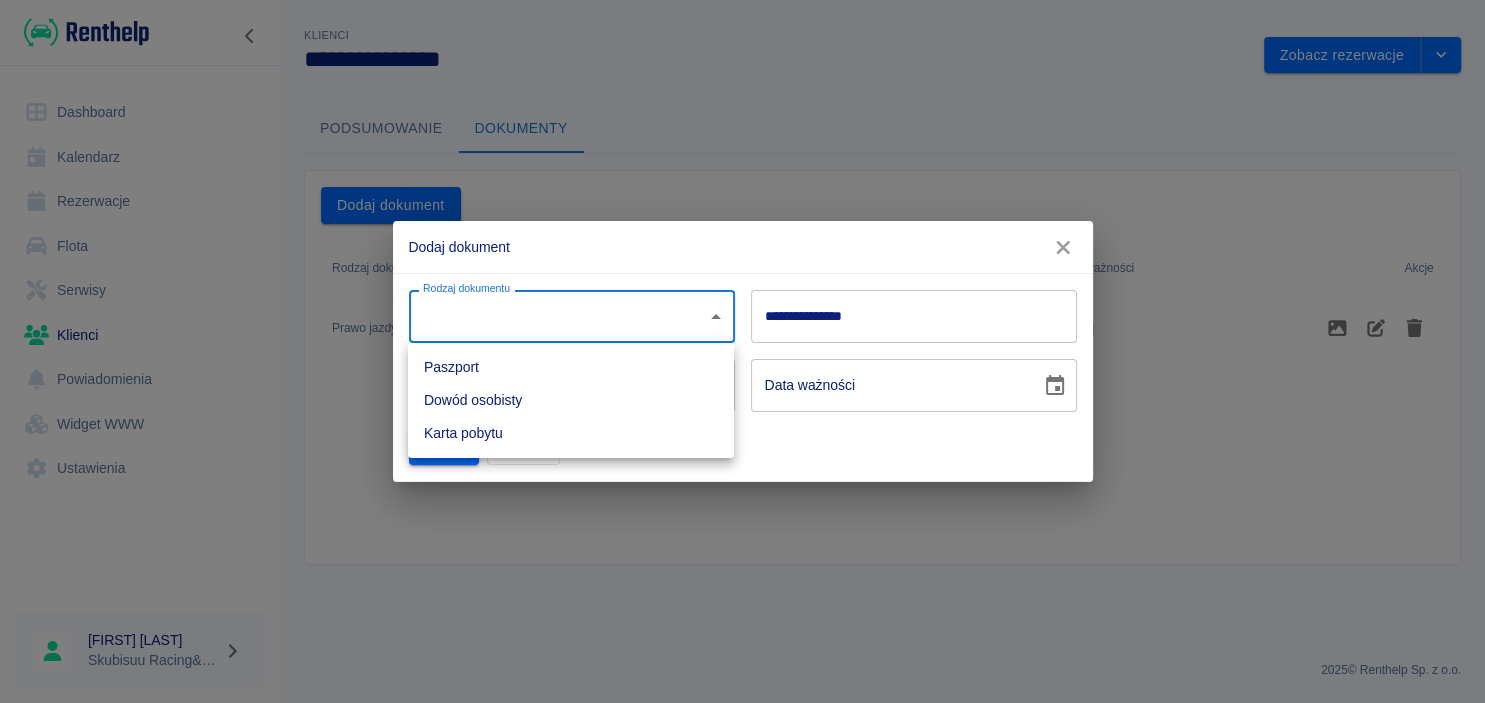 click on "Dowód osobisty" at bounding box center (571, 400) 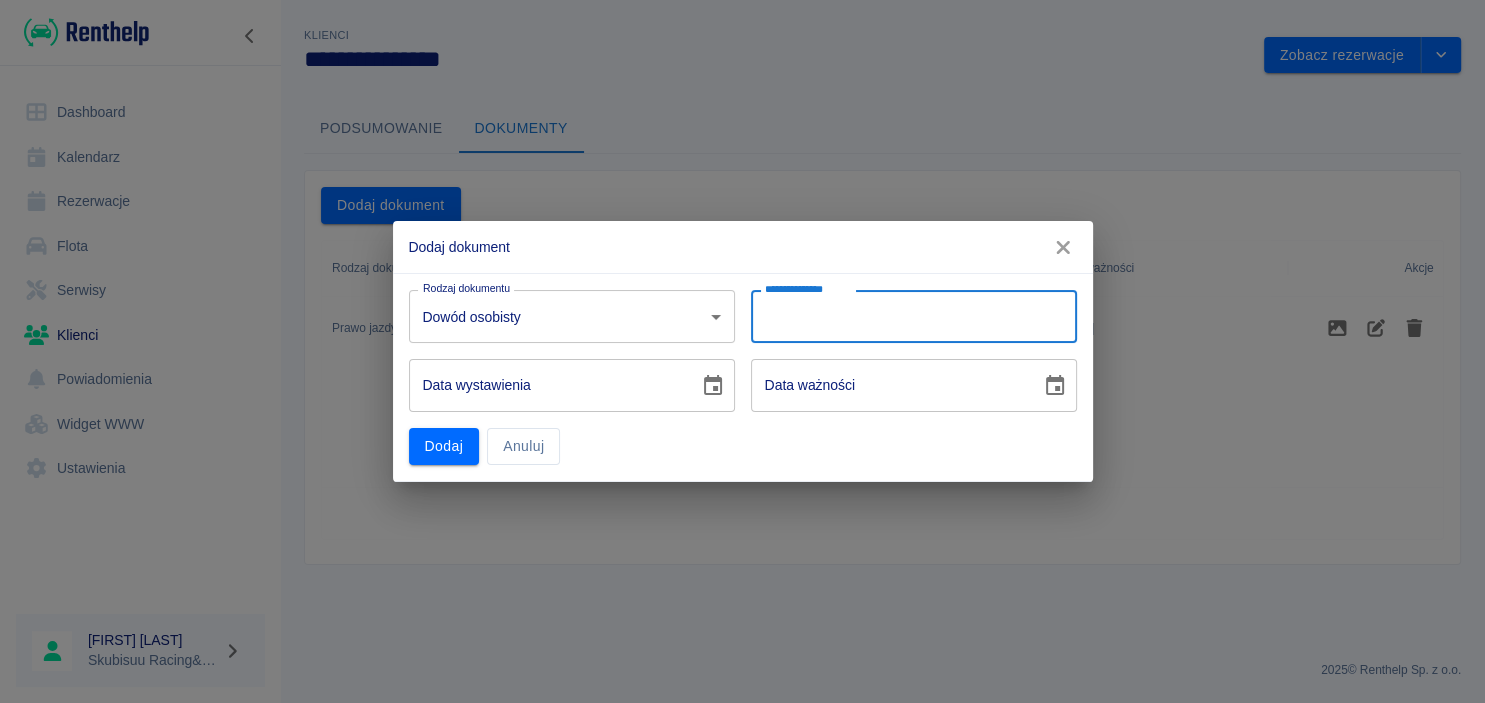 click on "**********" at bounding box center [914, 316] 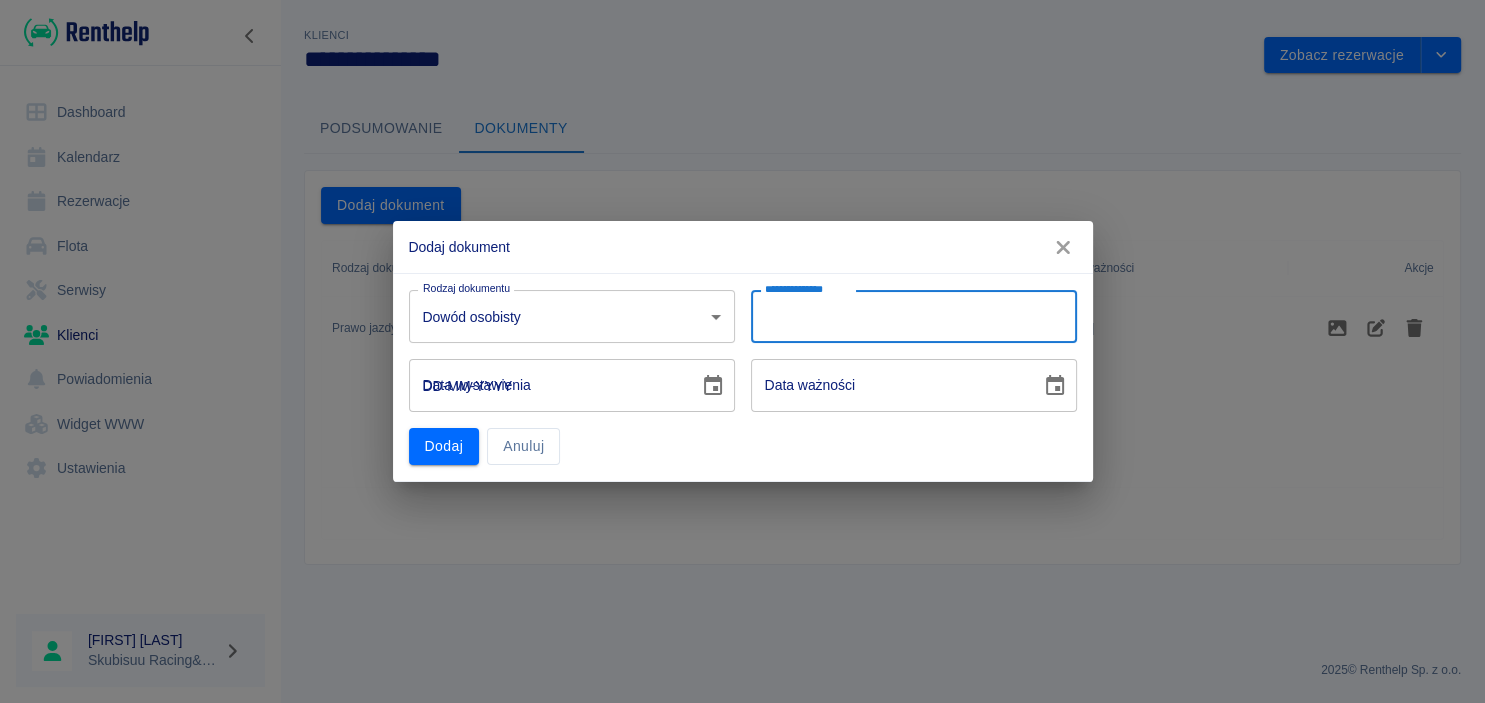 click on "DD-MM-YYYY" at bounding box center (547, 385) 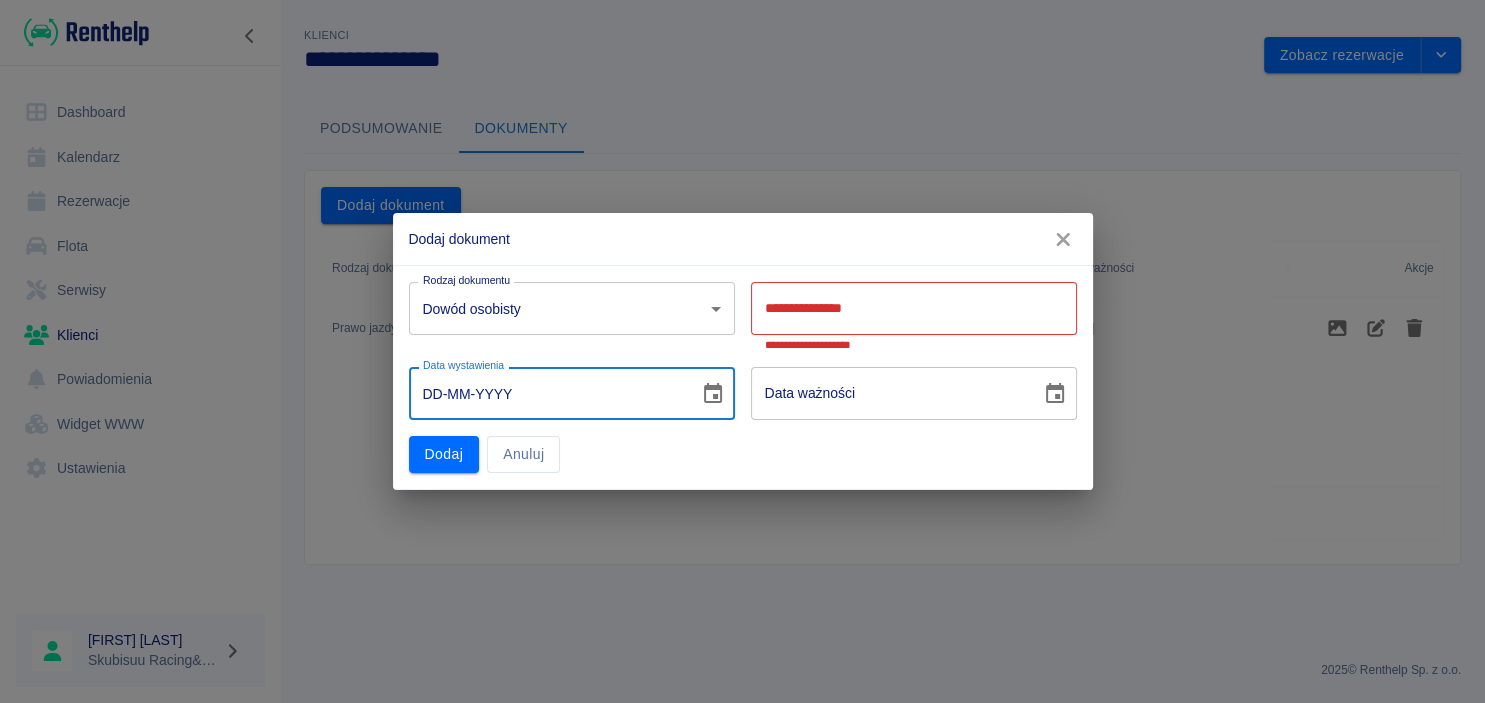 type 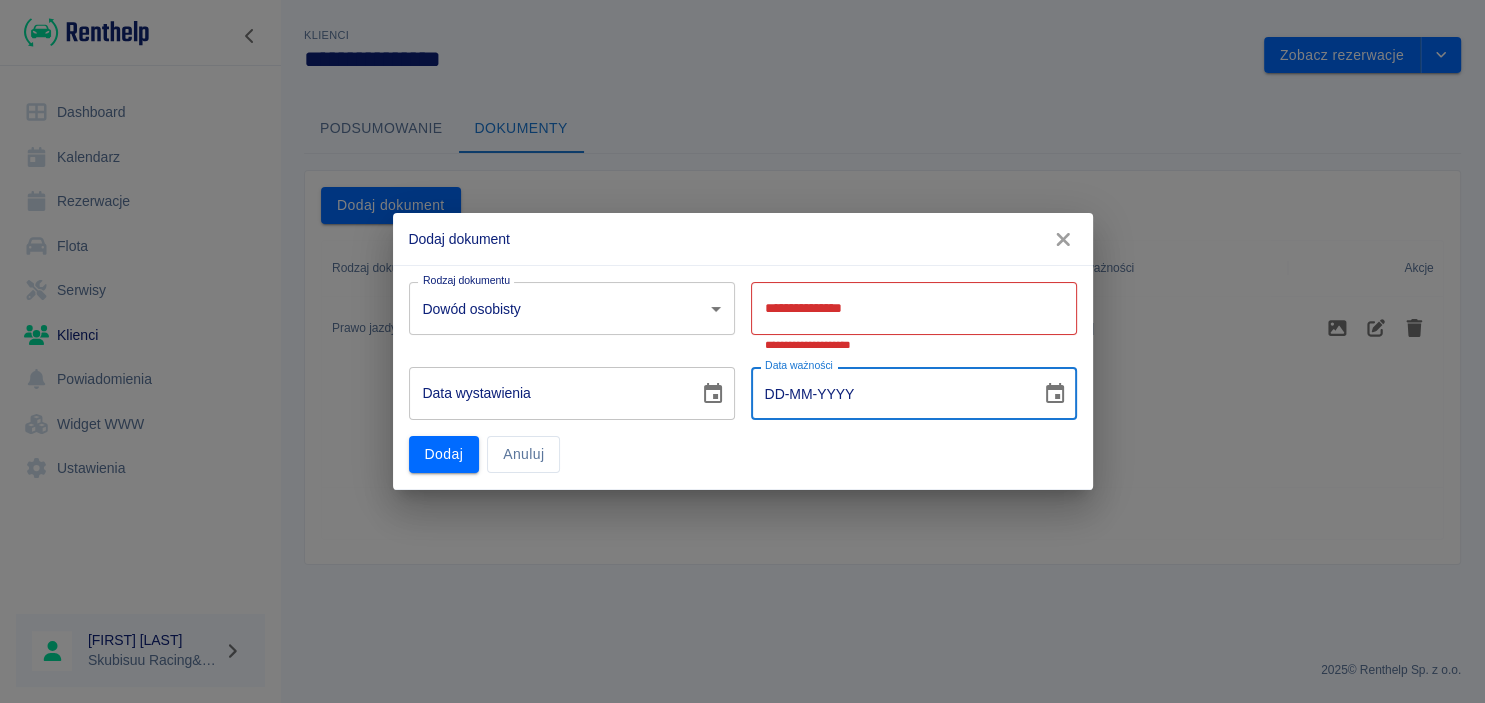 click on "DD-MM-YYYY" at bounding box center [889, 393] 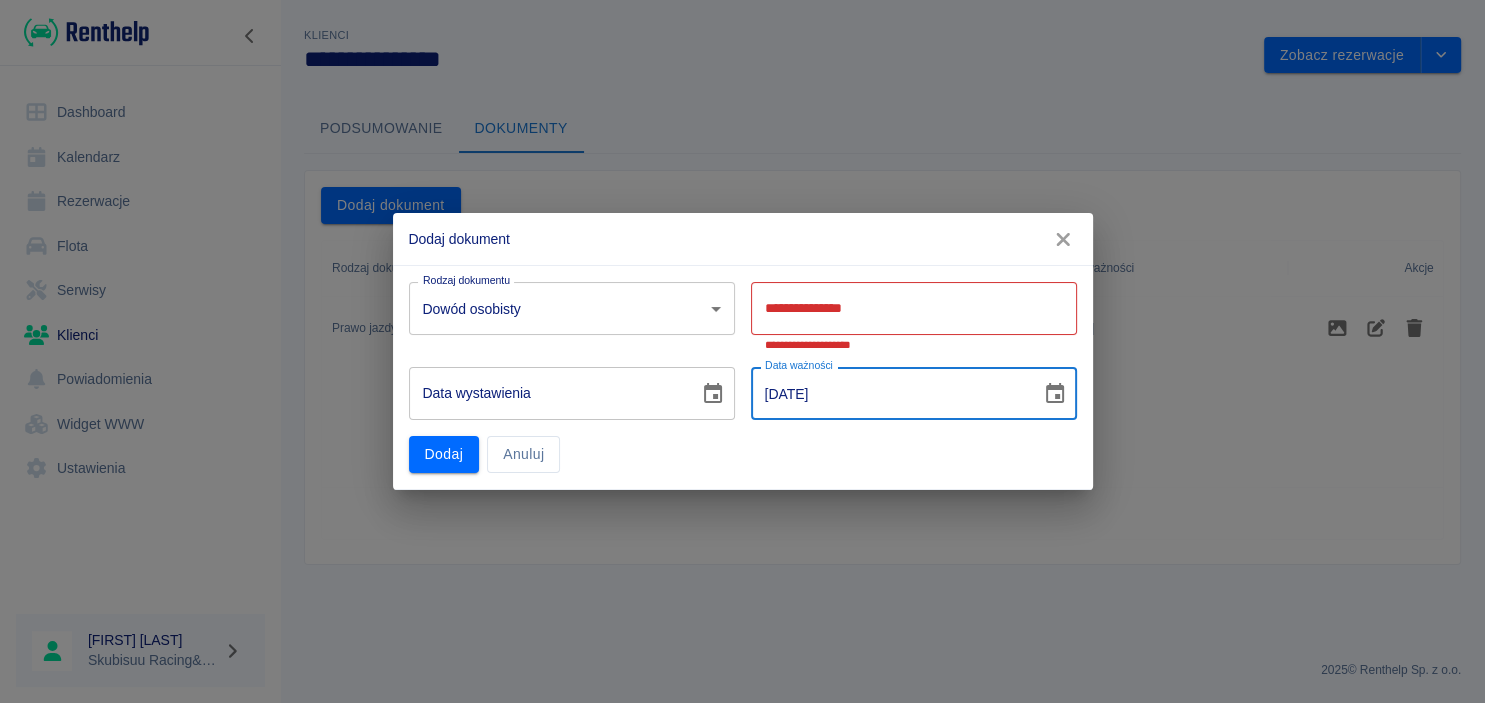 type on "[DATE]" 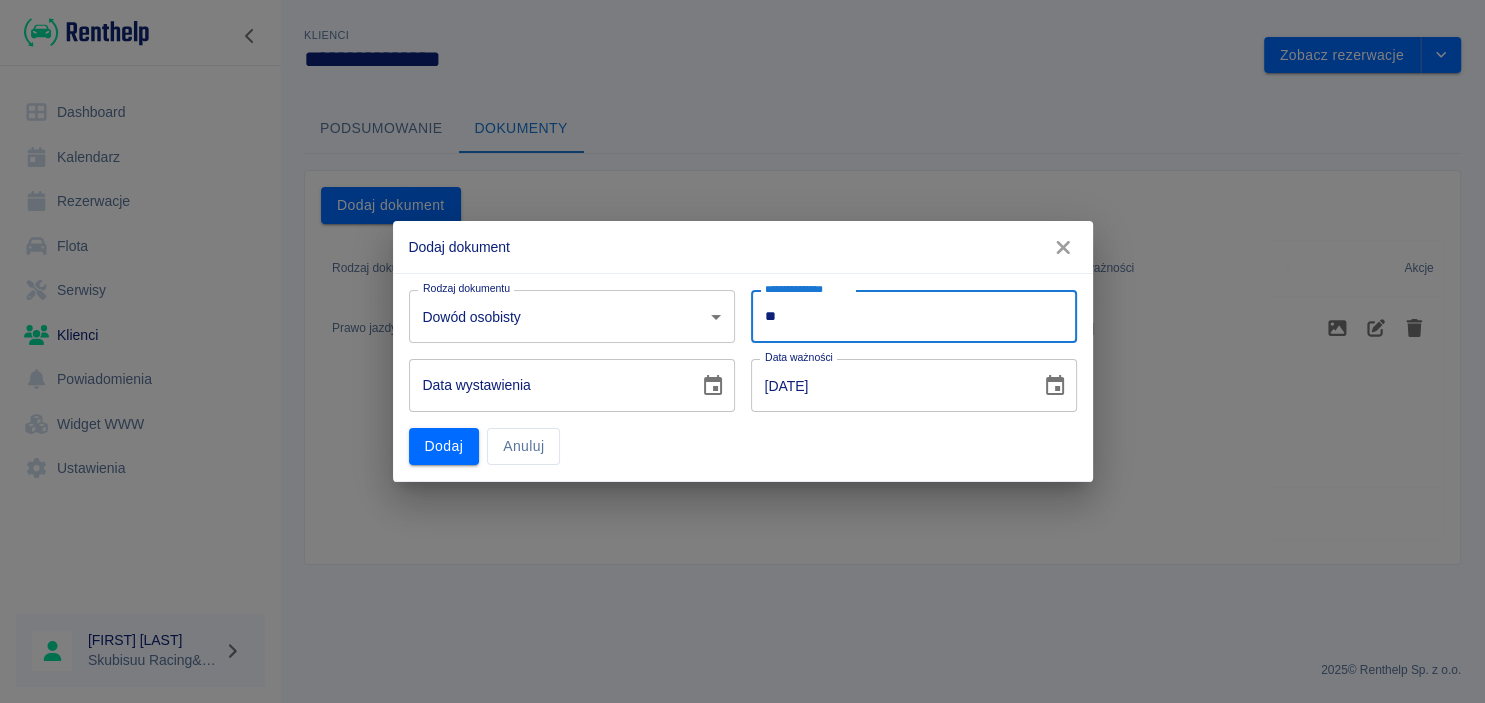 type on "*" 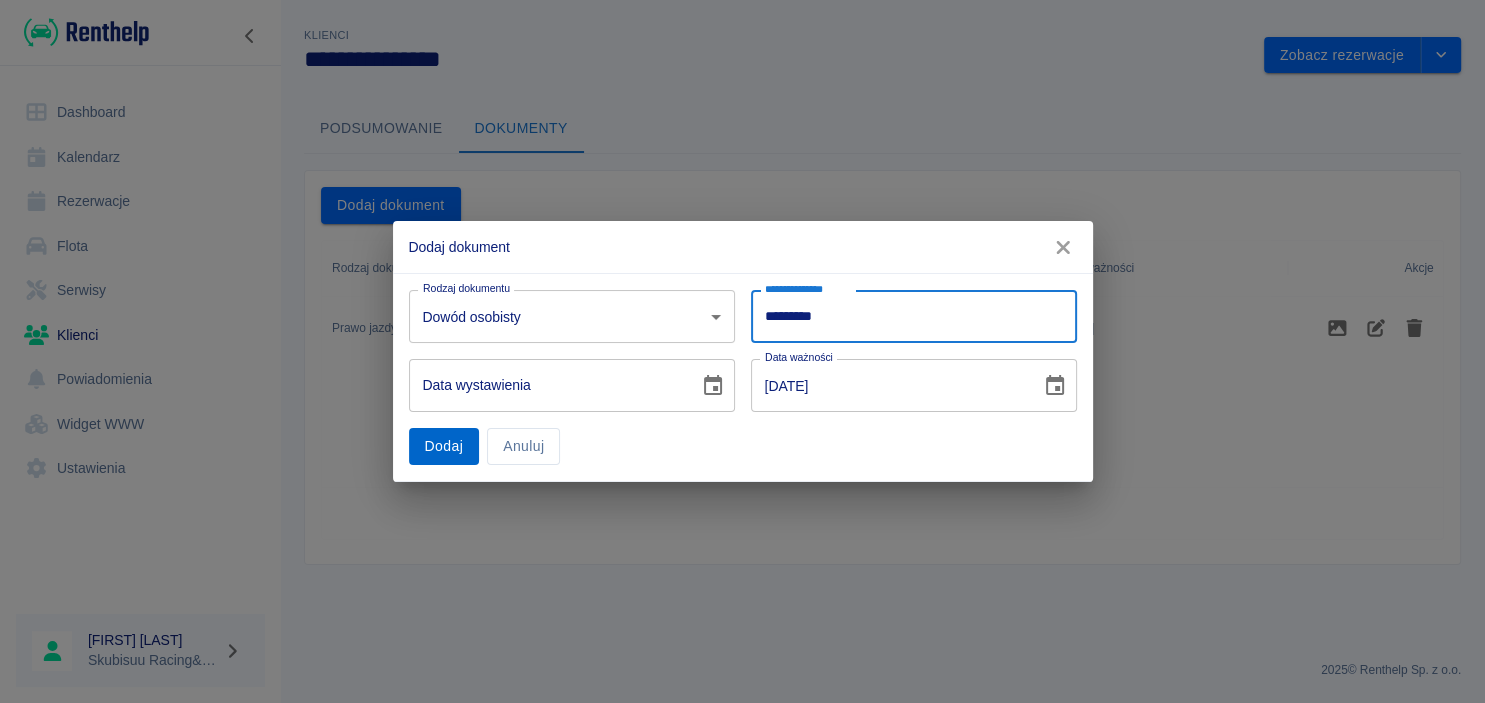 type on "*********" 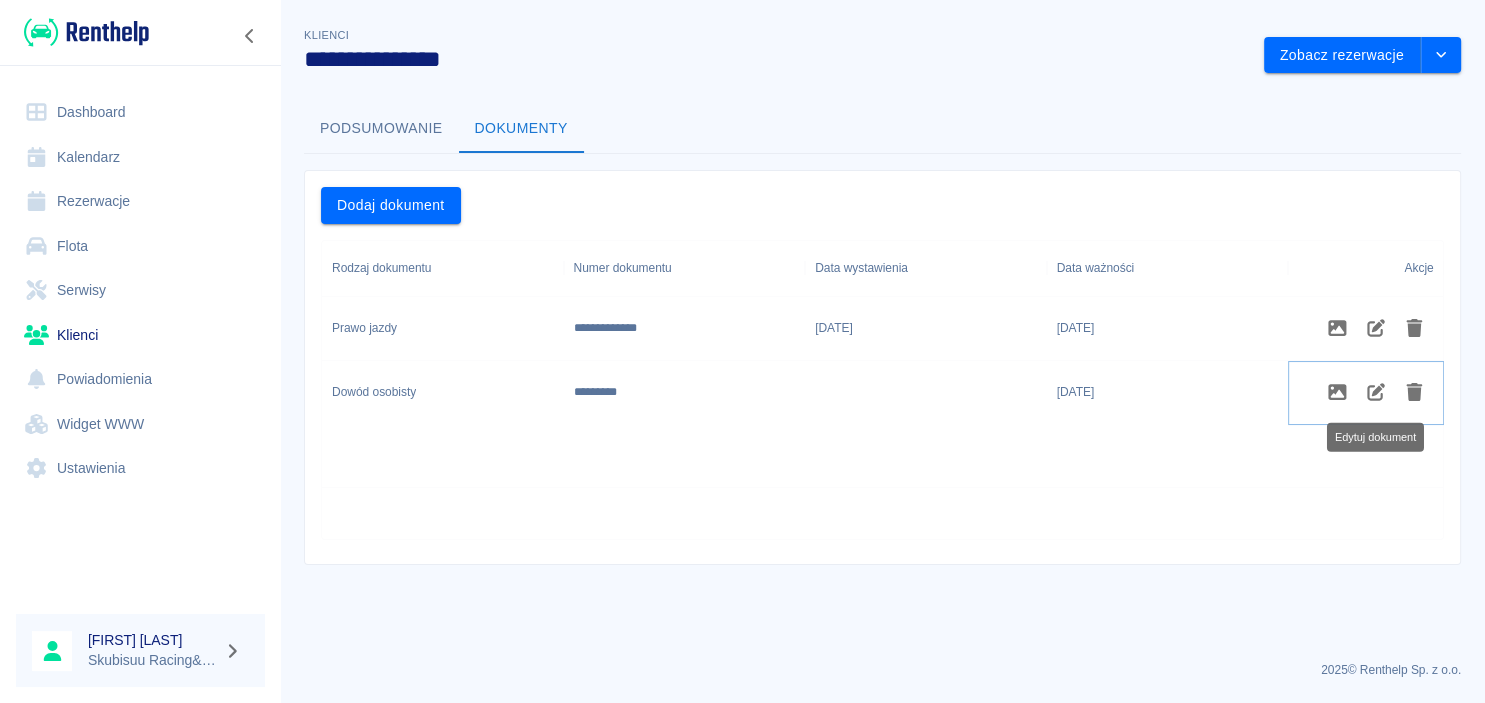 click 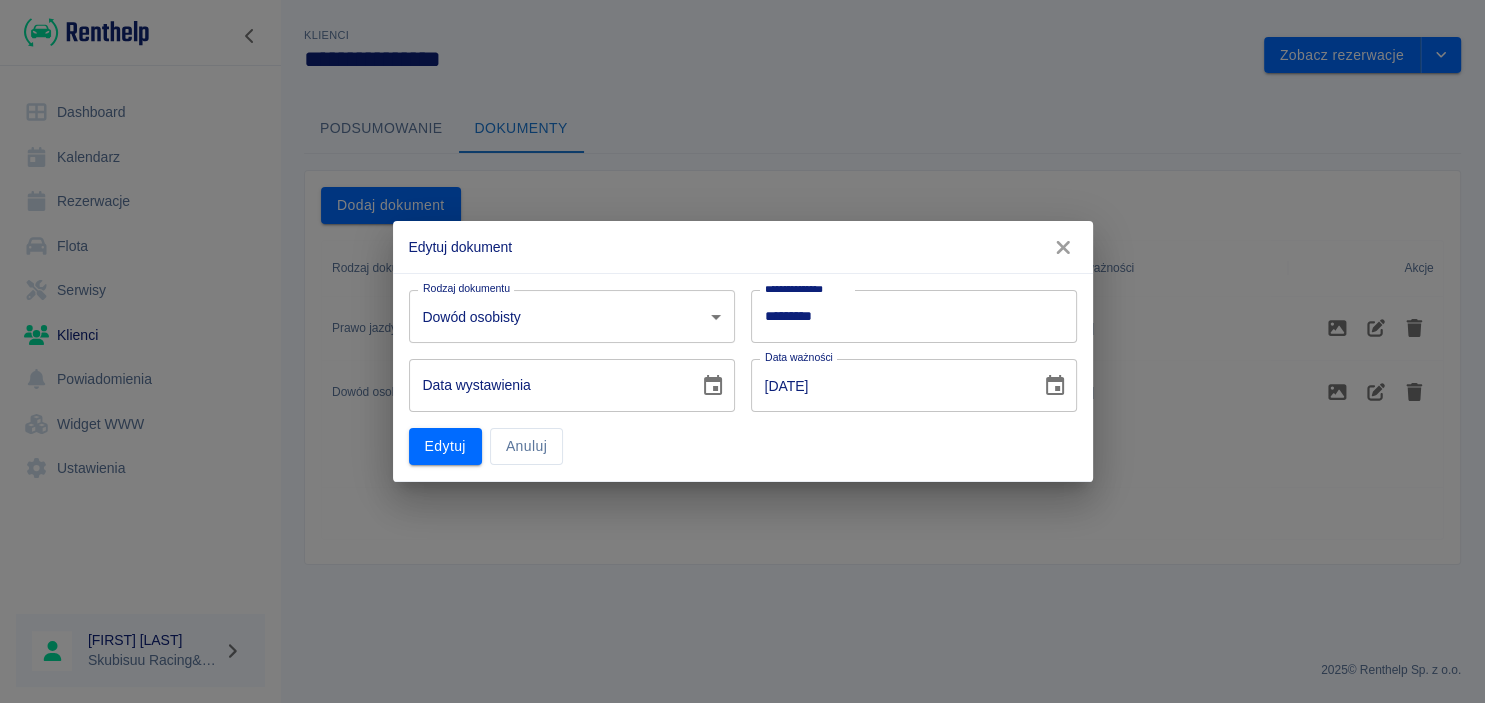 click on "Data wystawienia" at bounding box center (547, 385) 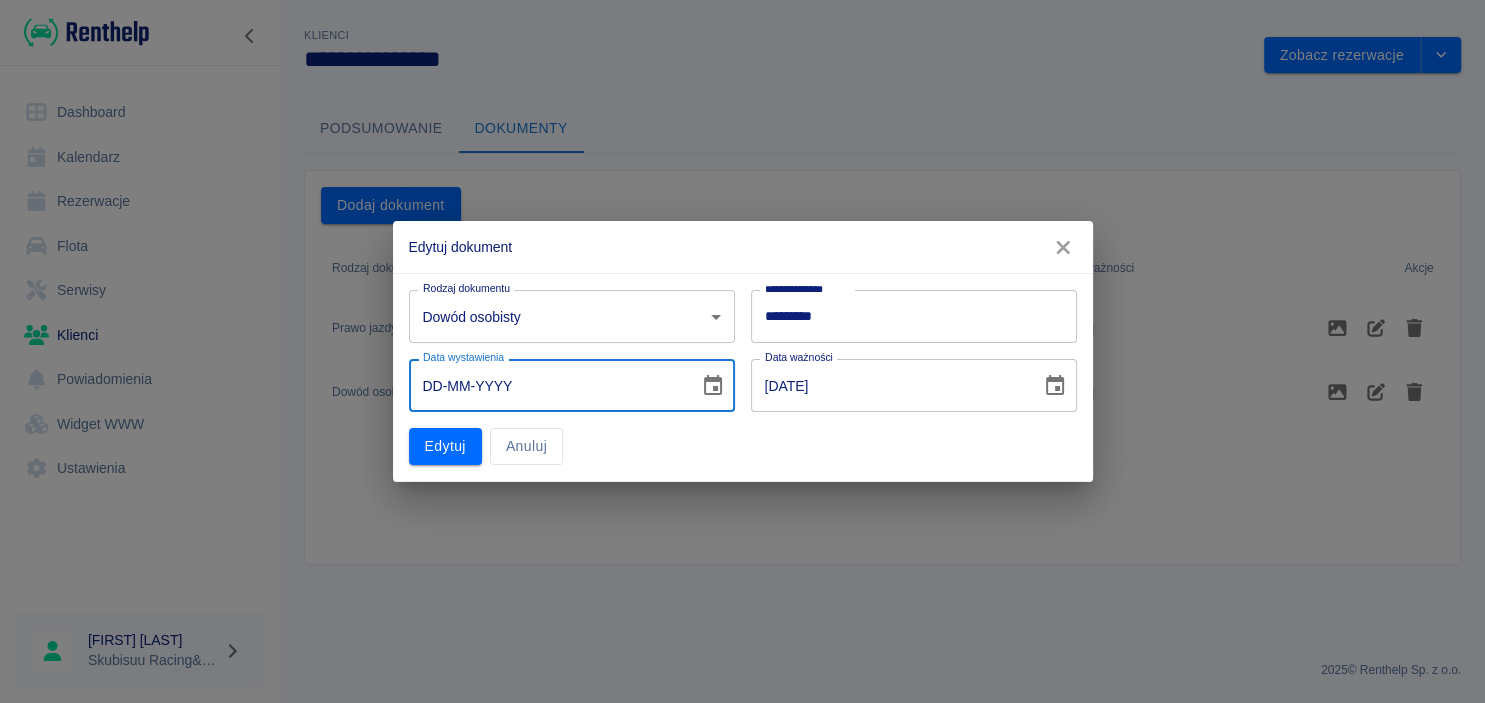 type on "DD-MM-YYYY" 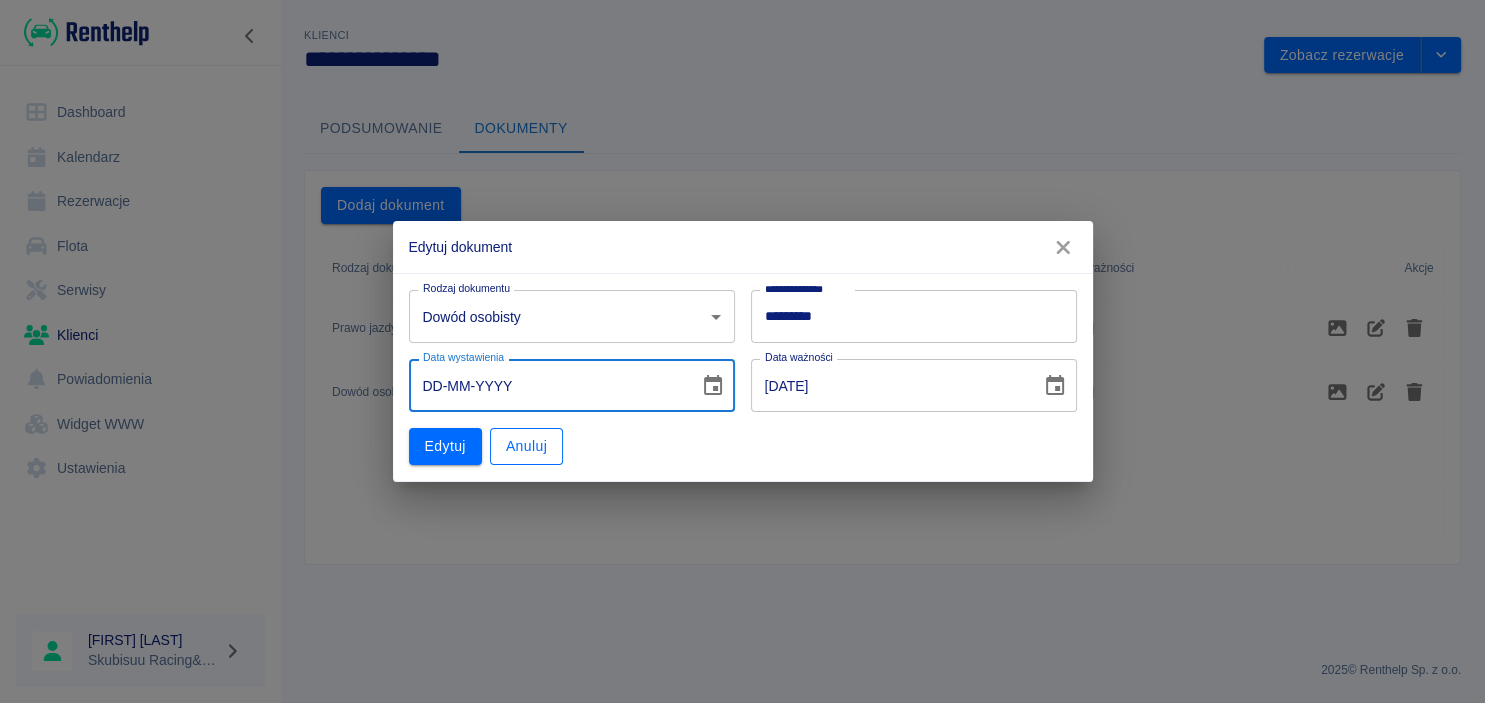 type 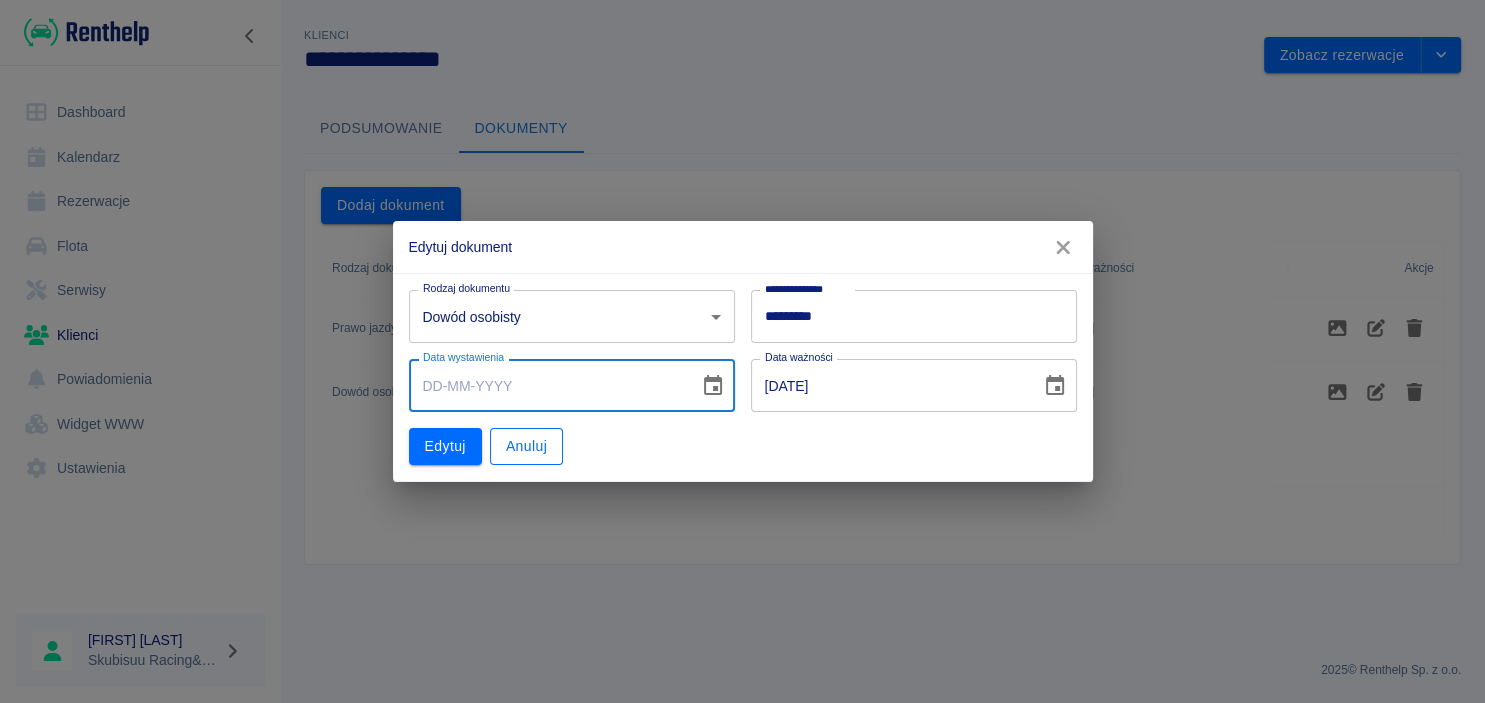 click on "Anuluj" at bounding box center [526, 446] 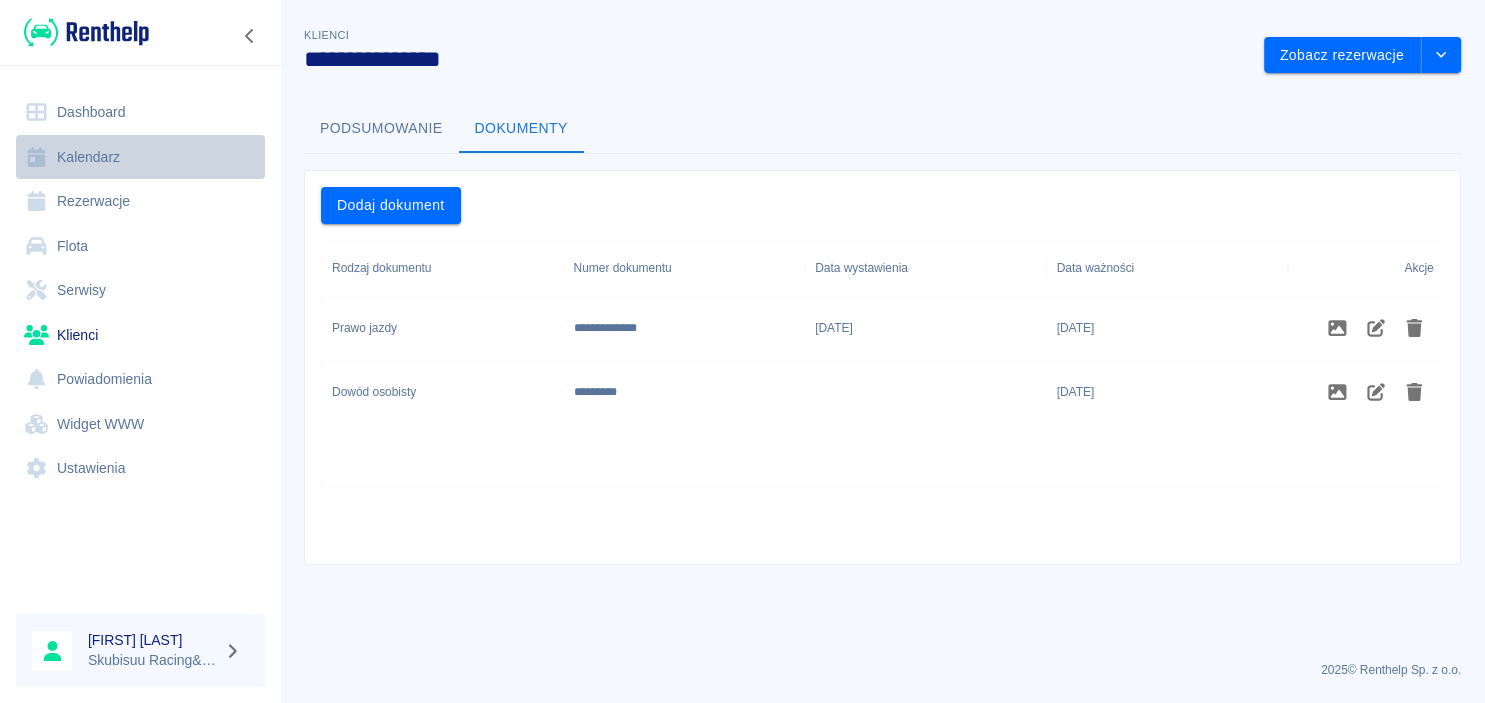 click on "Kalendarz" at bounding box center [140, 157] 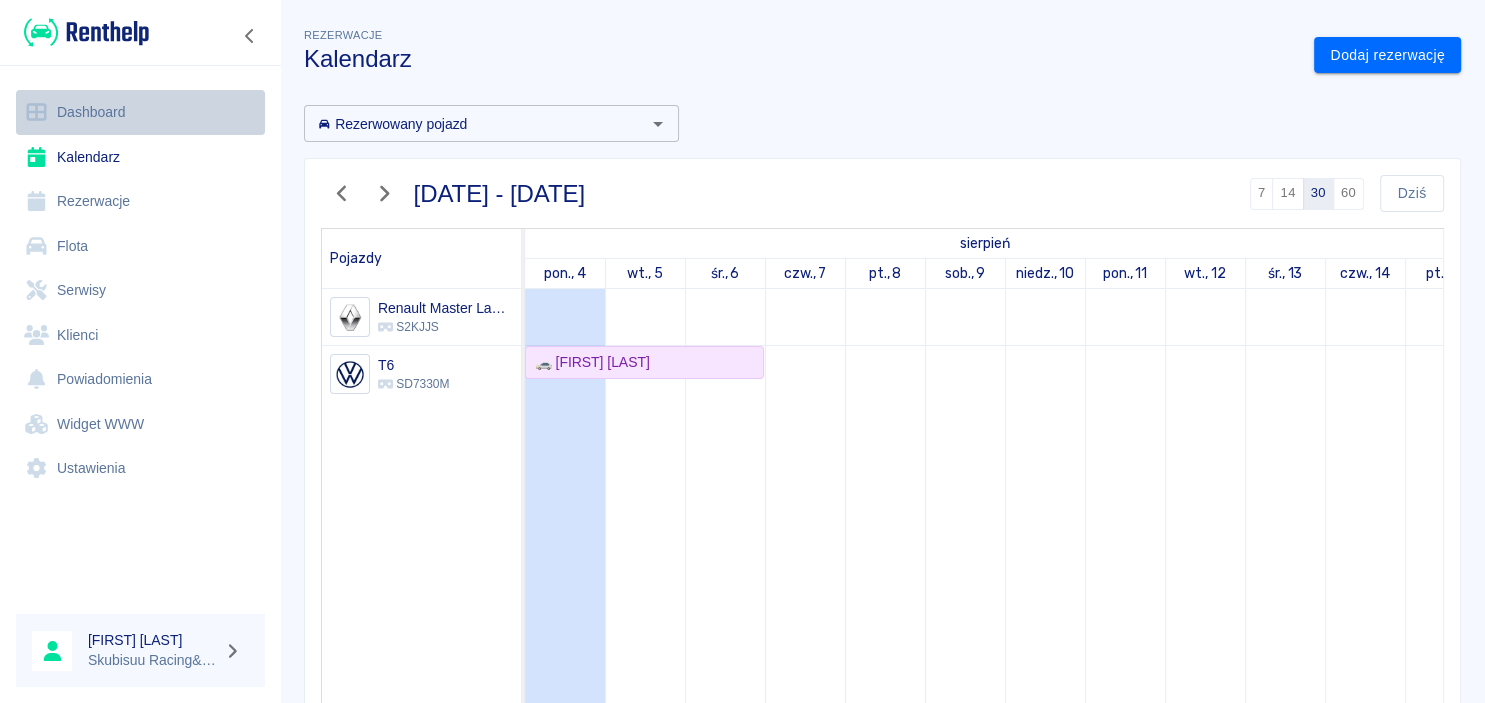 click on "Dashboard" at bounding box center [140, 112] 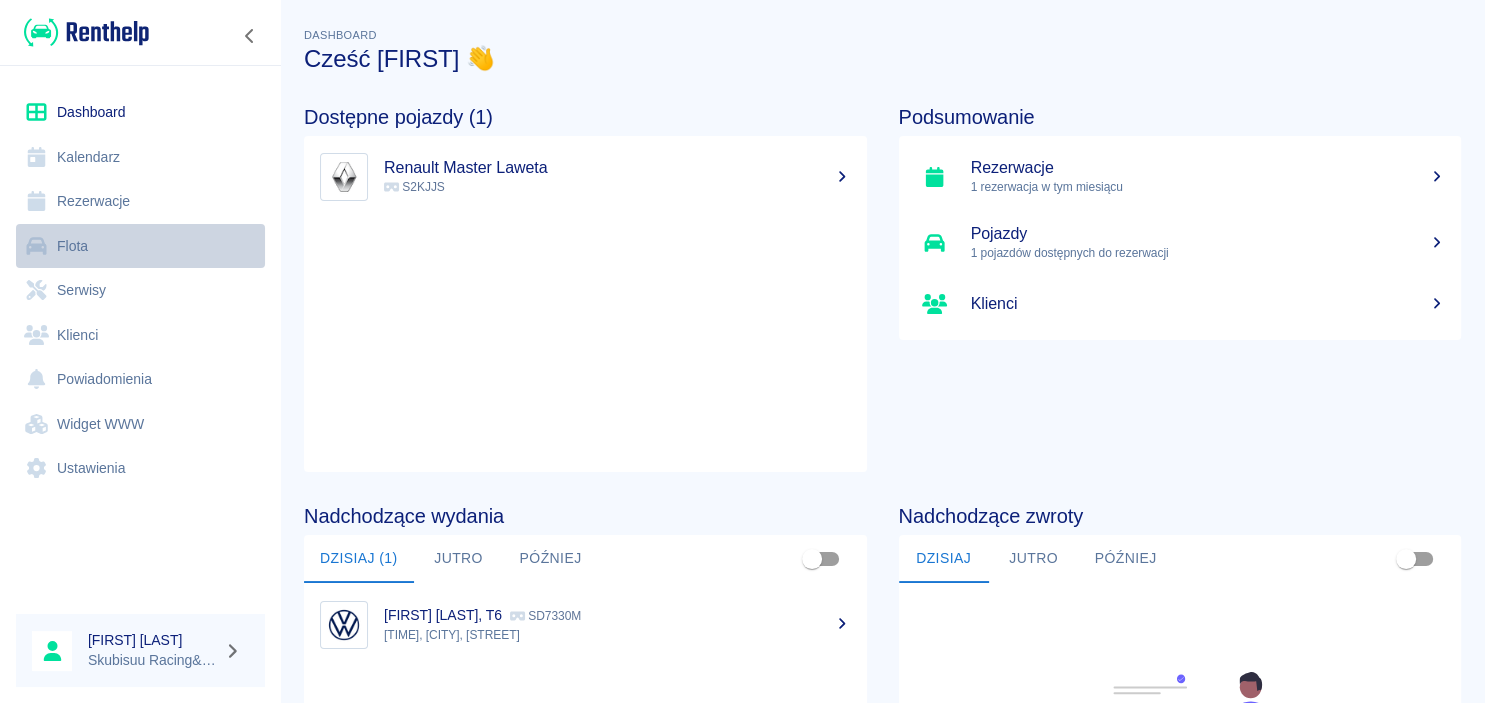 click on "Flota" at bounding box center [140, 246] 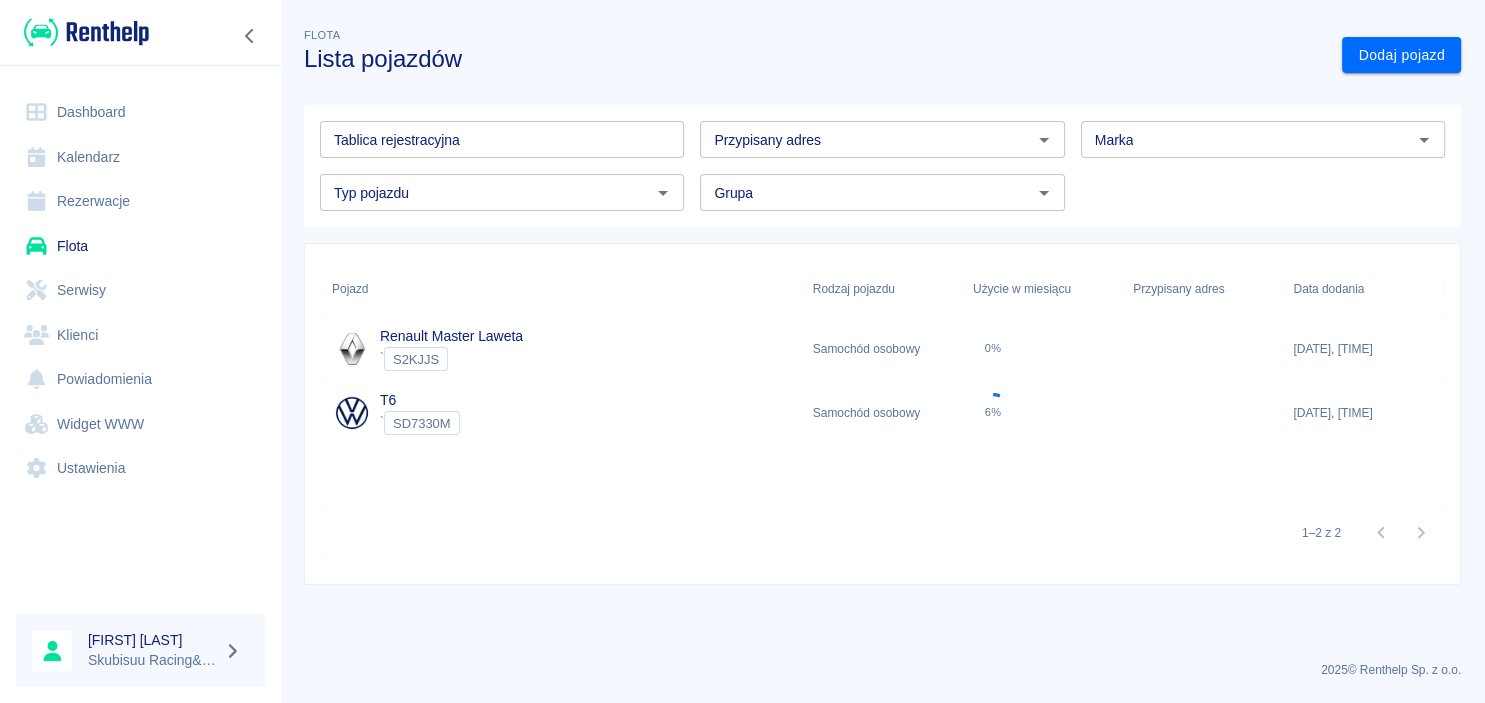 click on "T6 SD7330M" at bounding box center (562, 413) 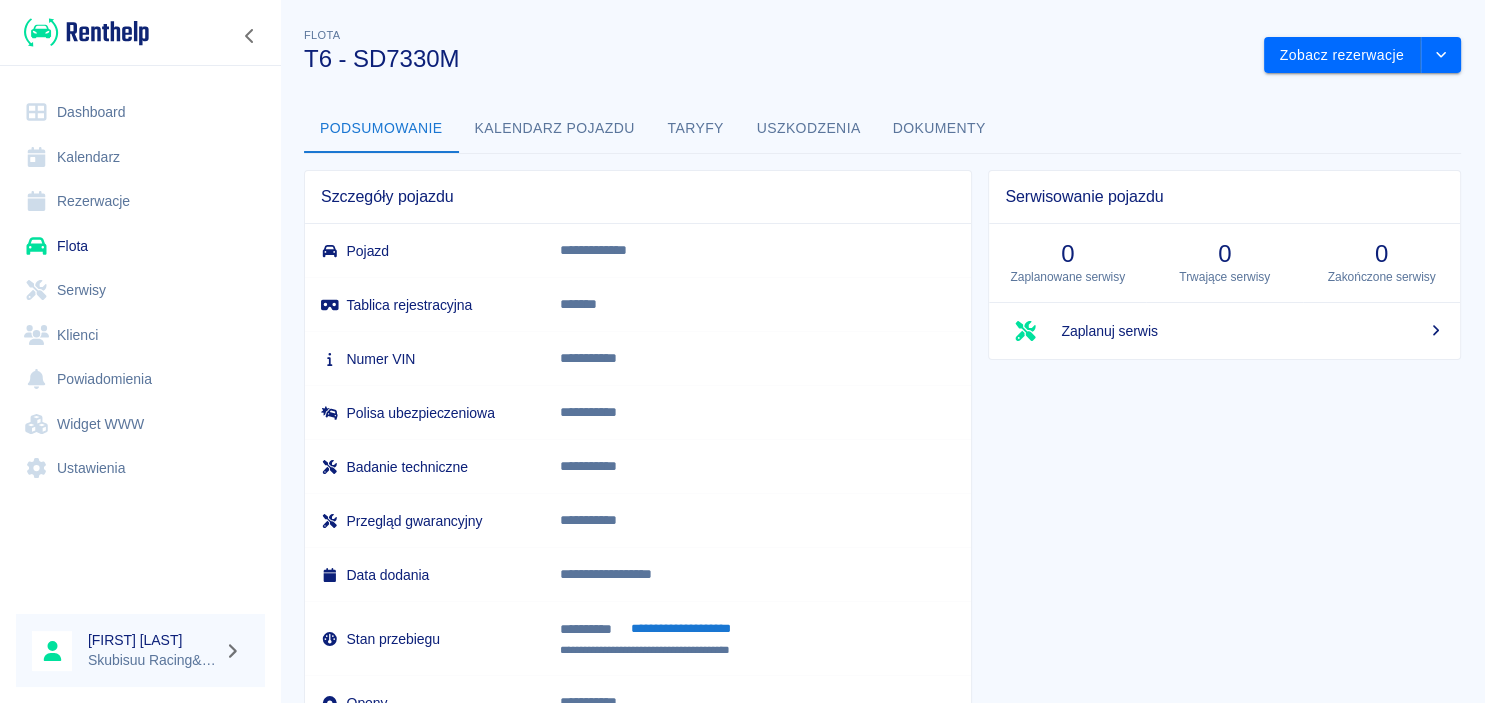 click on "Dashboard" at bounding box center (140, 112) 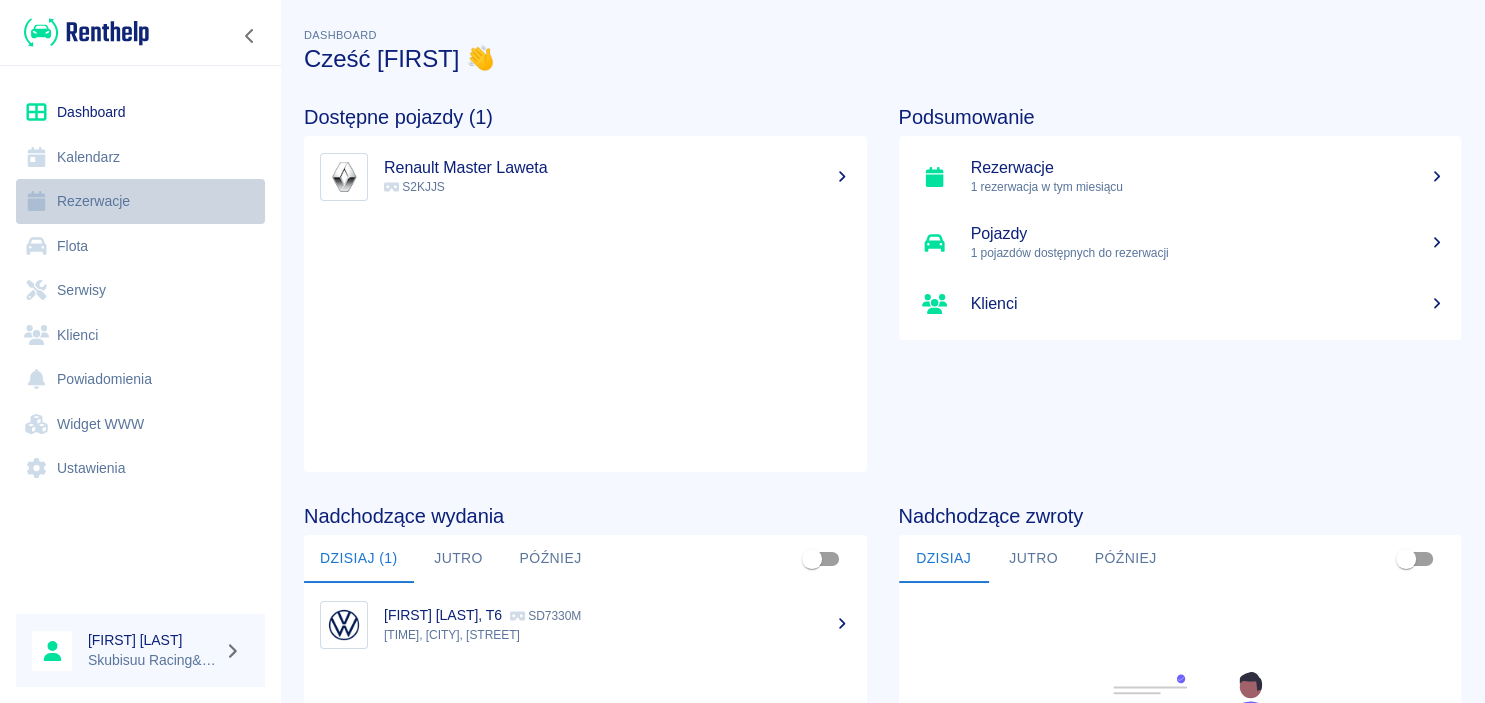 click on "Rezerwacje" at bounding box center (140, 201) 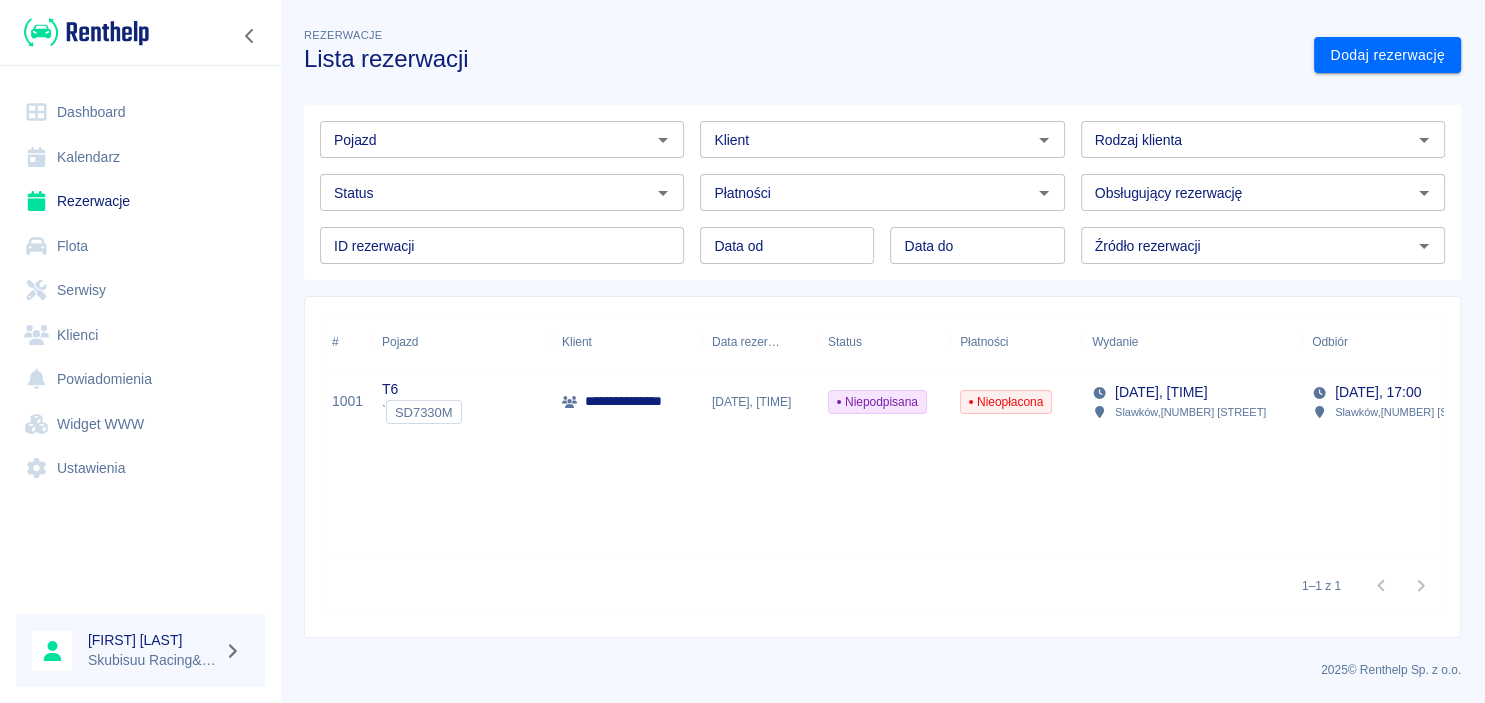 drag, startPoint x: 1313, startPoint y: 434, endPoint x: 1350, endPoint y: 427, distance: 37.65634 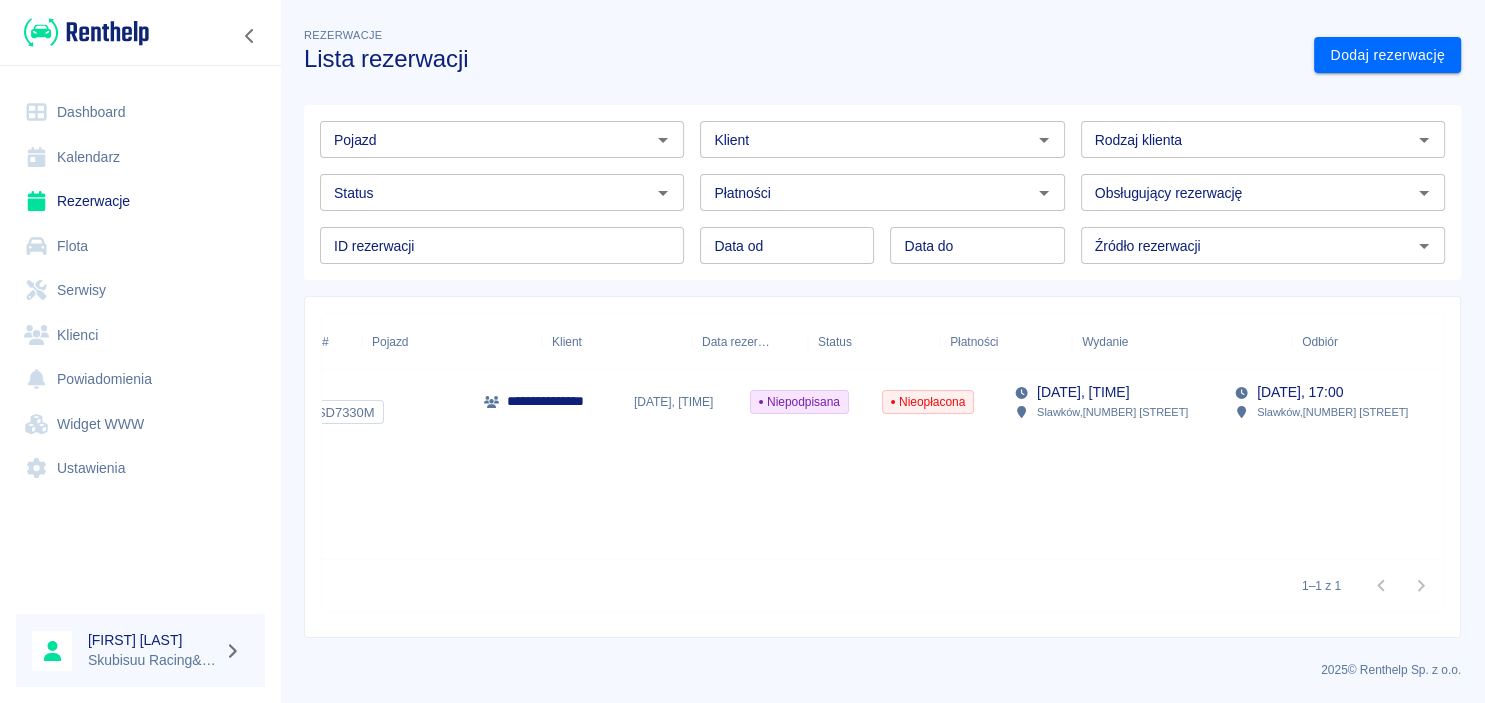 scroll, scrollTop: 0, scrollLeft: 0, axis: both 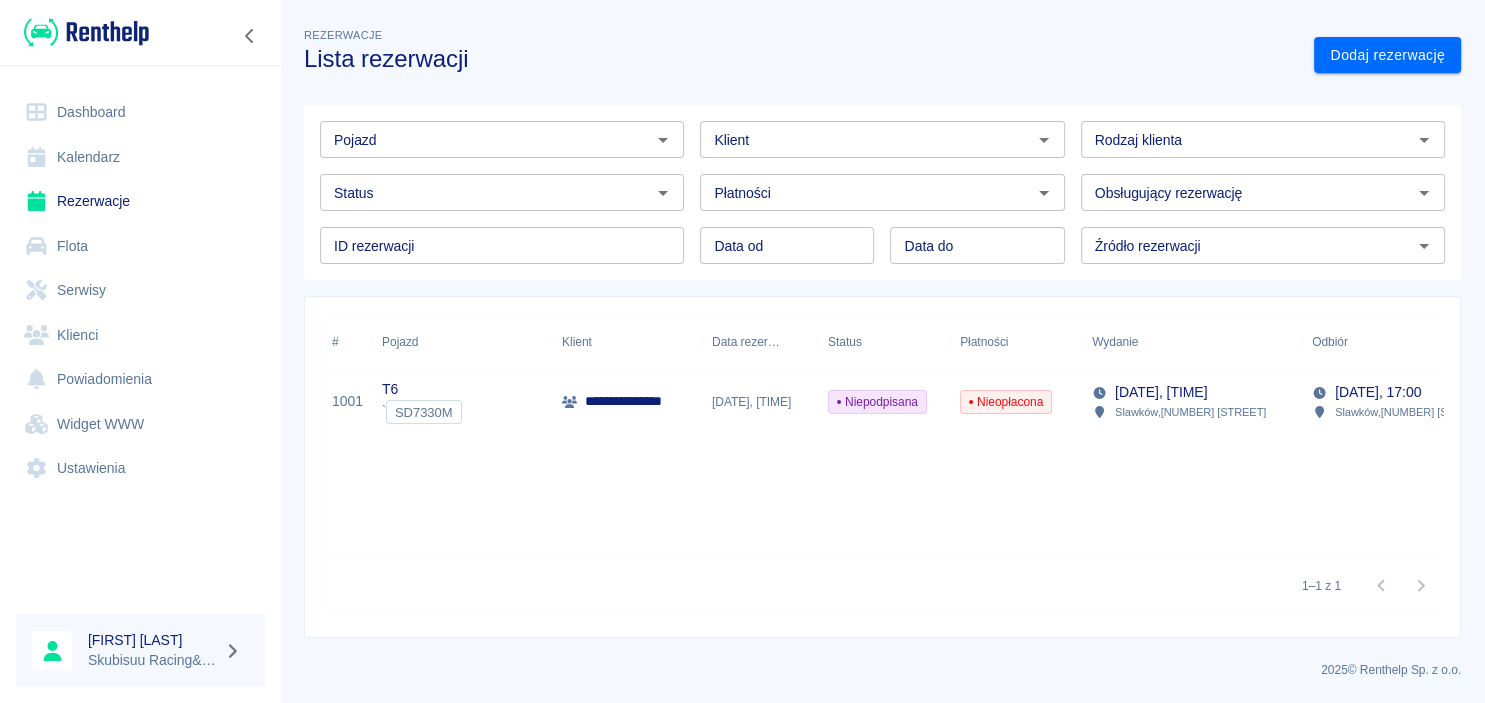 click on "Slawków , [NUMBER] [STREET]" at bounding box center (1190, 412) 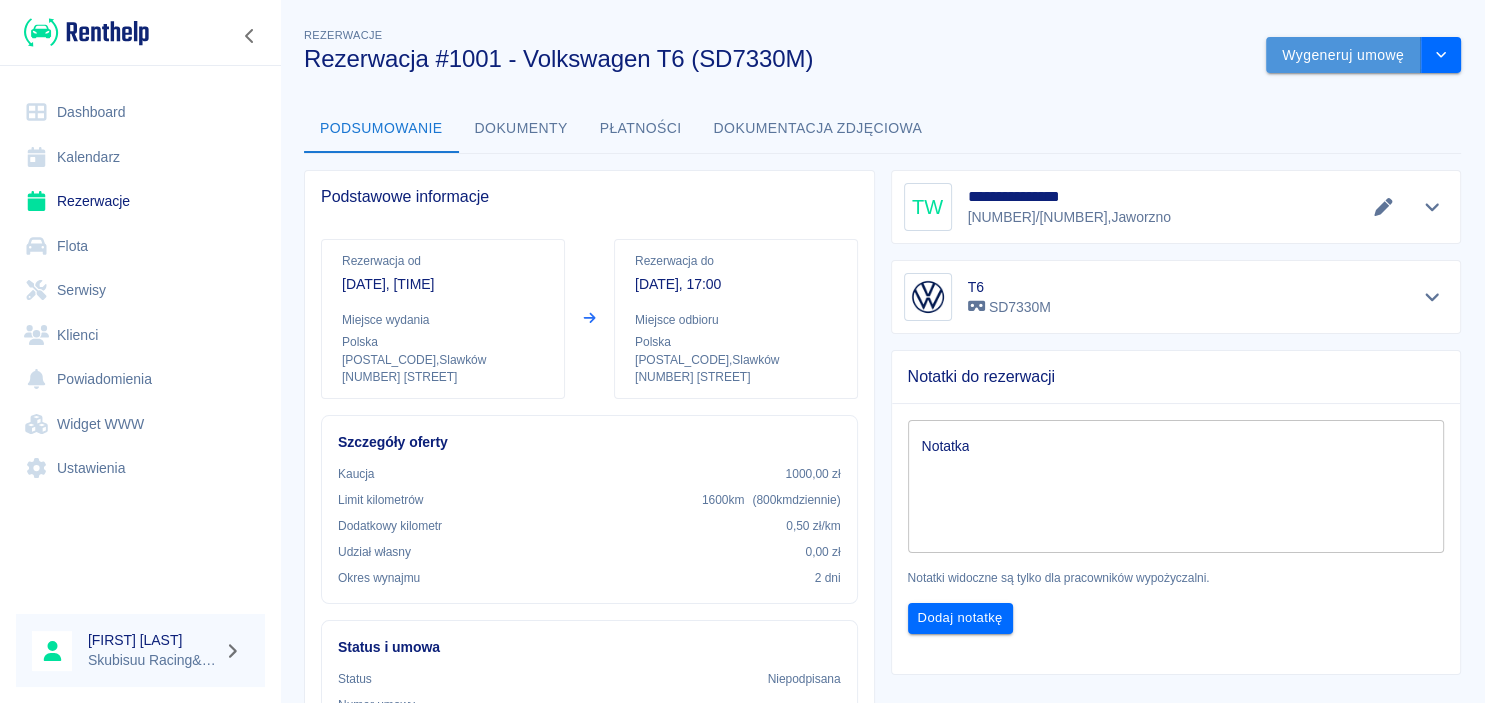click on "Wygeneruj umowę" at bounding box center [1343, 55] 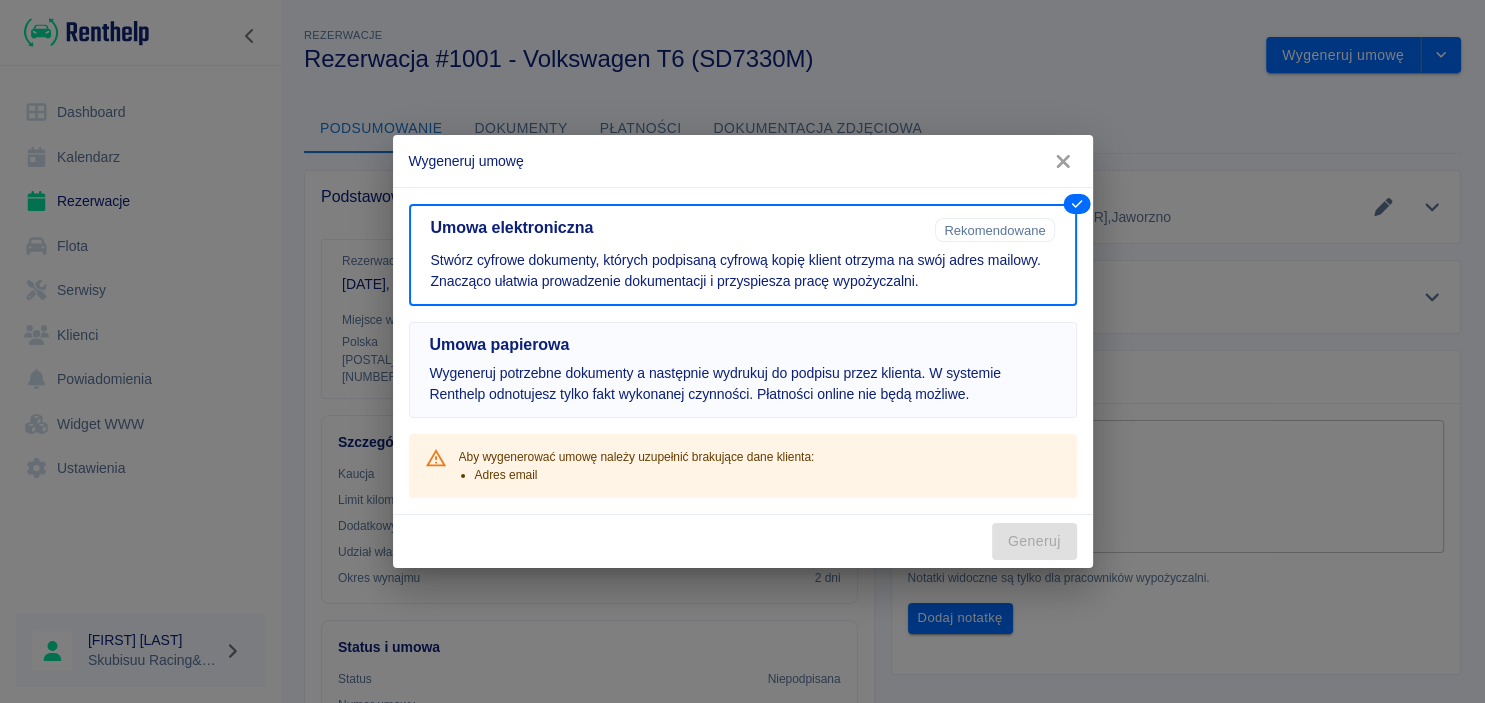 click on "Wygeneruj potrzebne dokumenty a następnie wydrukuj do podpisu przez klienta. W systemie Renthelp odnotujesz tylko fakt wykonanej czynności. Płatności online nie będą możliwe." at bounding box center [743, 384] 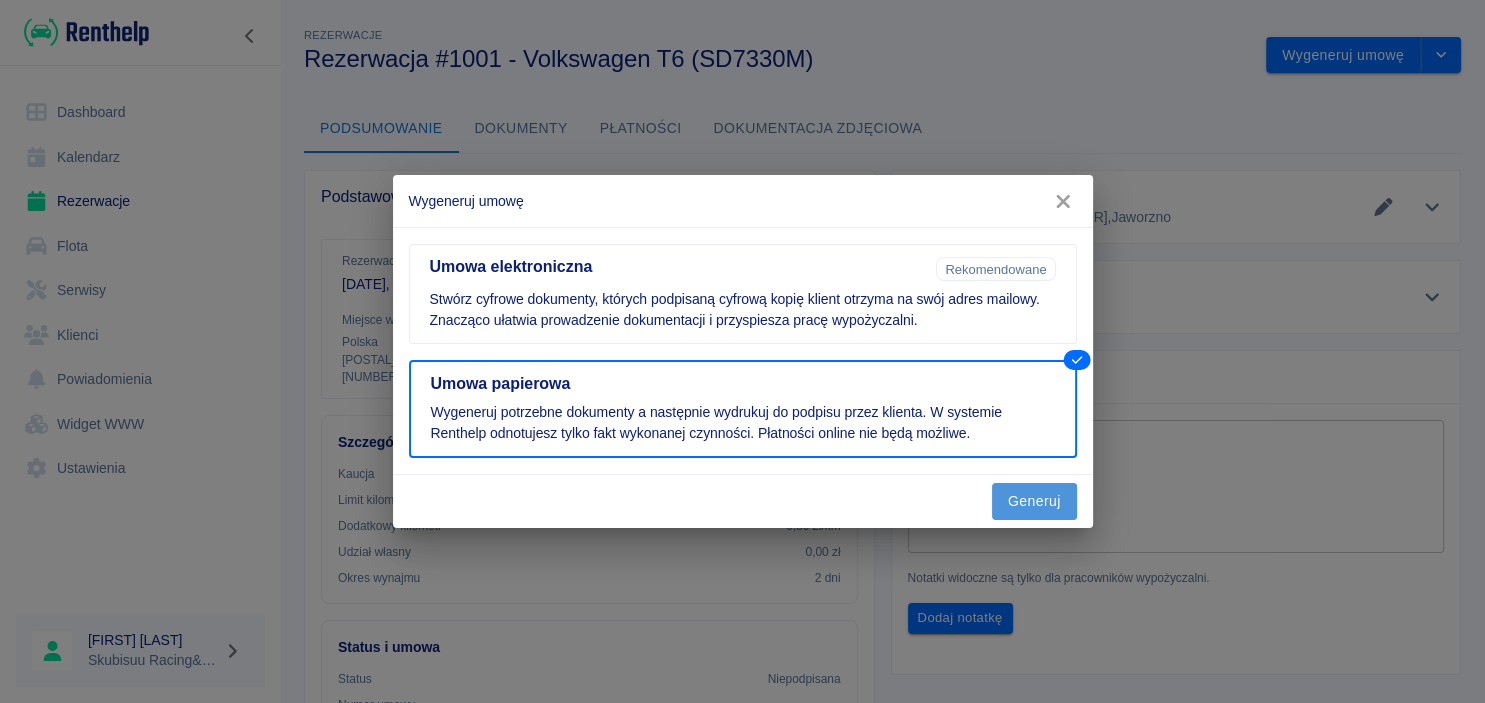 click on "Generuj" at bounding box center [1034, 501] 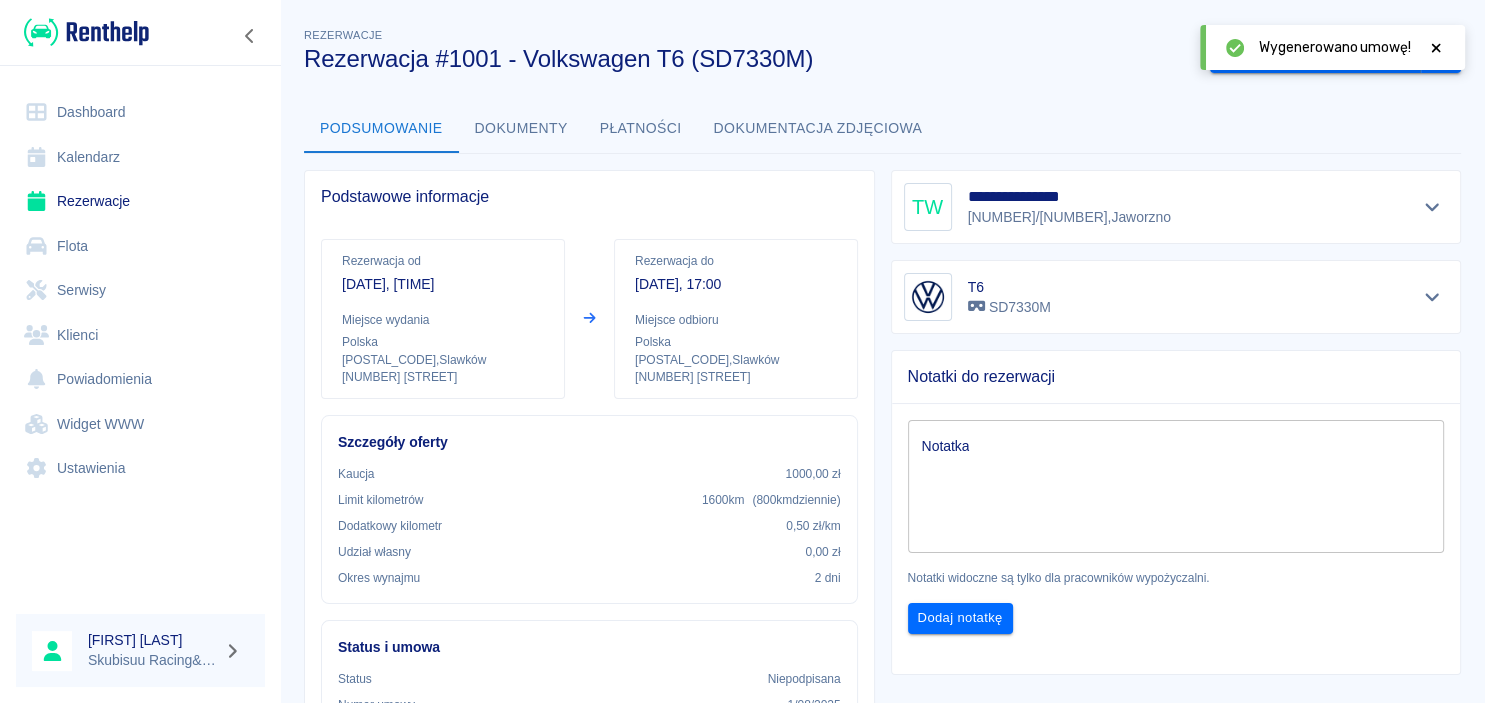 click on "Wygenerowano umowę!" at bounding box center (1332, 47) 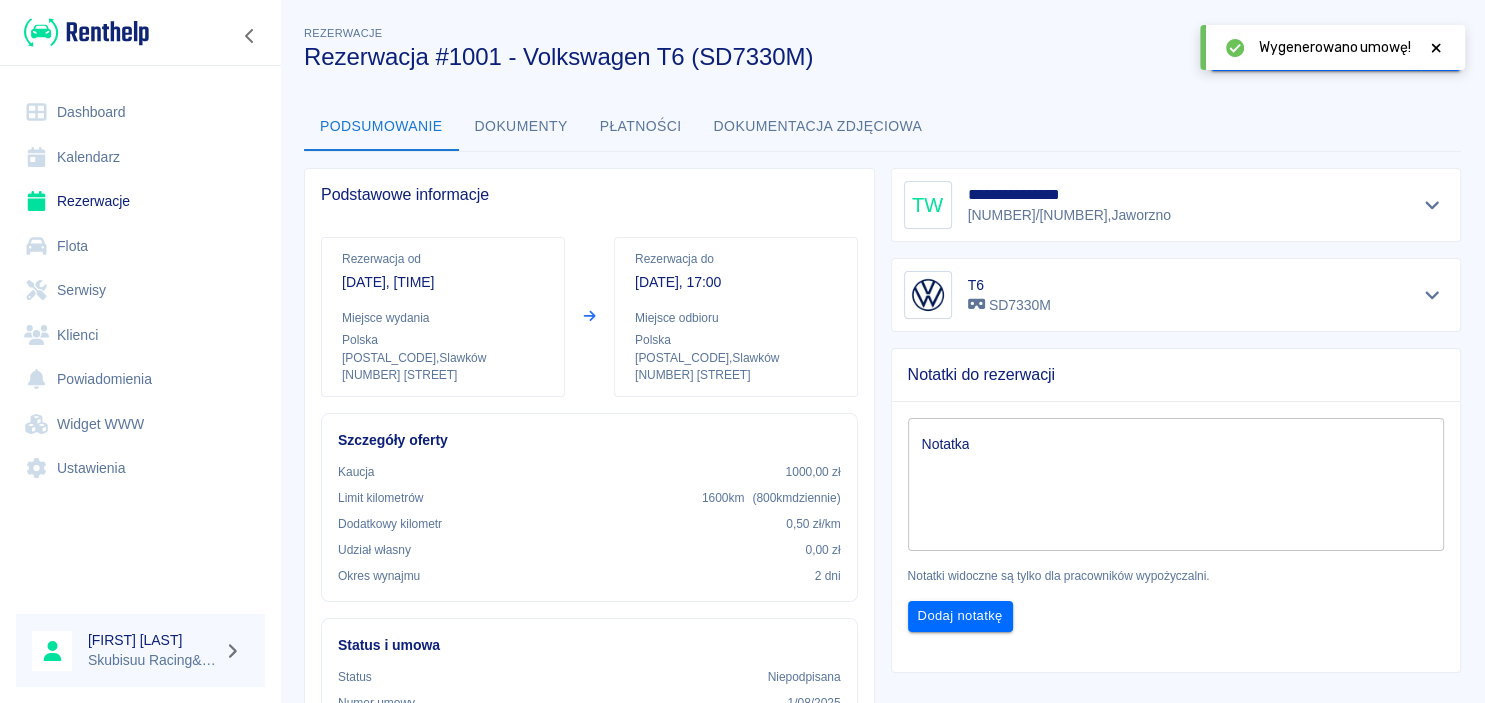 scroll, scrollTop: 0, scrollLeft: 0, axis: both 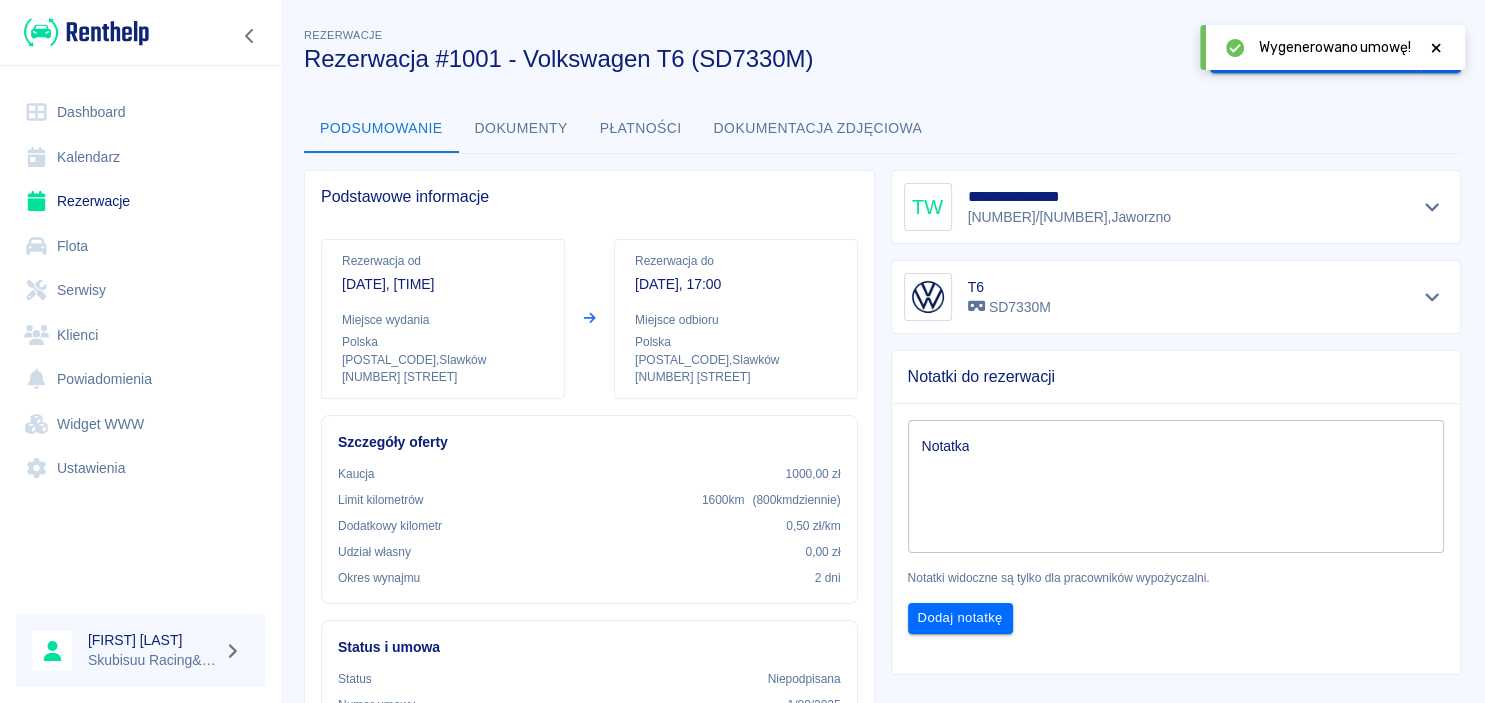 click on "Wygenerowano umowę!" at bounding box center (1332, 47) 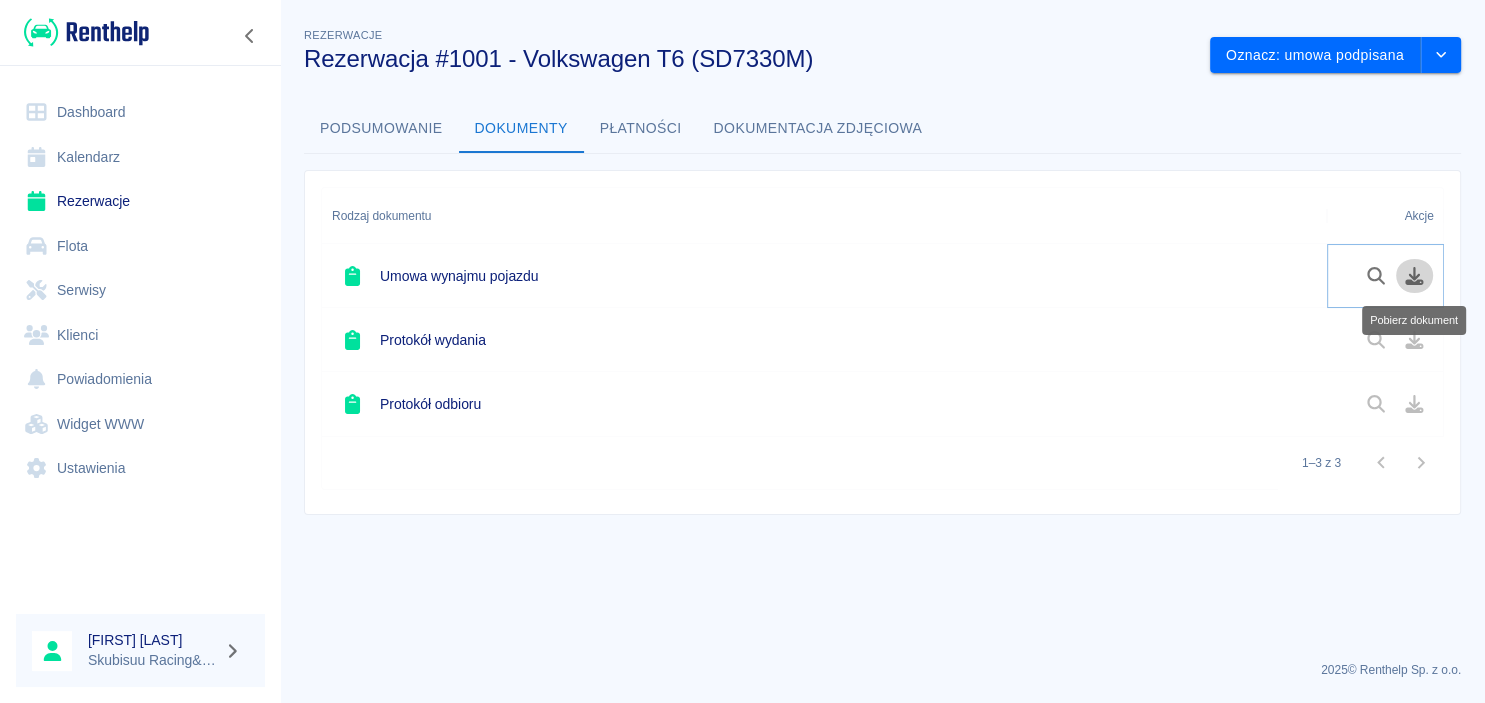 click 